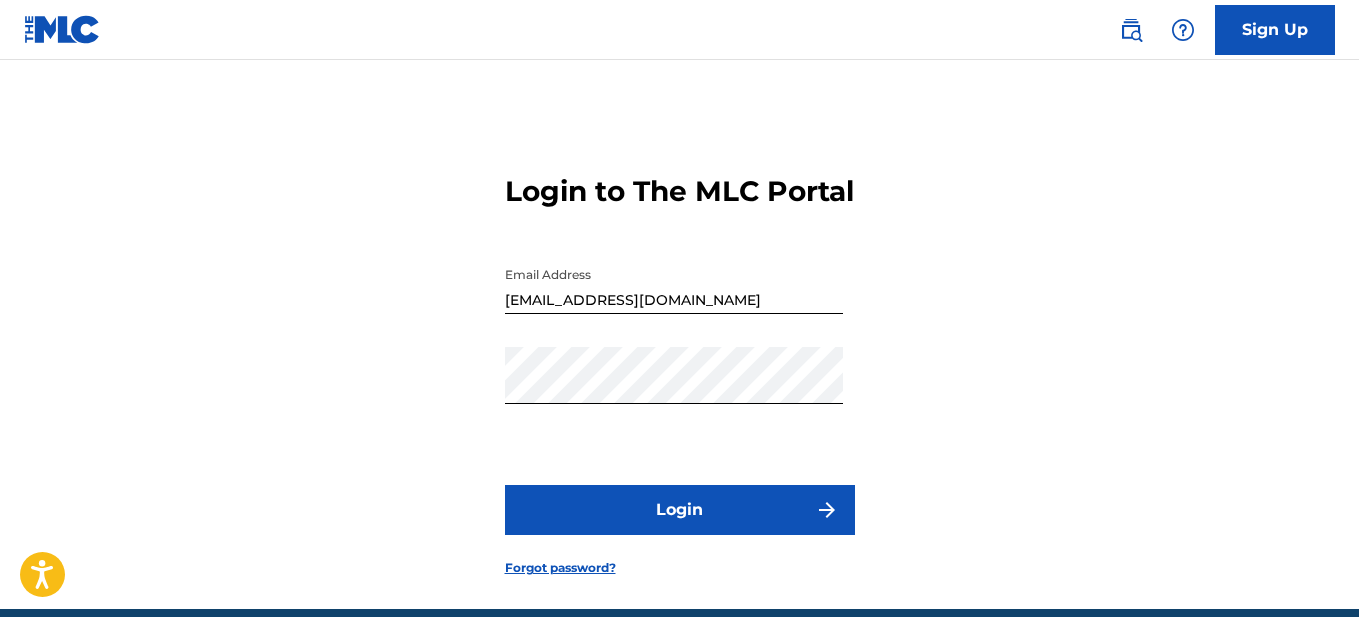 scroll, scrollTop: 0, scrollLeft: 0, axis: both 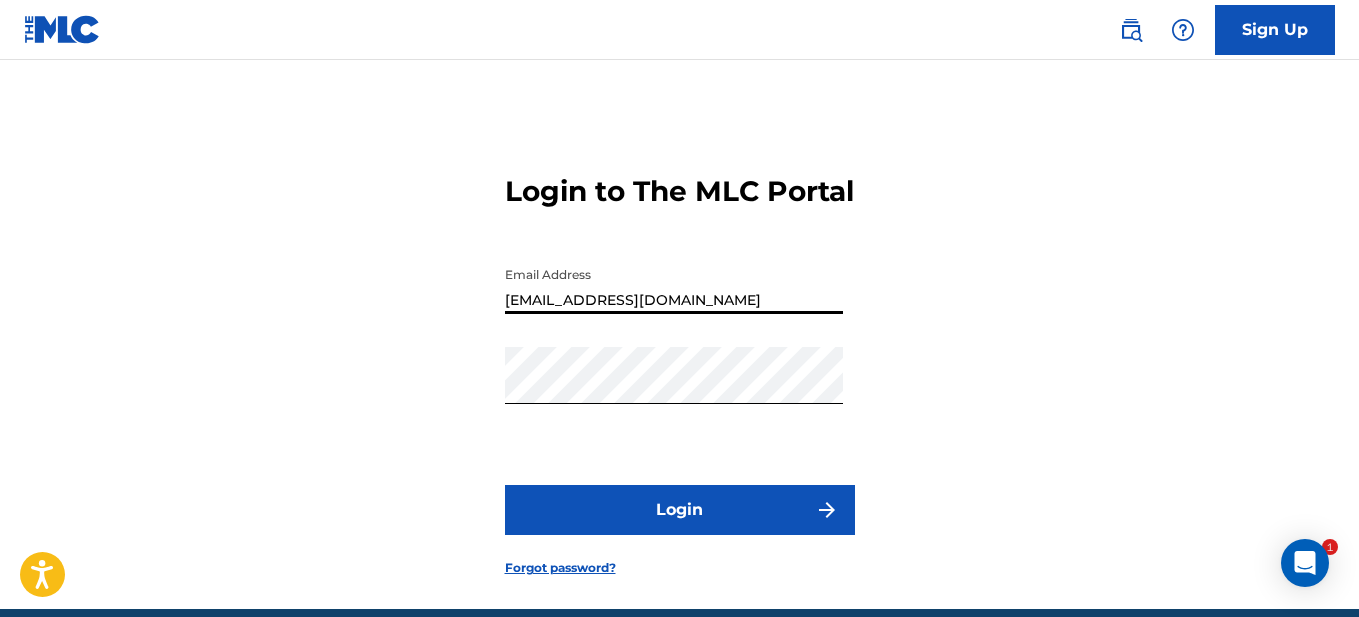 drag, startPoint x: 727, startPoint y: 332, endPoint x: 436, endPoint y: 329, distance: 291.01547 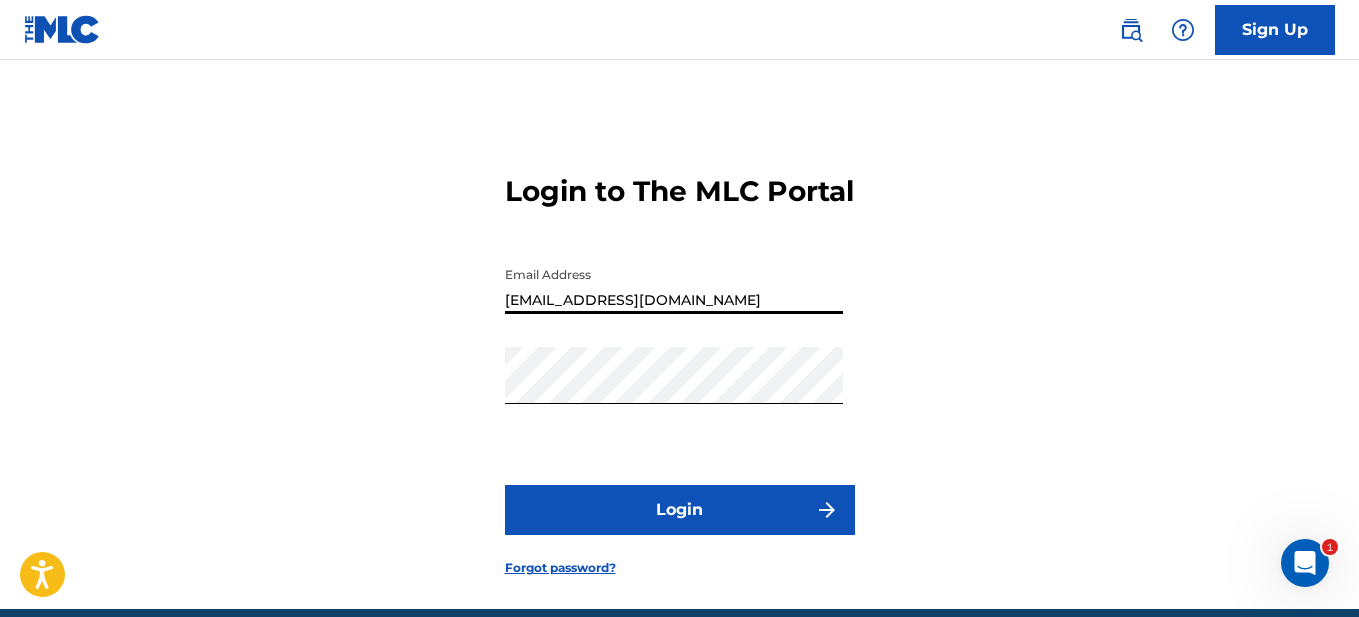 scroll, scrollTop: 0, scrollLeft: 0, axis: both 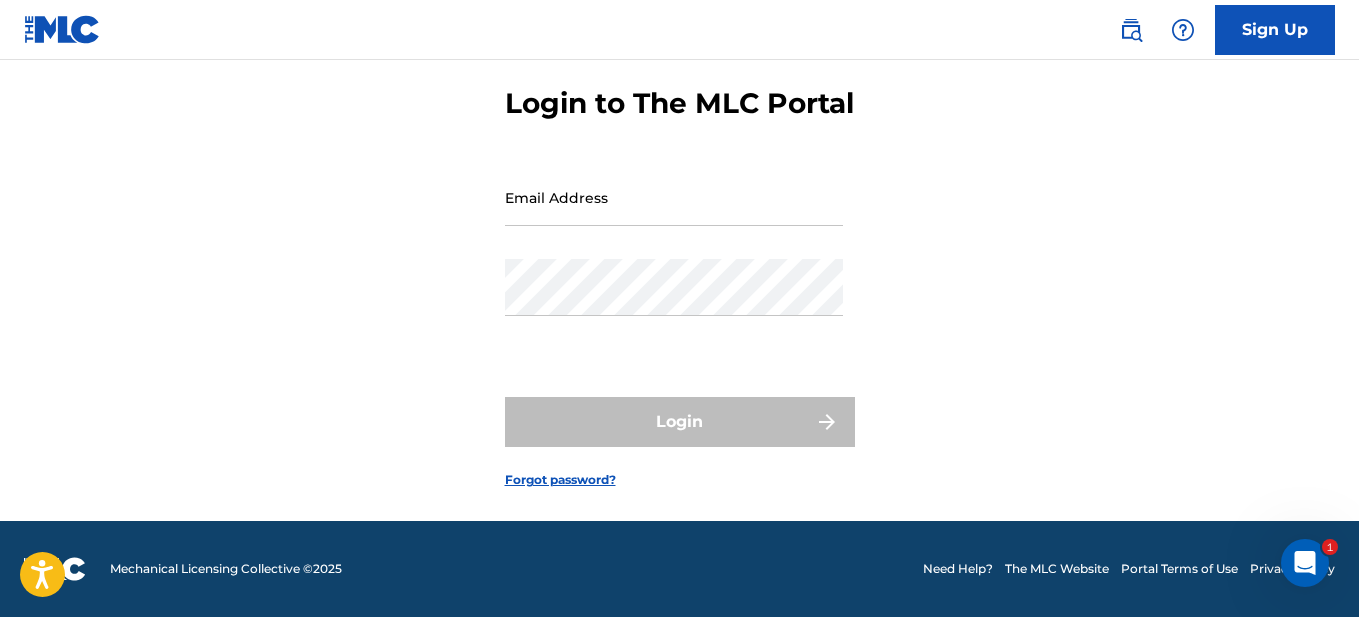 type on "[EMAIL_ADDRESS][DOMAIN_NAME]" 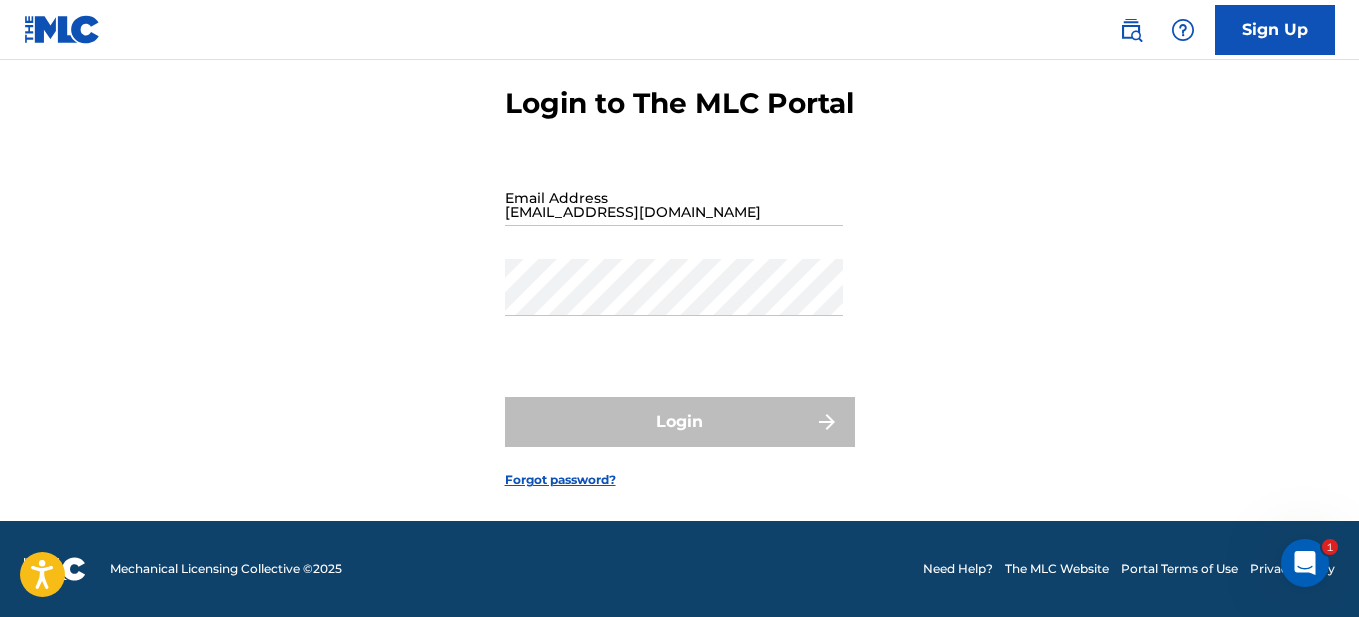 click on "Login" at bounding box center (680, 422) 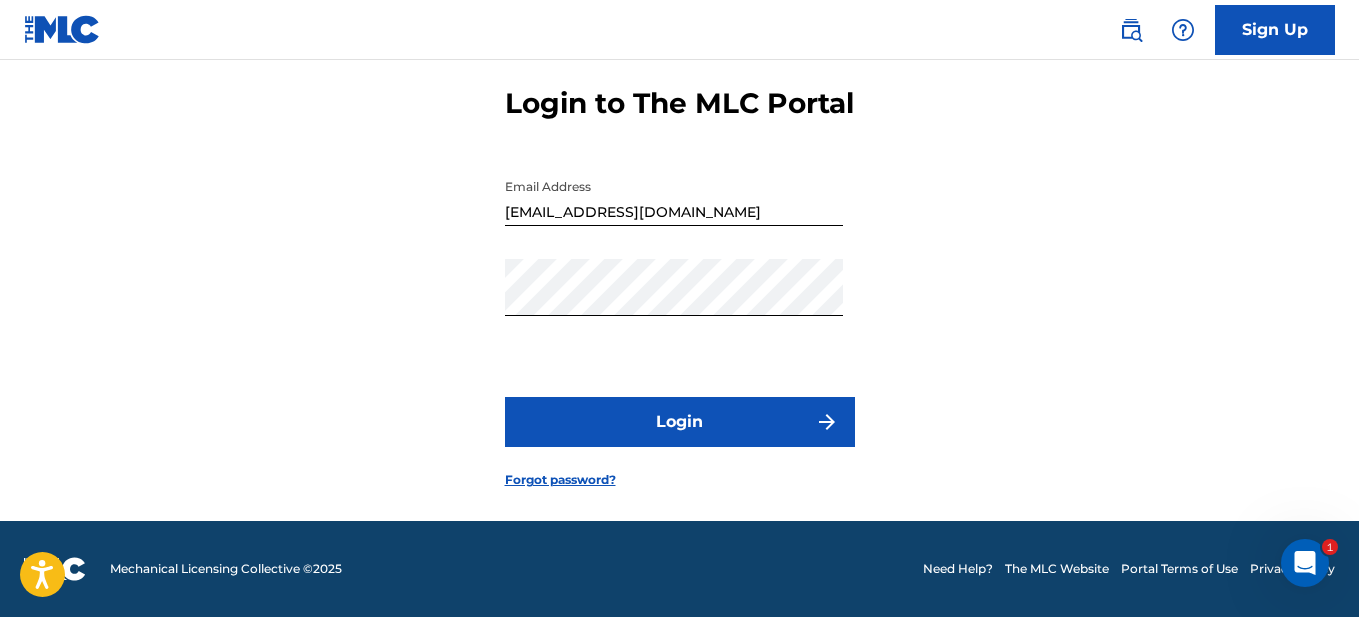 click on "Login" at bounding box center (680, 422) 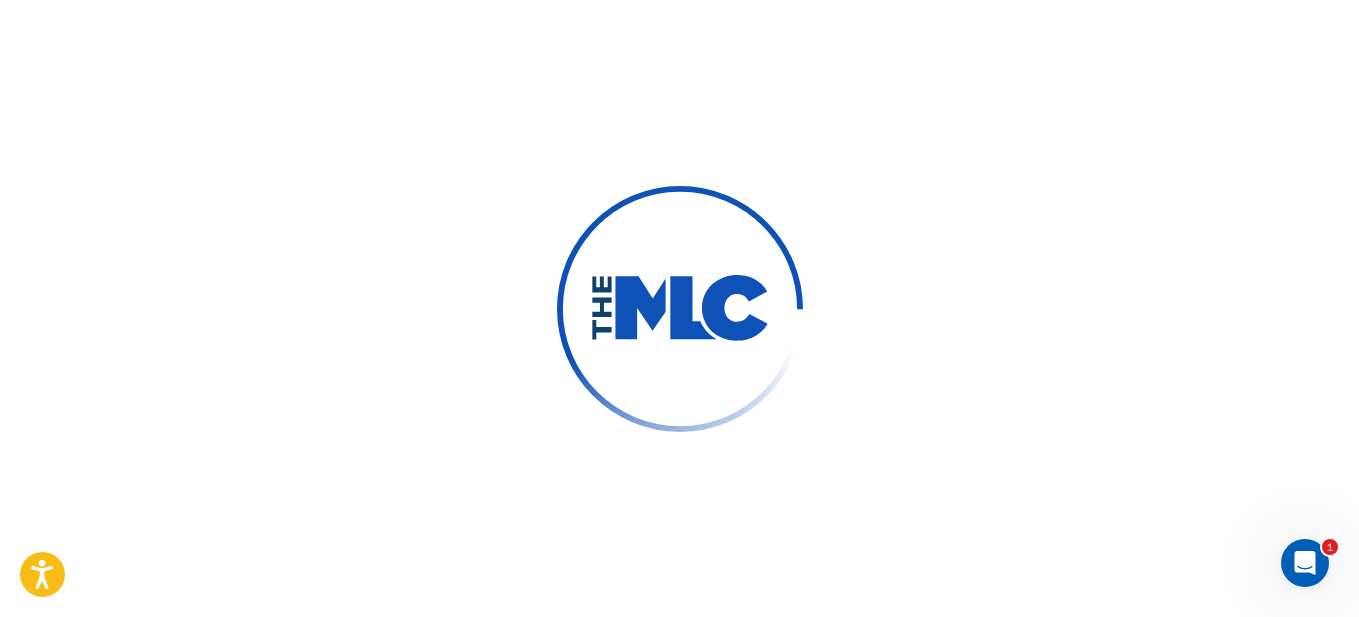 scroll, scrollTop: 129, scrollLeft: 0, axis: vertical 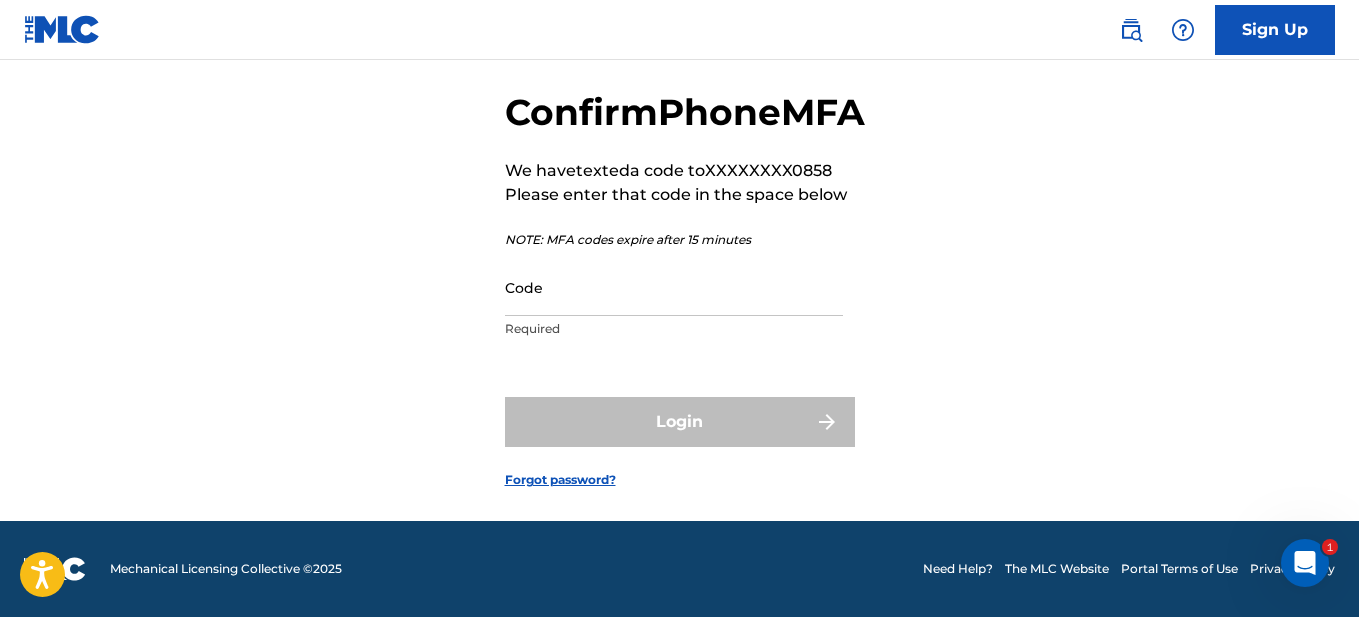 click on "Code" at bounding box center (674, 287) 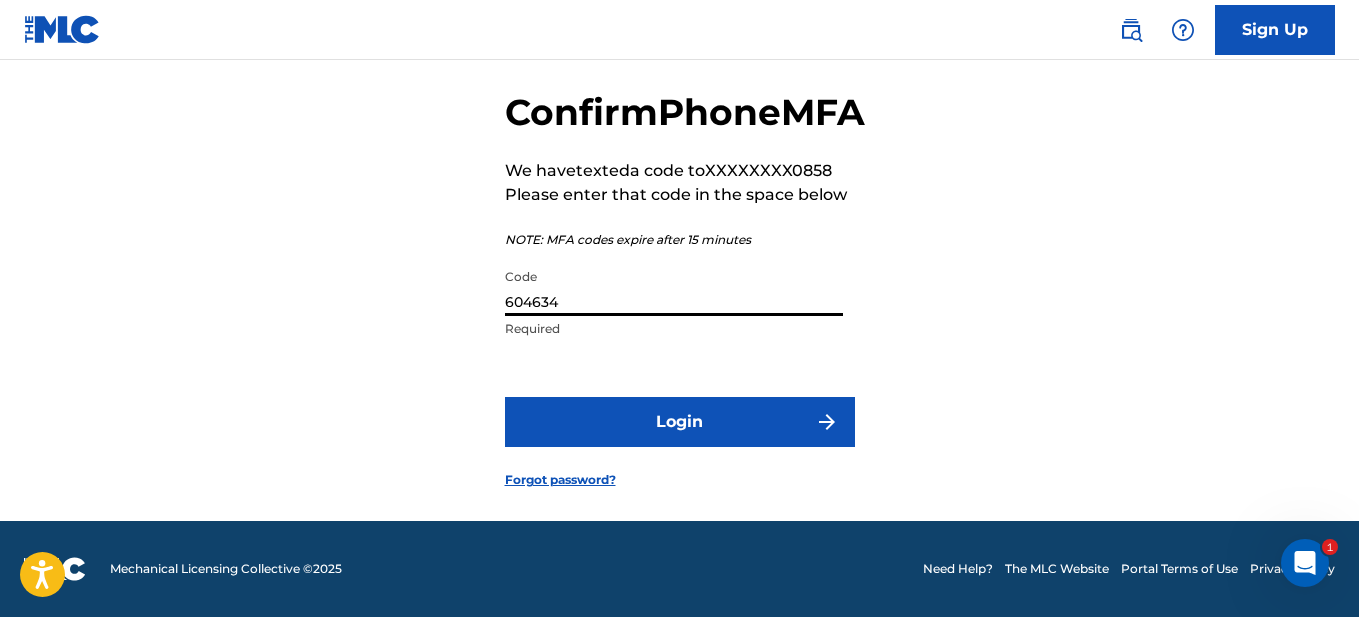 type on "604634" 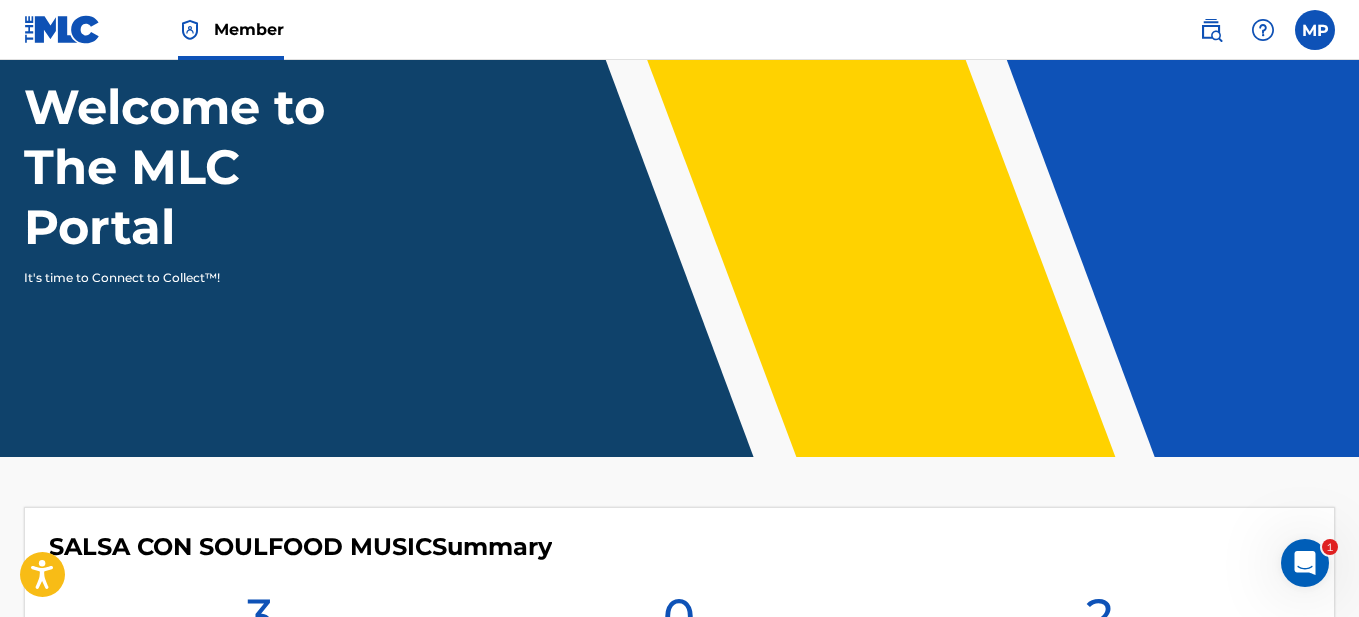 scroll, scrollTop: 0, scrollLeft: 0, axis: both 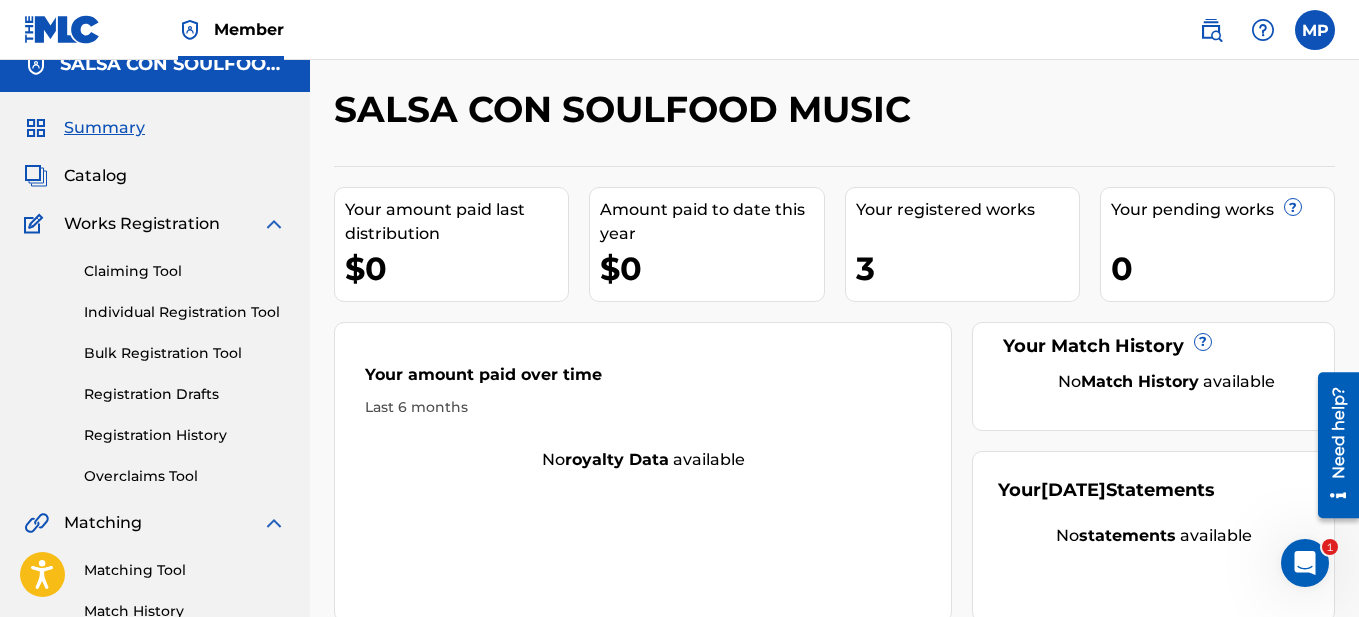 click on "Registration History" at bounding box center [185, 435] 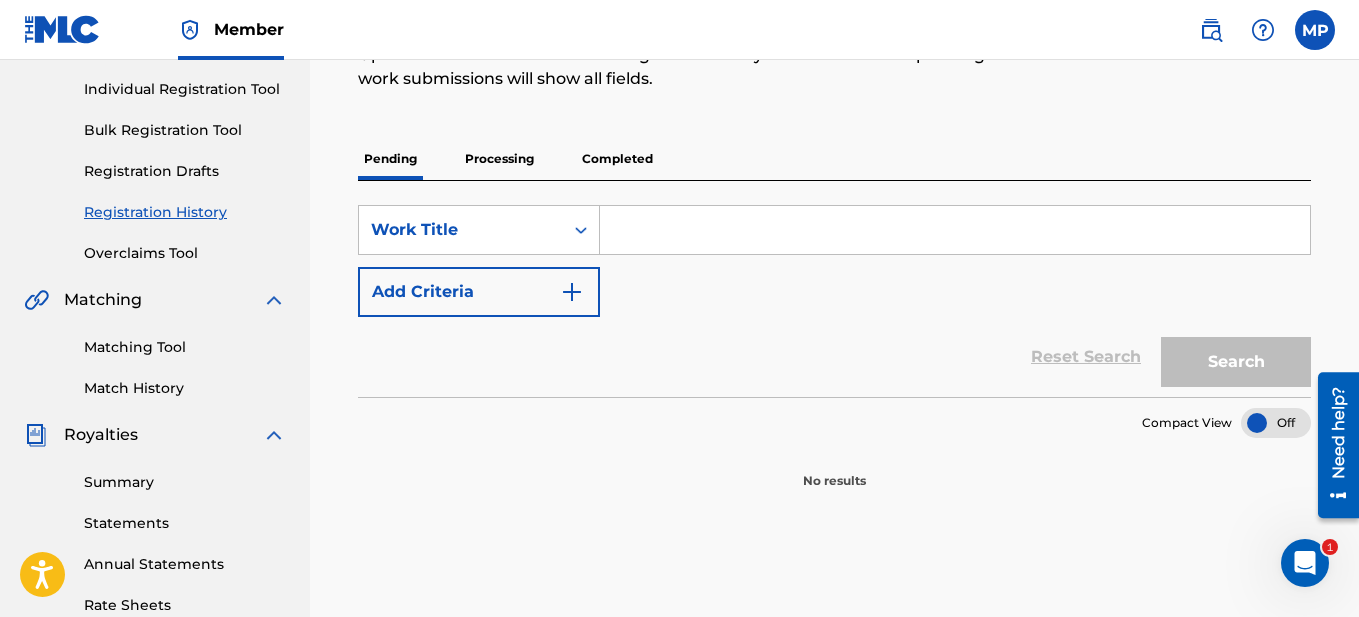 scroll, scrollTop: 200, scrollLeft: 0, axis: vertical 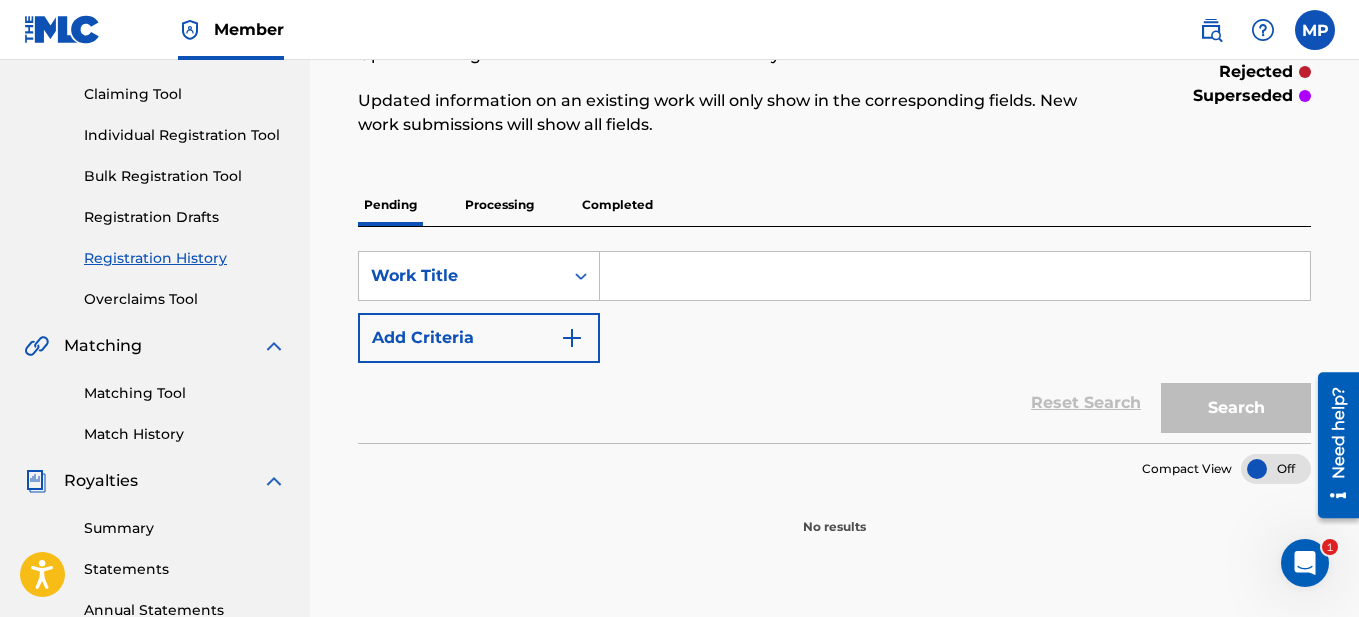 click on "Processing" at bounding box center [499, 205] 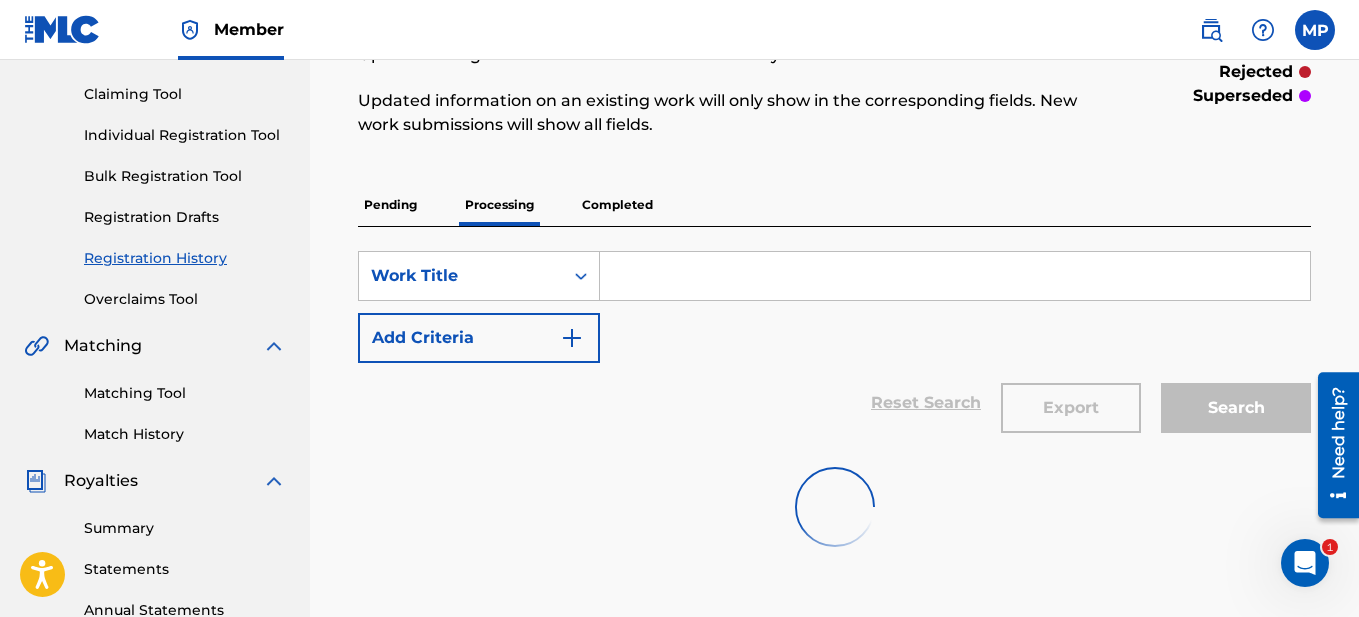 scroll, scrollTop: 0, scrollLeft: 0, axis: both 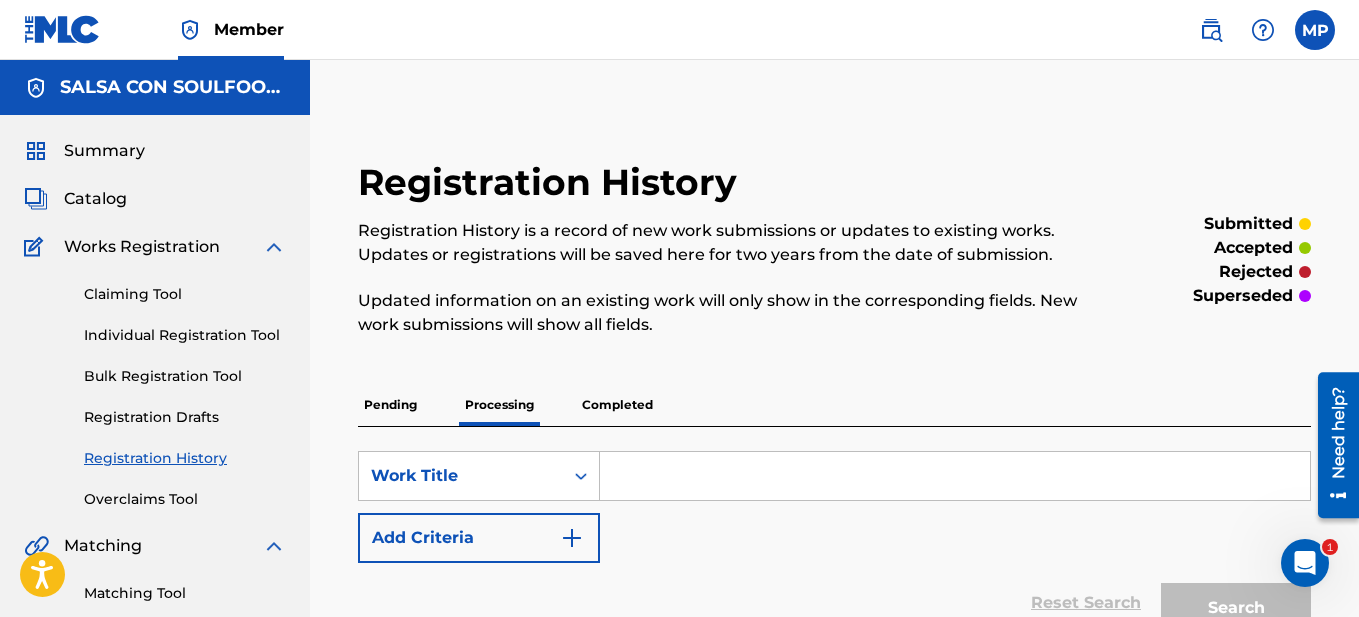 click on "Completed" at bounding box center (617, 405) 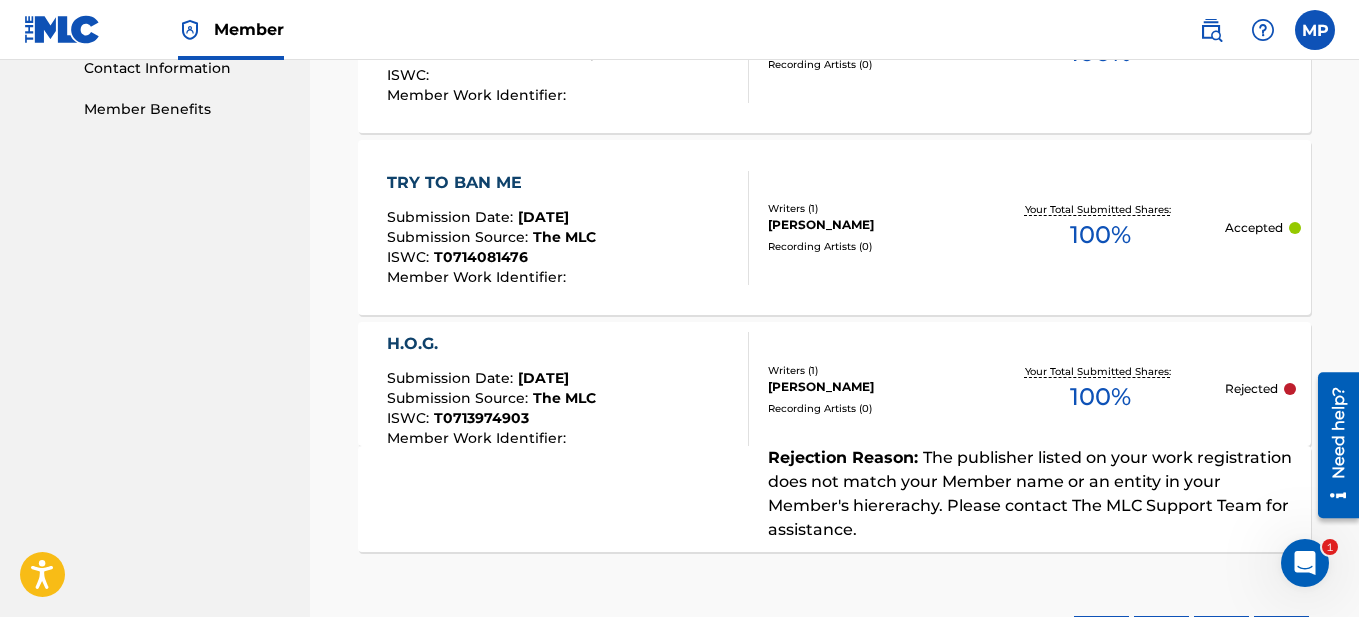 scroll, scrollTop: 1100, scrollLeft: 0, axis: vertical 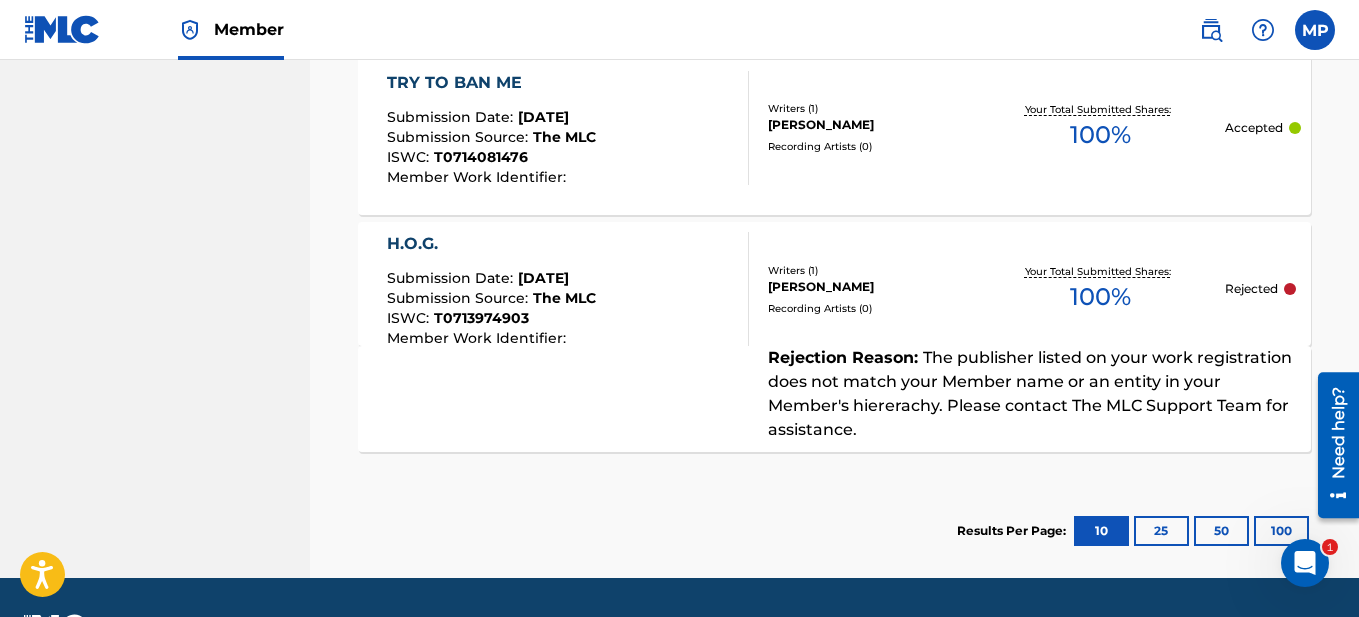 click on "Submission Source :" at bounding box center [460, 137] 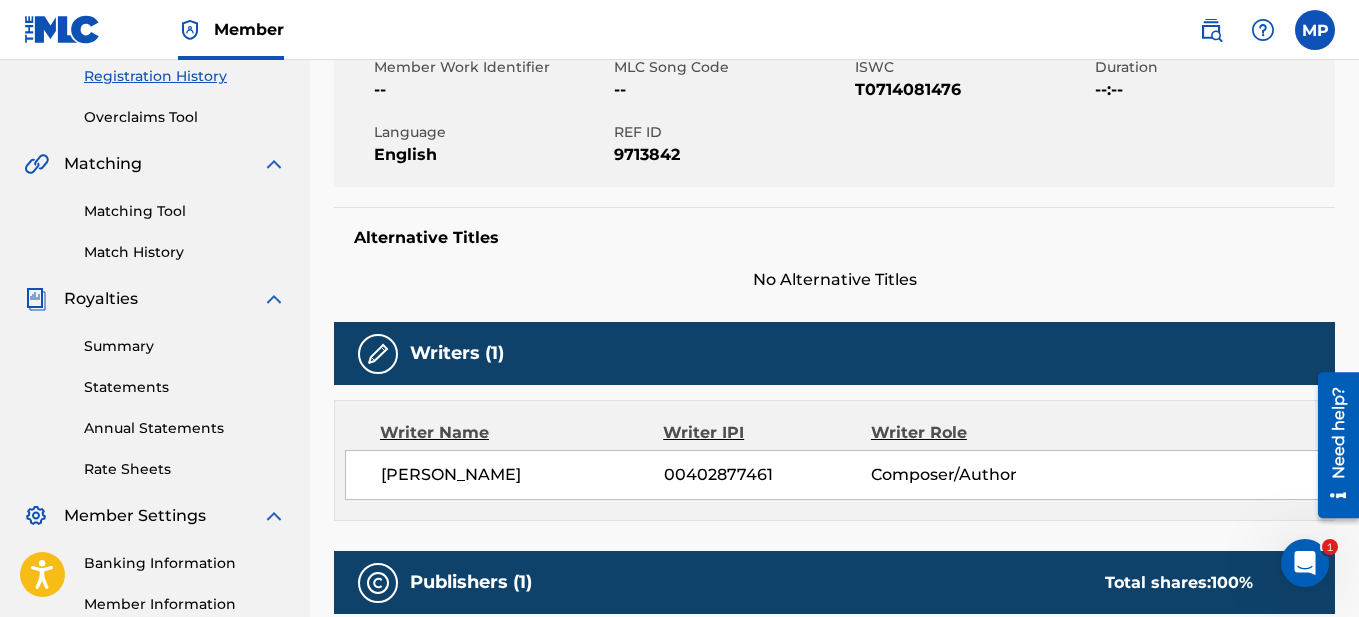 scroll, scrollTop: 400, scrollLeft: 0, axis: vertical 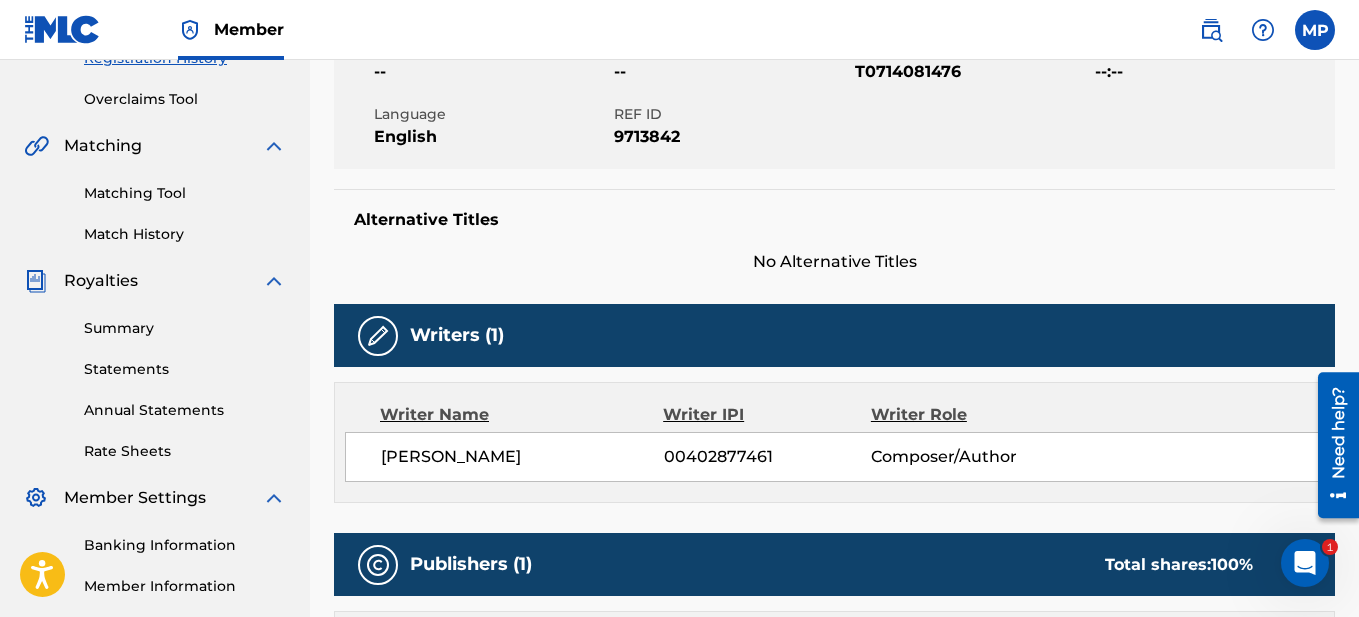 click 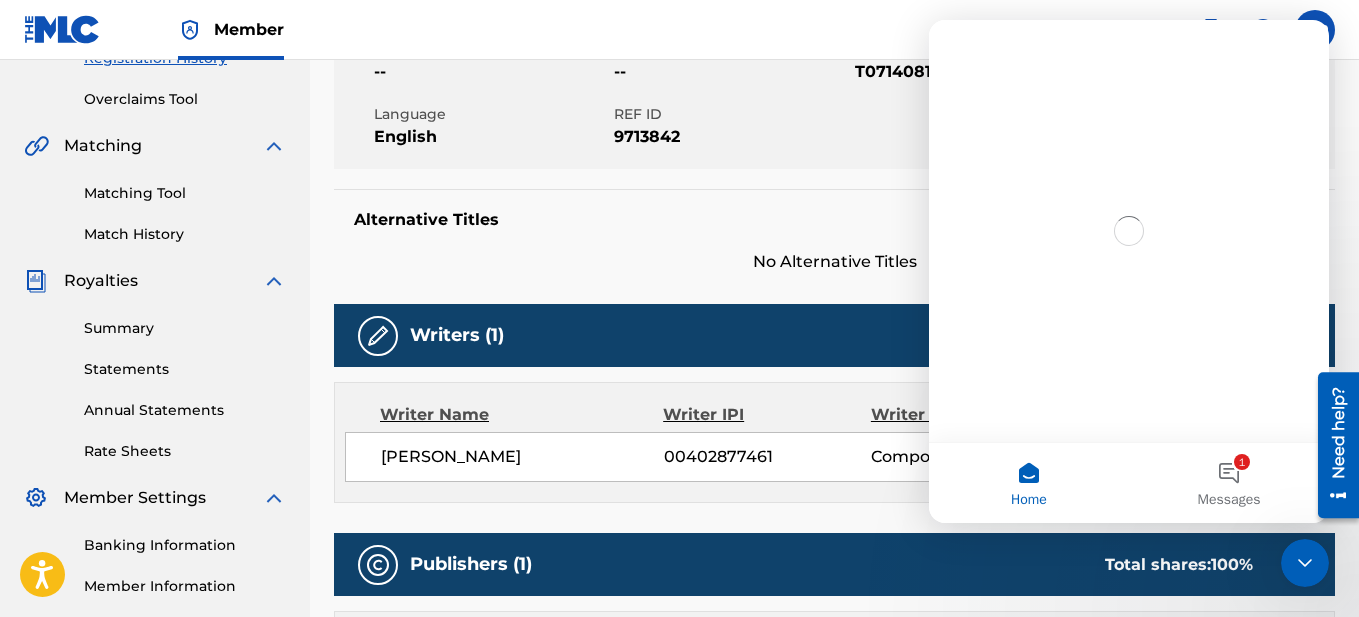 scroll, scrollTop: 0, scrollLeft: 0, axis: both 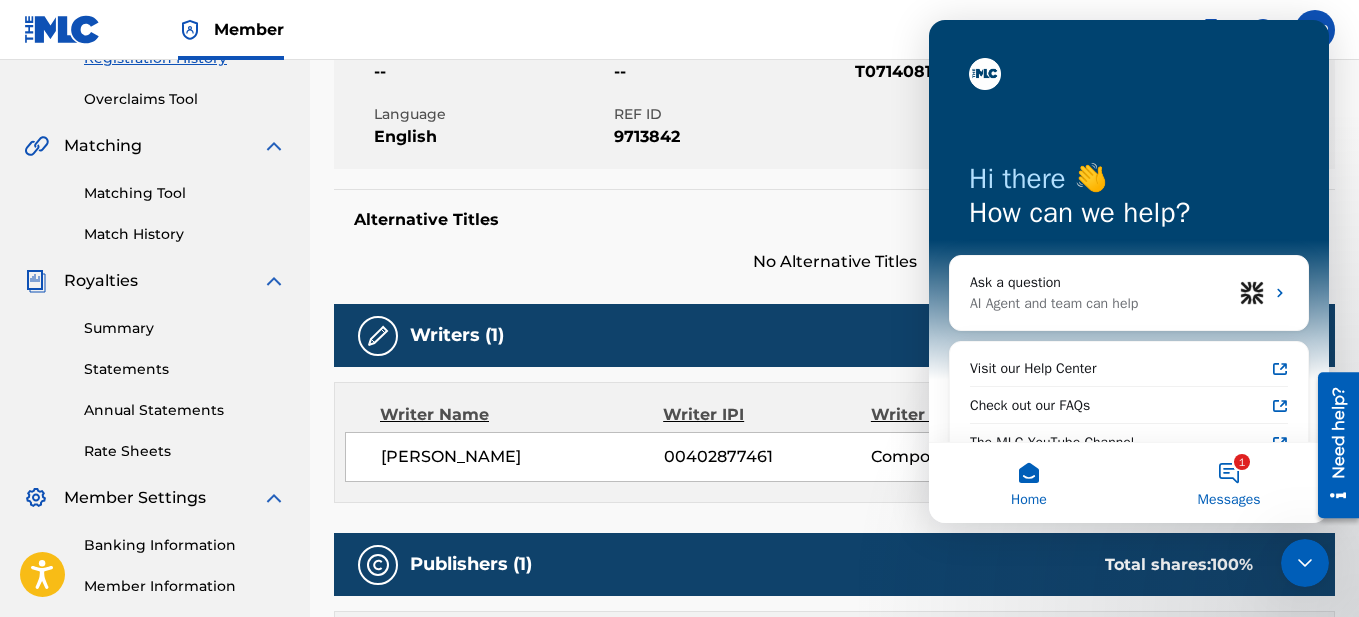 click on "1 Messages" at bounding box center (1229, 483) 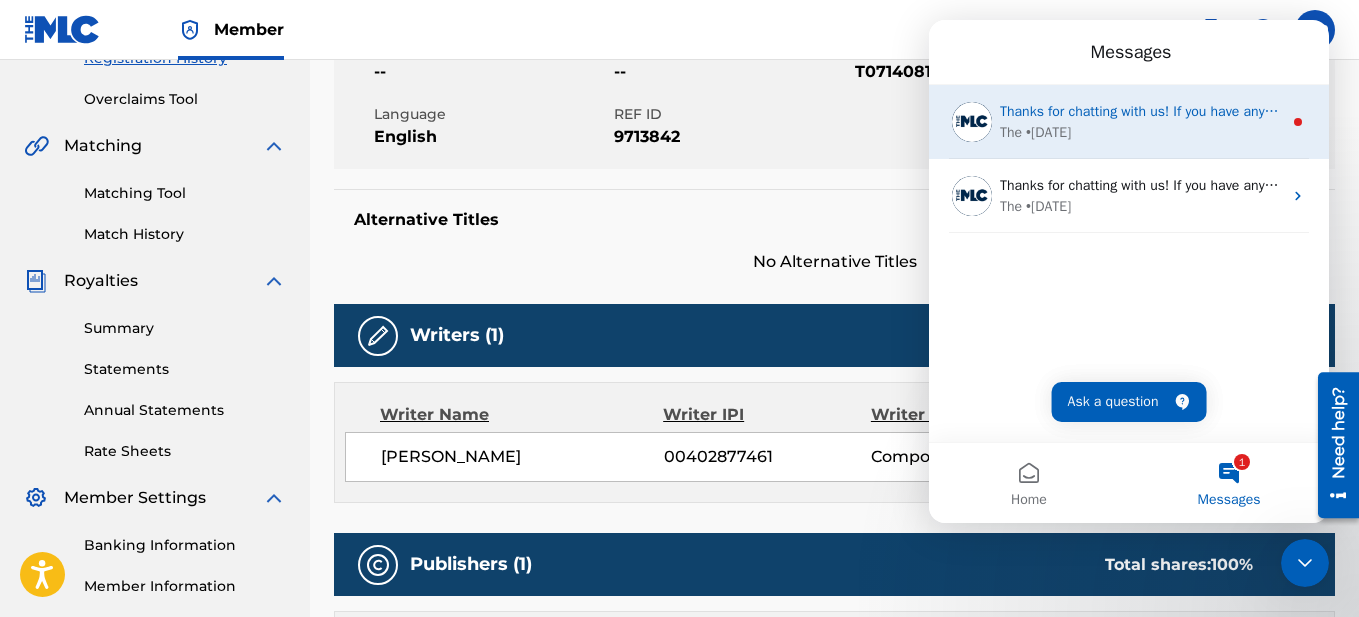 click on "•  3w ago" at bounding box center [1048, 132] 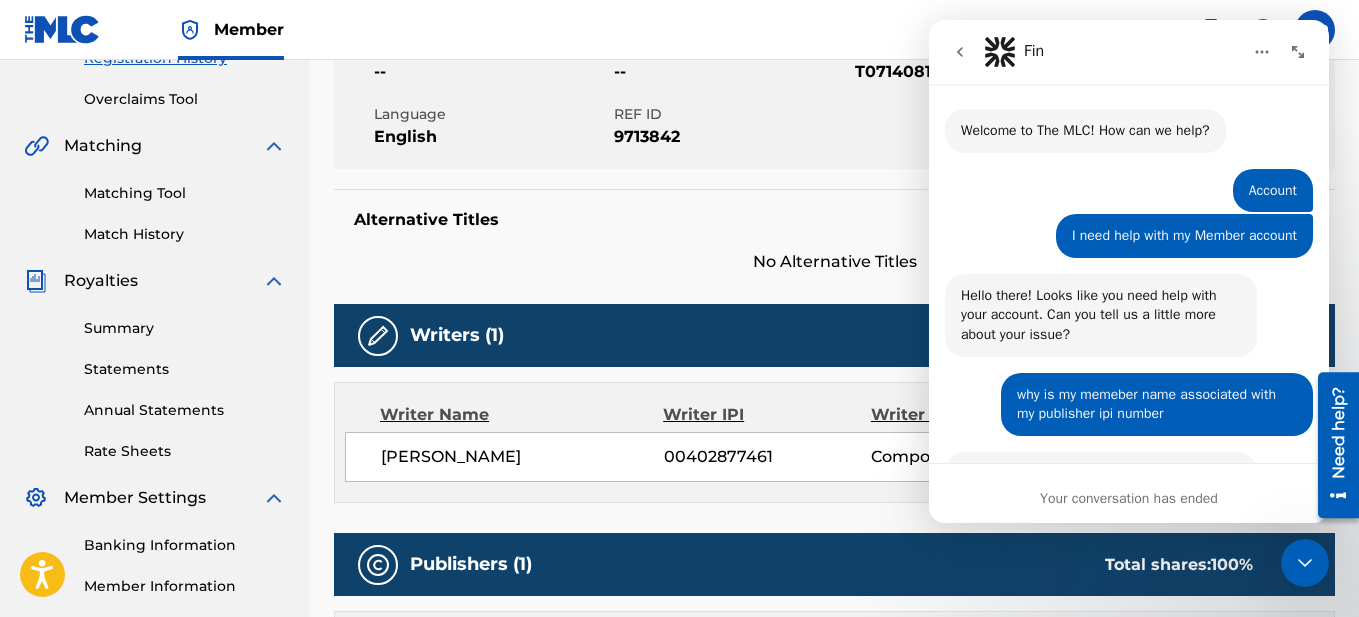 scroll, scrollTop: 3, scrollLeft: 0, axis: vertical 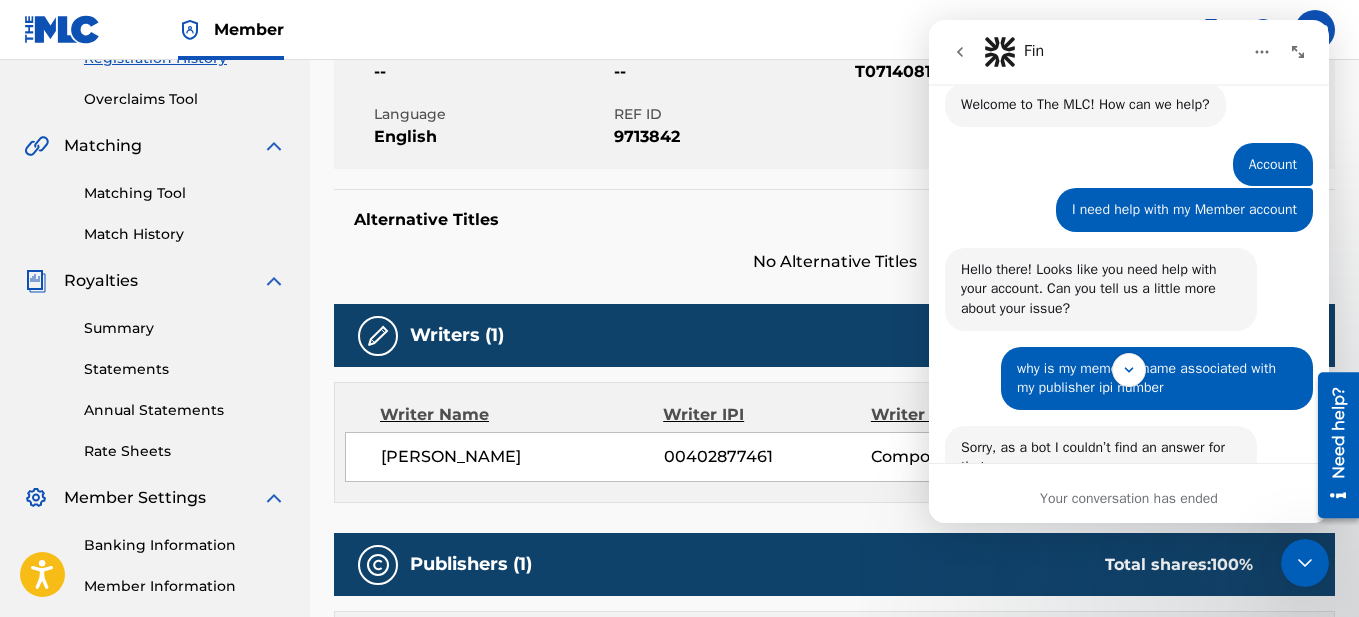 click on "Hello there! Looks like you need help with your account. Can you tell us a little more about your issue? Fin   • AI Agent  •   3w ago" at bounding box center [1129, 297] 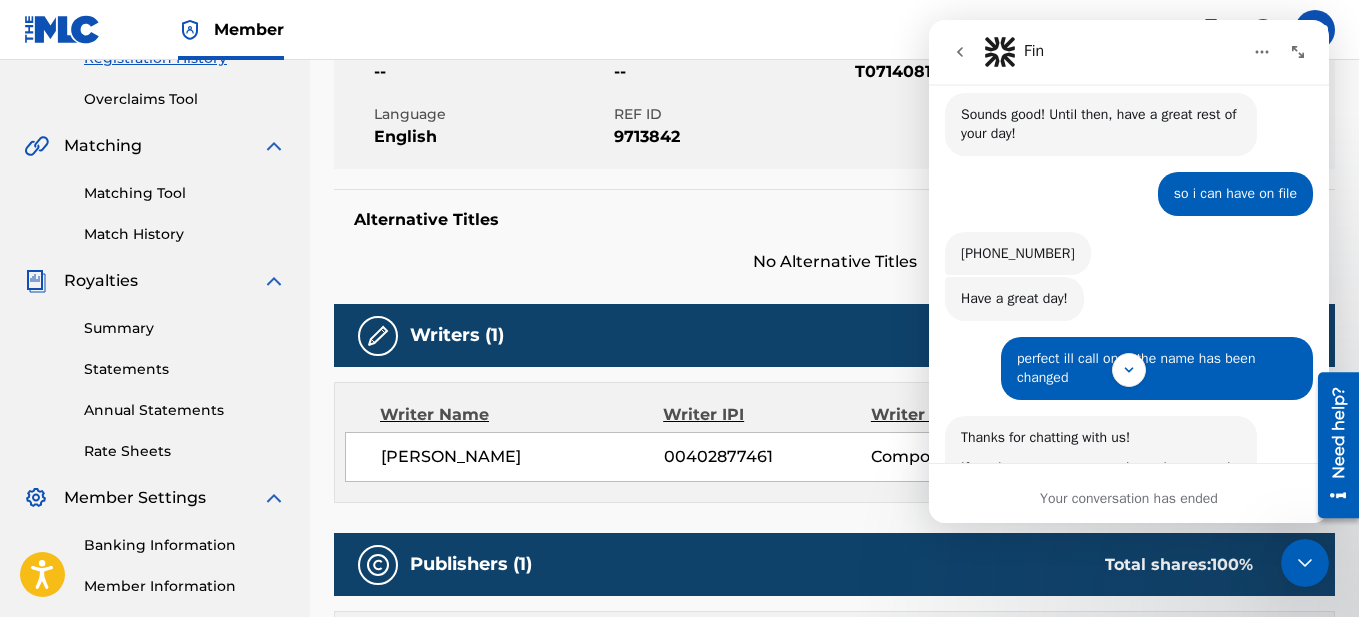 scroll, scrollTop: 3440, scrollLeft: 0, axis: vertical 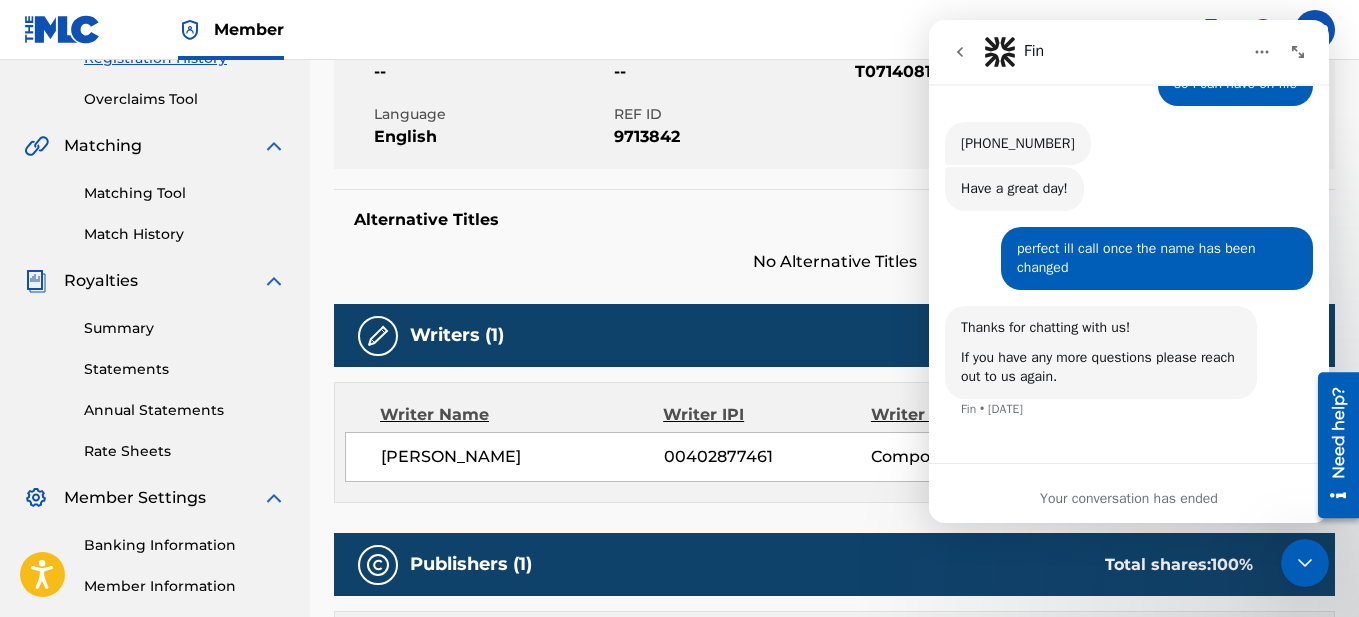 click on "Your conversation has ended" at bounding box center [1129, 498] 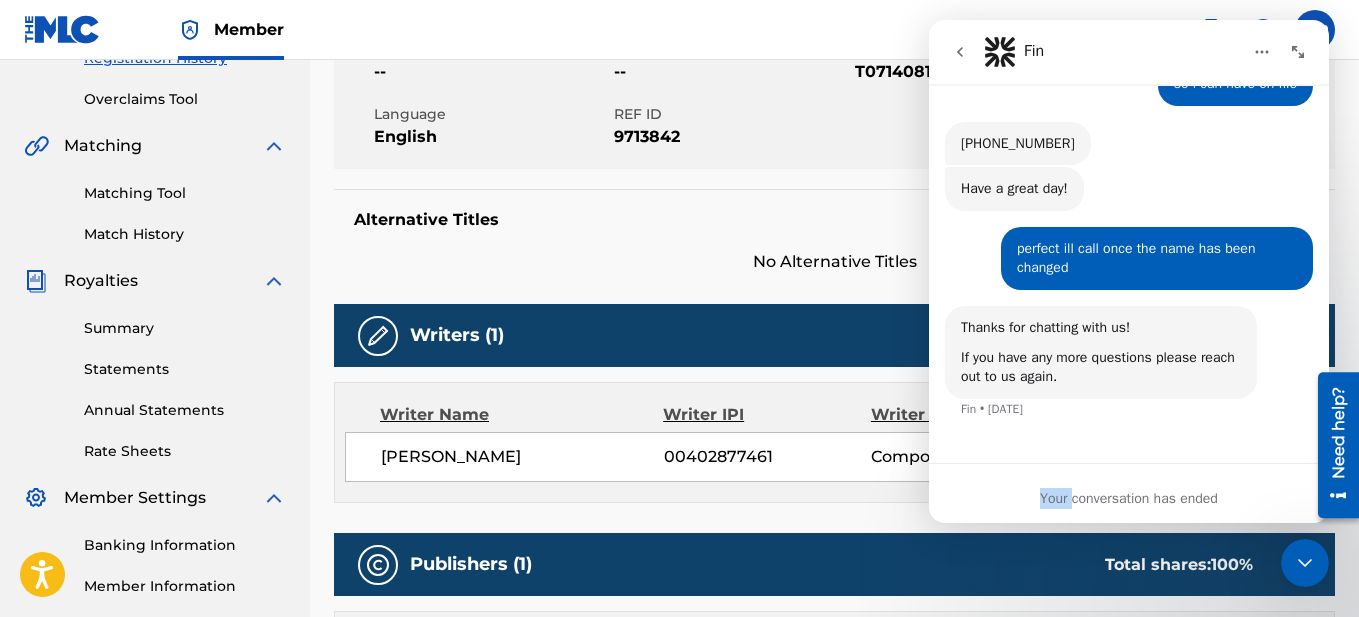 click on "Your conversation has ended" at bounding box center [1129, 498] 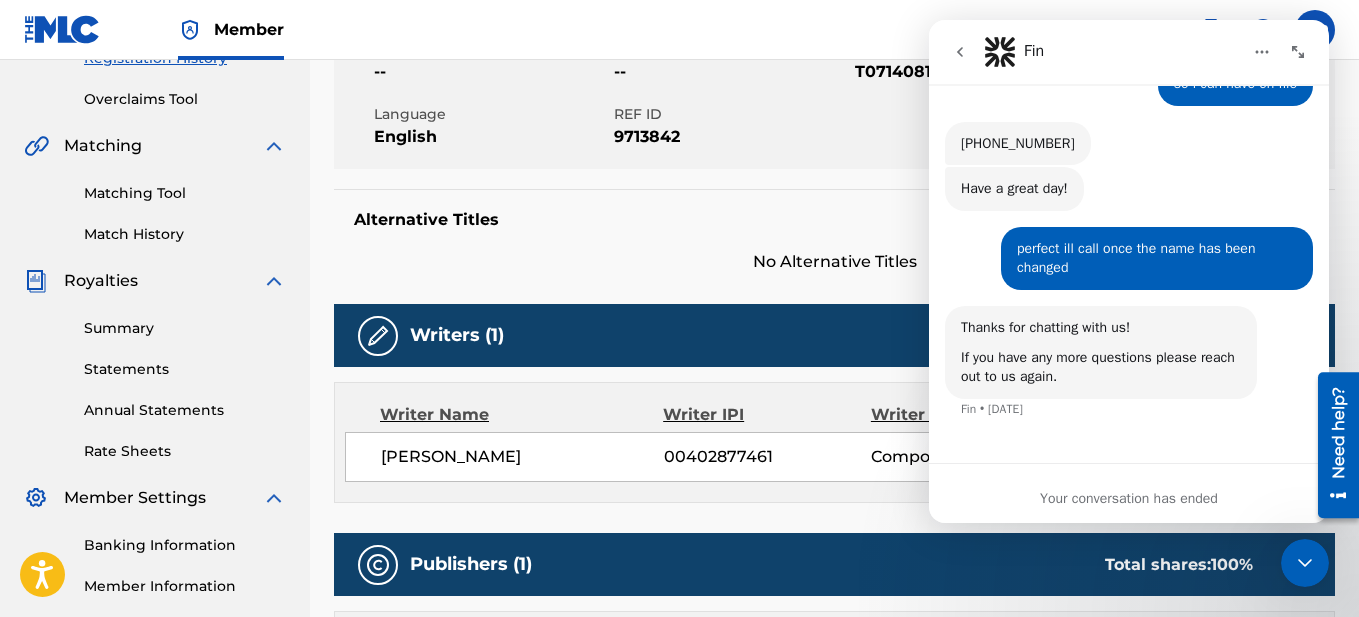 drag, startPoint x: 1058, startPoint y: 494, endPoint x: 1164, endPoint y: 489, distance: 106.11786 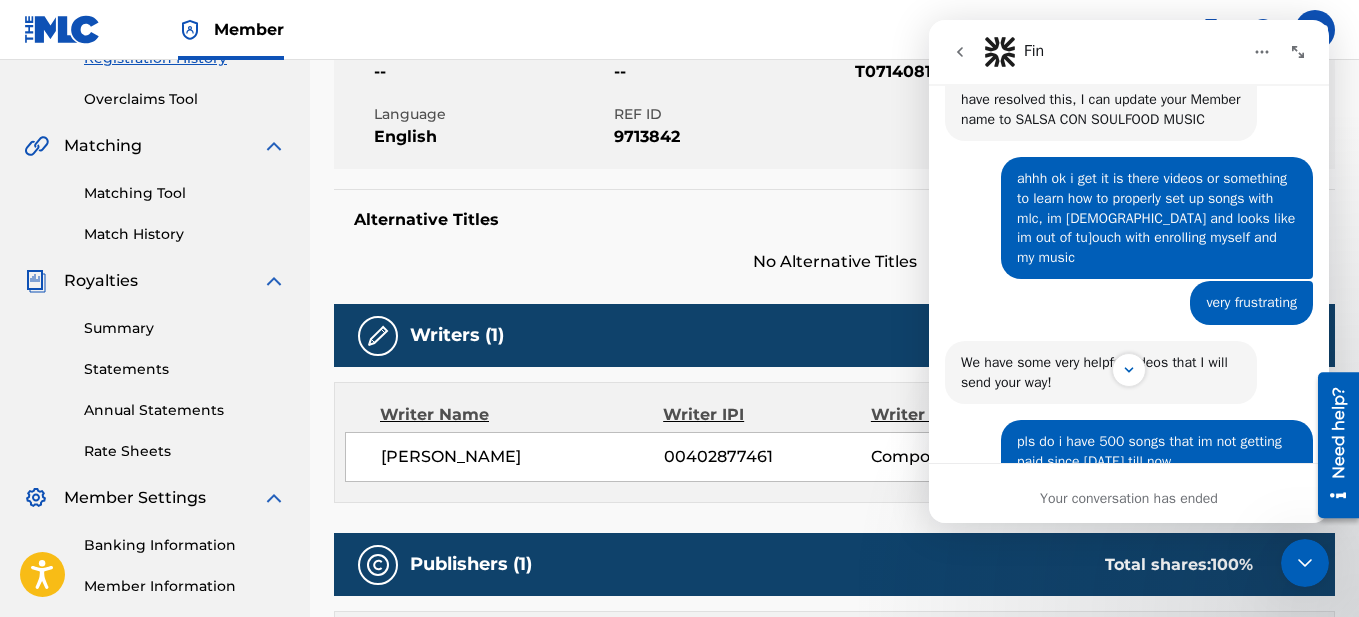 scroll, scrollTop: 2340, scrollLeft: 0, axis: vertical 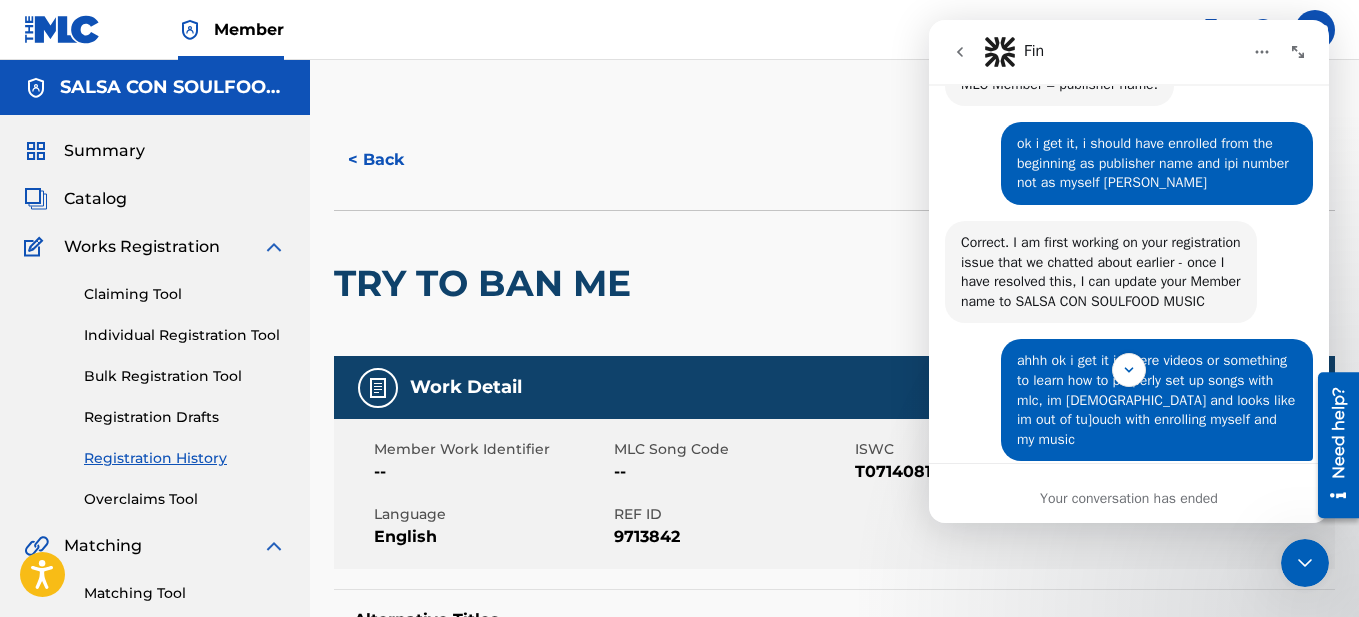 click 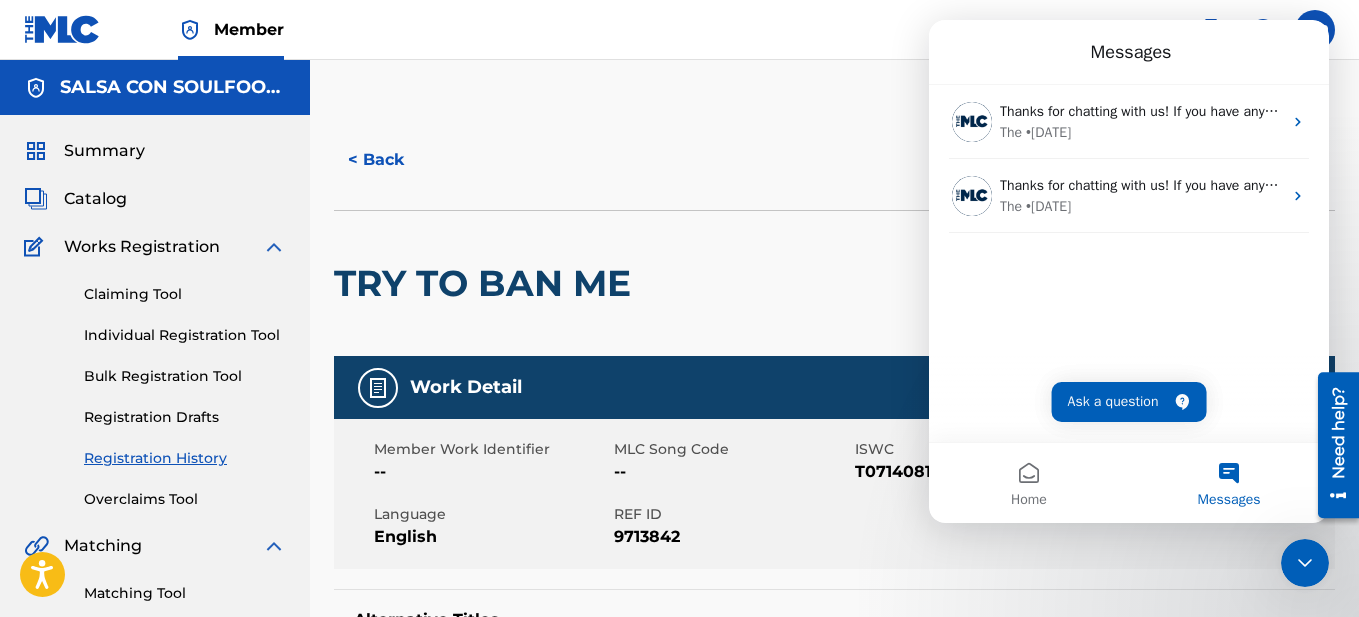 scroll, scrollTop: 0, scrollLeft: 0, axis: both 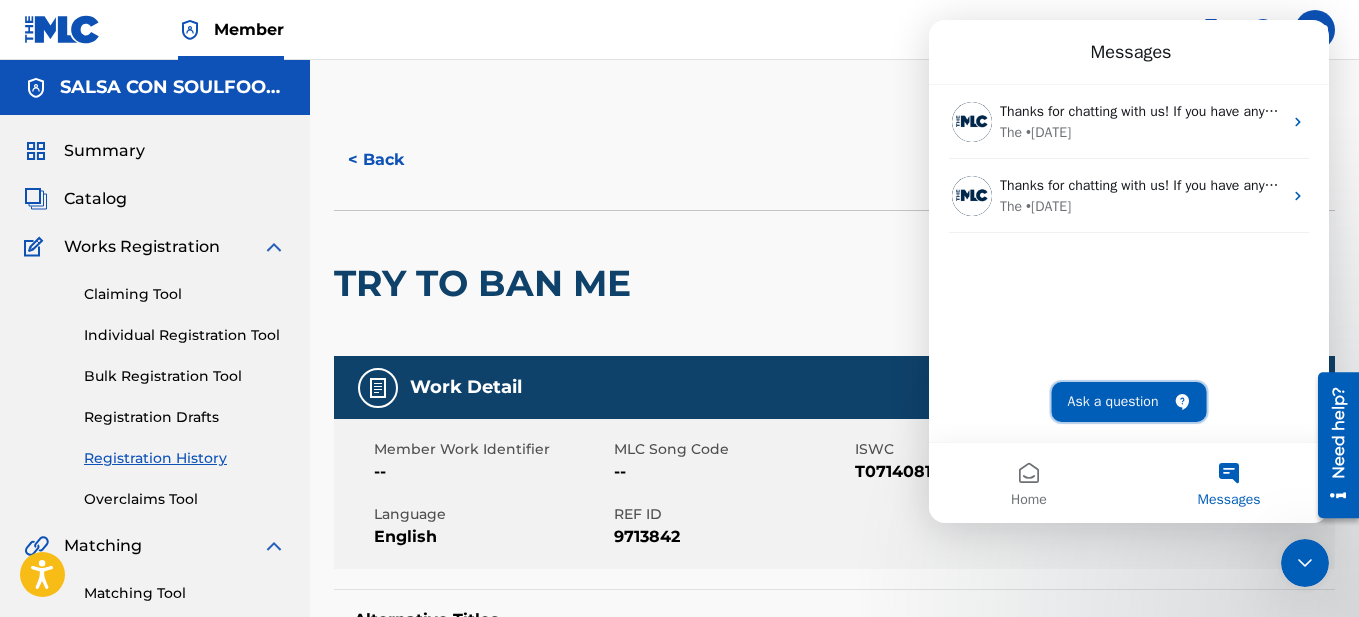 click on "Ask a question" at bounding box center [1129, 402] 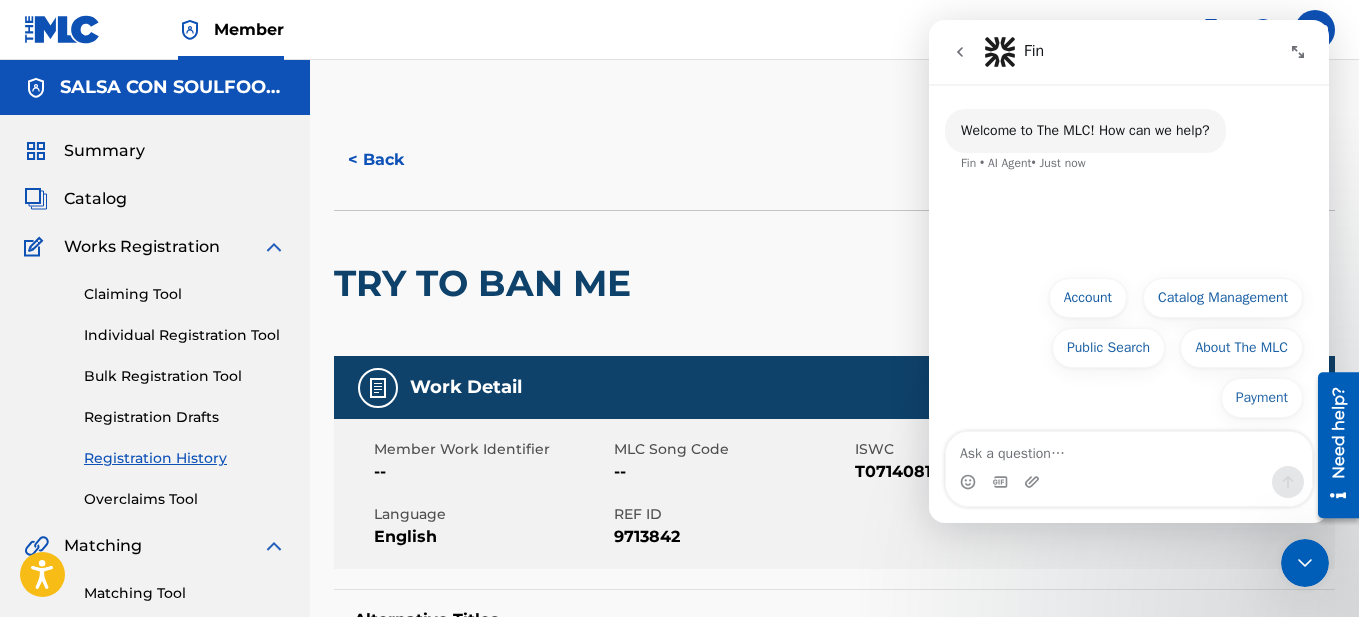 click at bounding box center (1129, 449) 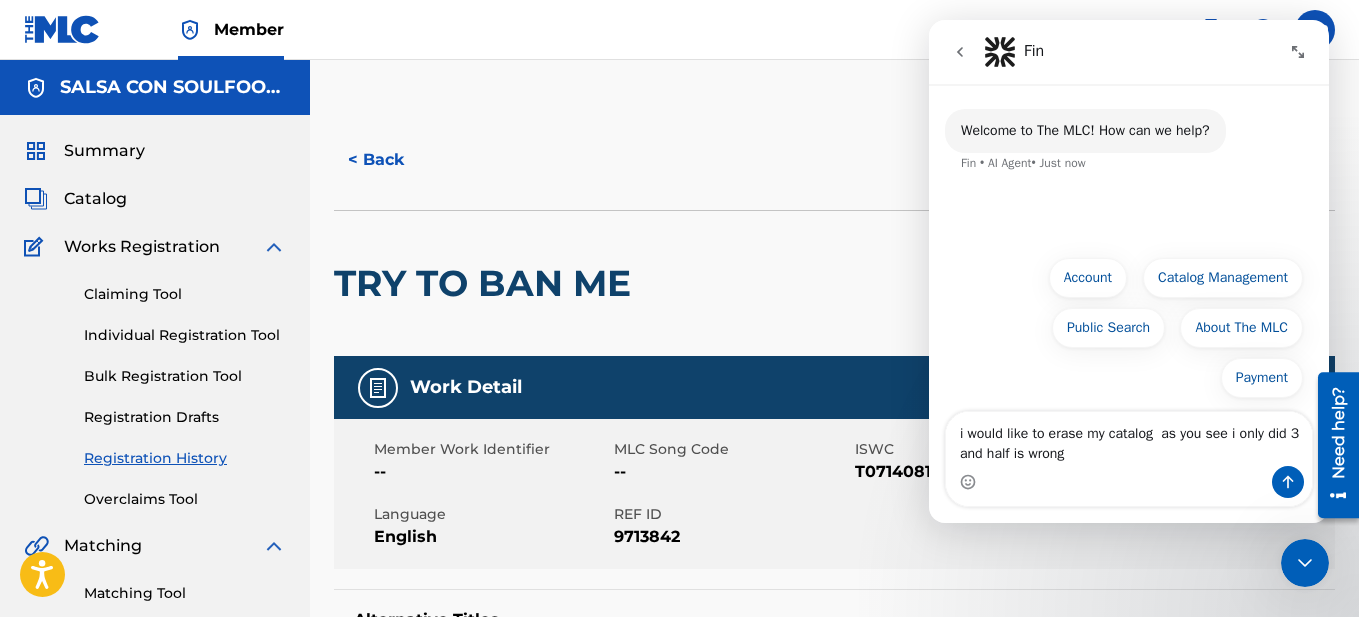 type on "i would like to erase my catalog  as you see i only did 3  and half is wrong" 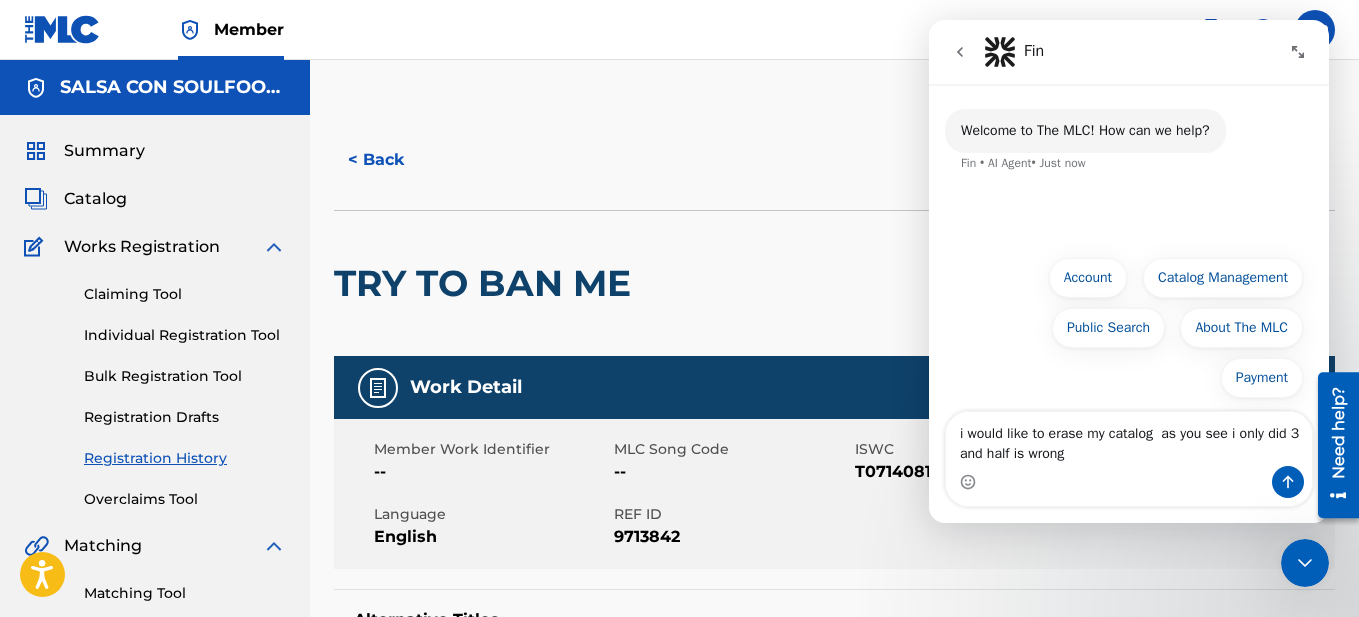 type 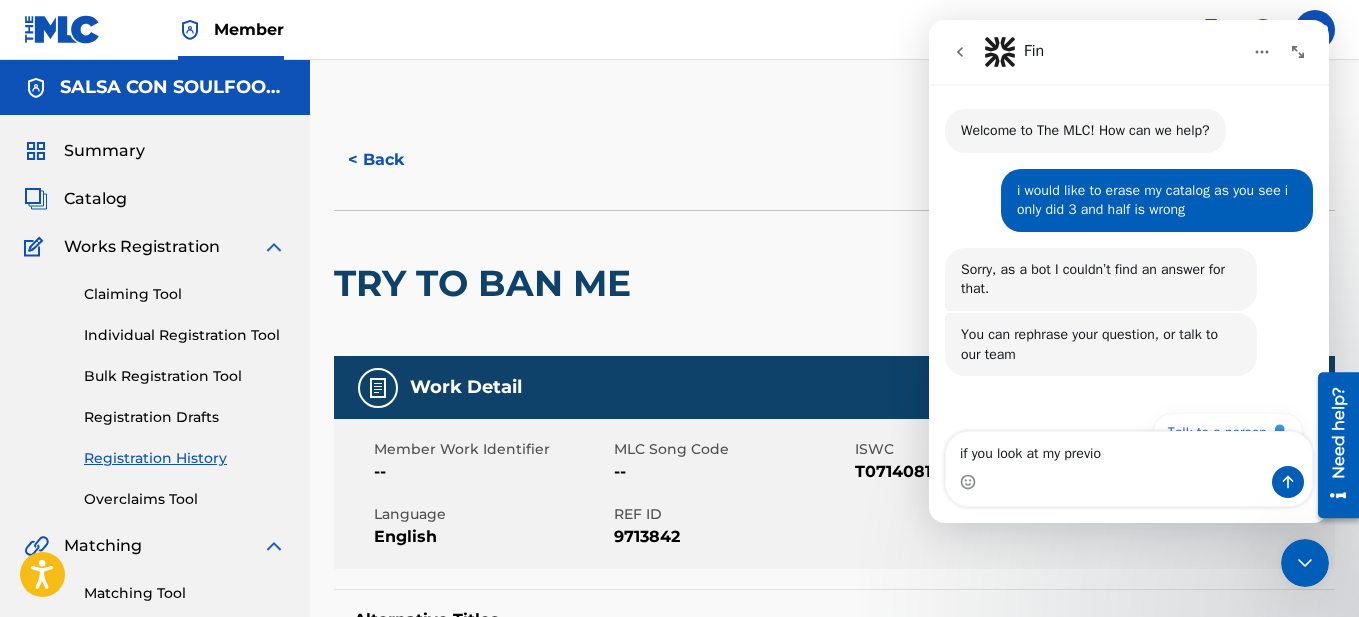 scroll, scrollTop: 37, scrollLeft: 0, axis: vertical 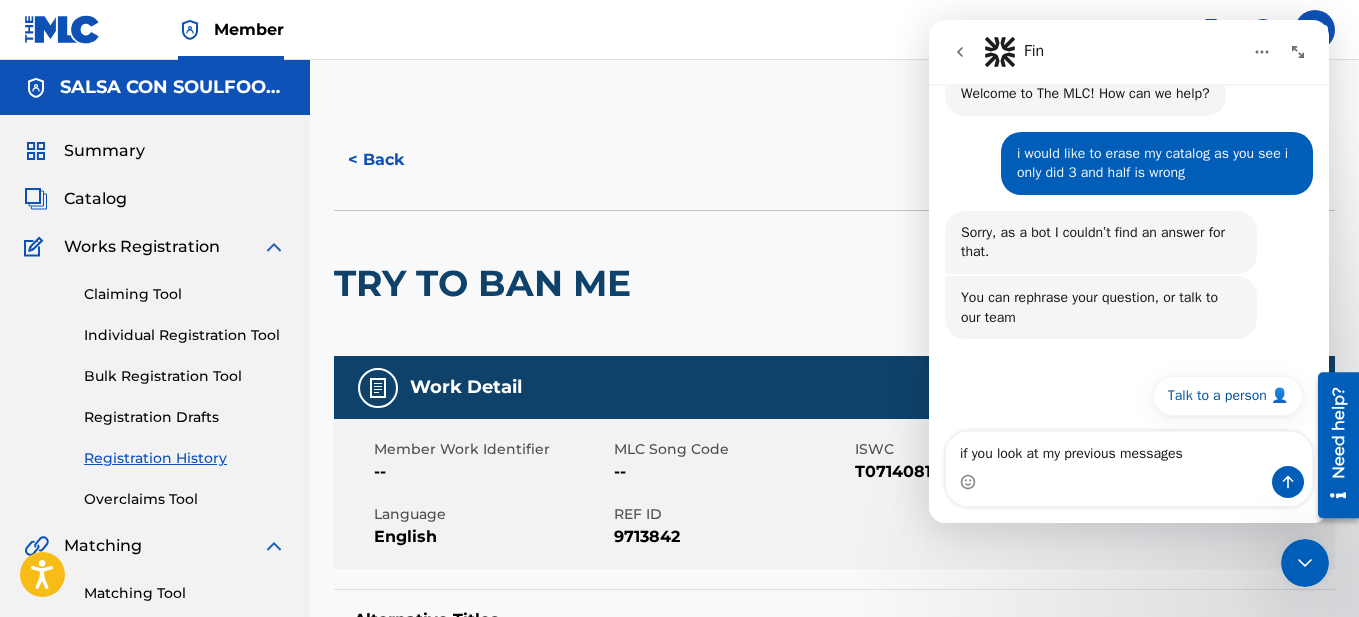 type on "if you look at my previous messages" 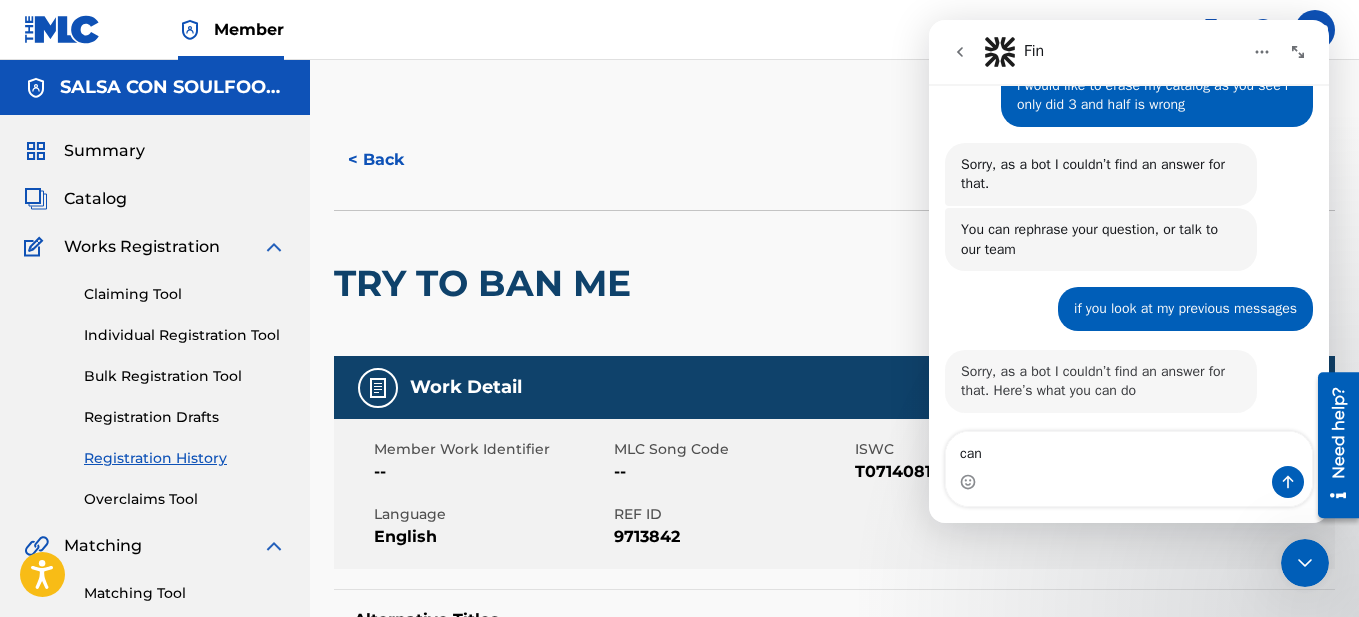 scroll, scrollTop: 176, scrollLeft: 0, axis: vertical 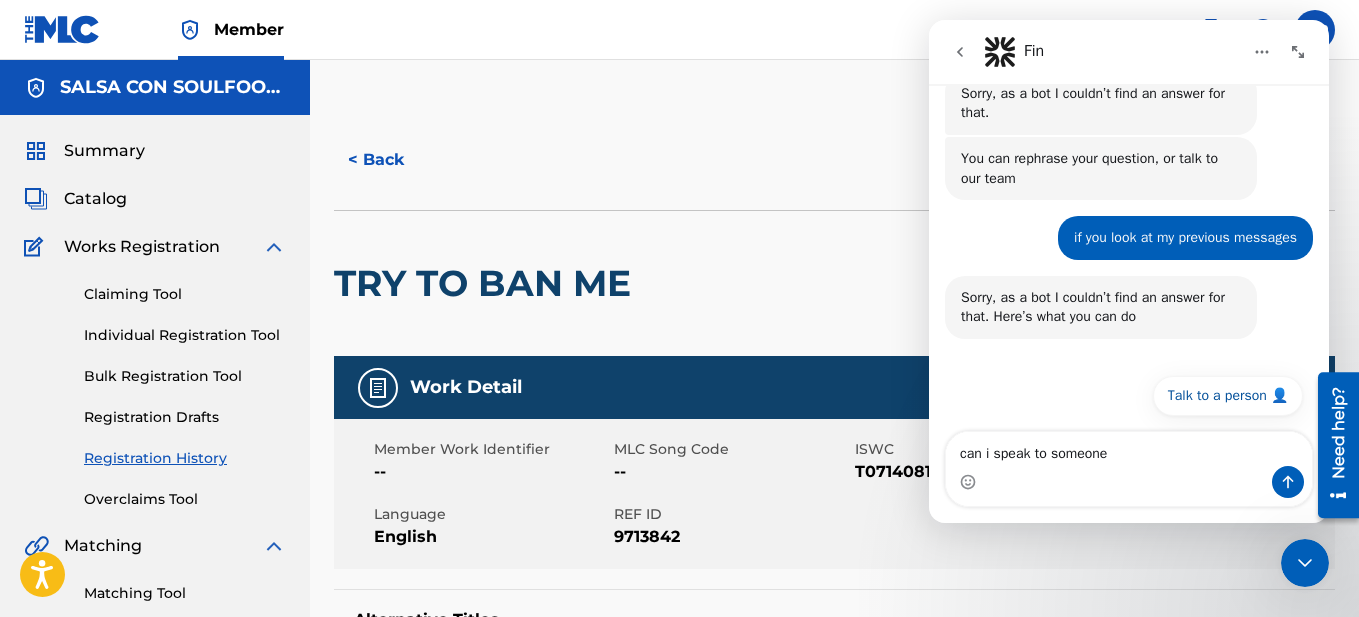 type on "can i speak to someone" 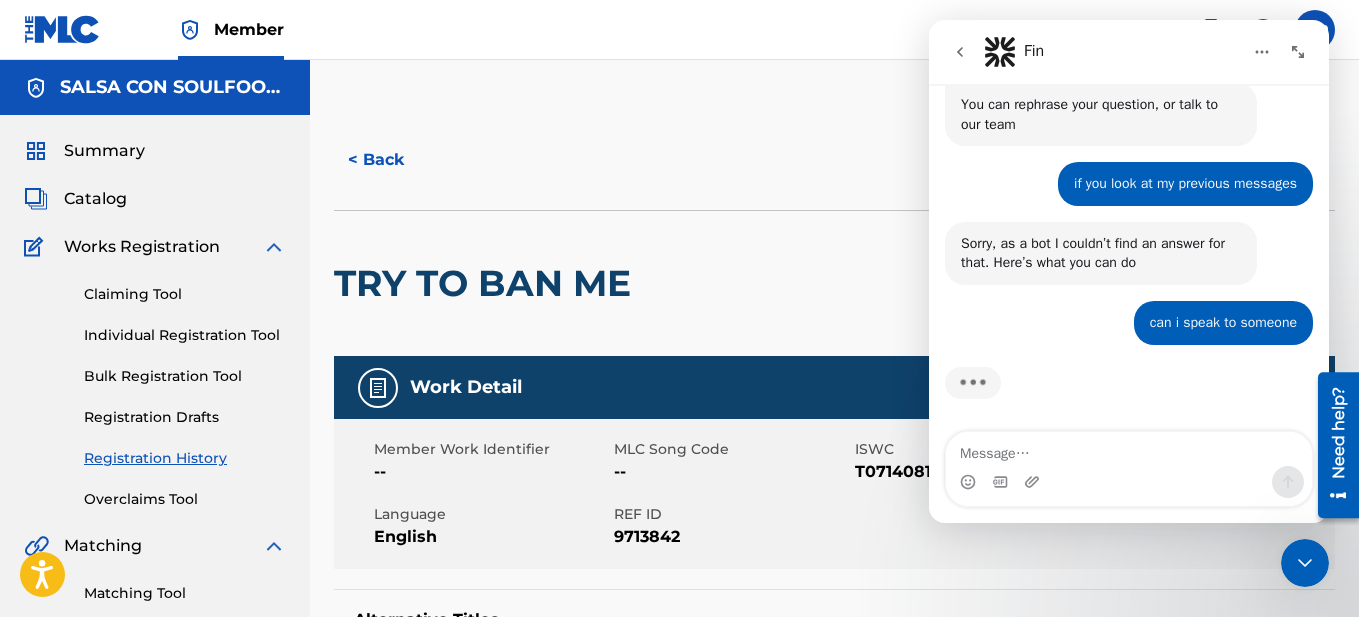 scroll, scrollTop: 230, scrollLeft: 0, axis: vertical 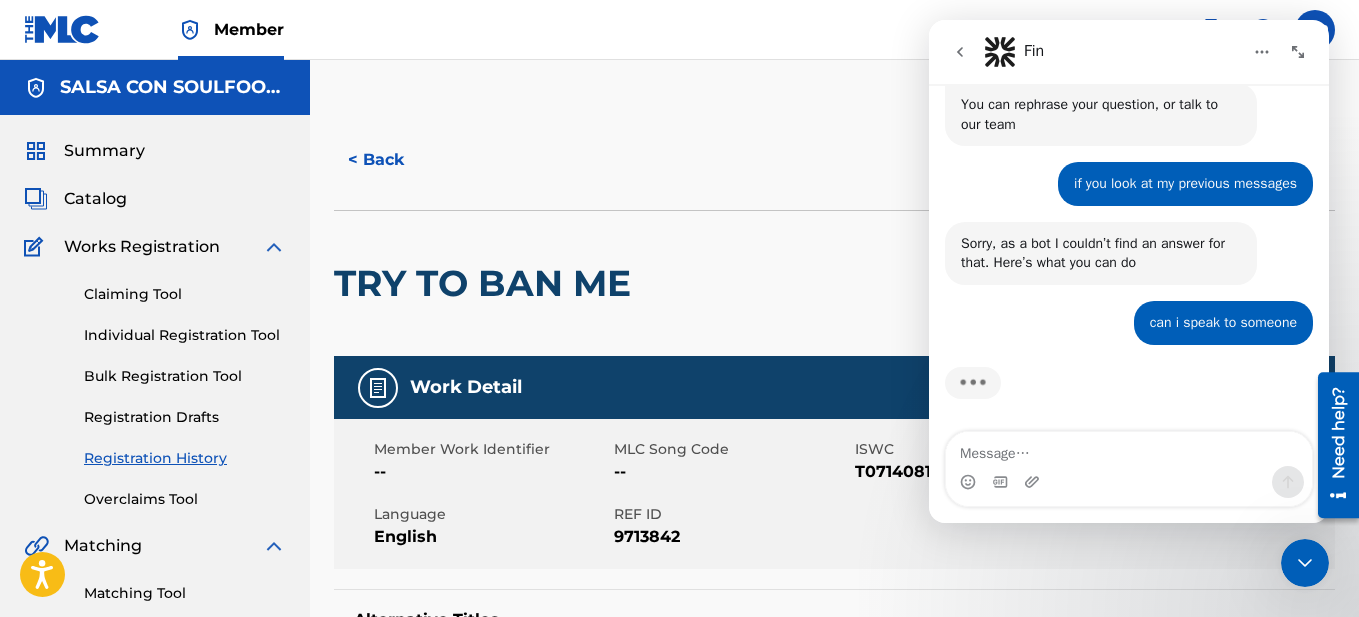 click on "< Back" at bounding box center (394, 160) 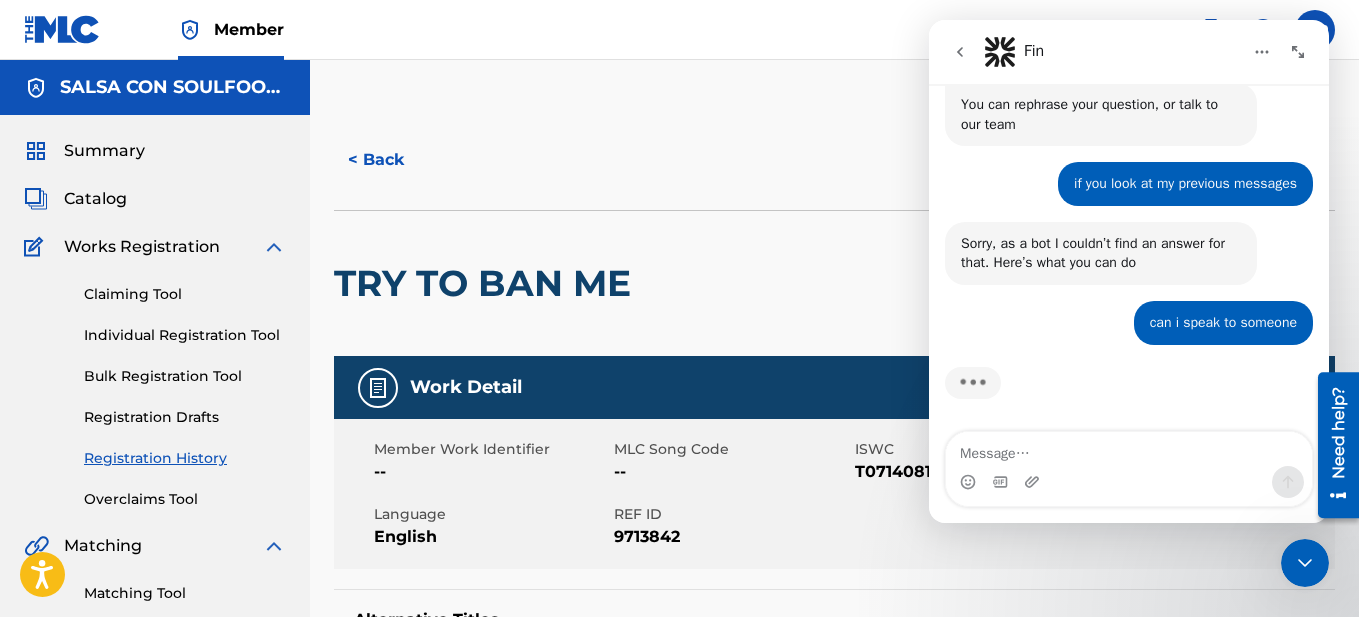 scroll, scrollTop: 623, scrollLeft: 0, axis: vertical 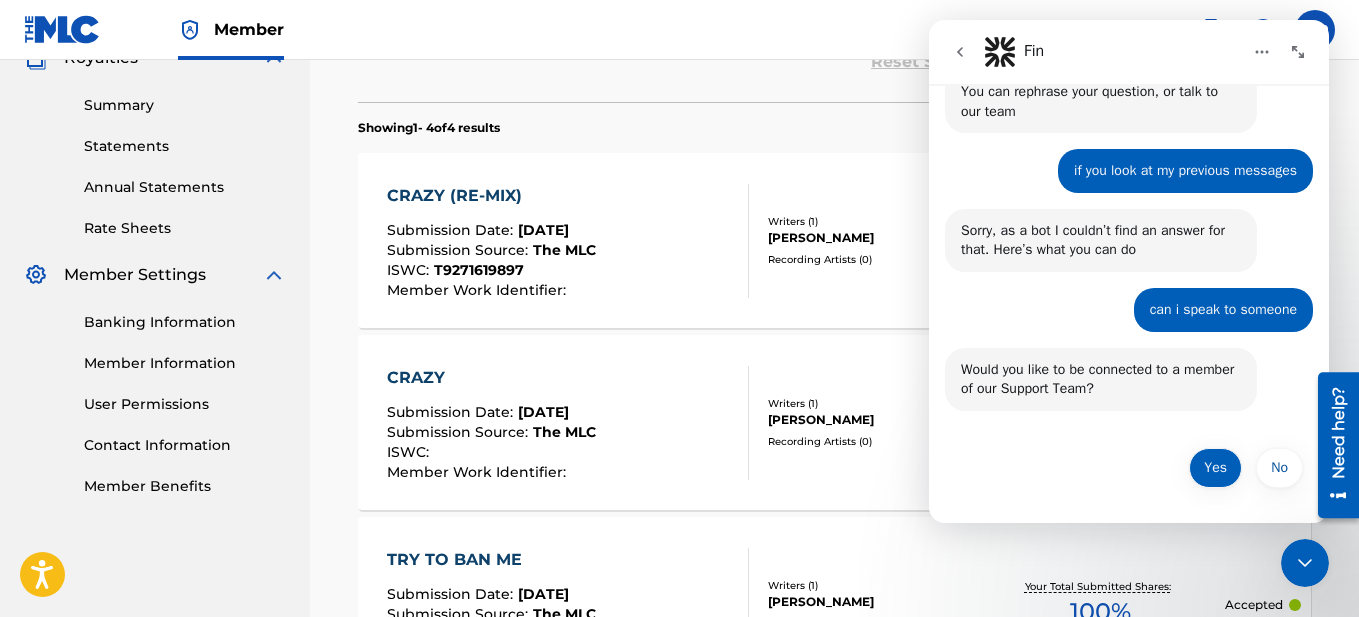 click on "Yes" at bounding box center [1215, 468] 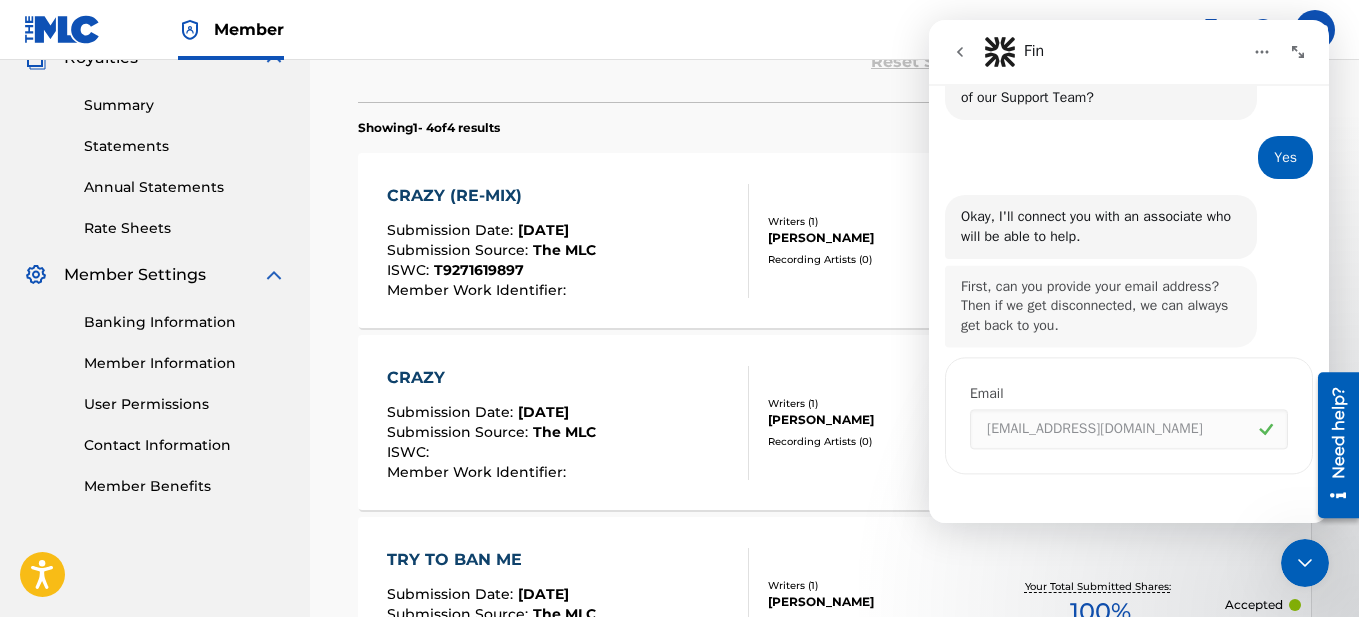 scroll, scrollTop: 534, scrollLeft: 0, axis: vertical 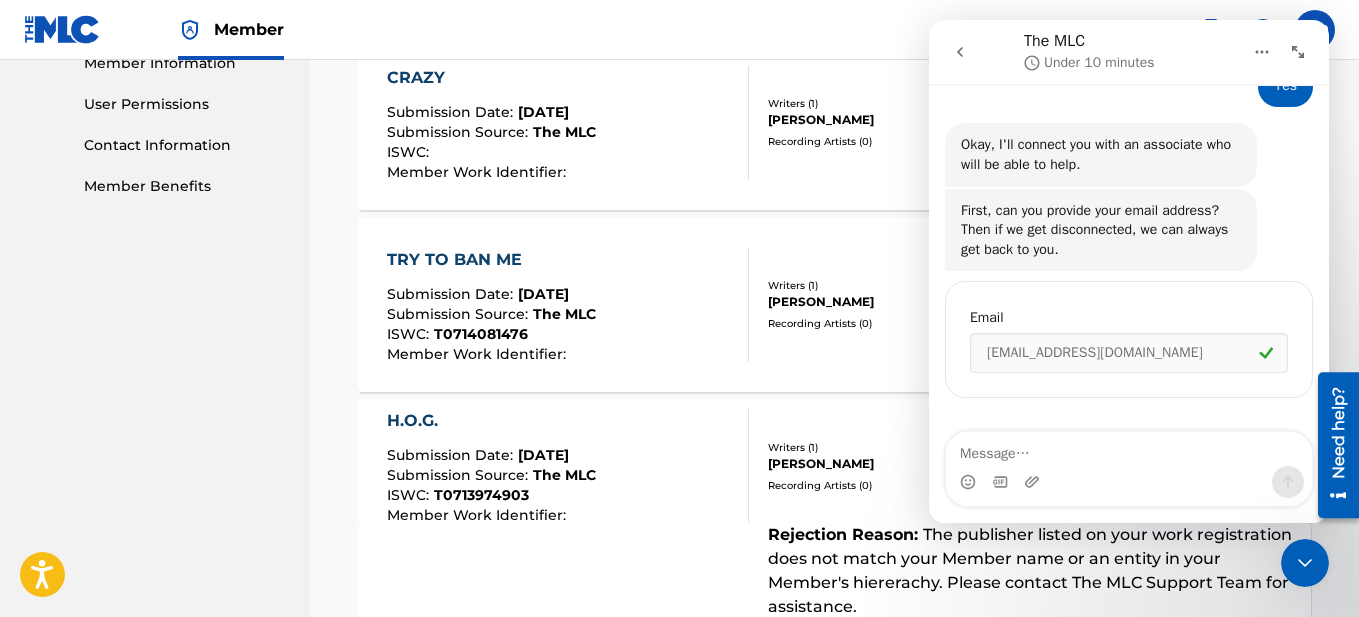 click at bounding box center (1129, 449) 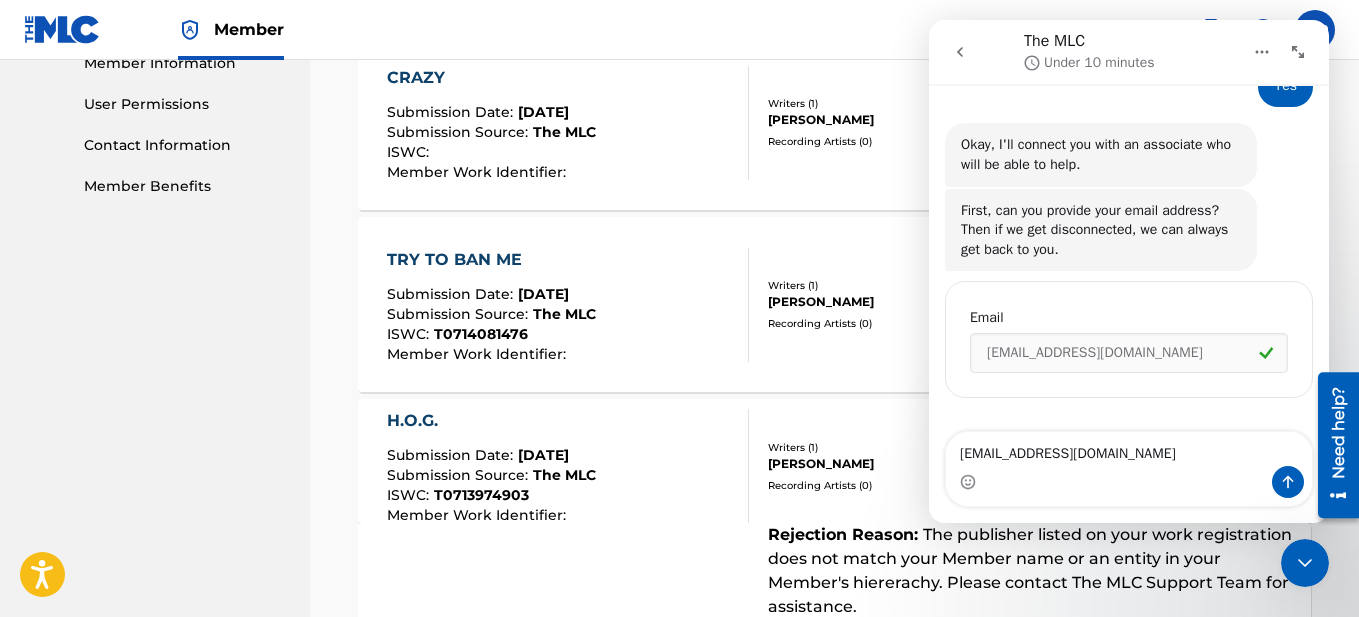 type on "[EMAIL_ADDRESS][DOMAIN_NAME]" 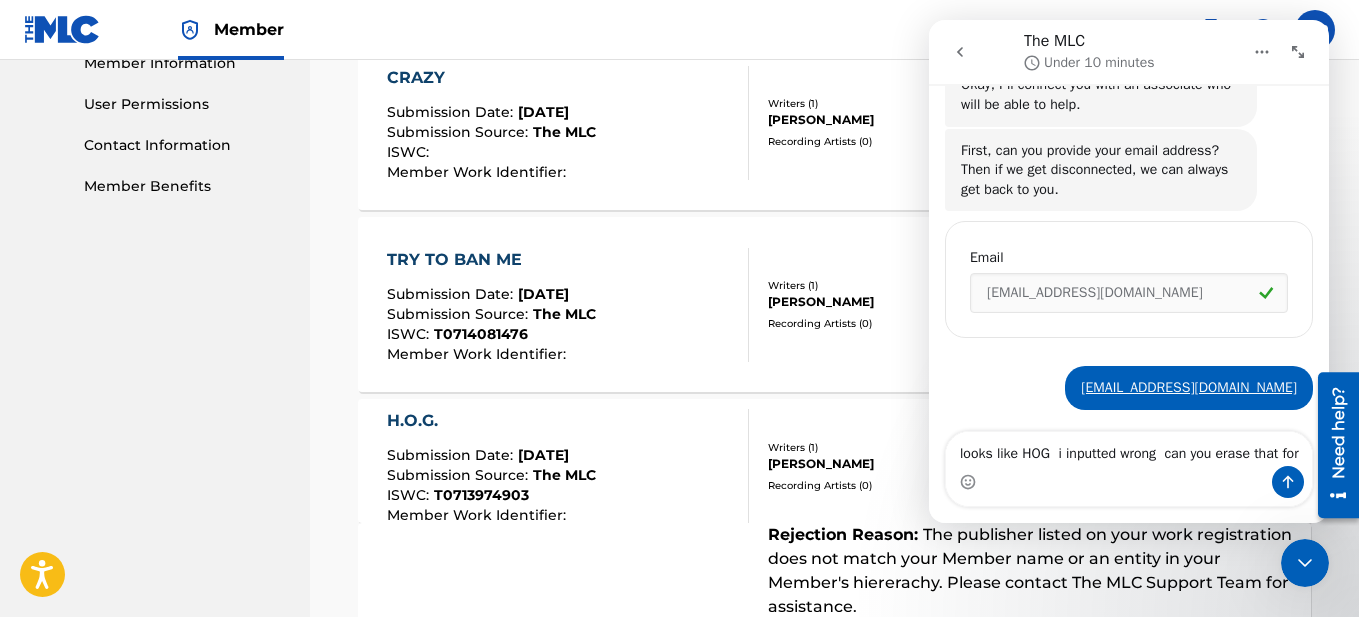 scroll, scrollTop: 686, scrollLeft: 0, axis: vertical 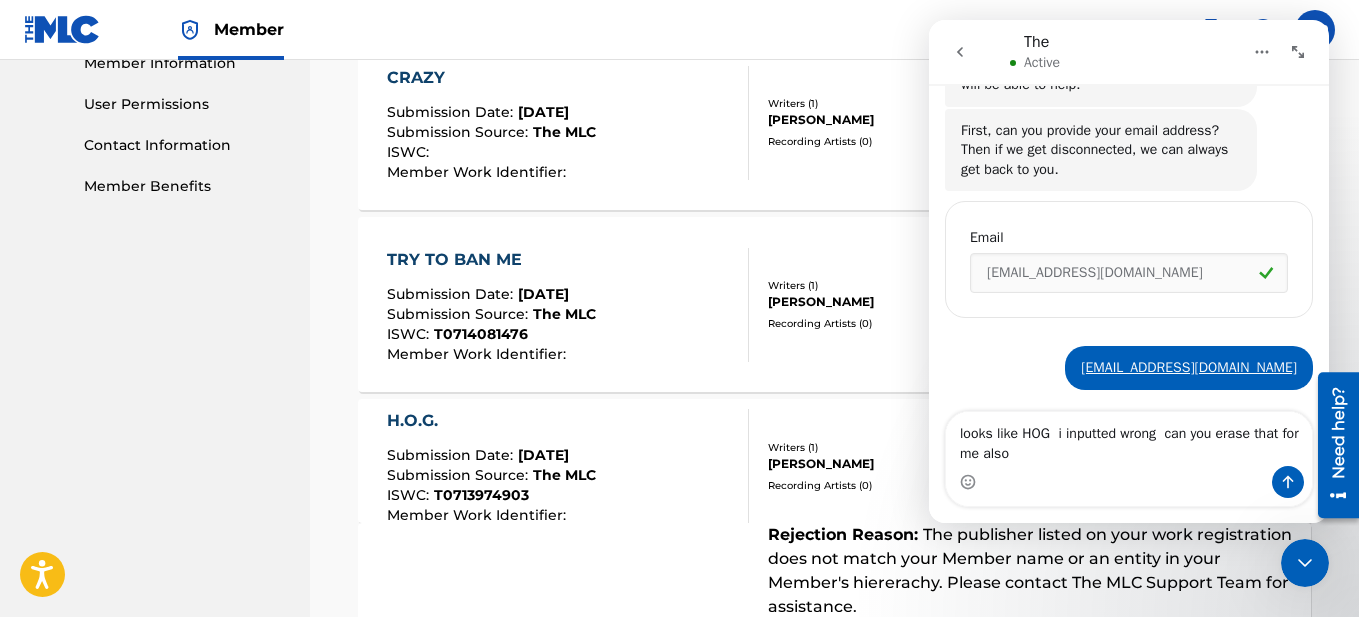 type on "looks like HOG  i inputted wrong  can you erase that for me also" 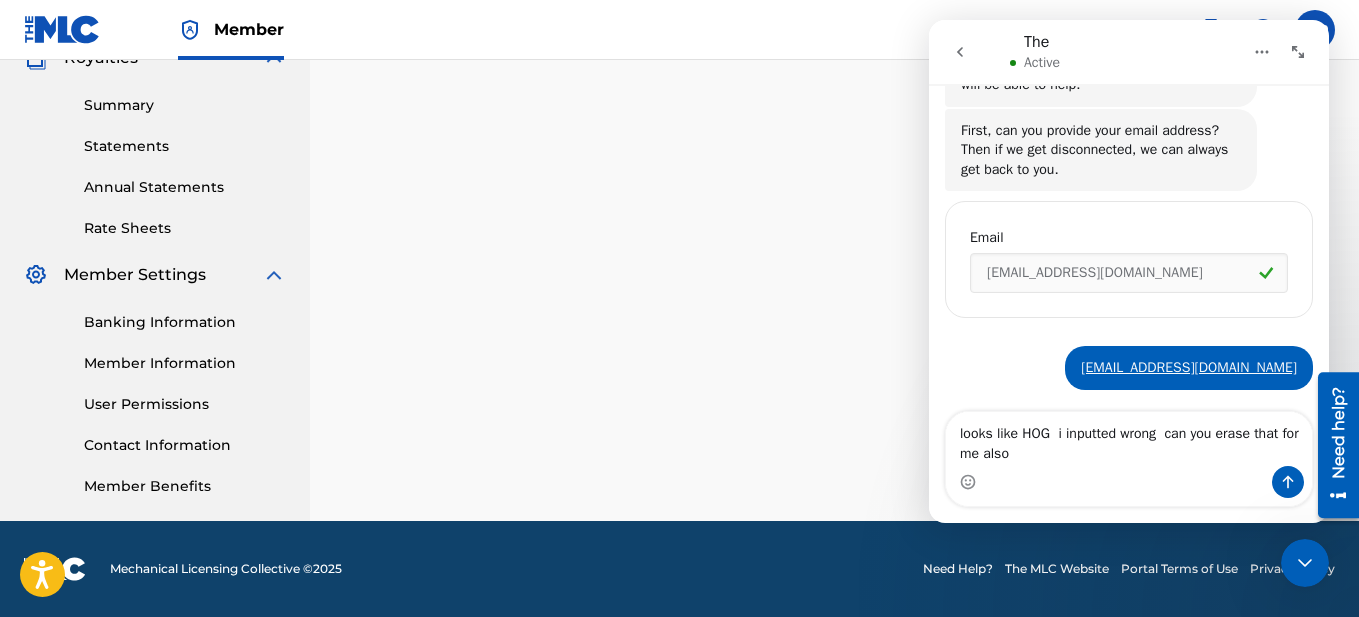 scroll, scrollTop: 0, scrollLeft: 0, axis: both 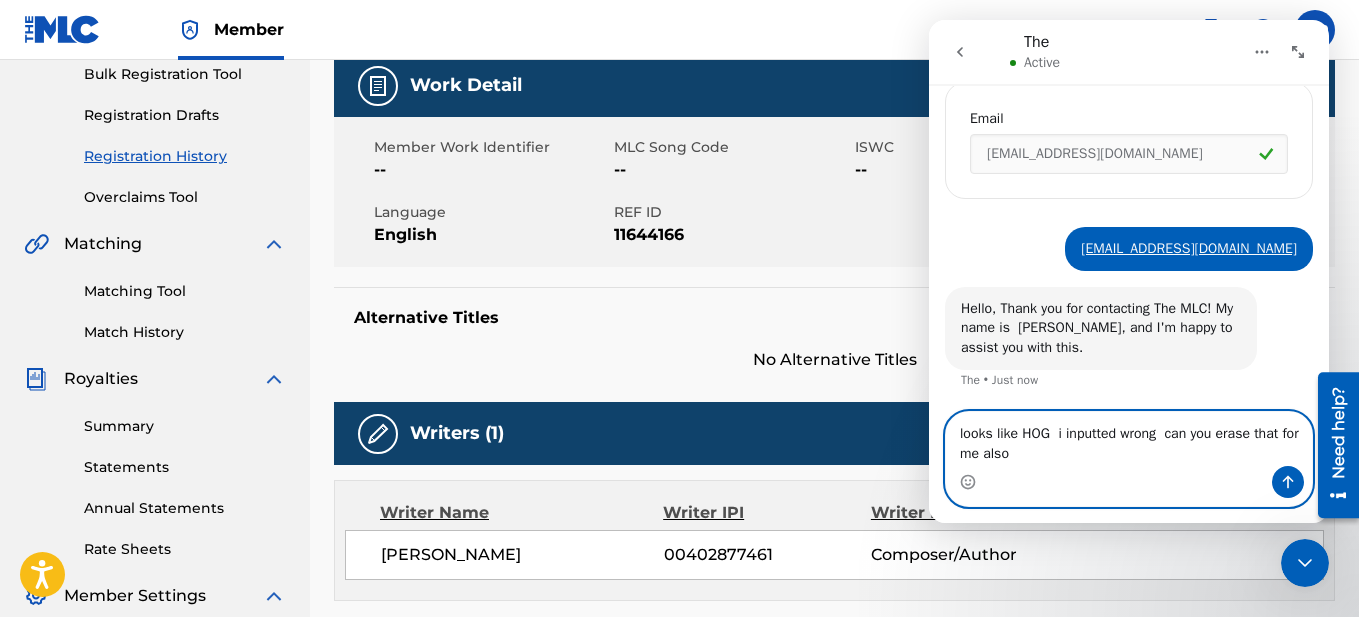 click on "looks like HOG  i inputted wrong  can you erase that for me also" at bounding box center (1129, 439) 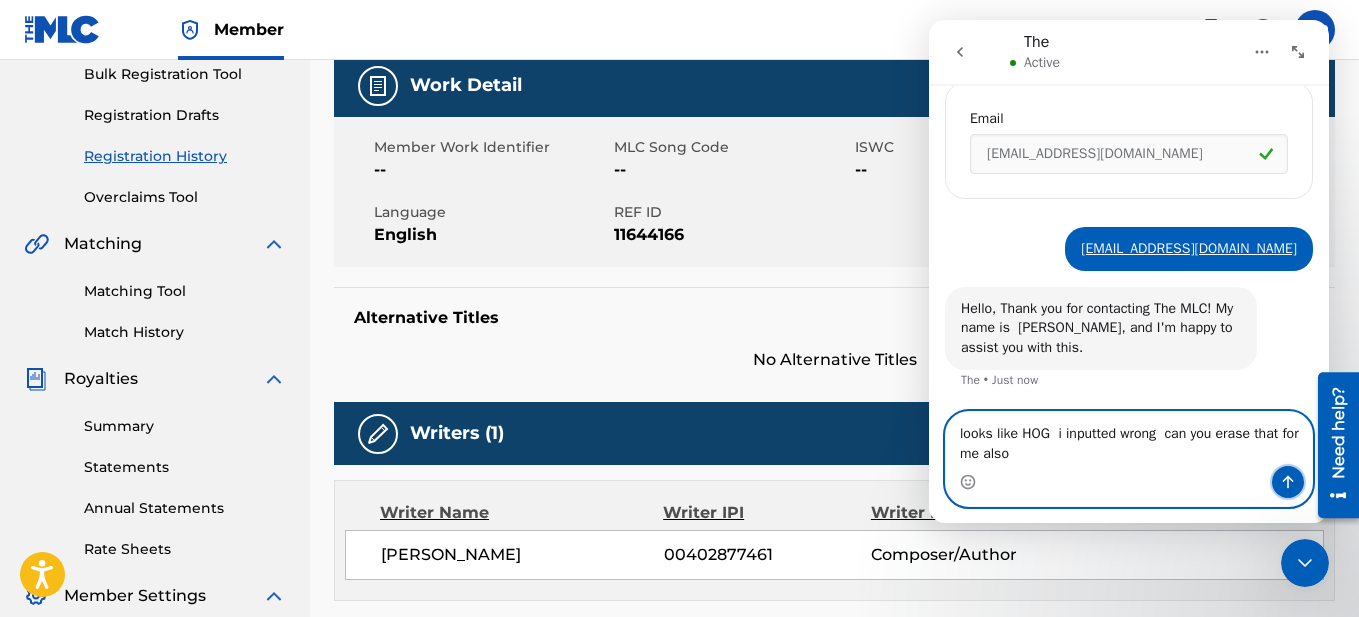 click 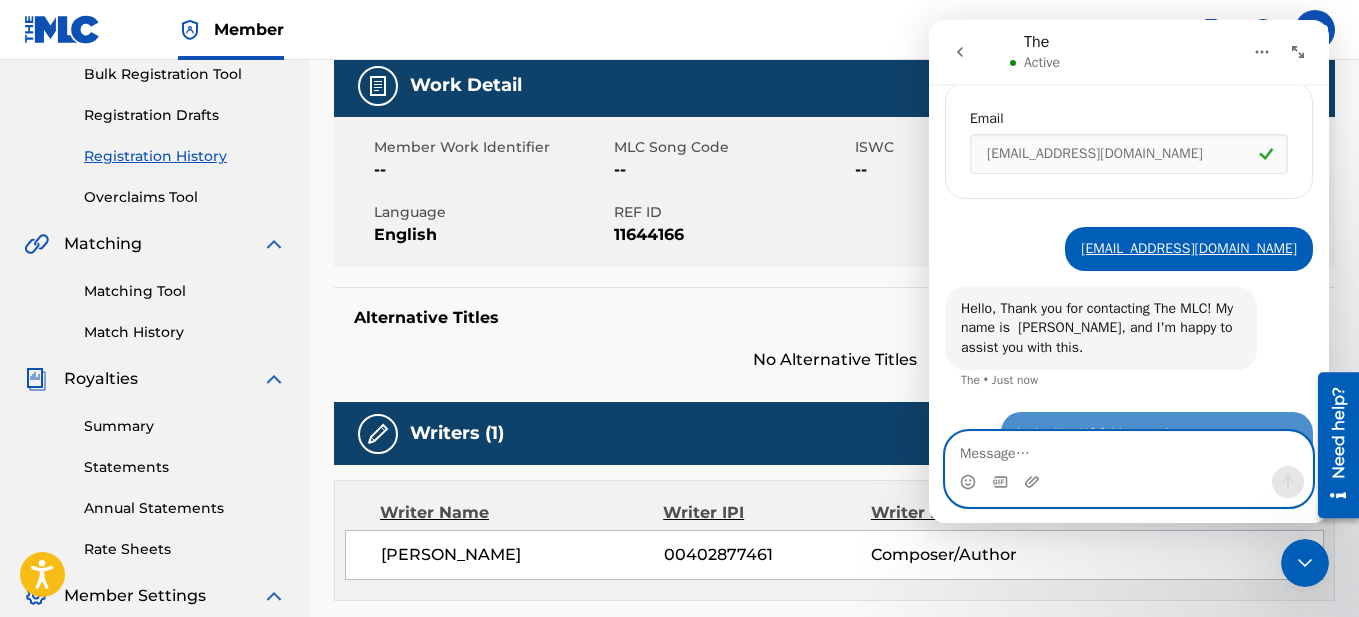 scroll, scrollTop: 864, scrollLeft: 0, axis: vertical 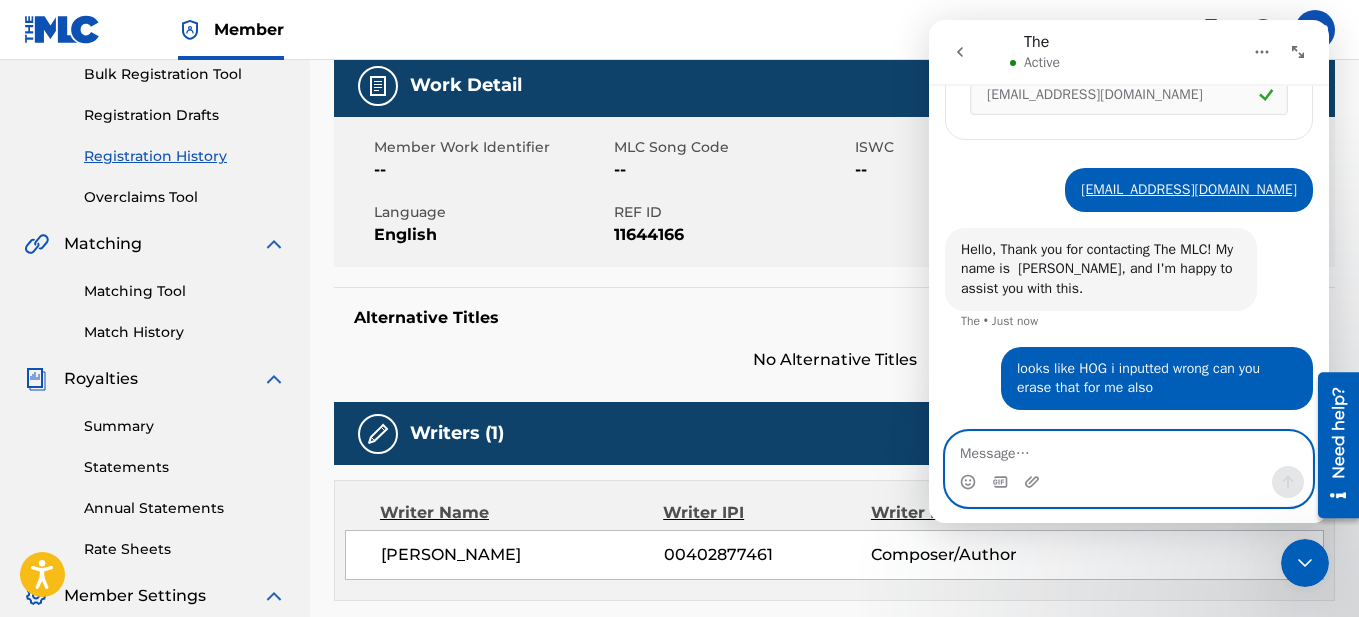 click at bounding box center (1129, 449) 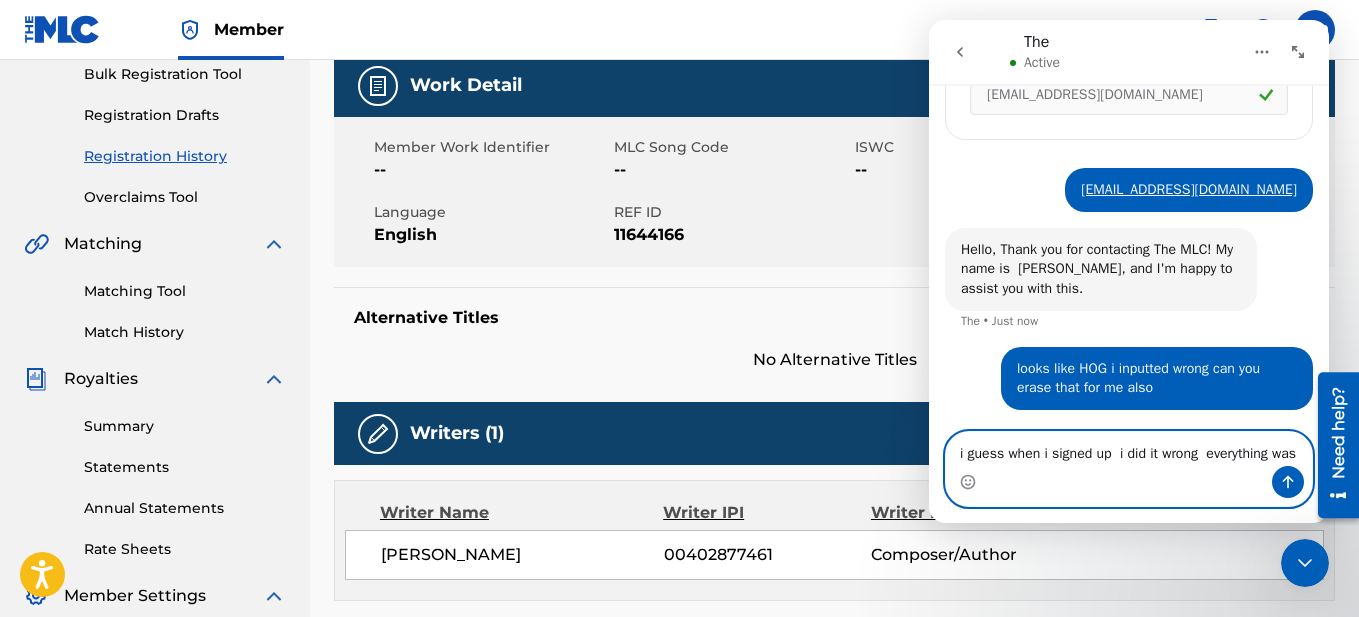 scroll, scrollTop: 884, scrollLeft: 0, axis: vertical 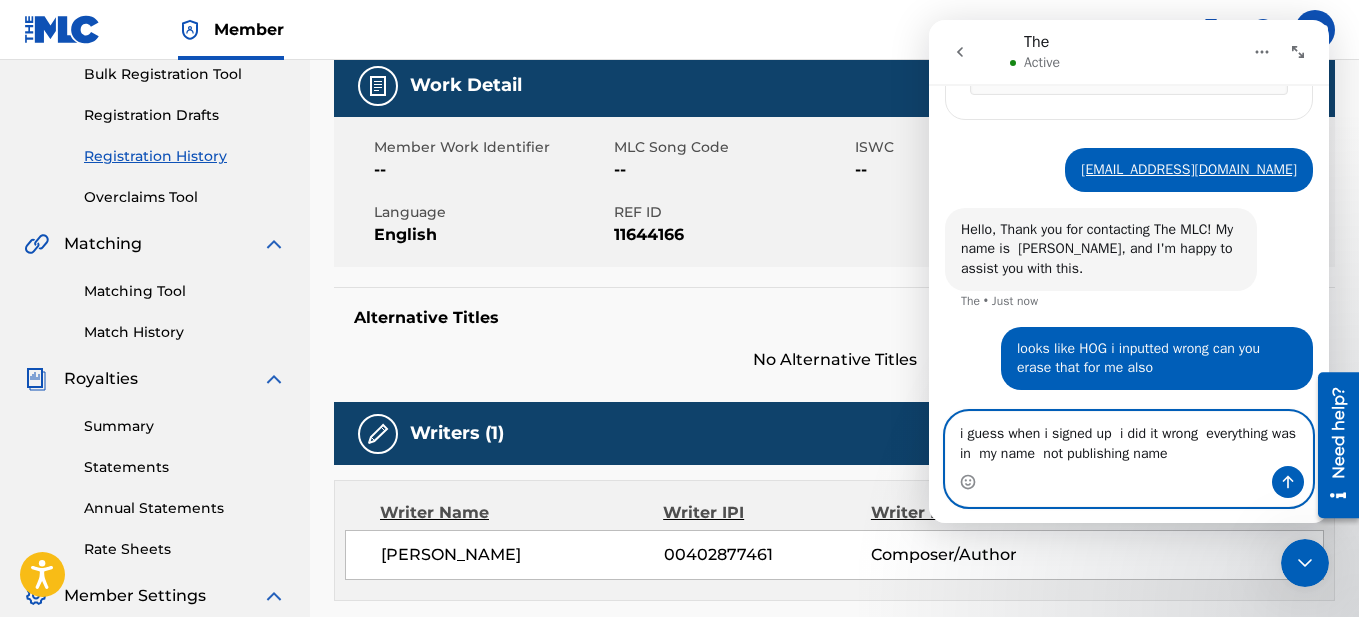 type on "i guess when i signed up  i did it wrong  everything was in  my name  not publishing name" 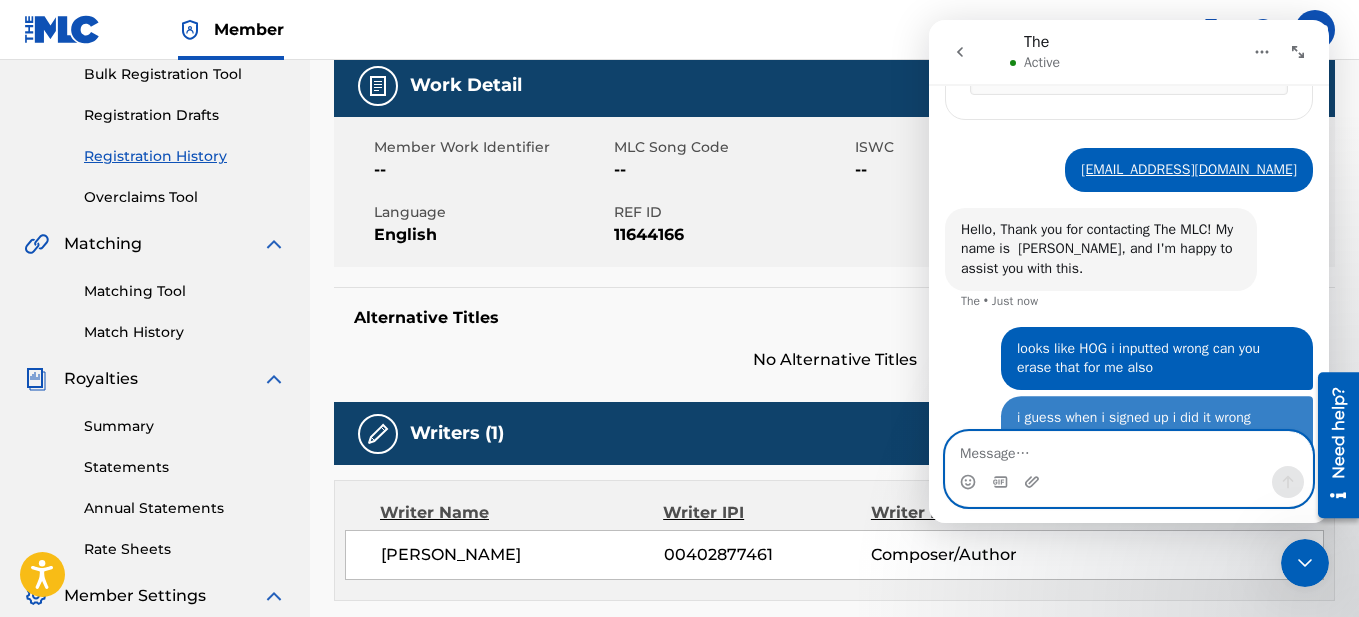 scroll, scrollTop: 949, scrollLeft: 0, axis: vertical 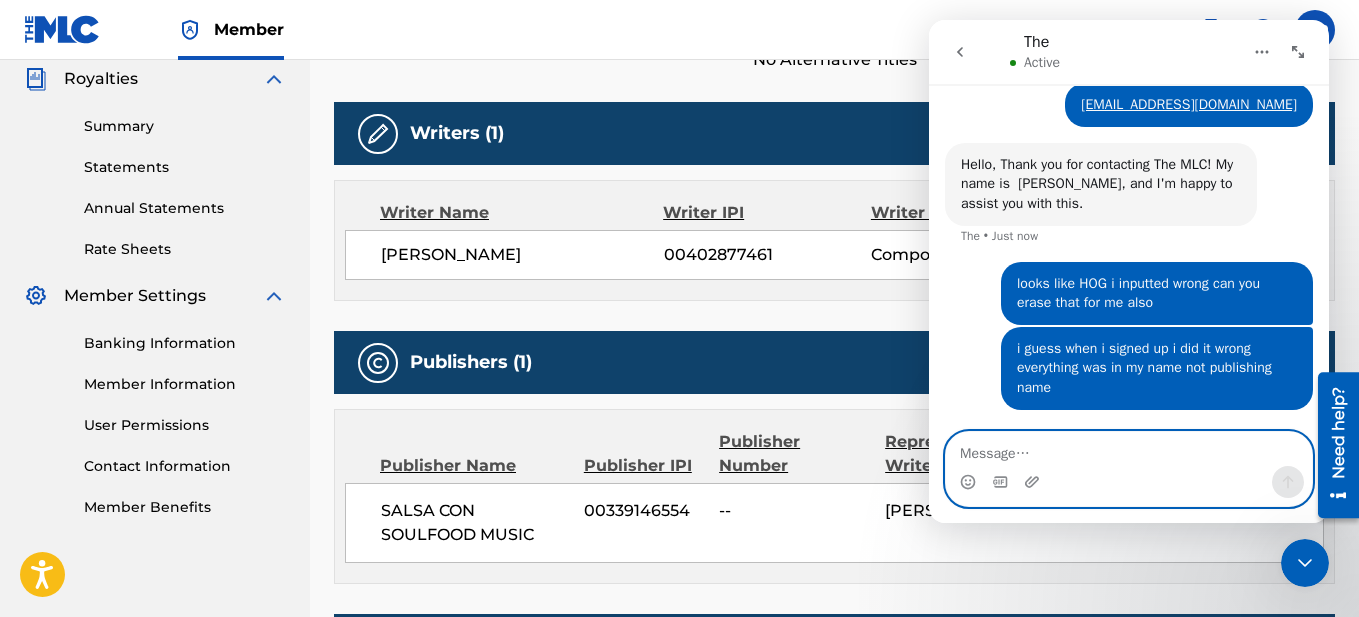 click at bounding box center (1129, 449) 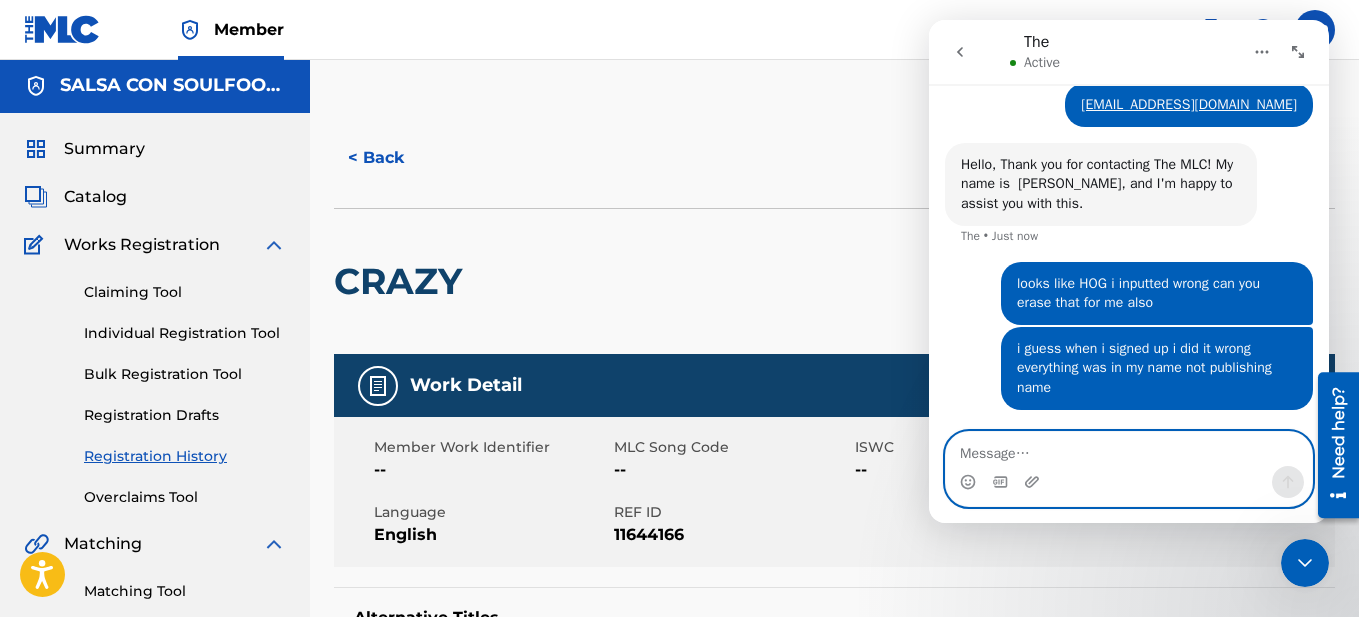 scroll, scrollTop: 0, scrollLeft: 0, axis: both 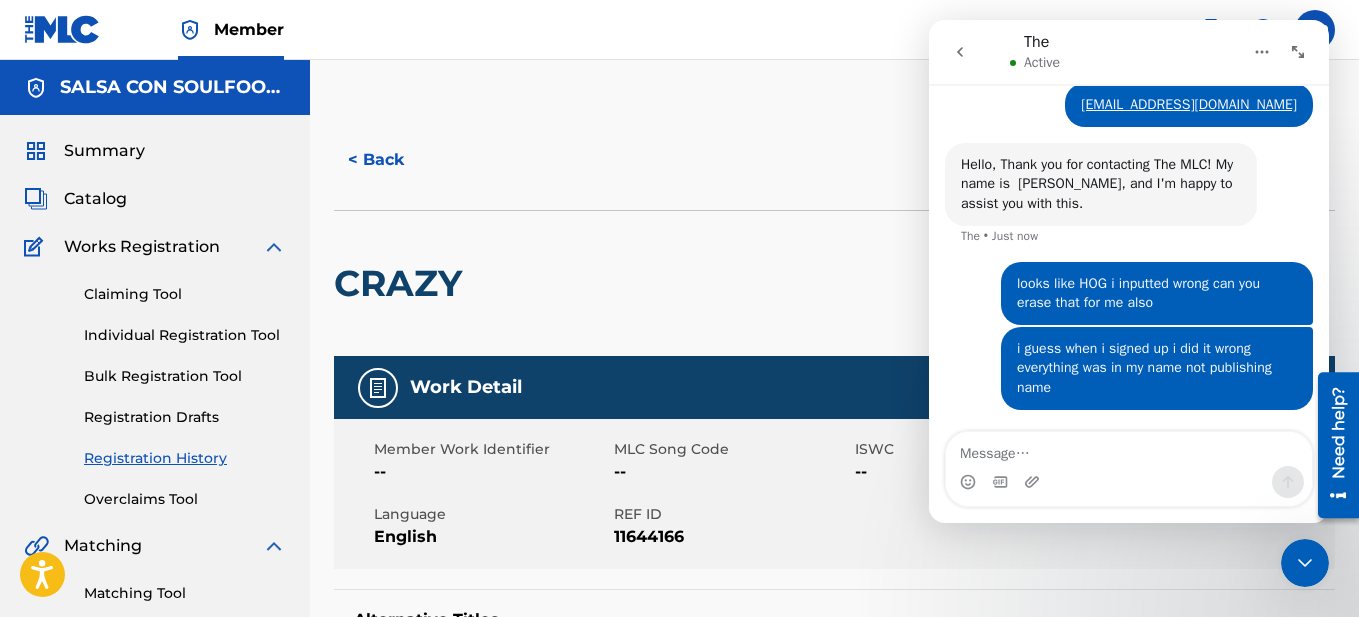 click on "< Back" at bounding box center (394, 160) 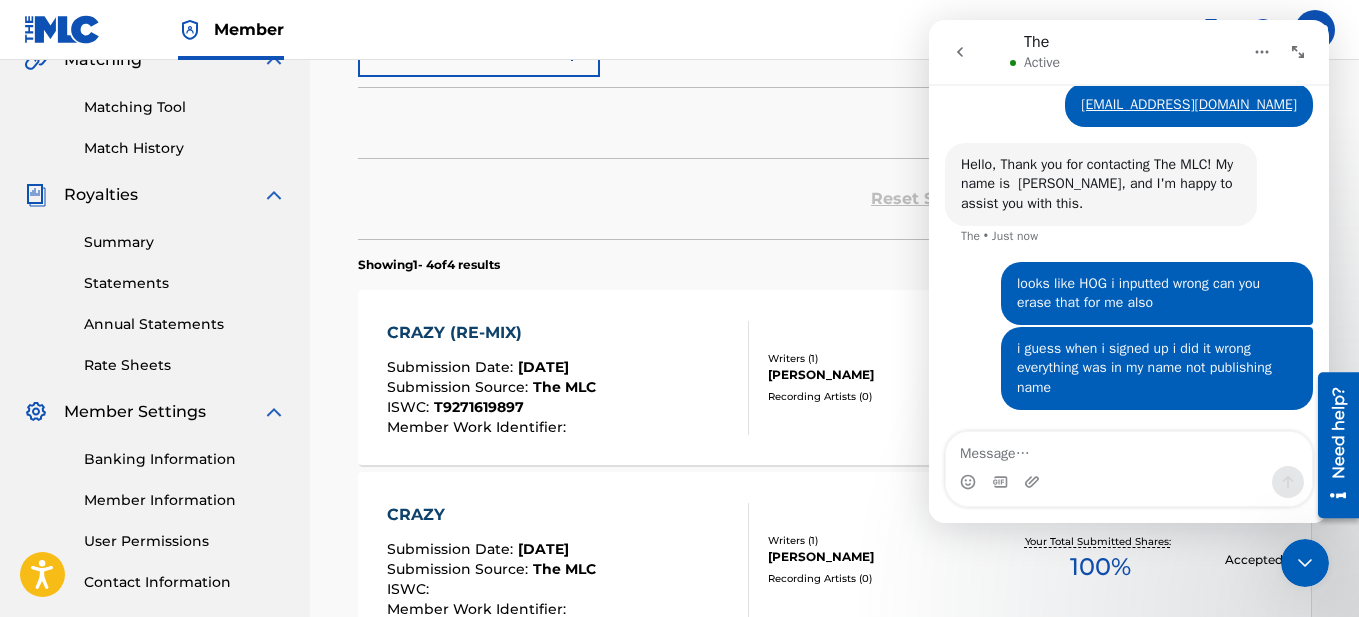 scroll, scrollTop: 423, scrollLeft: 0, axis: vertical 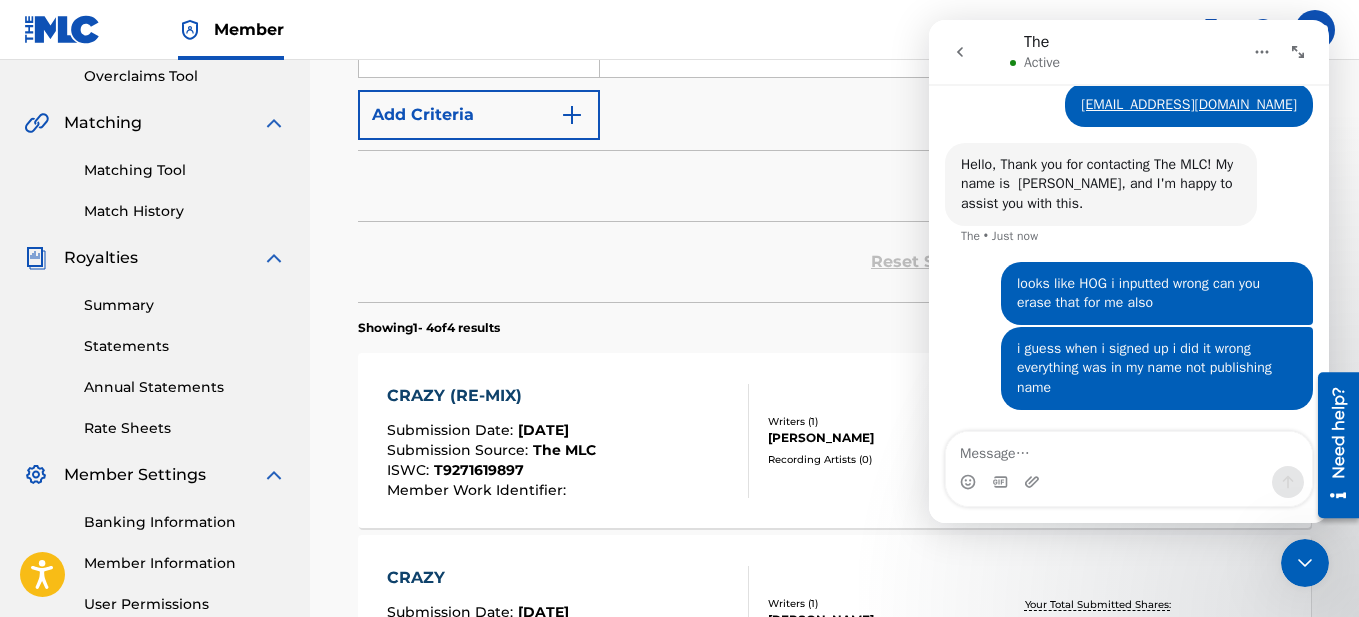 click on "CRAZY (RE-MIX)" at bounding box center [491, 396] 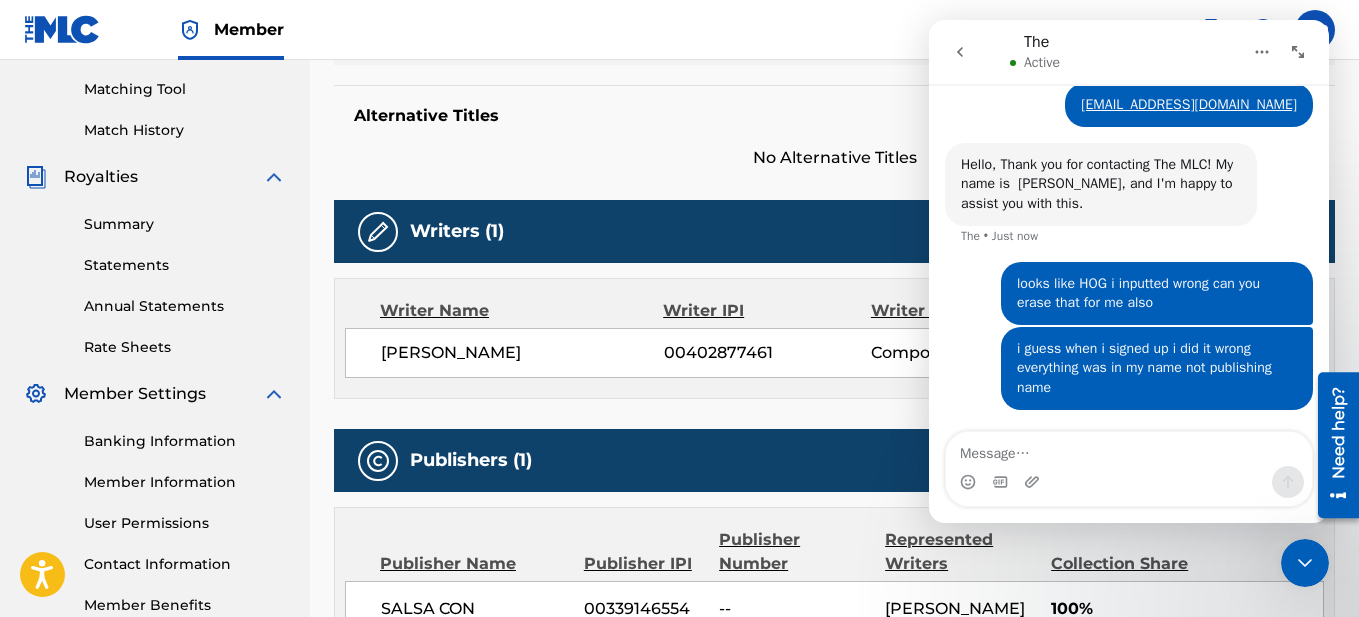 scroll, scrollTop: 502, scrollLeft: 0, axis: vertical 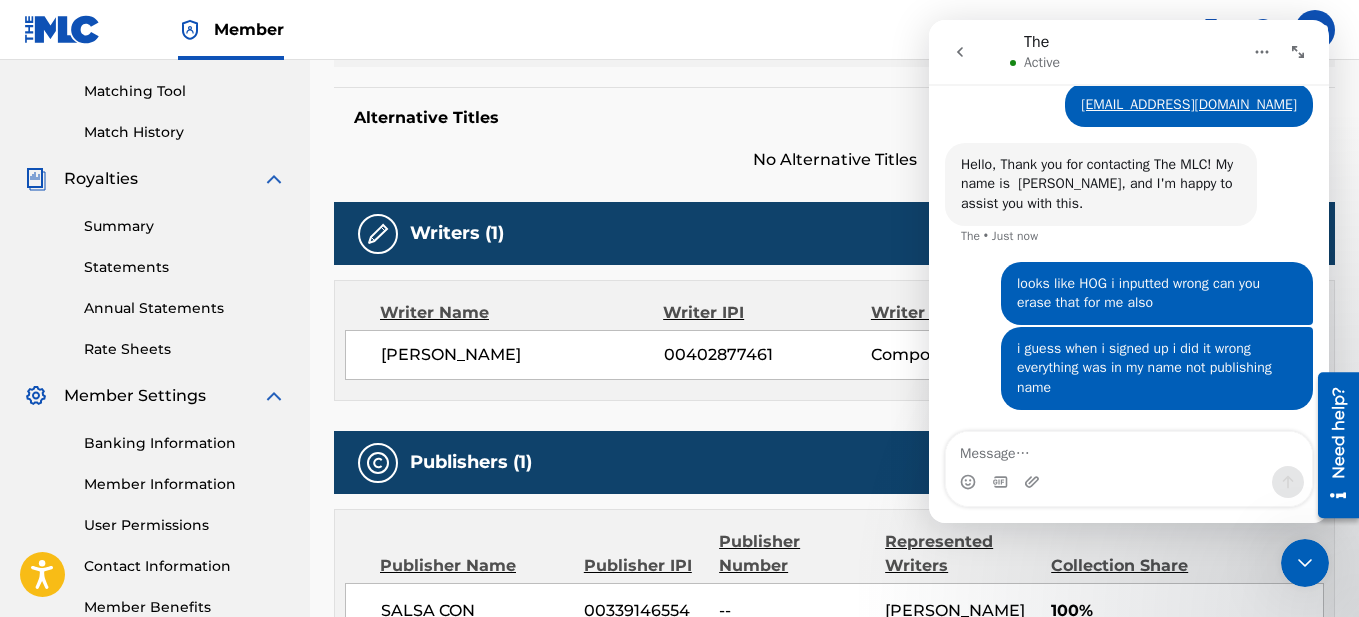 click at bounding box center [960, 52] 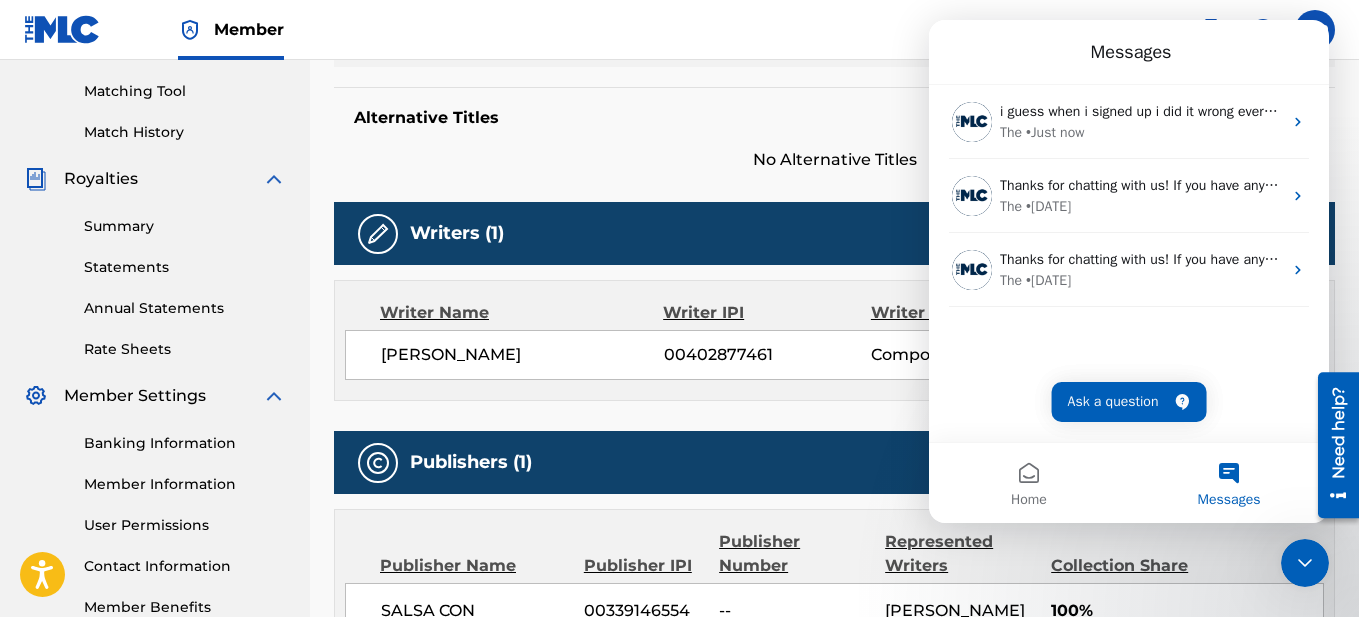 click 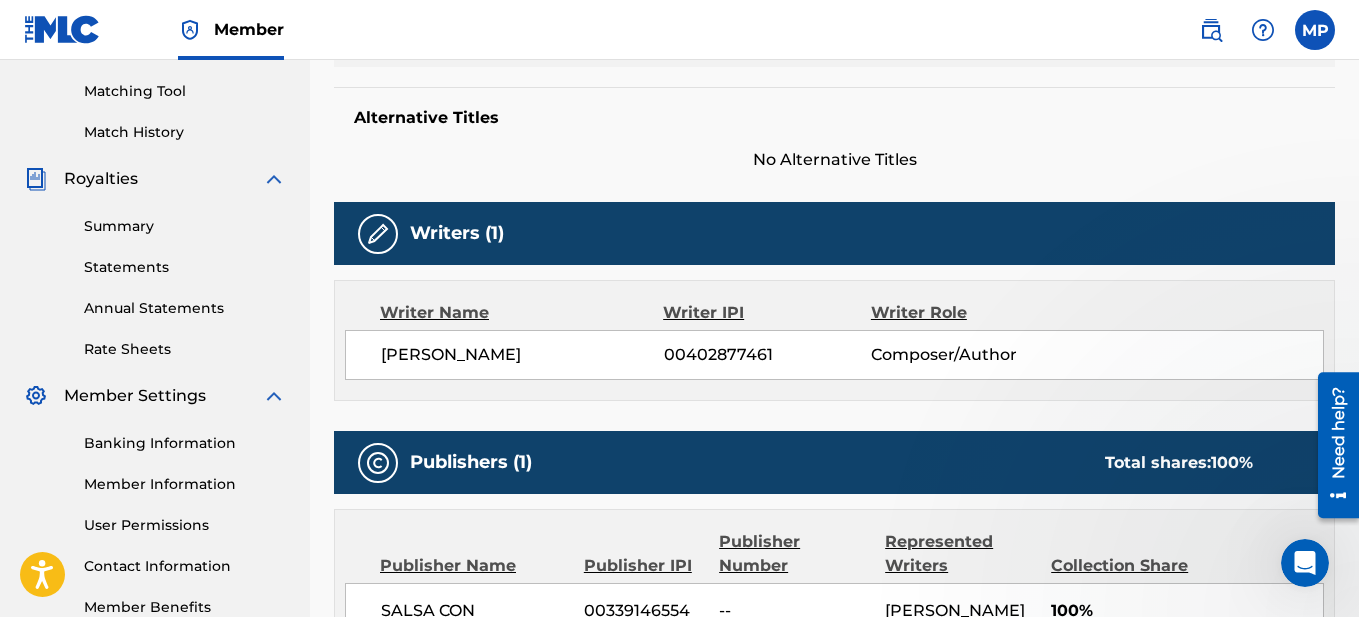 scroll, scrollTop: 0, scrollLeft: 0, axis: both 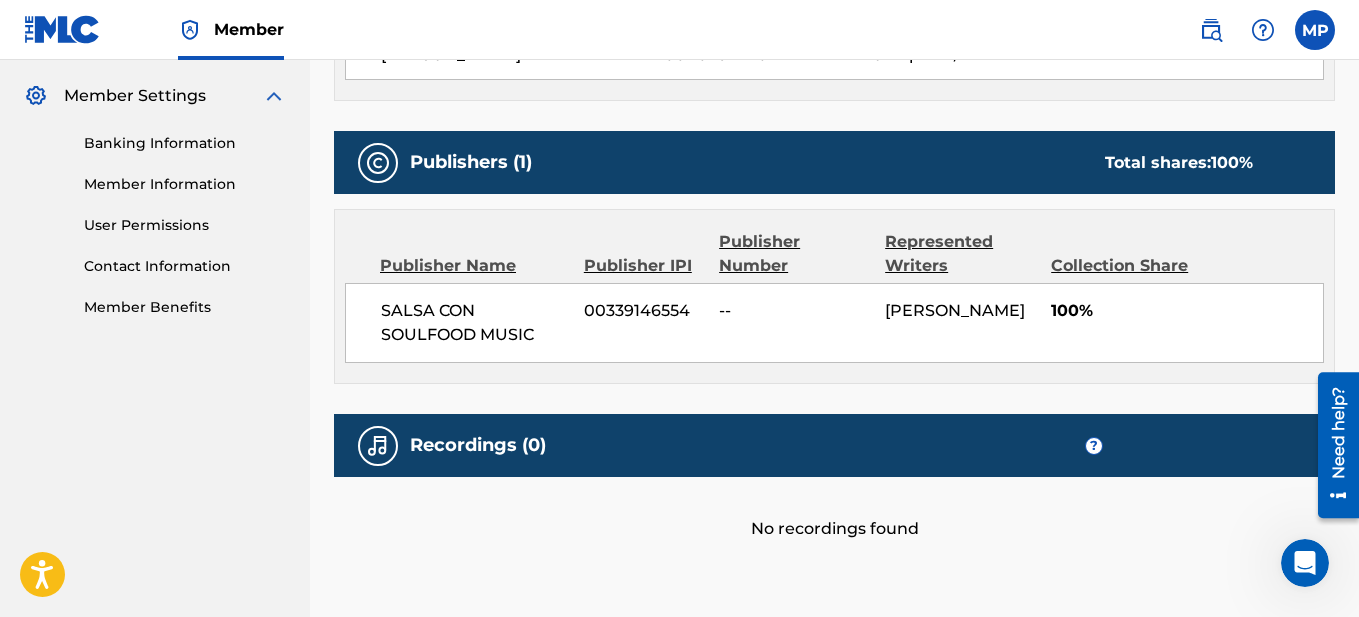 click on "Publisher Number" at bounding box center (794, 254) 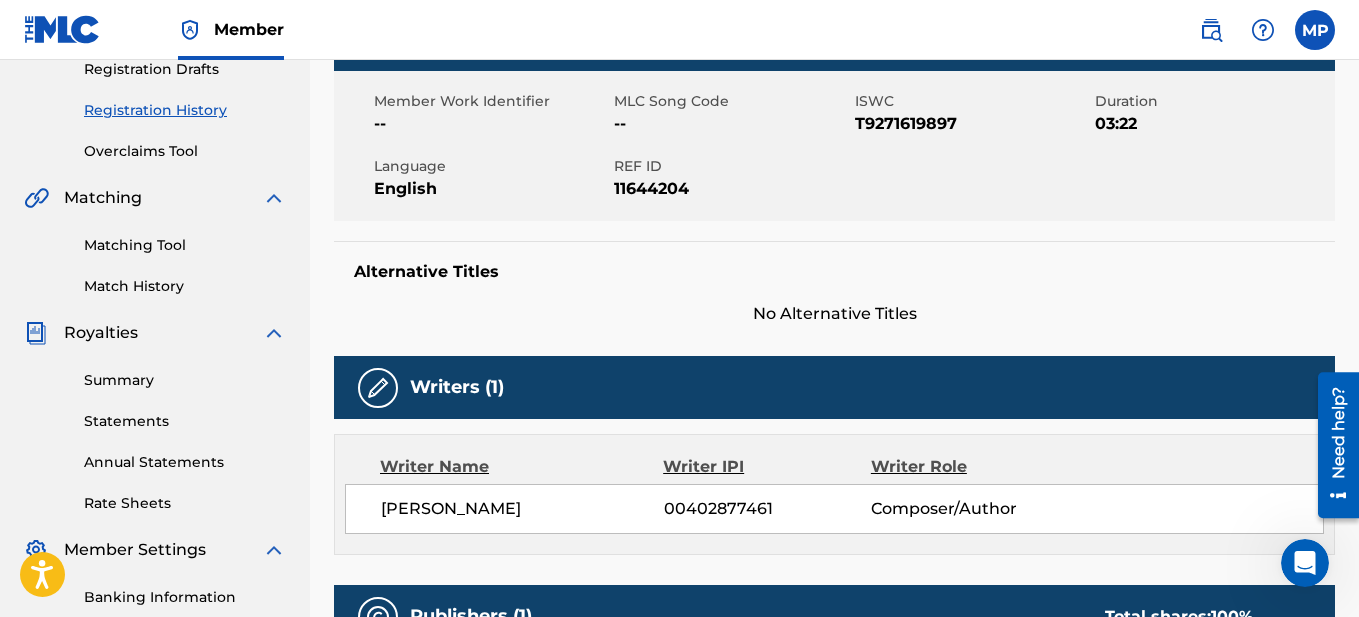 scroll, scrollTop: 302, scrollLeft: 0, axis: vertical 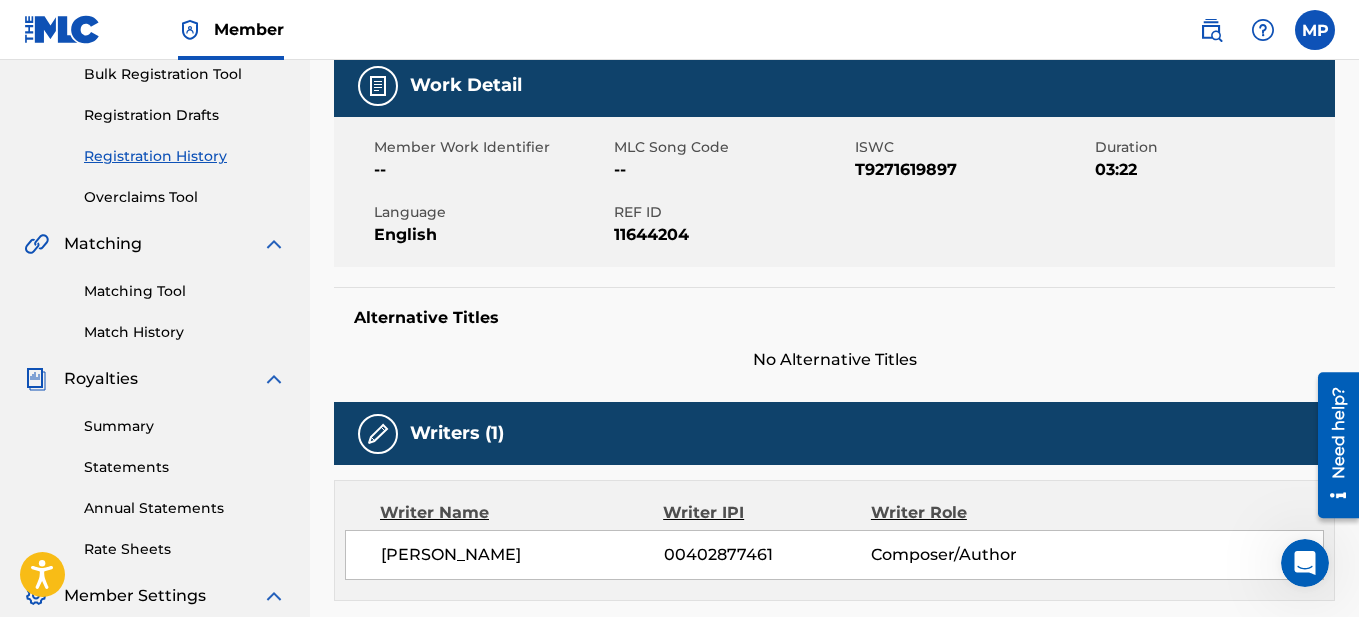 click at bounding box center (1305, 563) 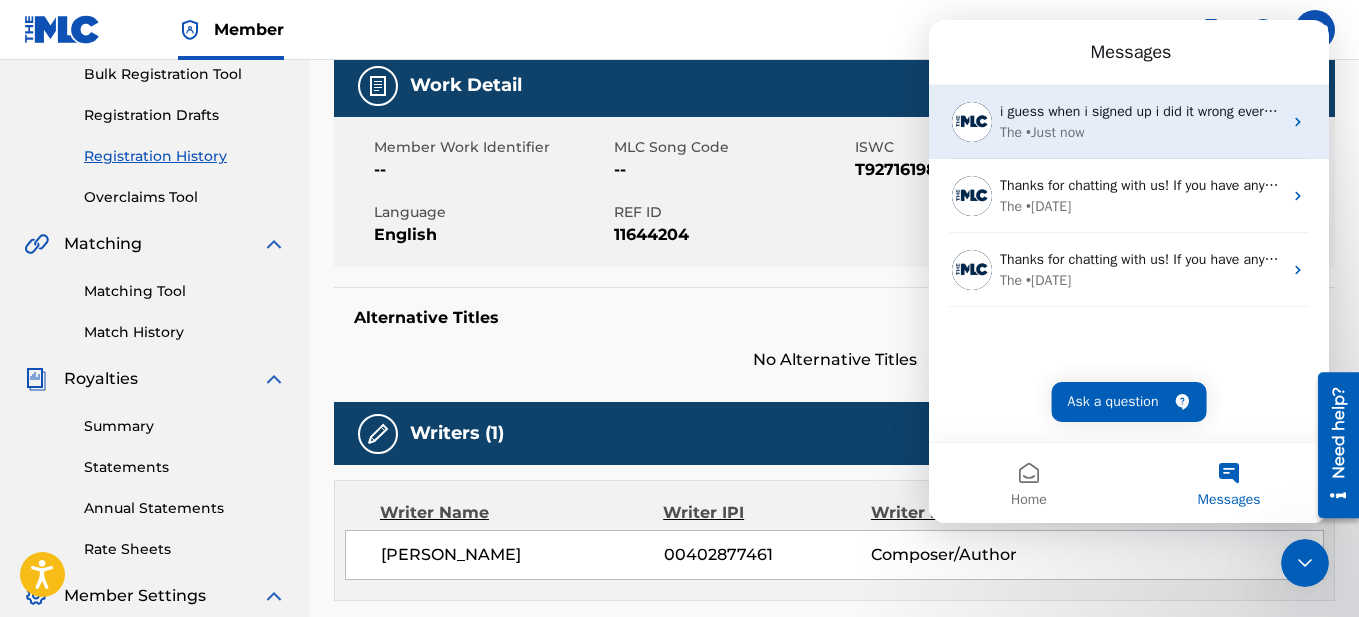 click on "•  Just now" at bounding box center (1055, 132) 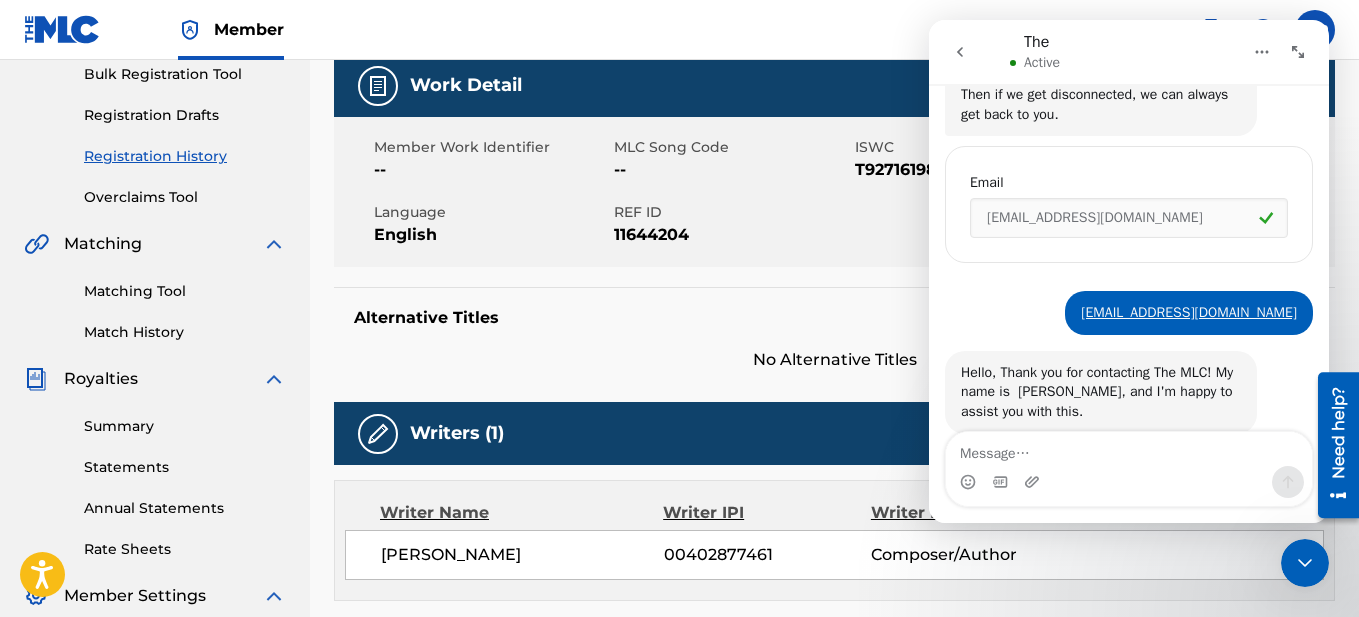 scroll, scrollTop: 949, scrollLeft: 0, axis: vertical 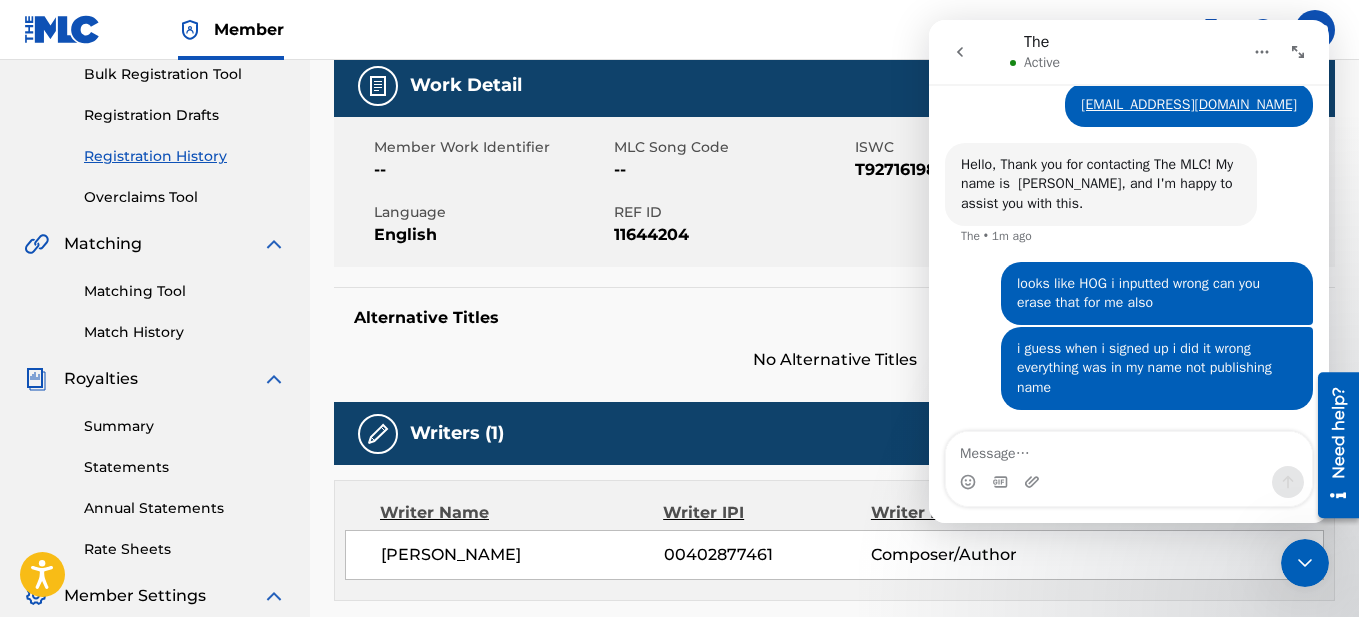 click at bounding box center [1129, 449] 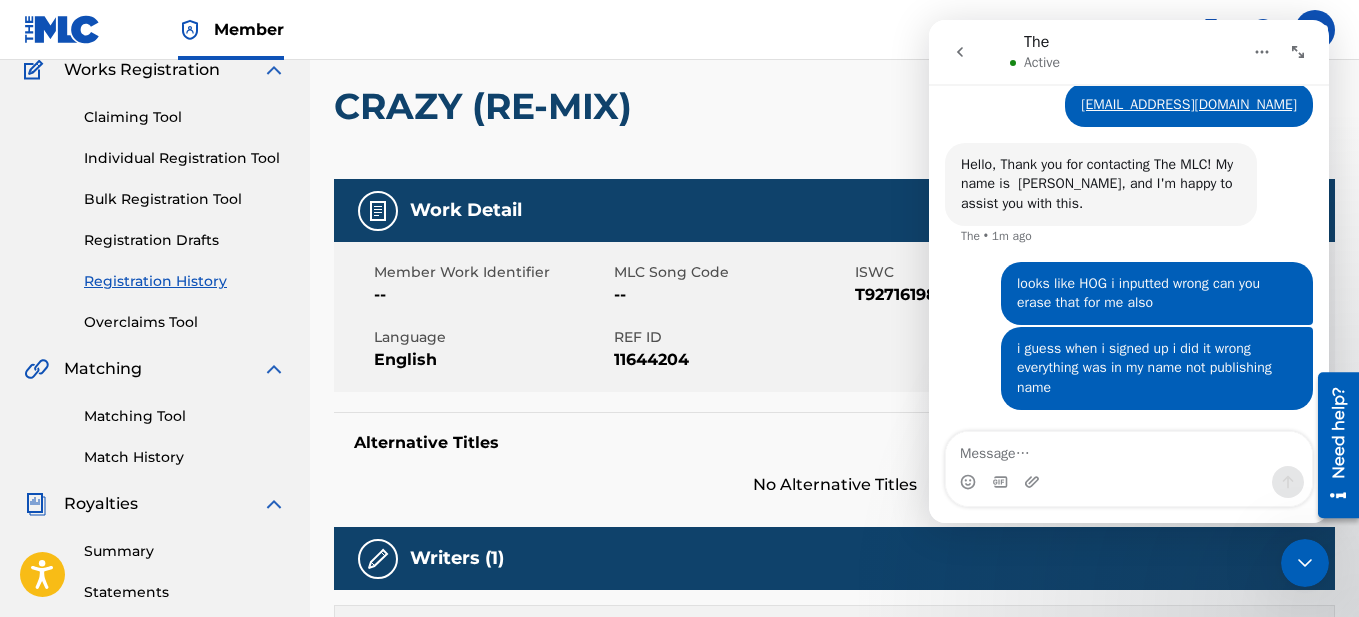 scroll, scrollTop: 202, scrollLeft: 0, axis: vertical 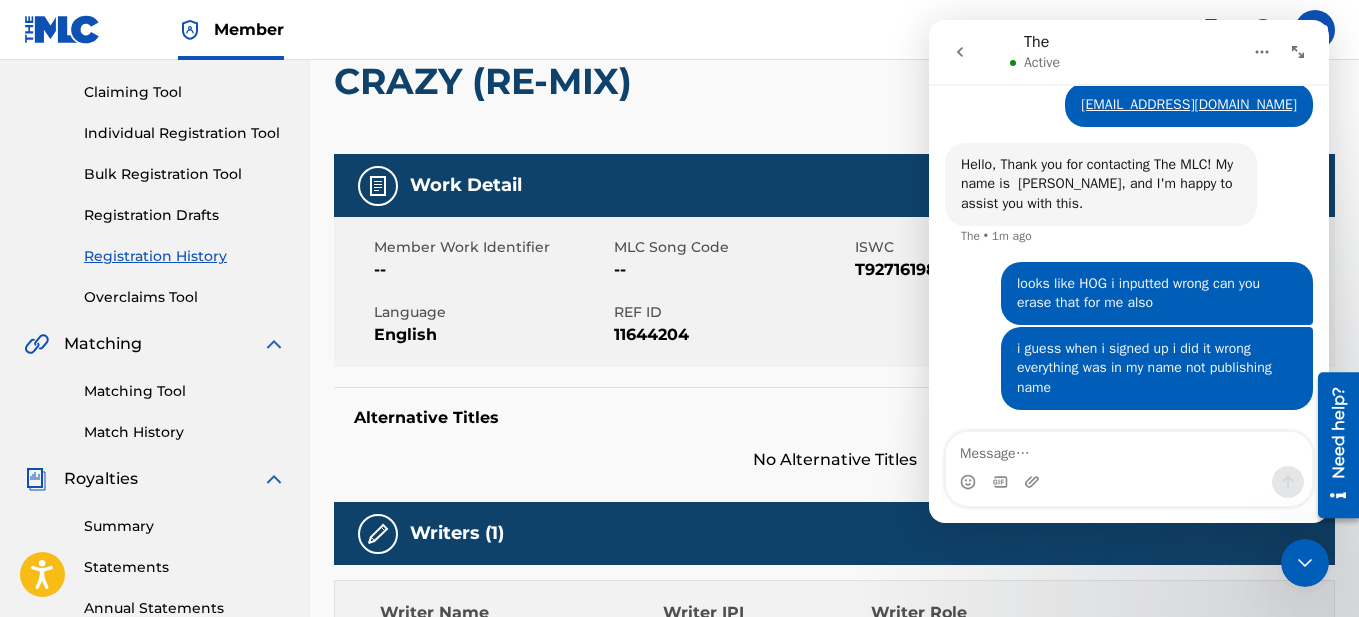 click at bounding box center [1129, 449] 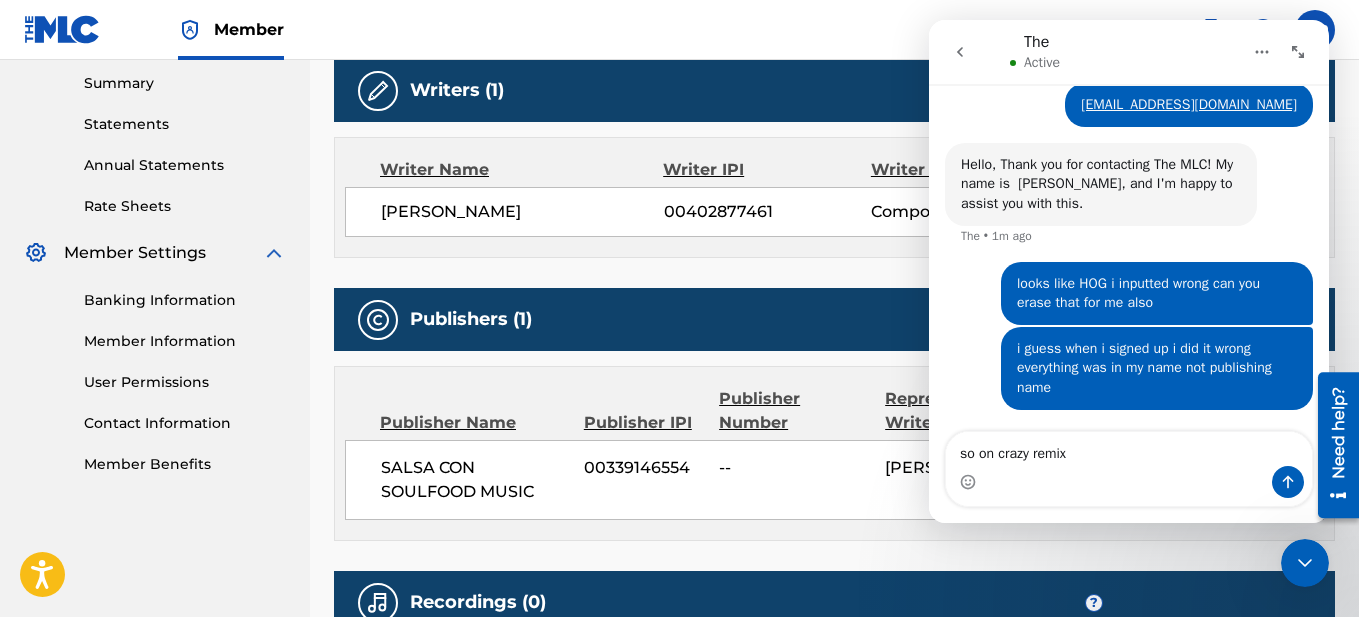 scroll, scrollTop: 702, scrollLeft: 0, axis: vertical 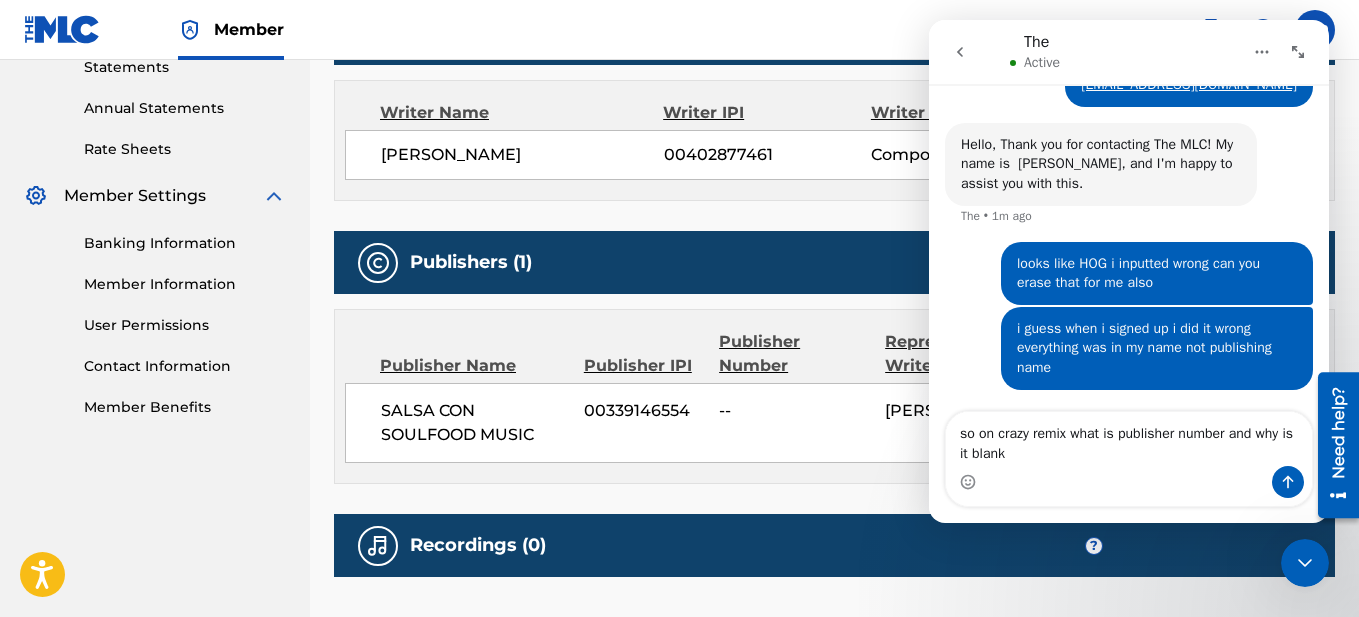type on "so on crazy remix what is publisher number and why is it blank?" 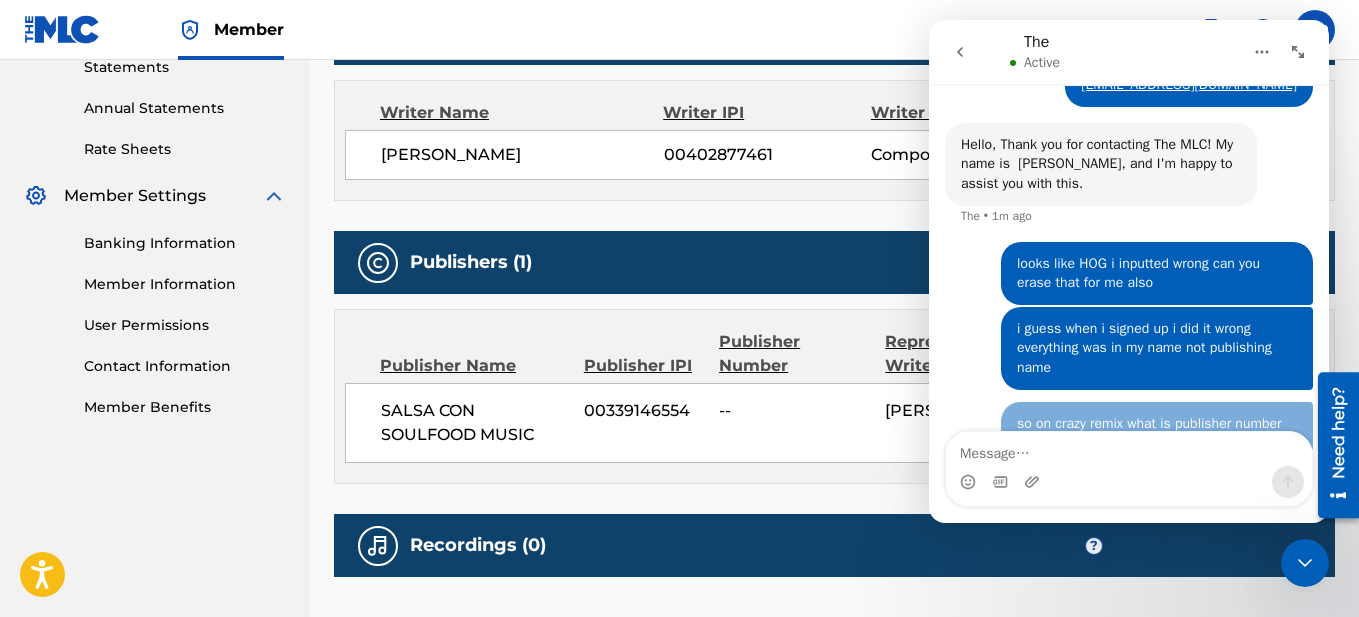 scroll, scrollTop: 1014, scrollLeft: 0, axis: vertical 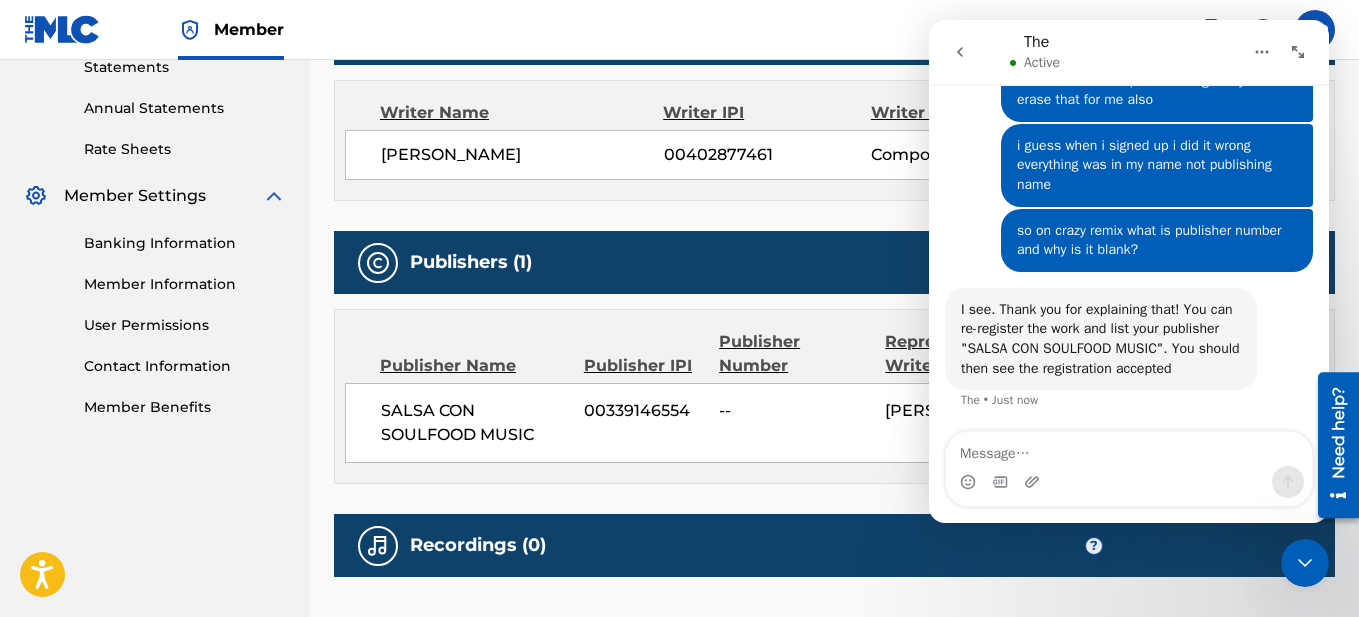 click at bounding box center [1129, 449] 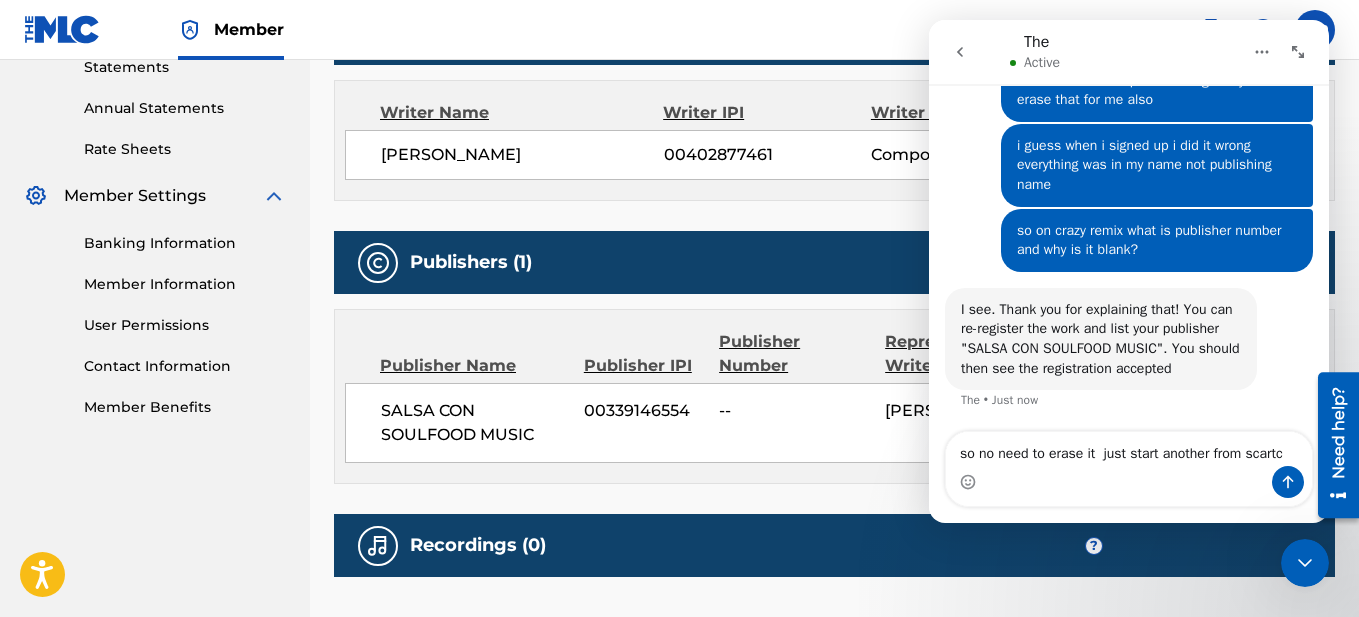 type on "so no need to erase it  just start another from scartch" 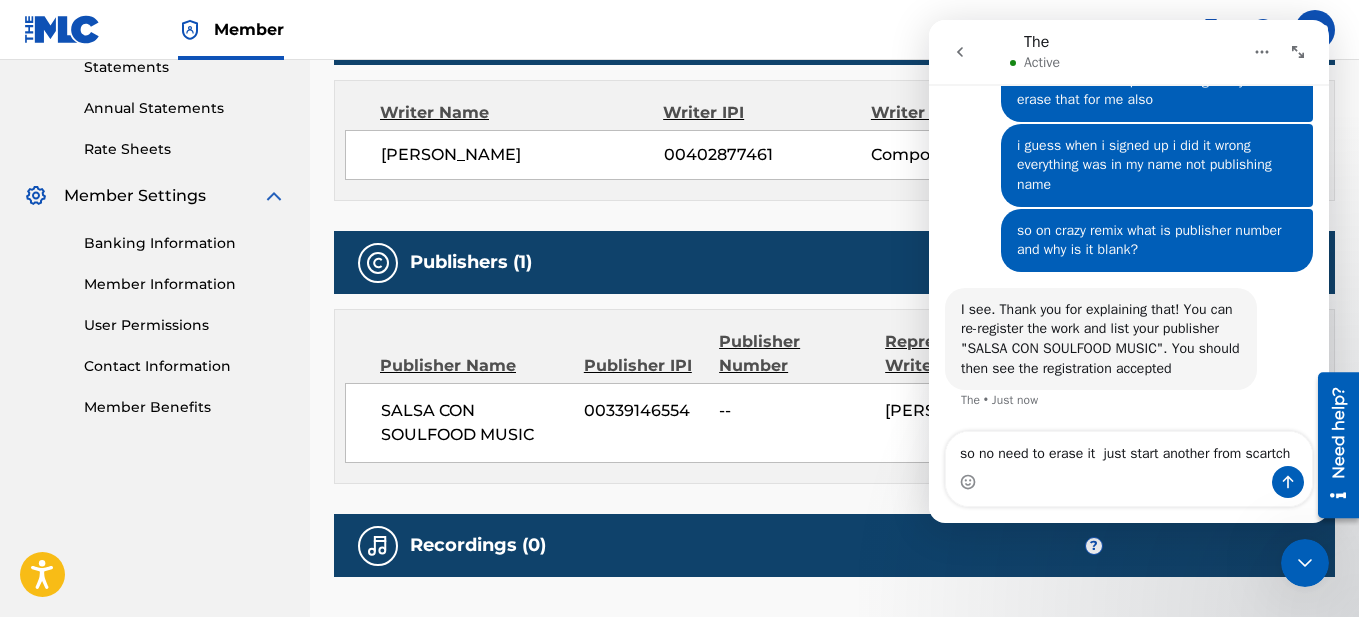 type 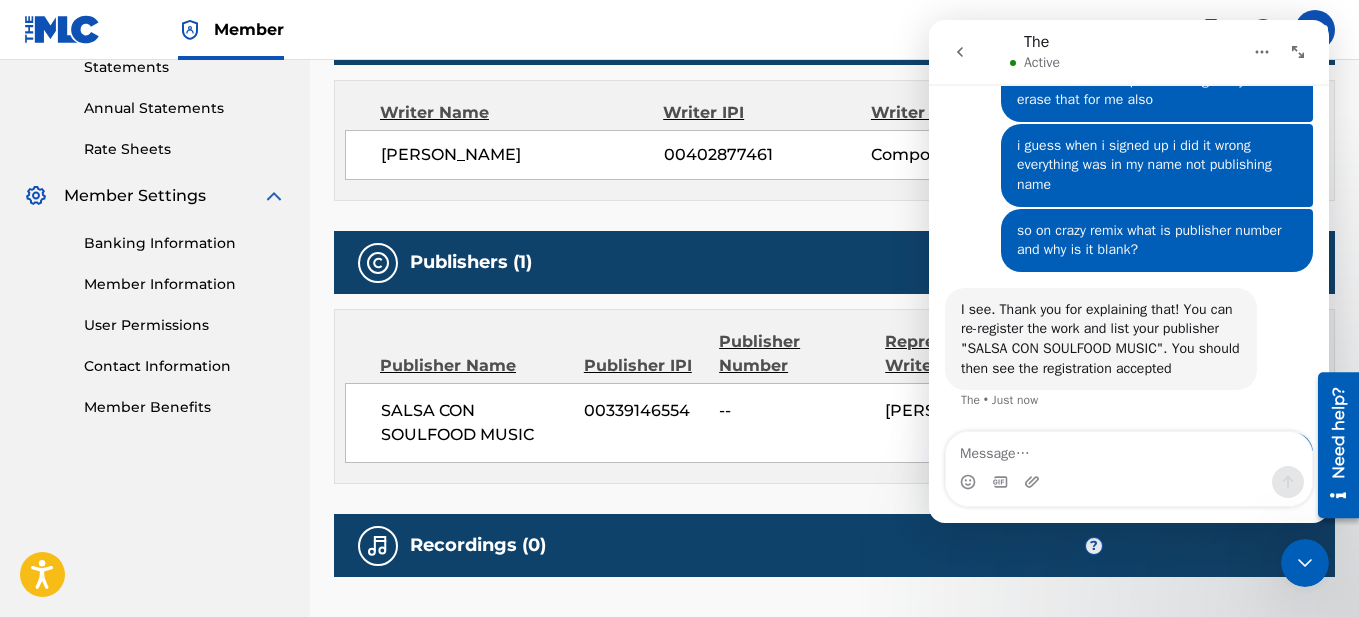 scroll, scrollTop: 1211, scrollLeft: 0, axis: vertical 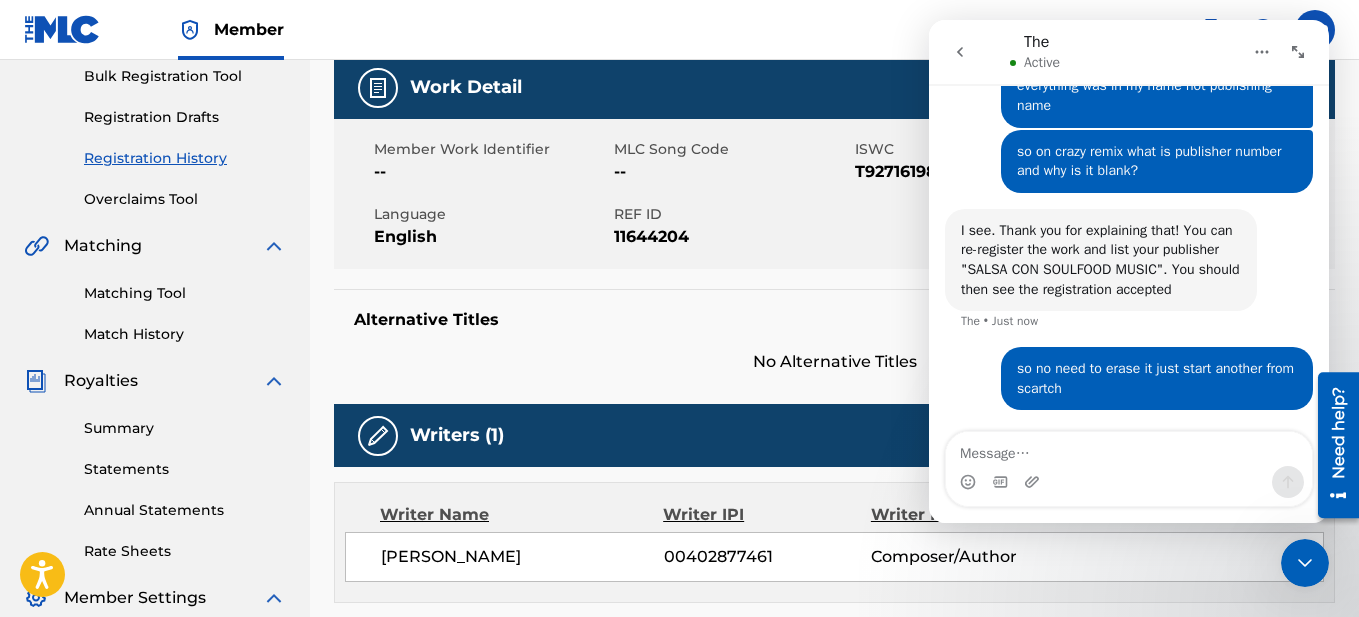 click 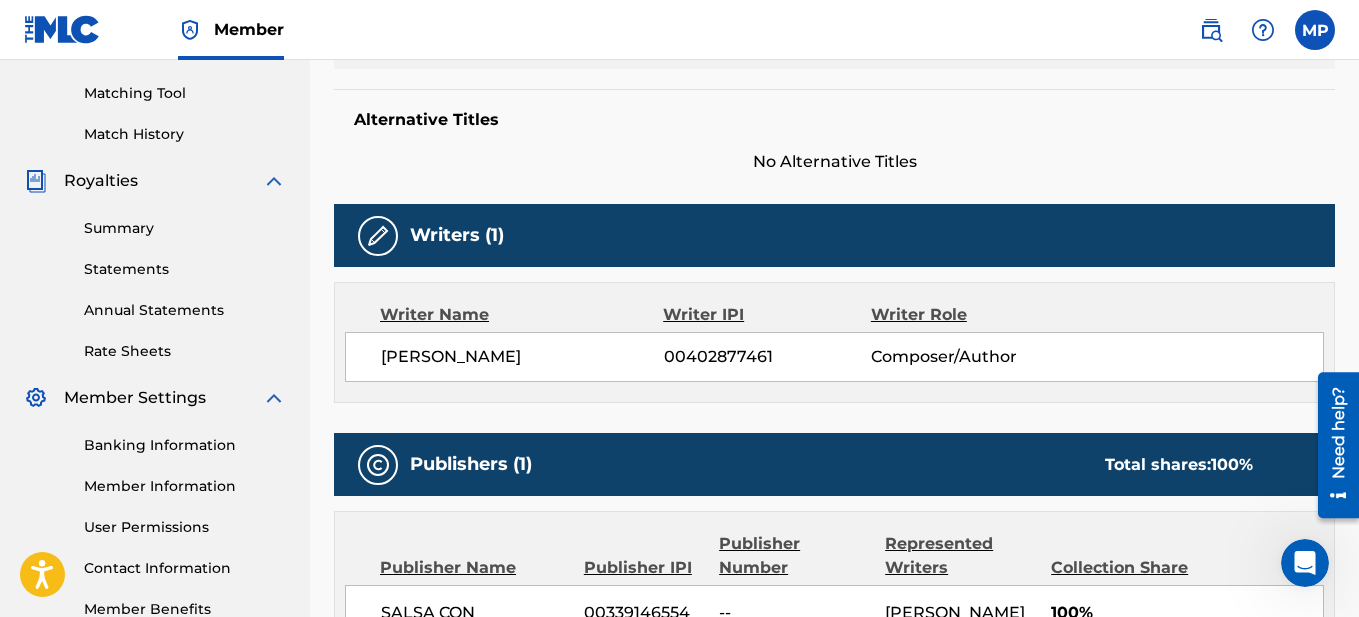 scroll, scrollTop: 600, scrollLeft: 0, axis: vertical 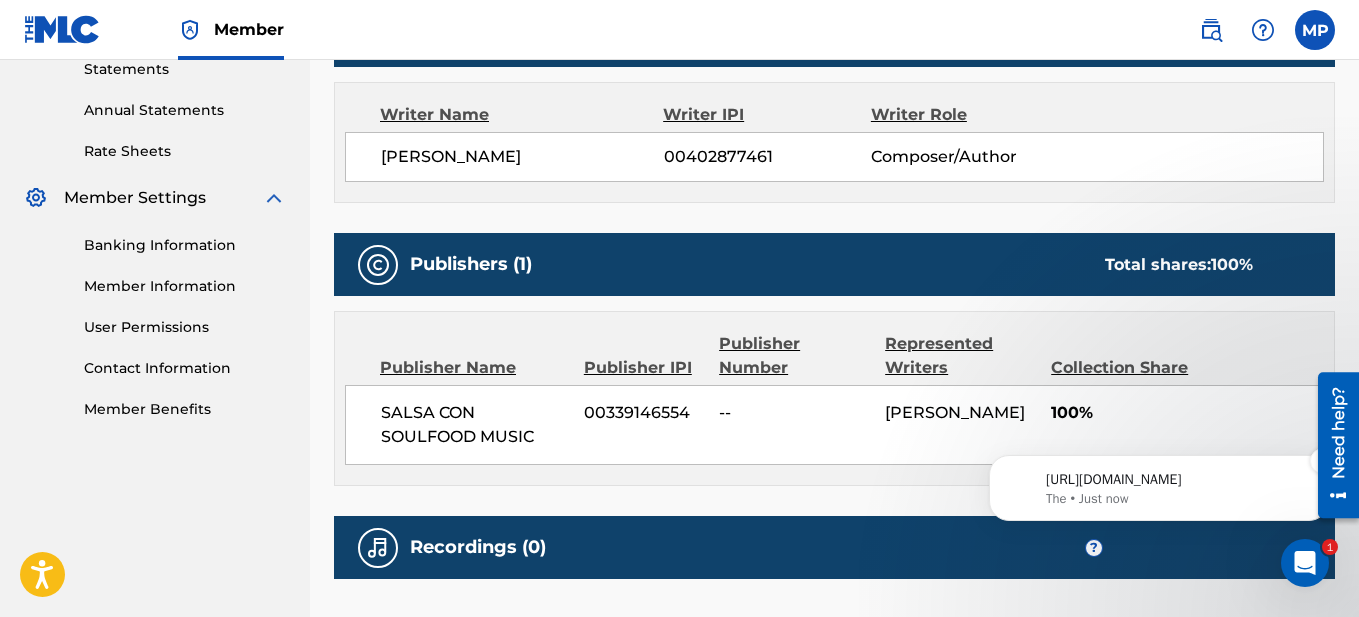 click on "https://portal.themlc.com/member/15260195/catalog/work/1048197528/view" at bounding box center (1175, 480) 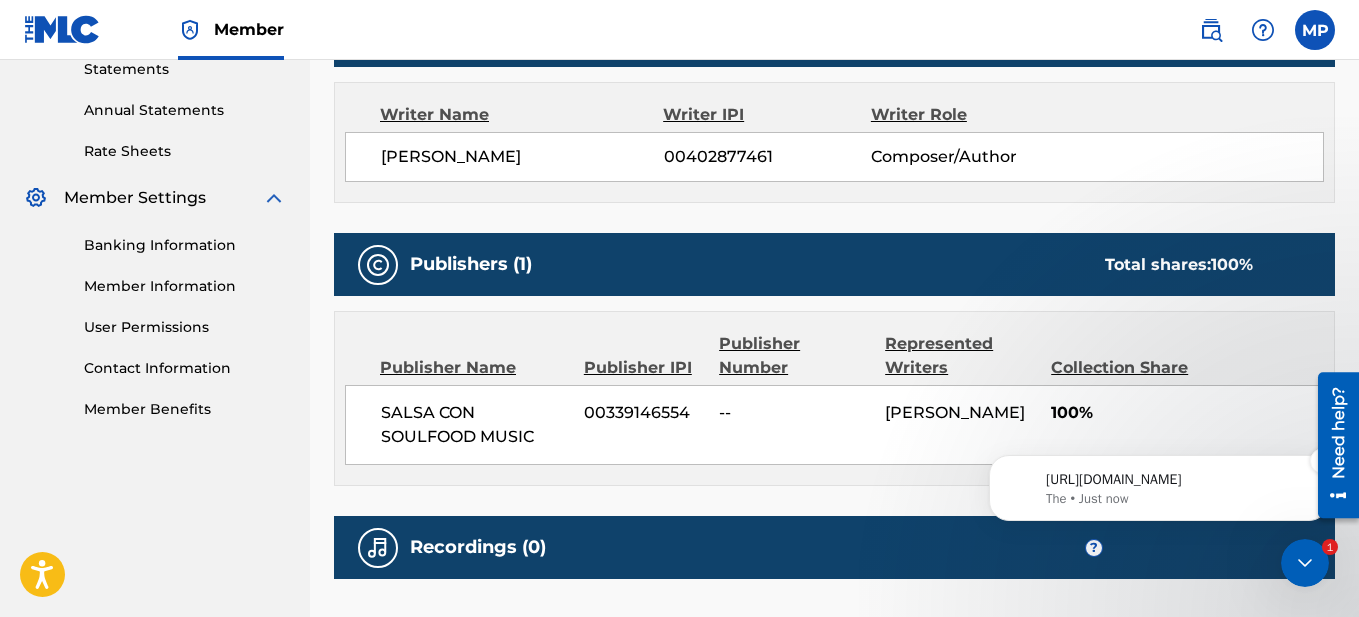 scroll, scrollTop: 0, scrollLeft: 0, axis: both 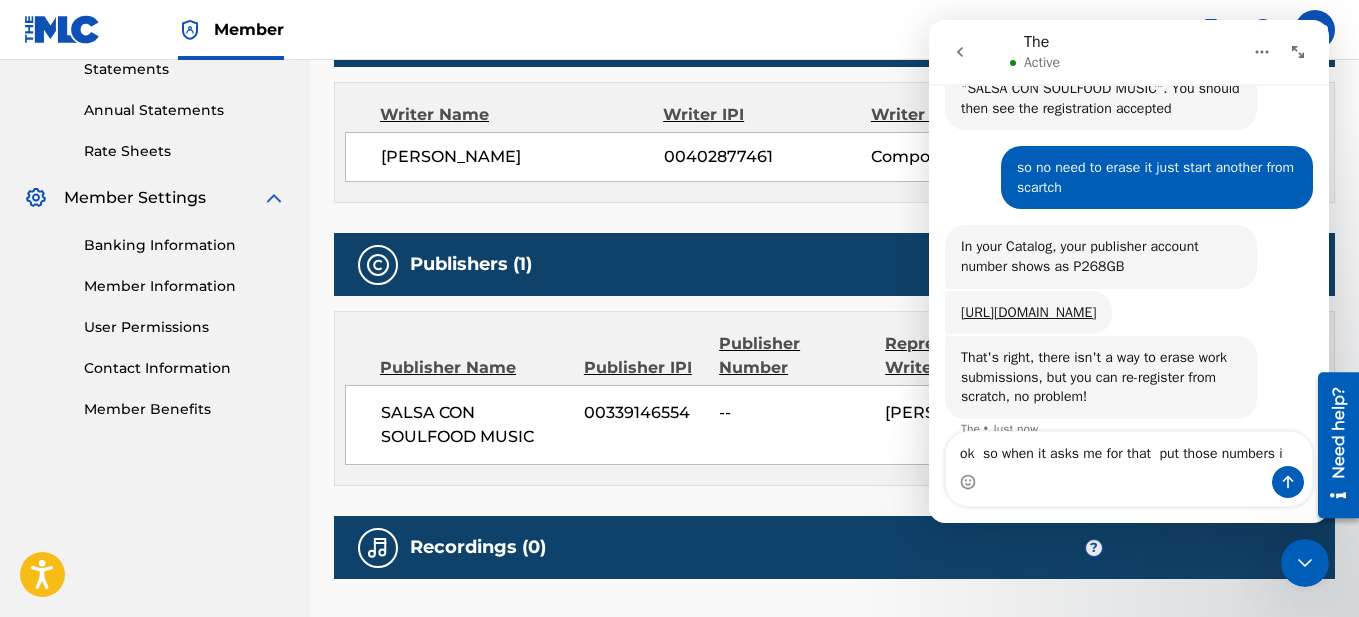 type on "ok  so when it asks me for that  put those numbers in" 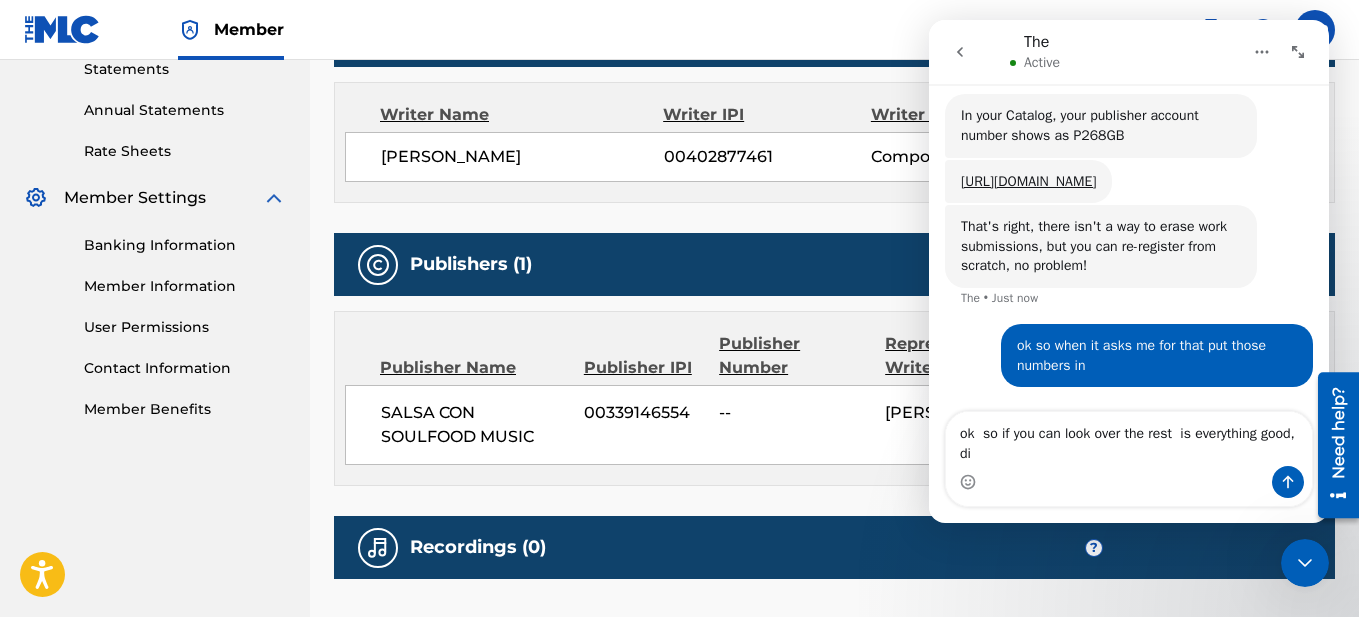 scroll, scrollTop: 1540, scrollLeft: 0, axis: vertical 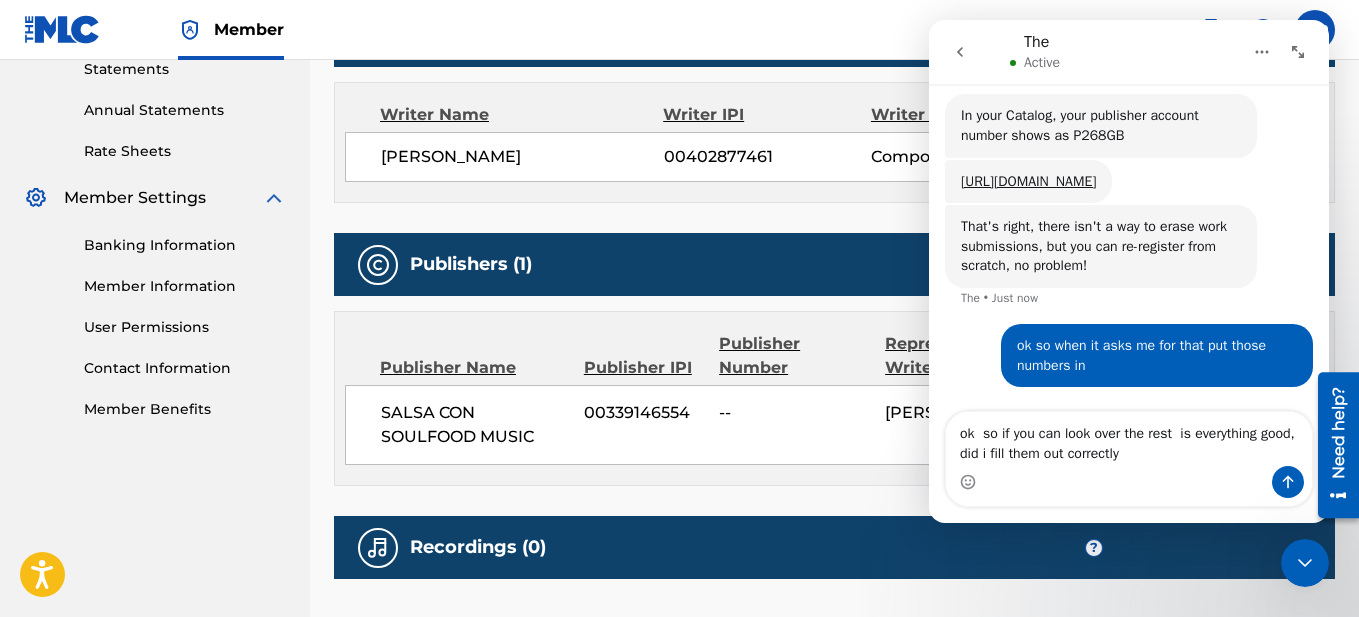 type on "ok  so if you can look over the rest  is everything good, did i fill them out correctly?" 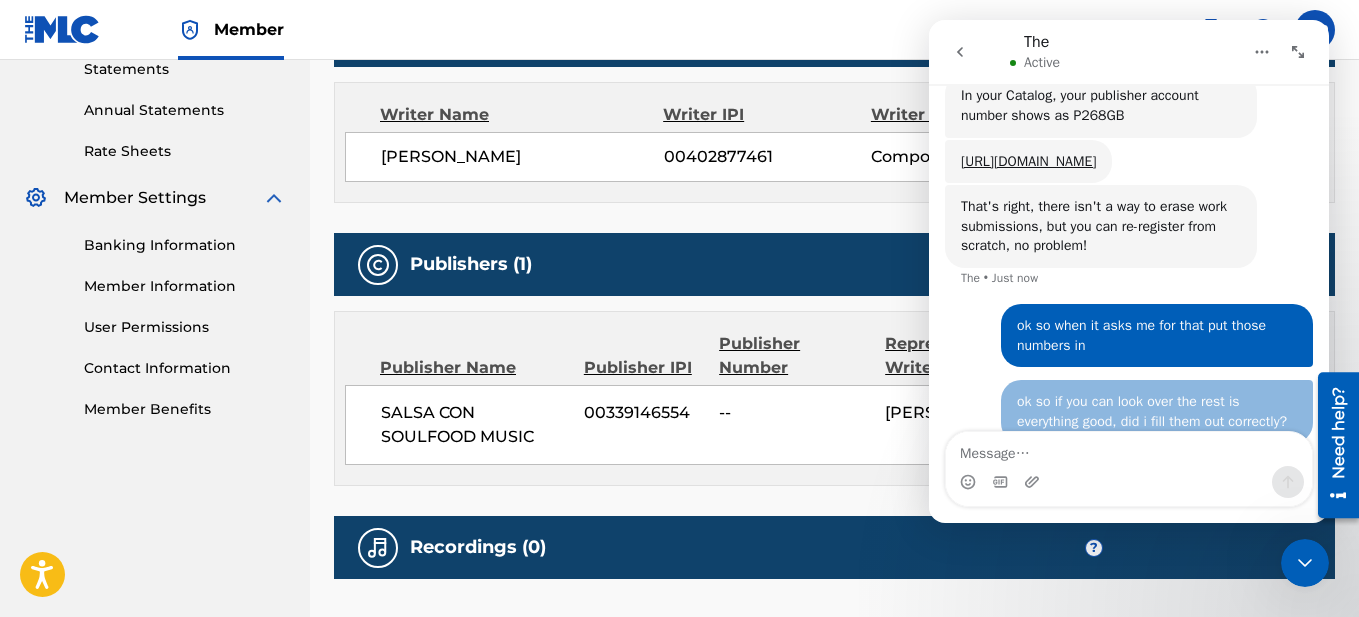 scroll, scrollTop: 1585, scrollLeft: 0, axis: vertical 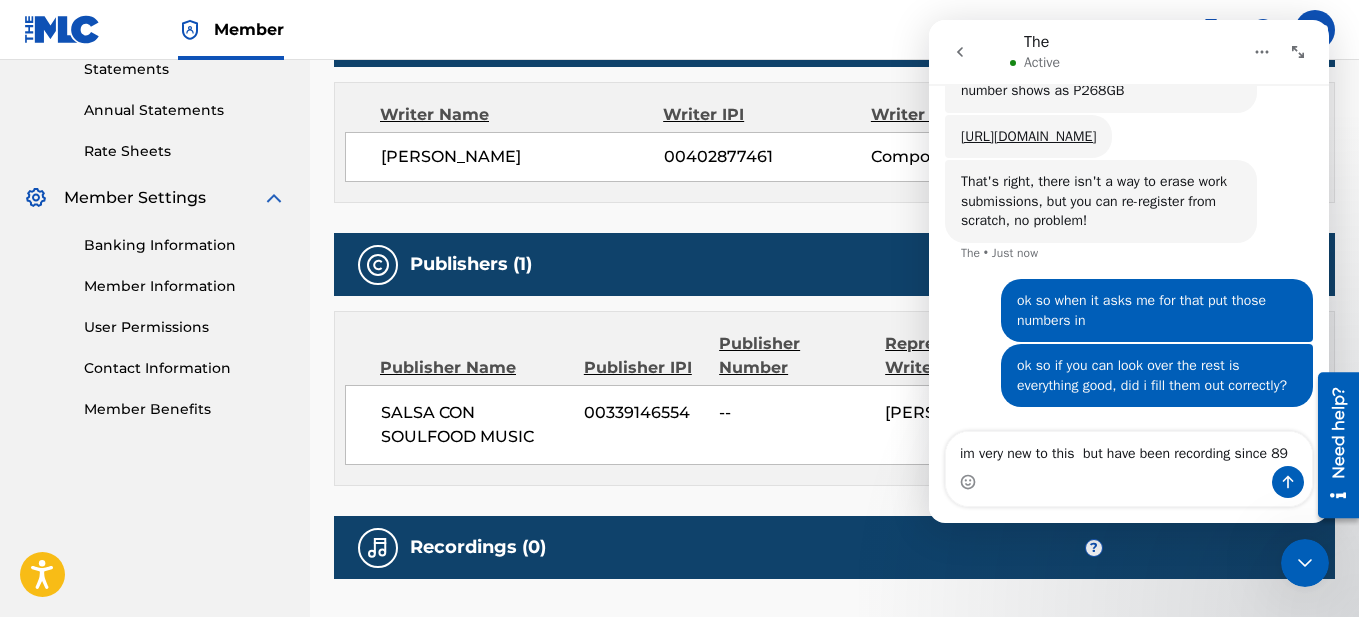type on "im very new to this  but have been recording since 89'" 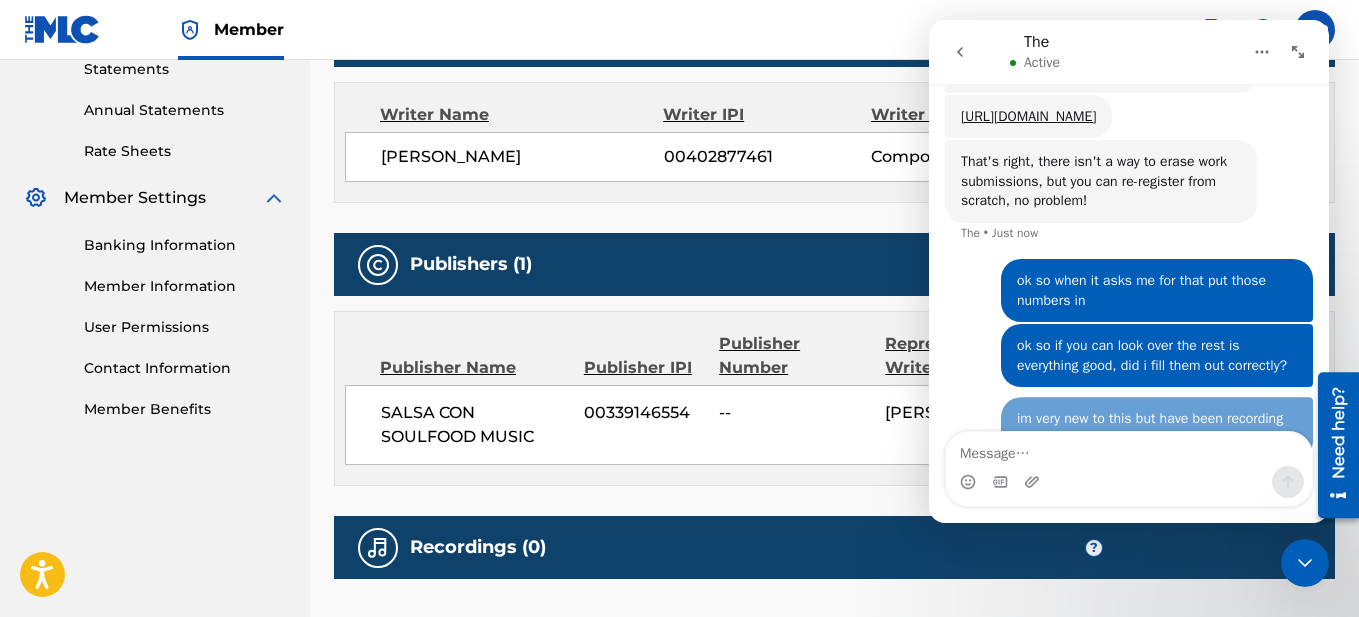 scroll, scrollTop: 1650, scrollLeft: 0, axis: vertical 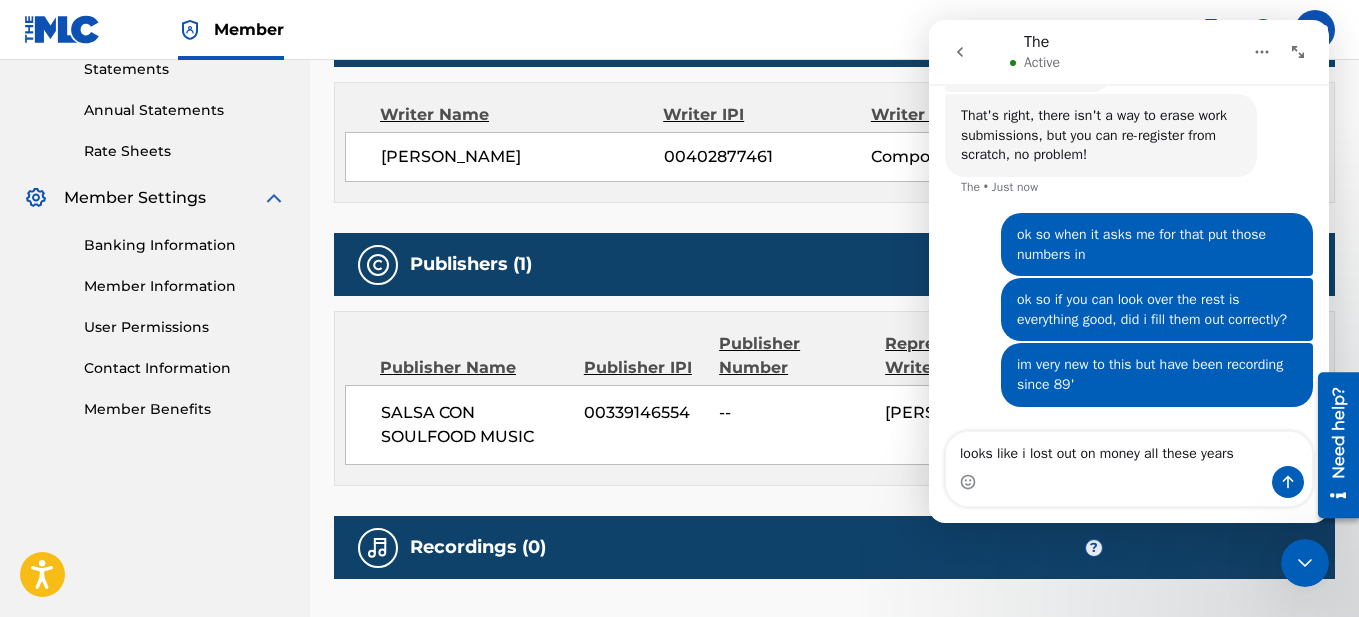 type on "looks like i lost out on money all these years" 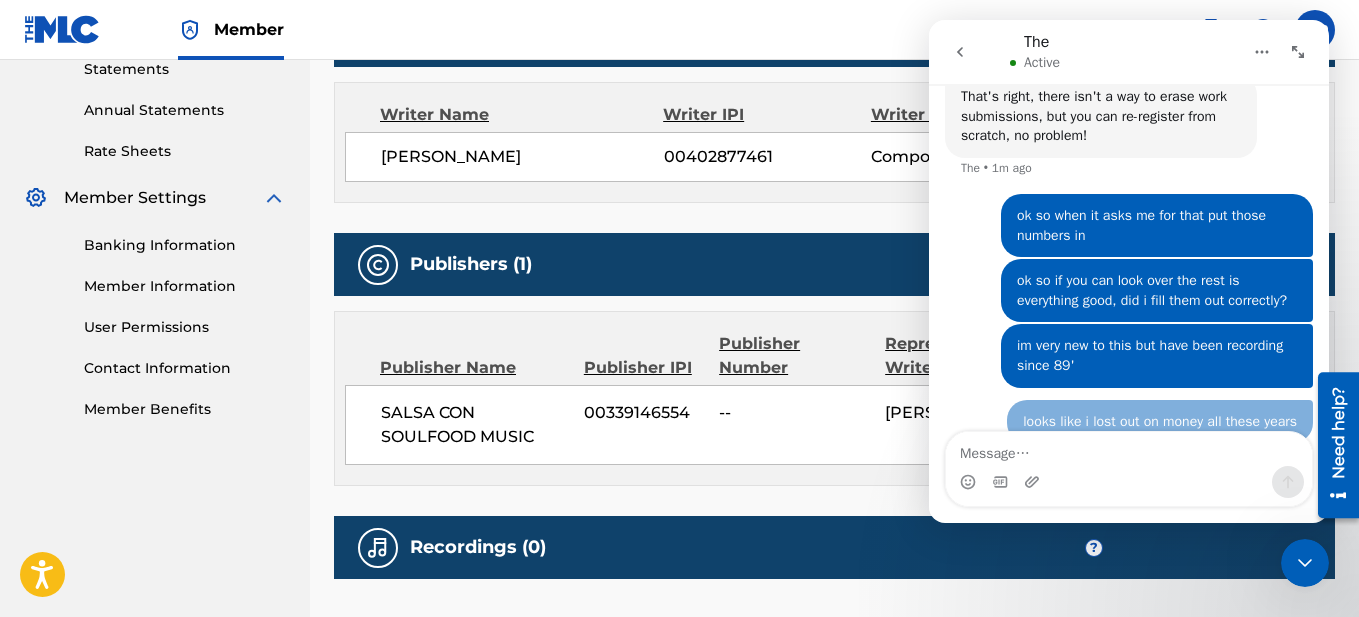 scroll, scrollTop: 1696, scrollLeft: 0, axis: vertical 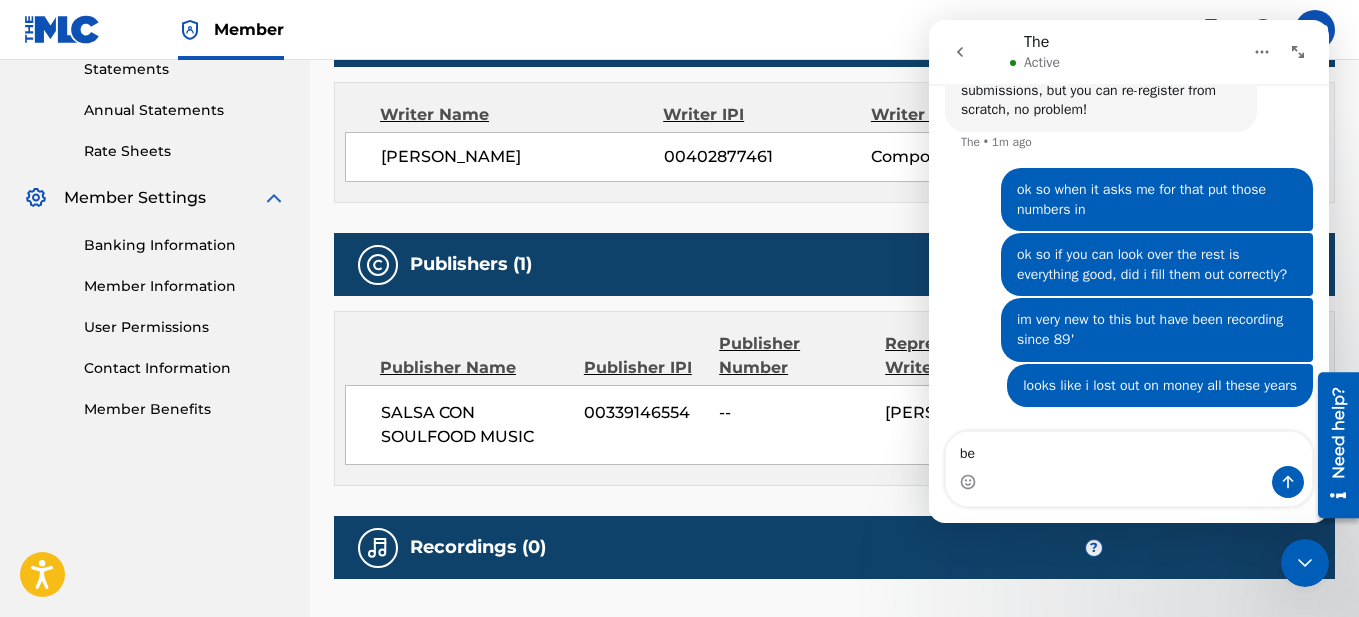 type on "b" 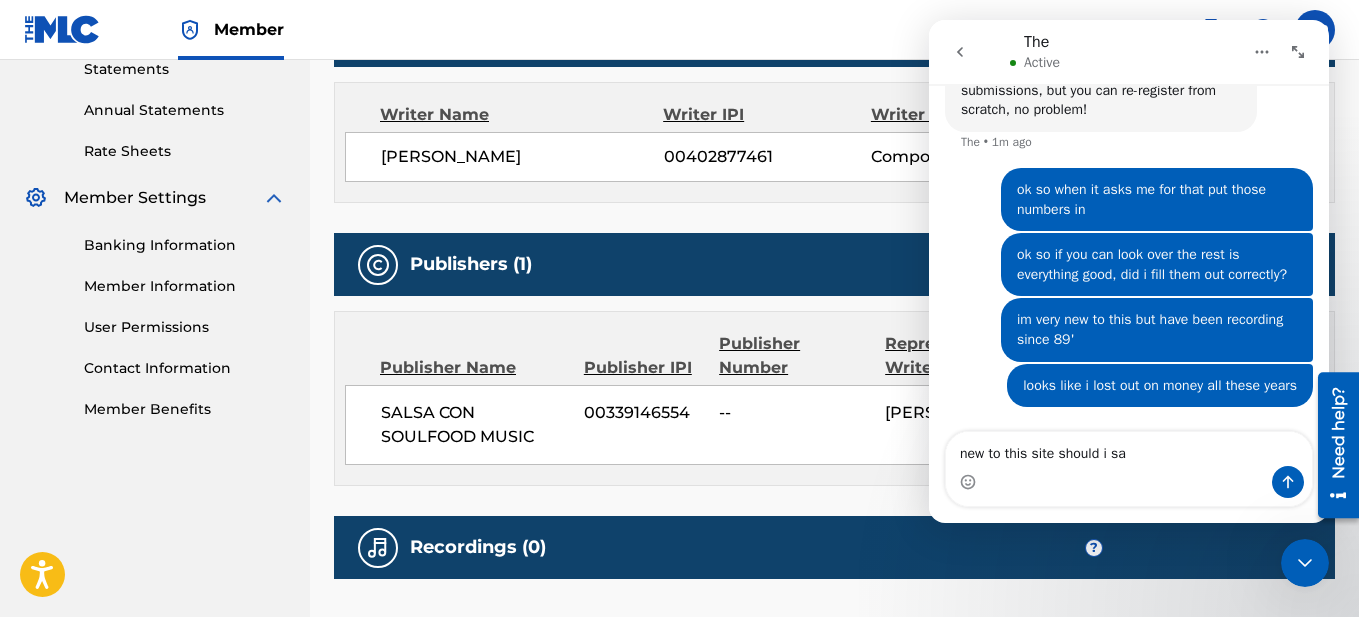 type on "new to this site should i say" 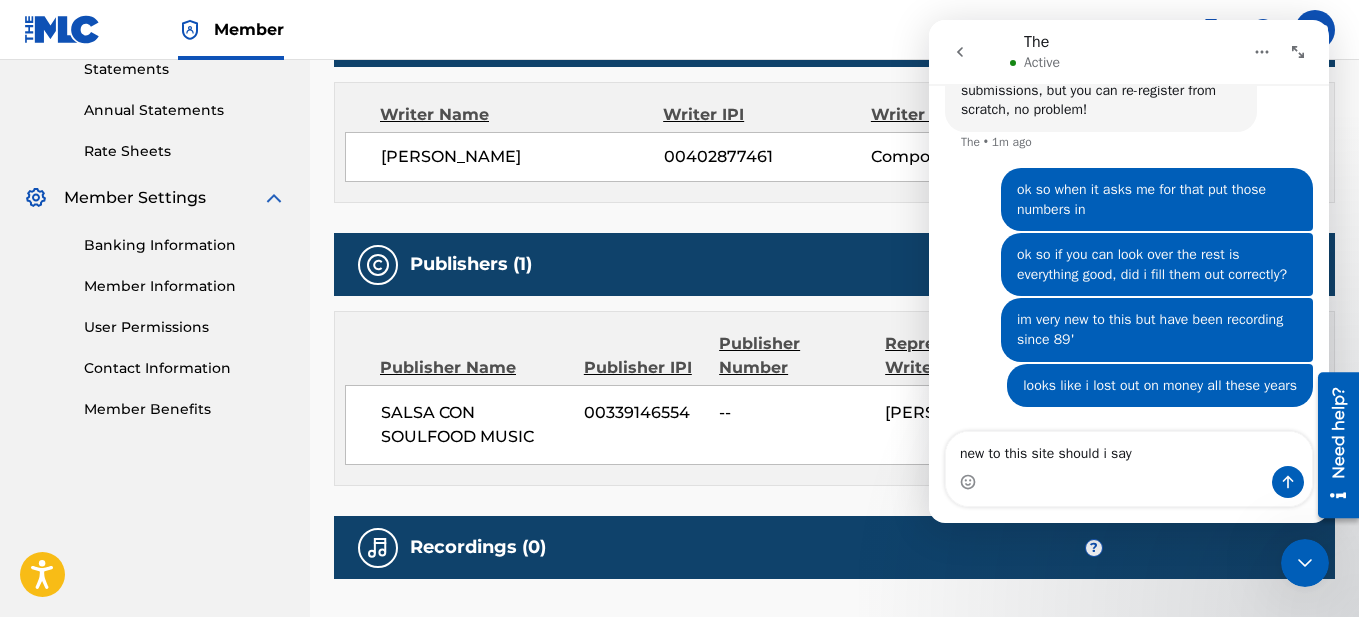 type 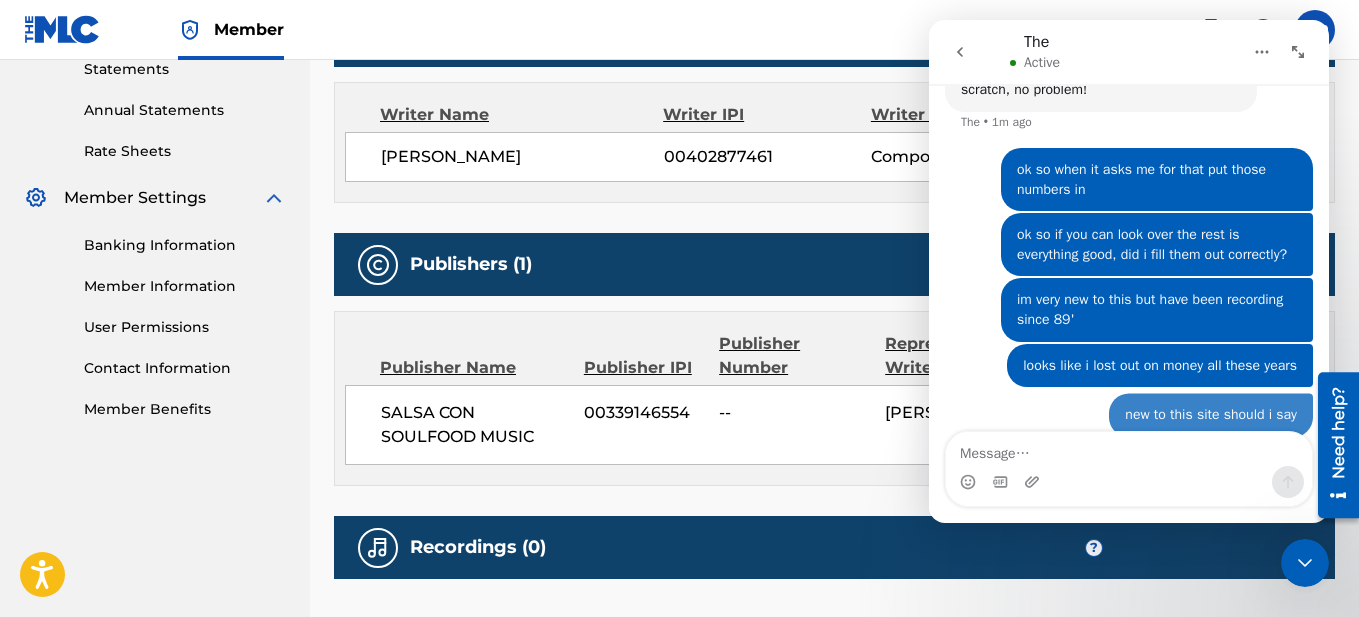 scroll, scrollTop: 1741, scrollLeft: 0, axis: vertical 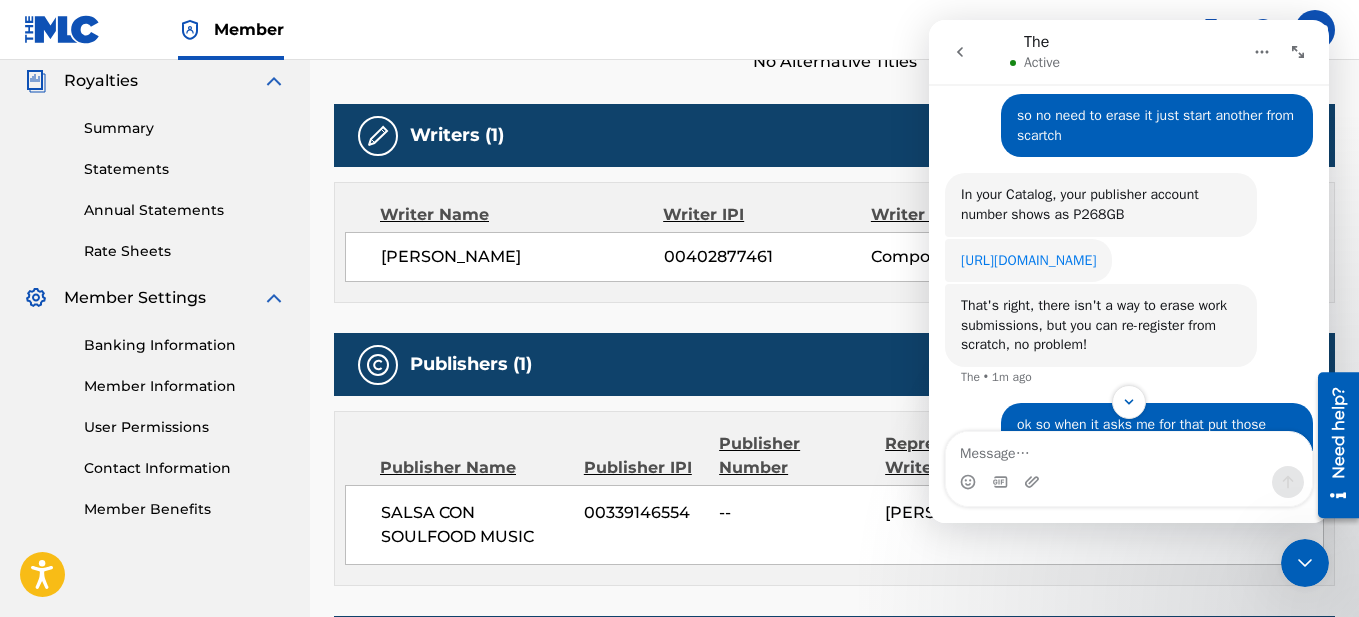 click on "https://portal.themlc.com/member/15260195/catalog/work/1048197528/view" at bounding box center (1028, 260) 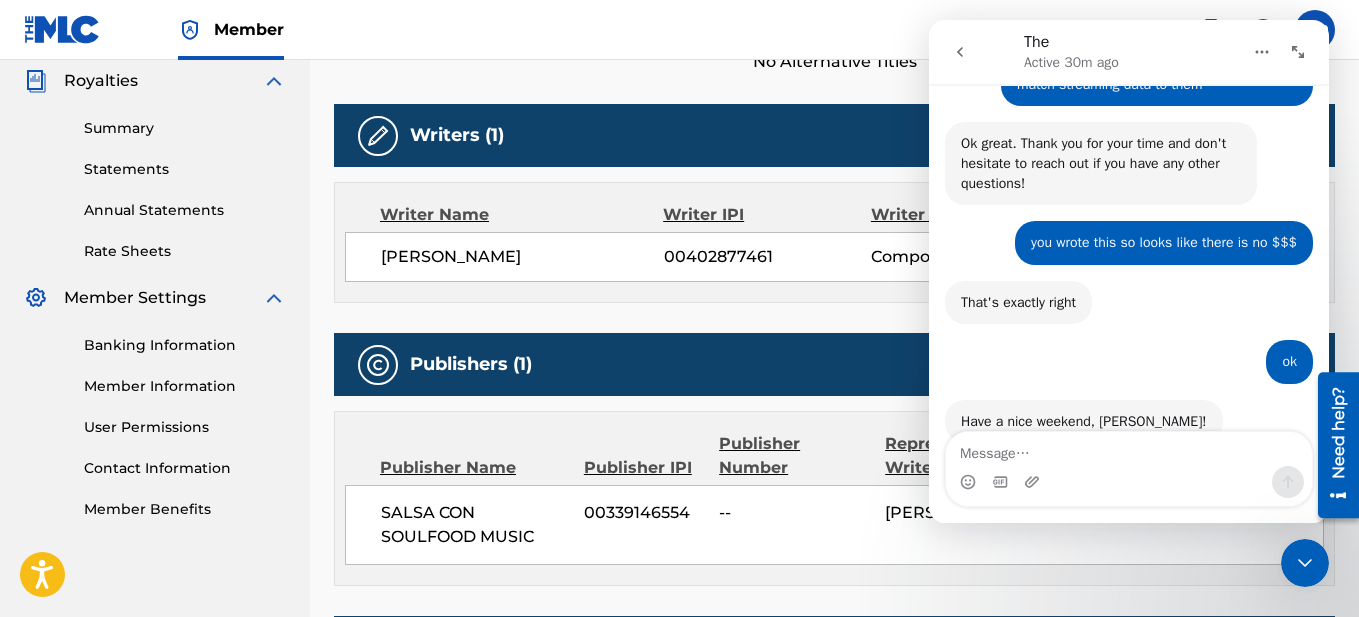 scroll, scrollTop: 5349, scrollLeft: 0, axis: vertical 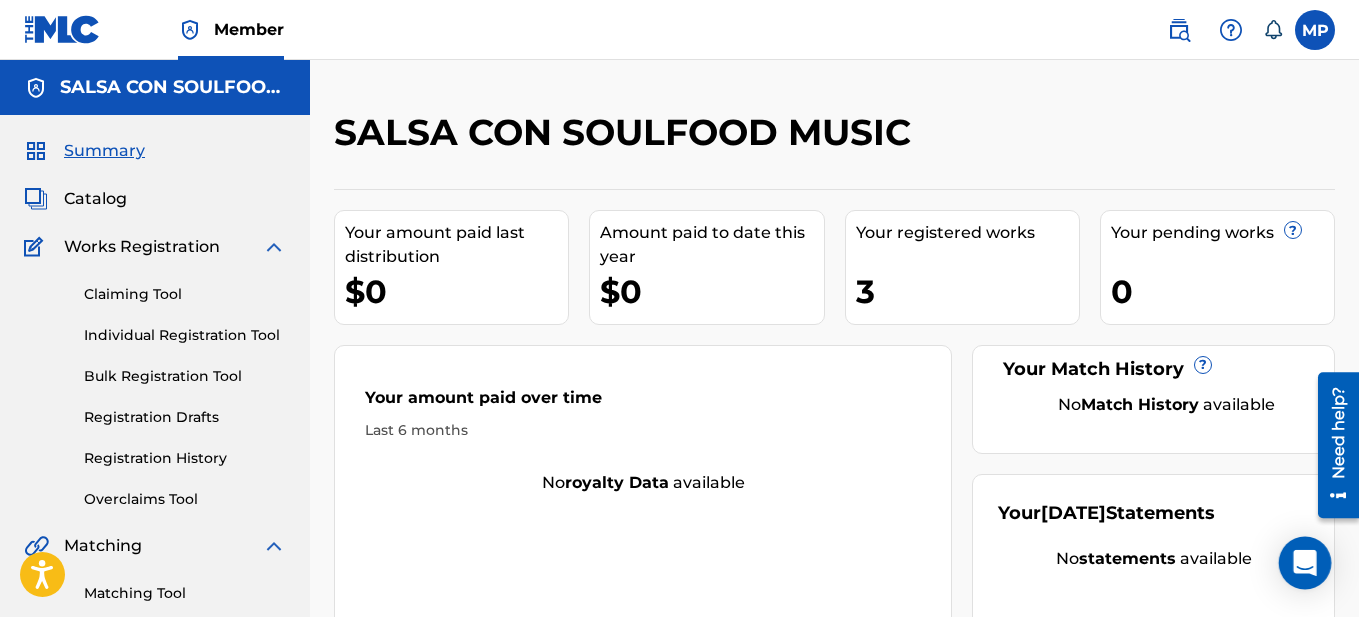 click 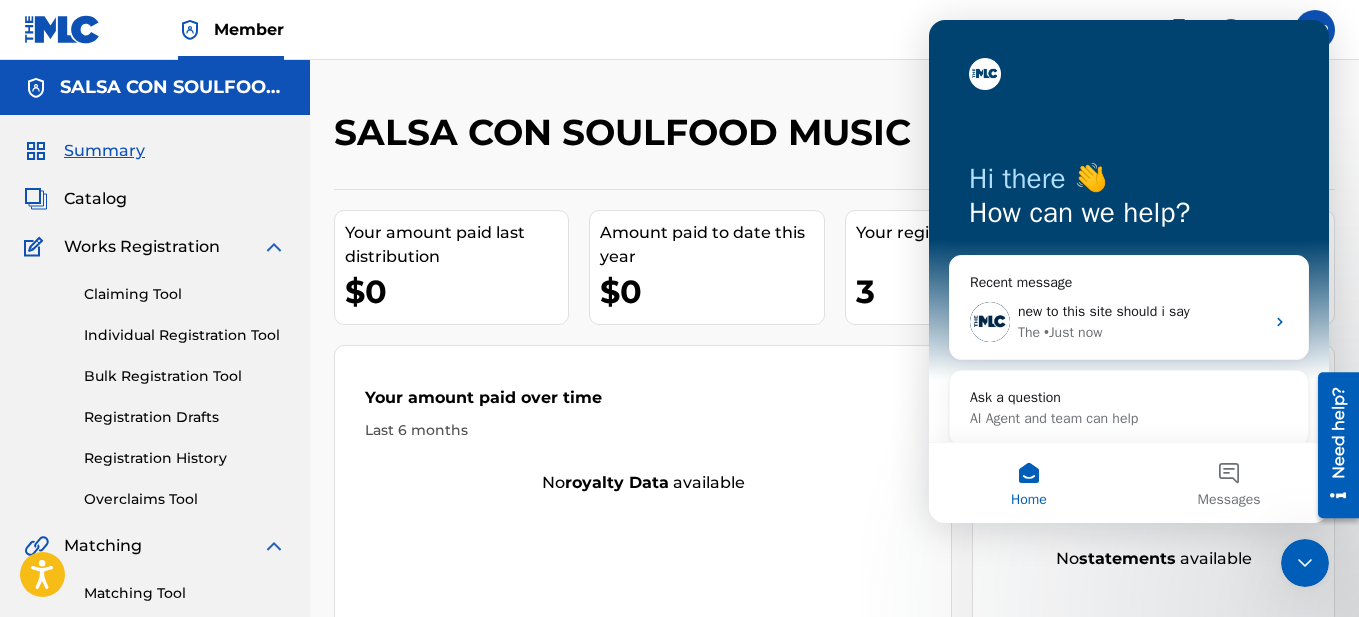 scroll, scrollTop: 0, scrollLeft: 0, axis: both 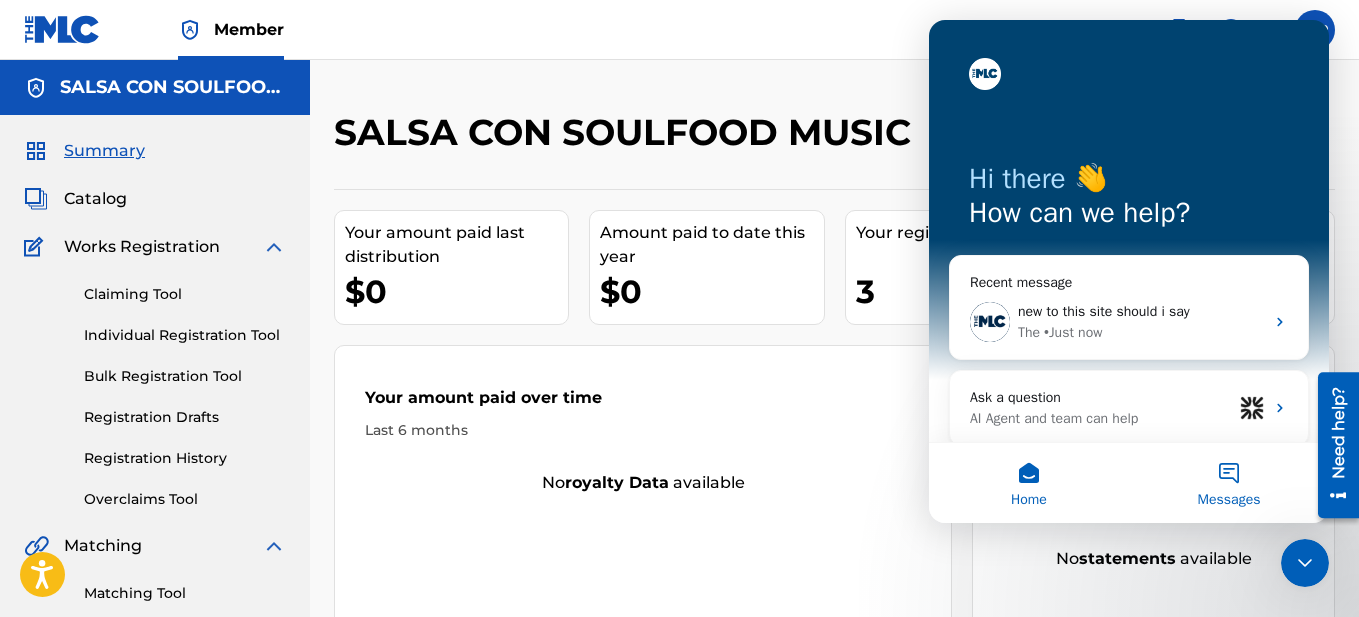 click on "Messages" at bounding box center (1229, 483) 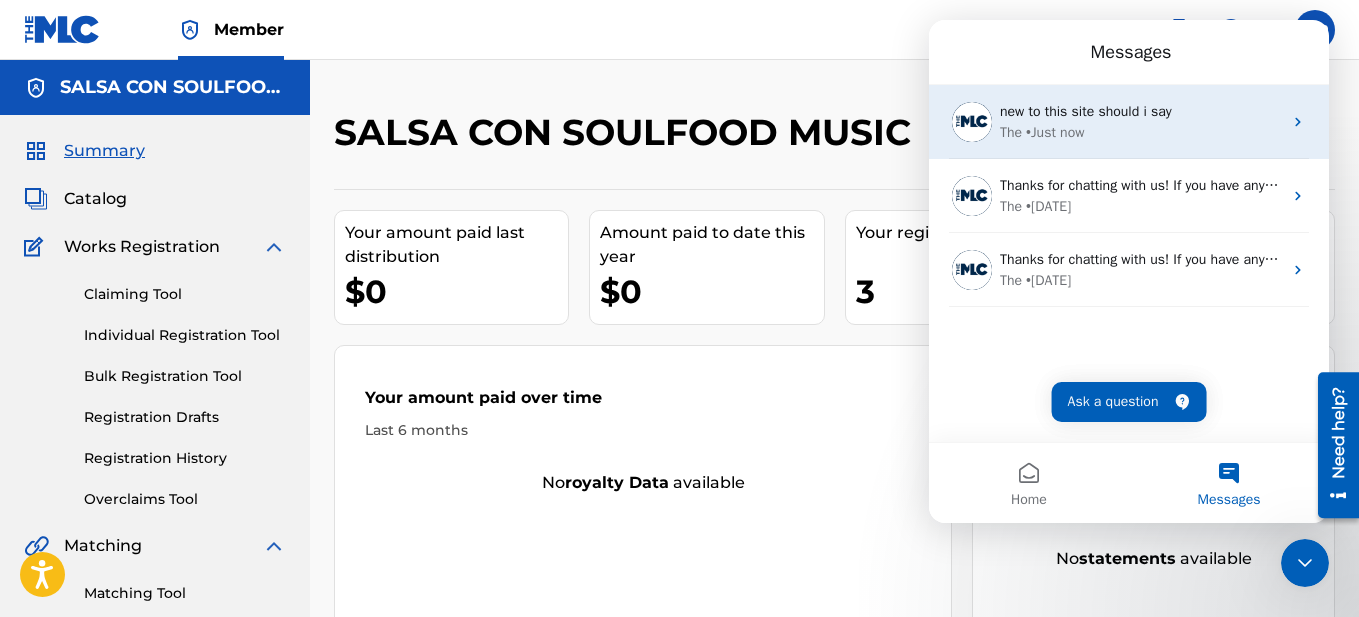 click on "•  Just now" at bounding box center [1055, 132] 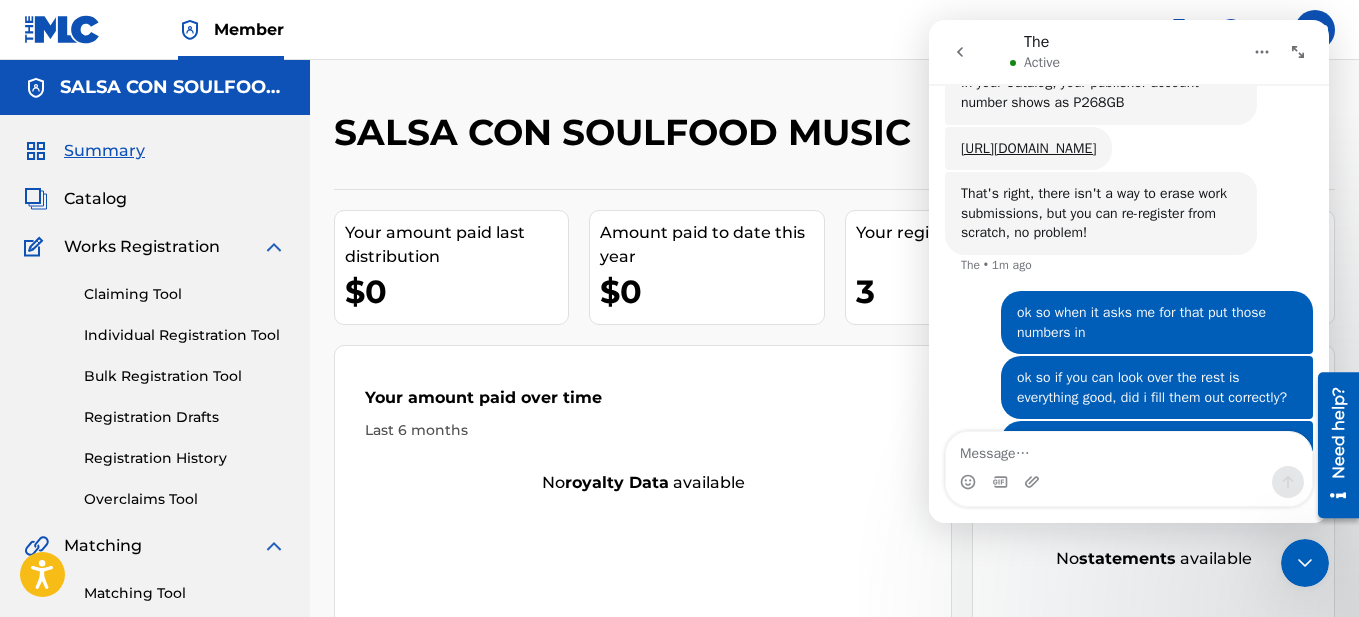 scroll, scrollTop: 1741, scrollLeft: 0, axis: vertical 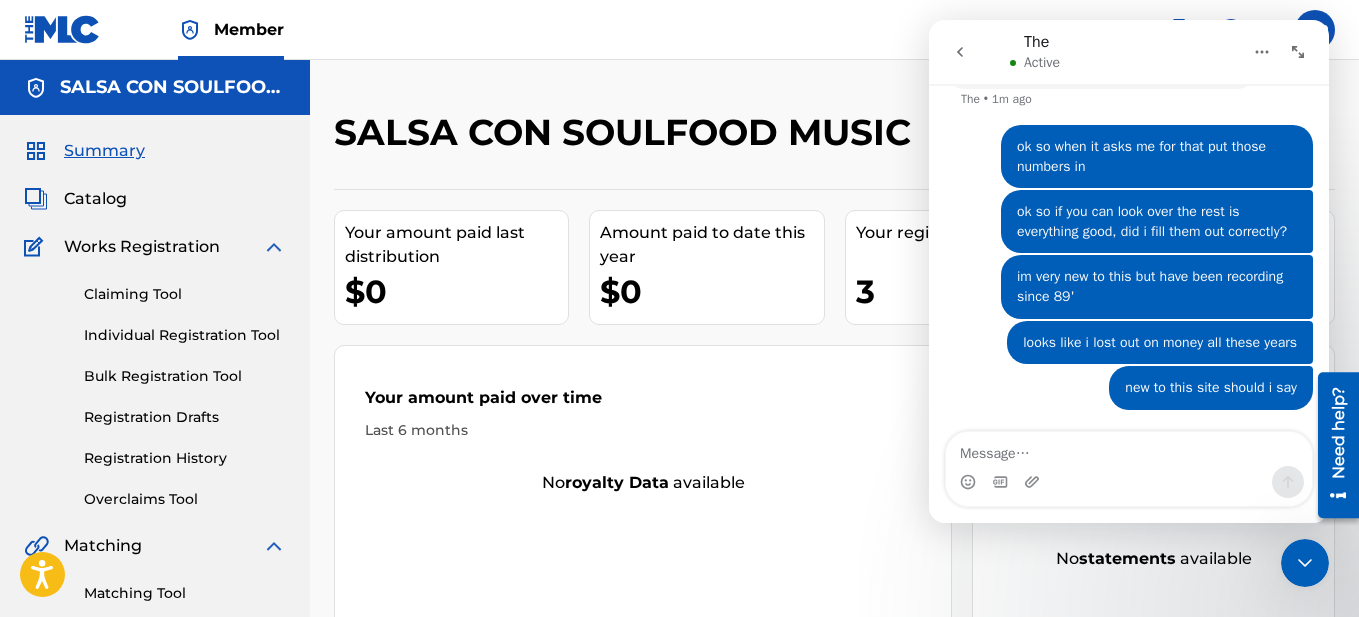 click at bounding box center [1129, 449] 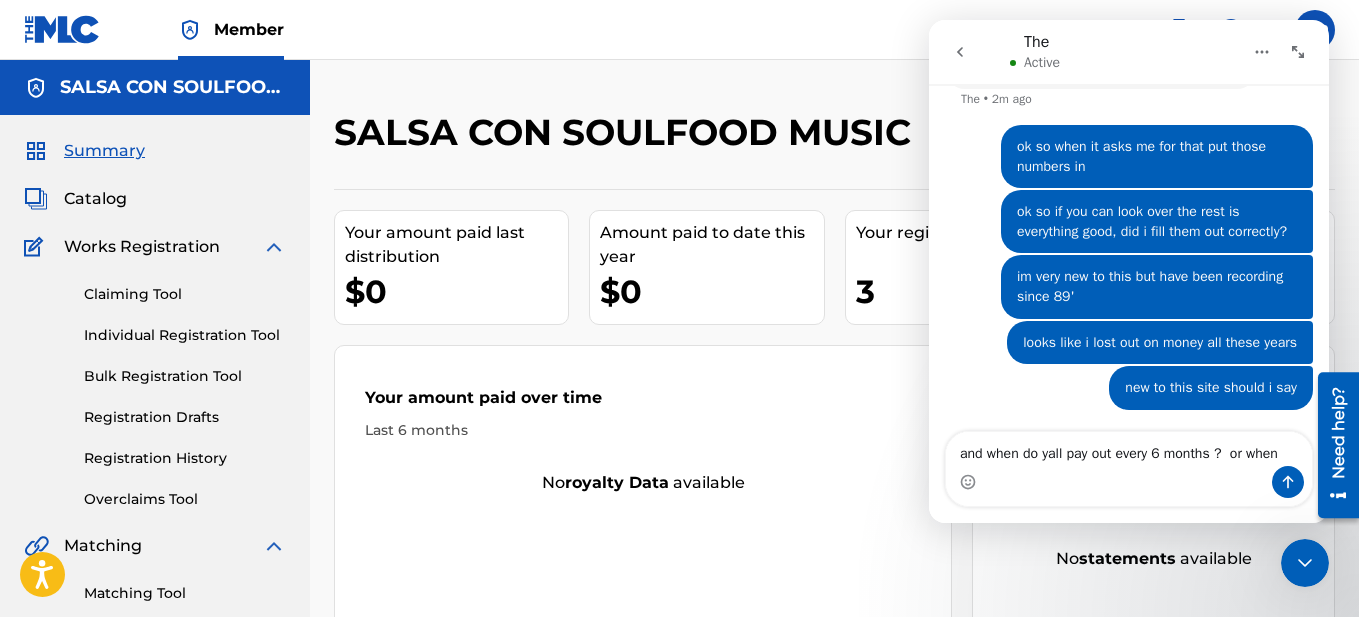 type on "and when do yall pay out every 6 months ?  or when ?" 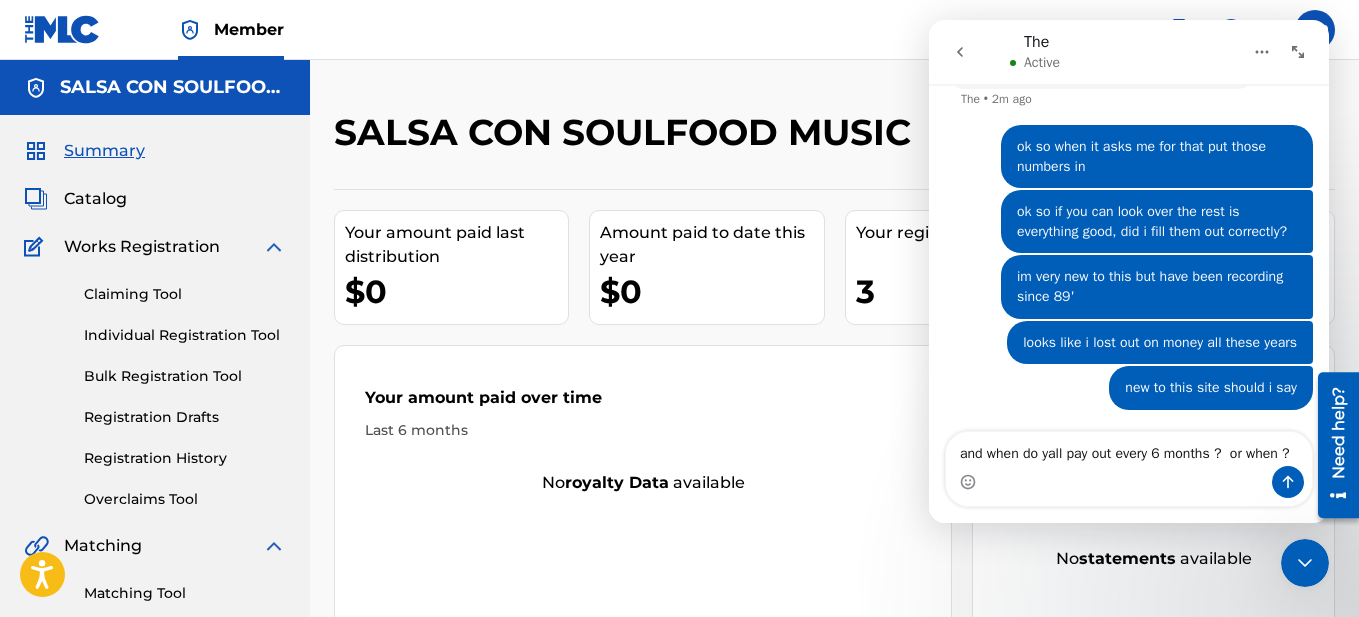 type 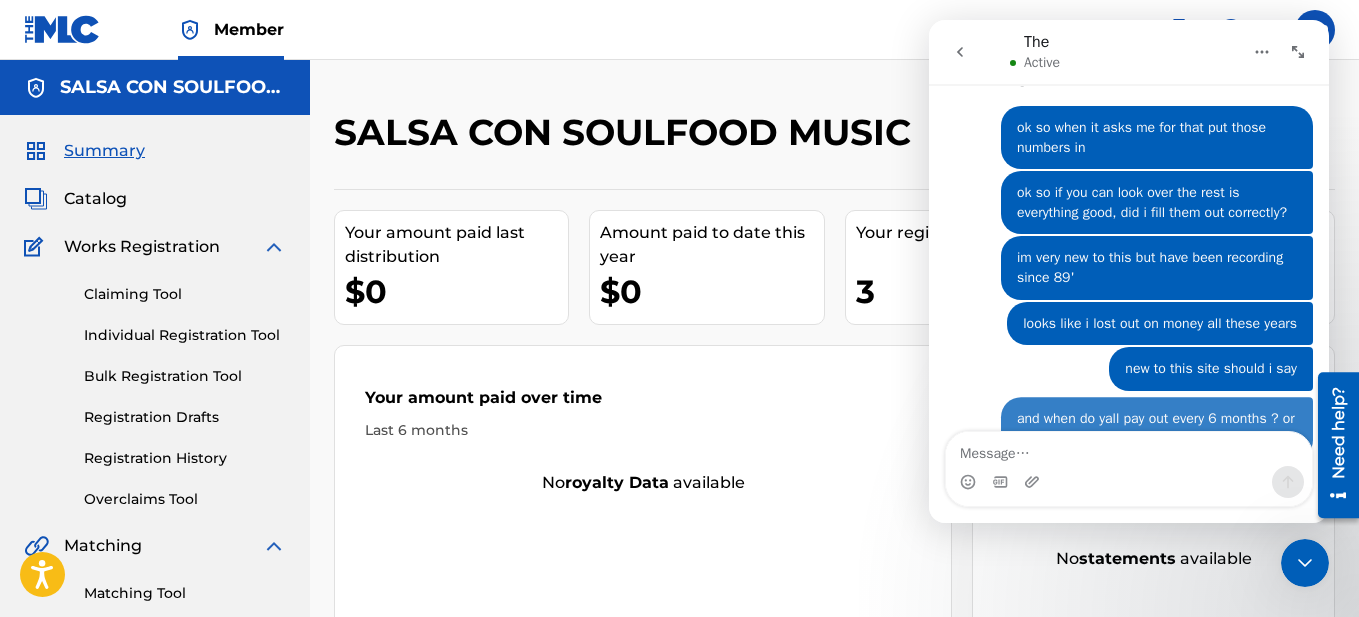 scroll, scrollTop: 1806, scrollLeft: 0, axis: vertical 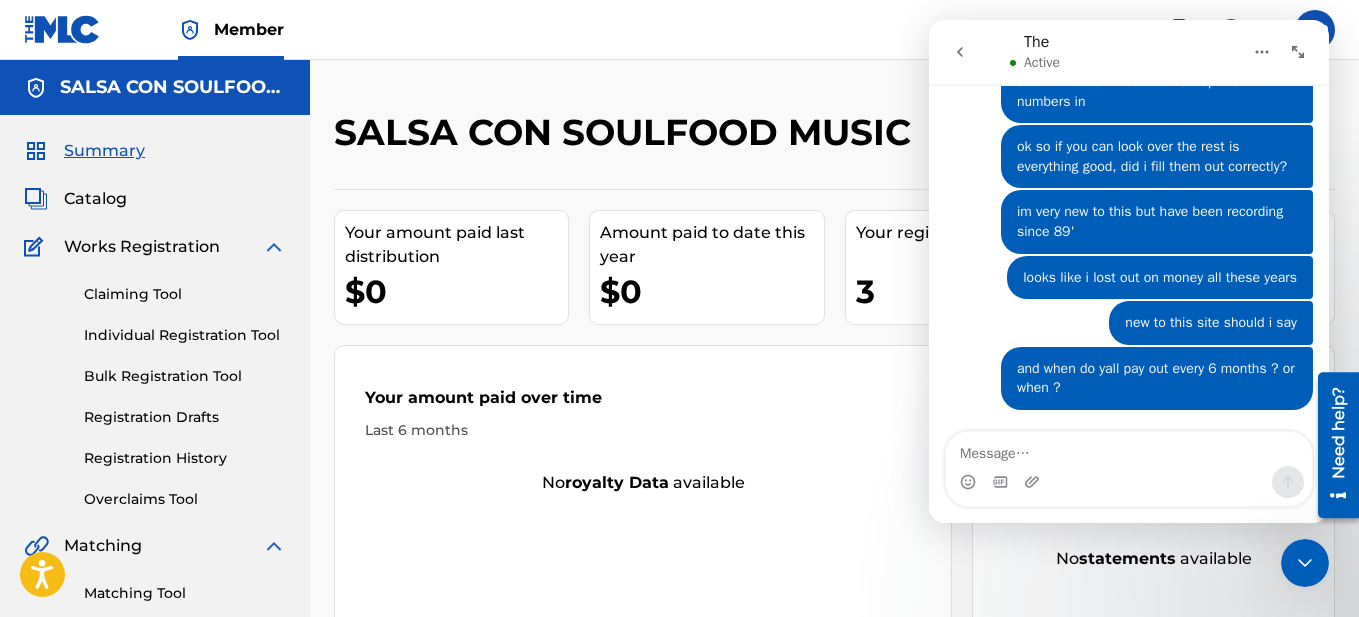 click 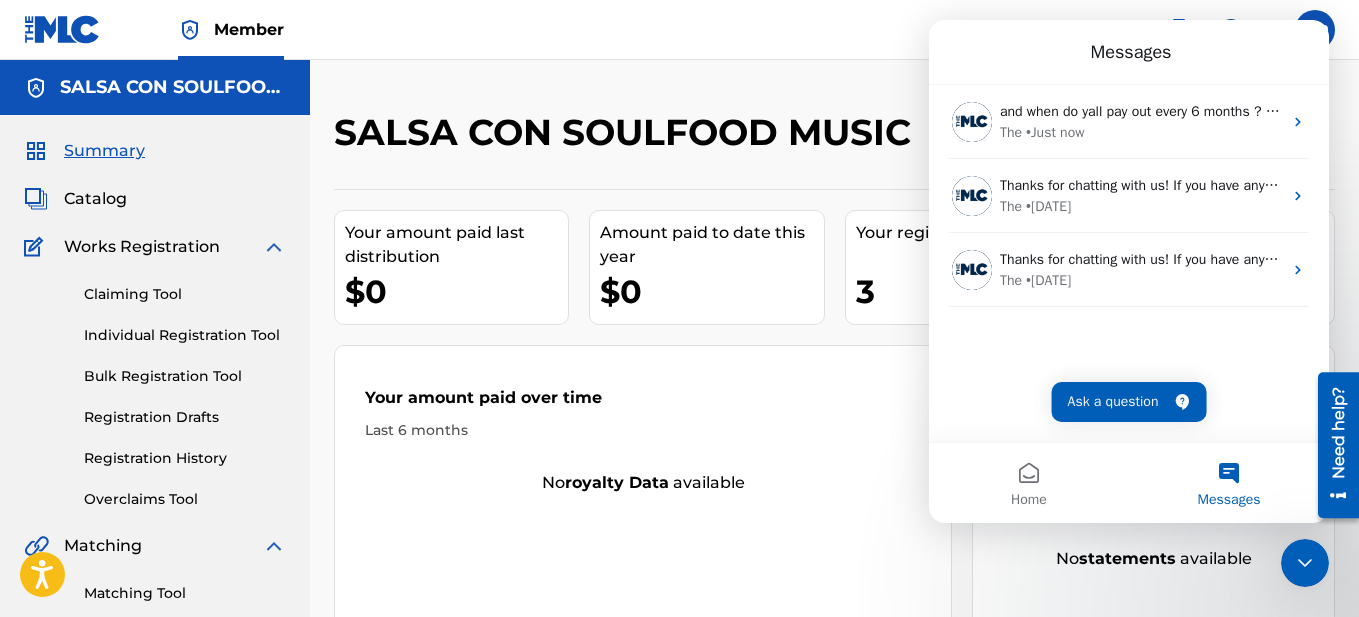 scroll, scrollTop: 0, scrollLeft: 0, axis: both 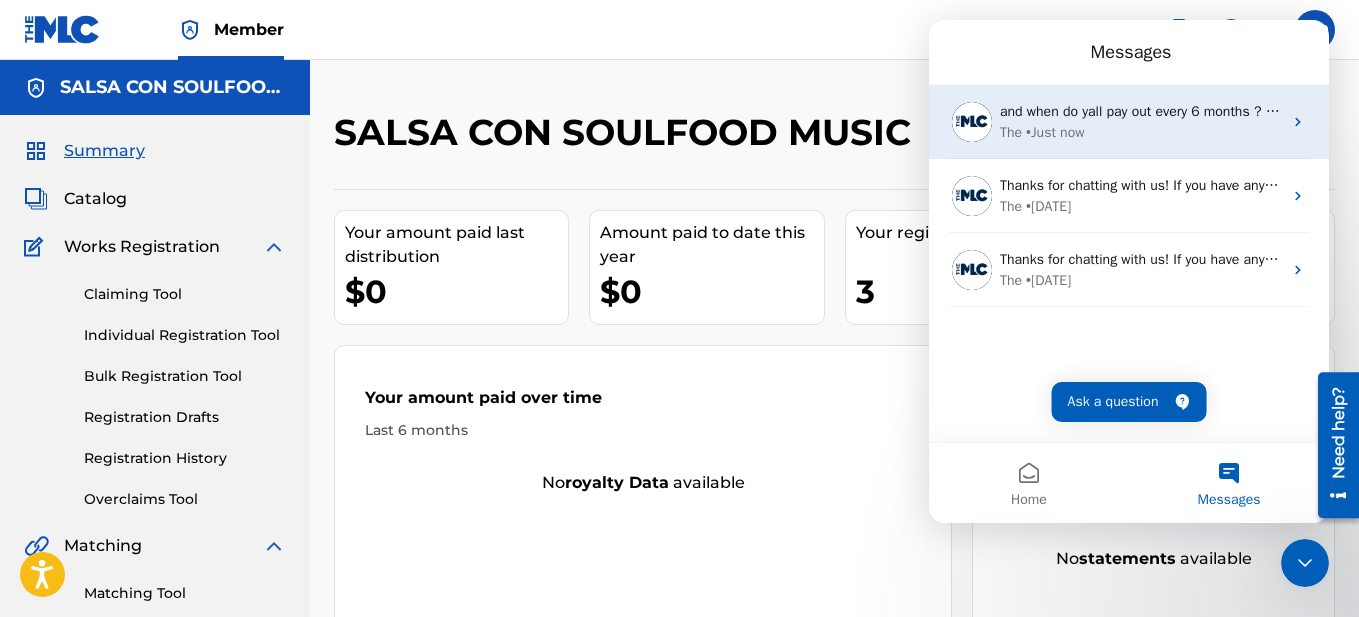click on "•  Just now" at bounding box center (1055, 132) 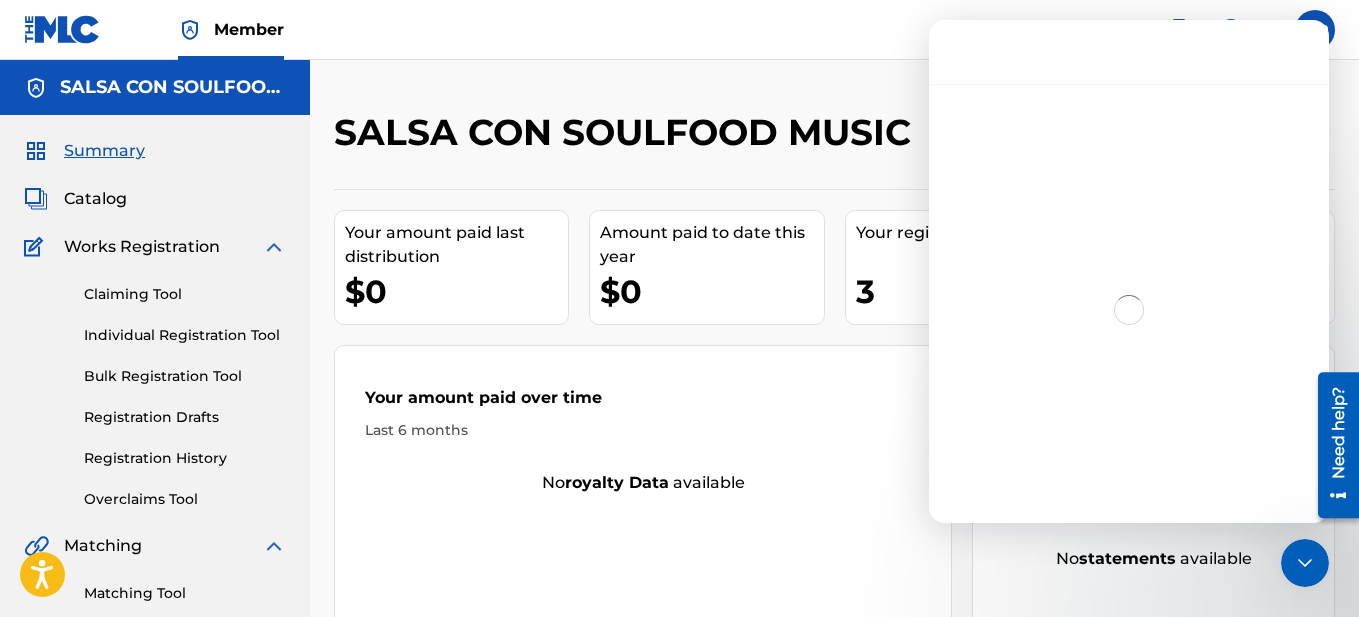 scroll, scrollTop: 12, scrollLeft: 0, axis: vertical 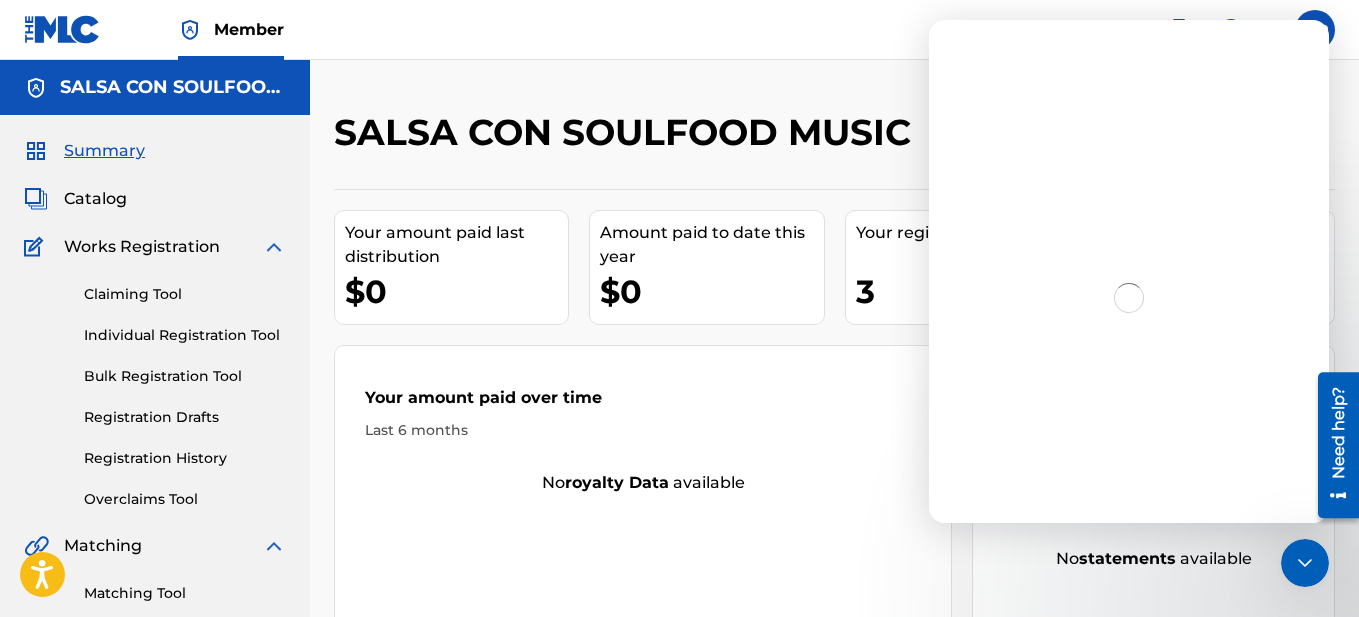 click 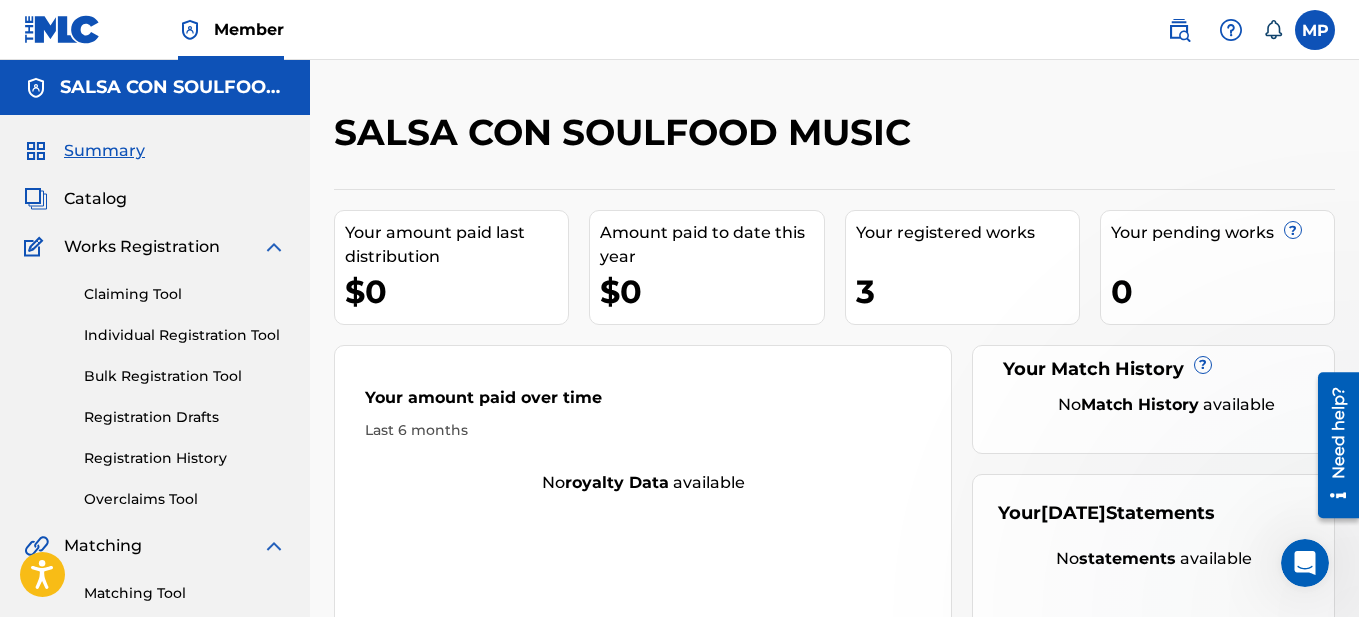 scroll, scrollTop: 0, scrollLeft: 0, axis: both 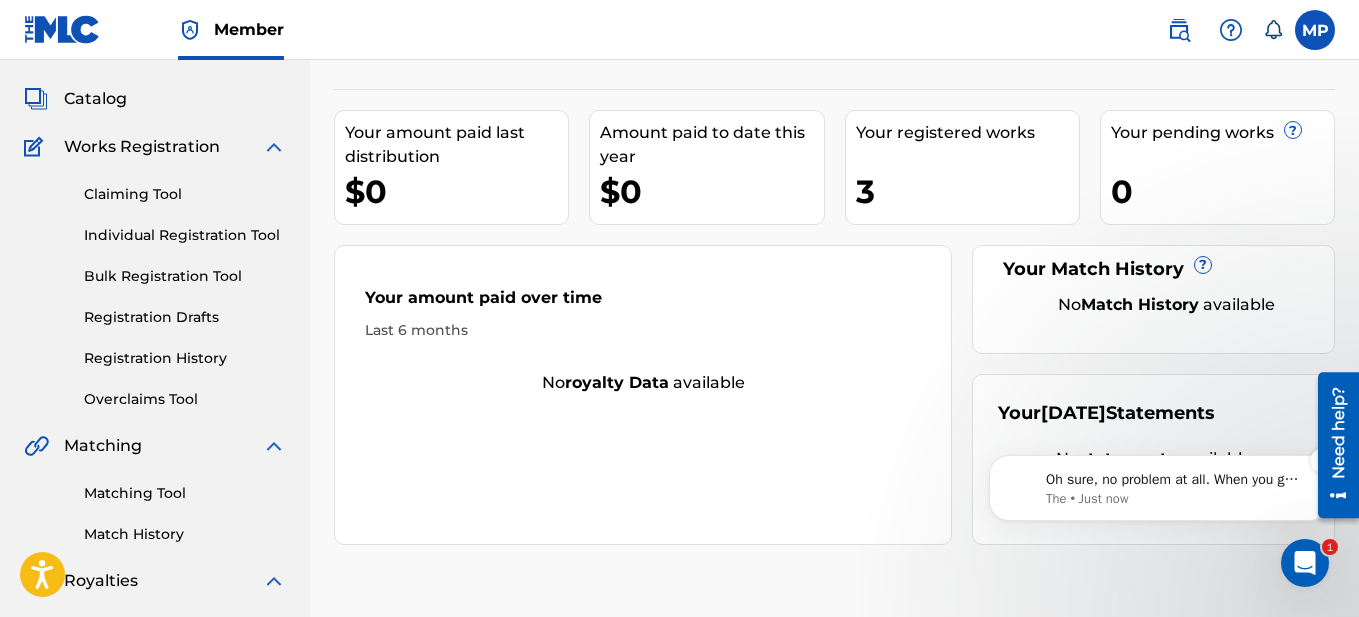 click on "Oh sure, no problem at all. When you go to register a new work, your Member name/publisher name will auto-populate as a suggested publisher. This will automatically include your publisher number on the registration" at bounding box center (1175, 480) 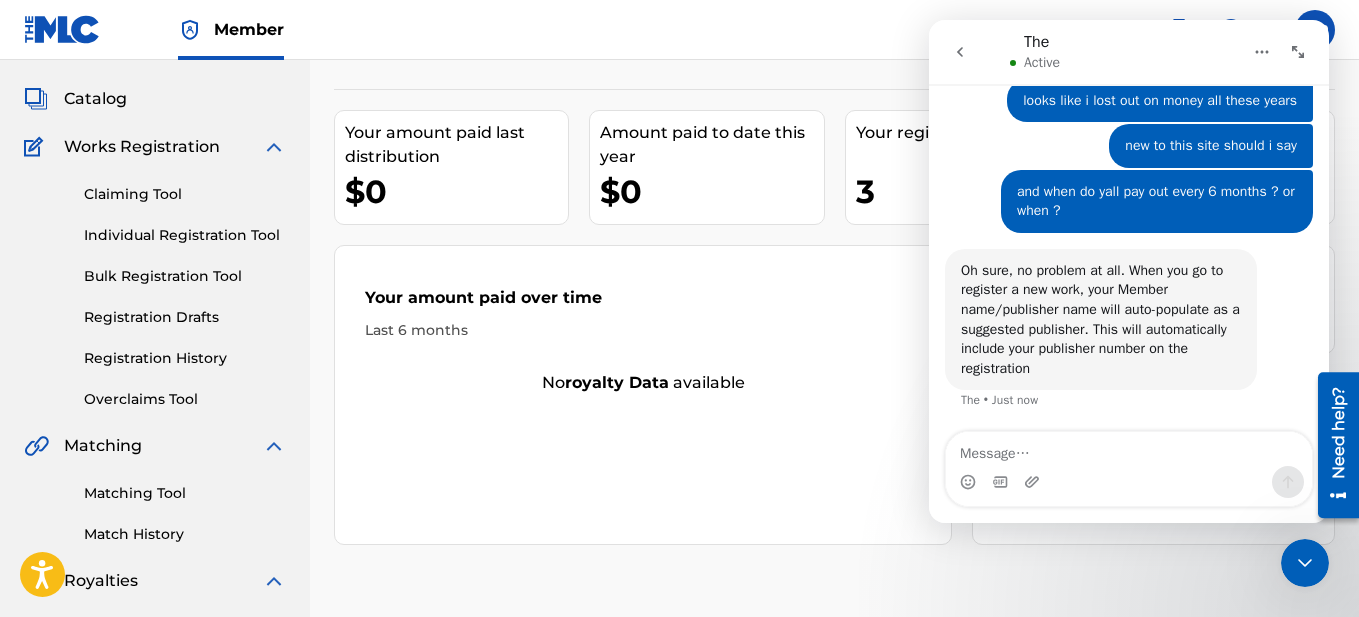 scroll, scrollTop: 0, scrollLeft: 0, axis: both 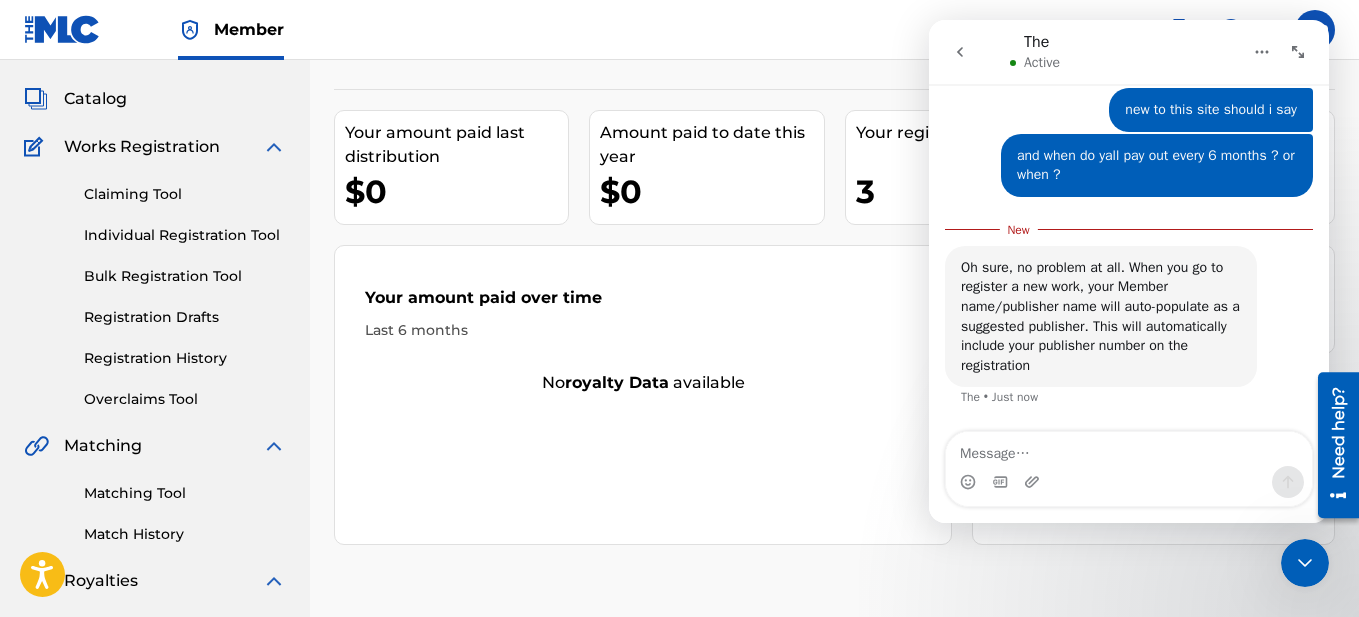 click at bounding box center [1129, 449] 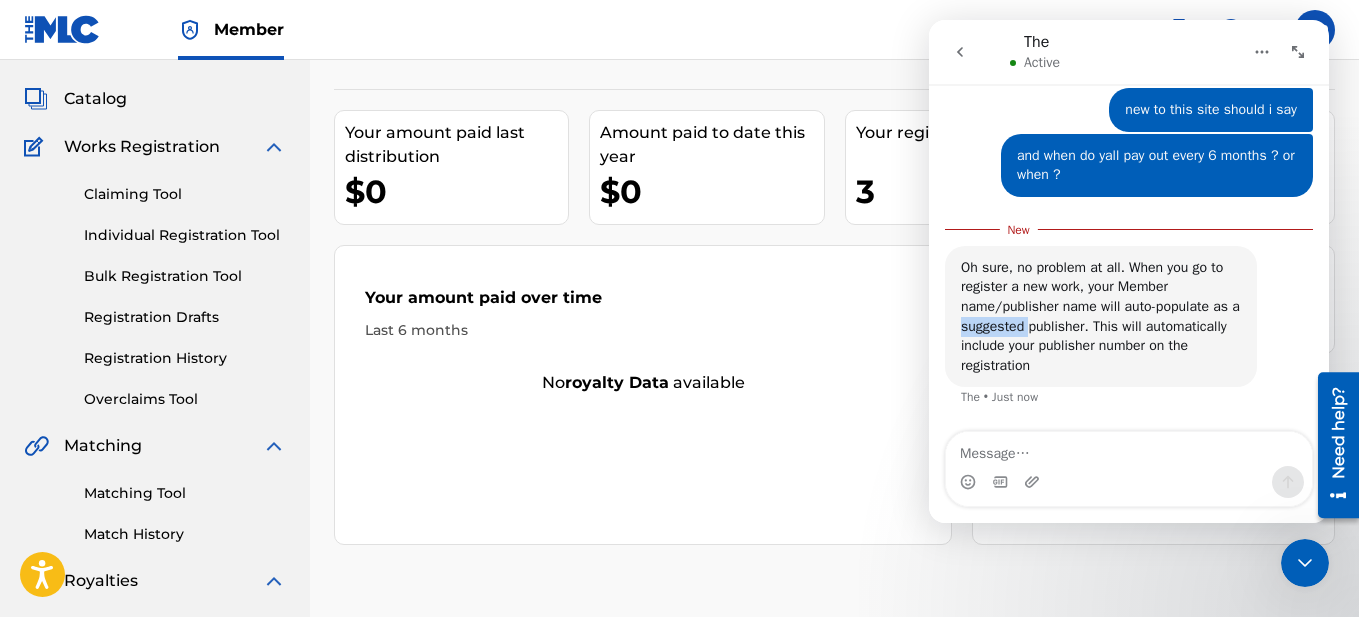 click on "Oh sure, no problem at all. When you go to register a new work, your Member name/publisher name will auto-populate as a suggested publisher. This will automatically include your publisher number on the registration" at bounding box center (1100, 316) 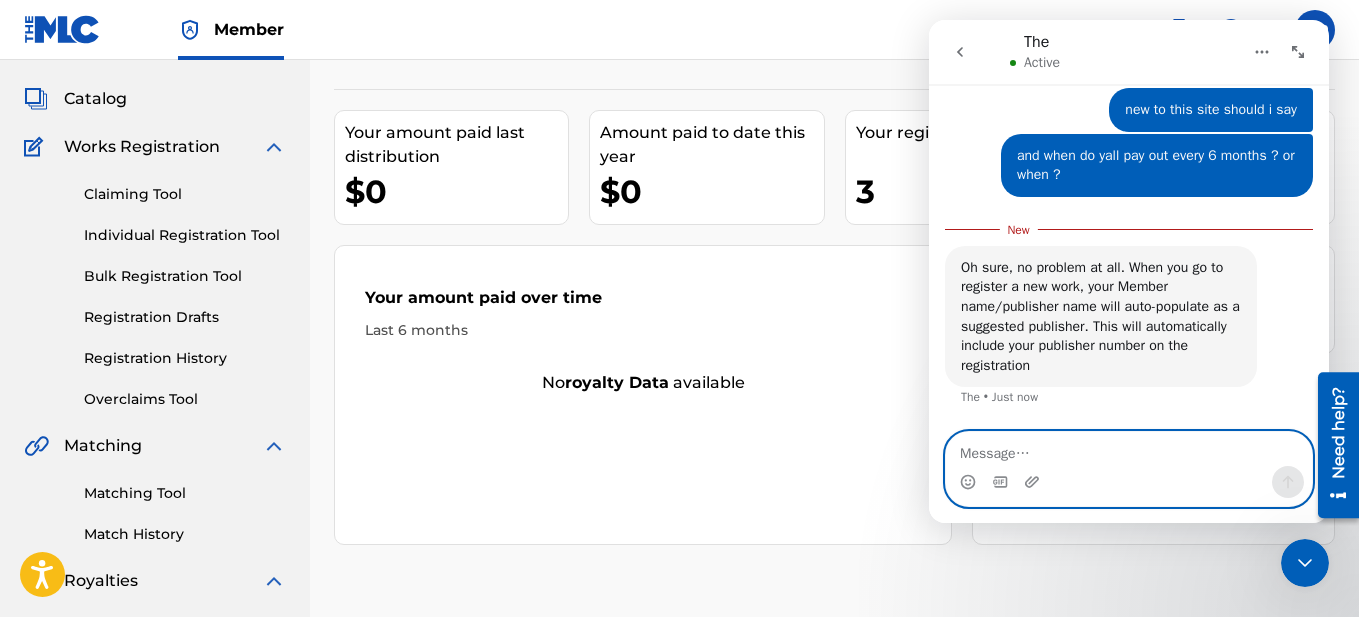 drag, startPoint x: 1018, startPoint y: 320, endPoint x: 1040, endPoint y: 452, distance: 133.82077 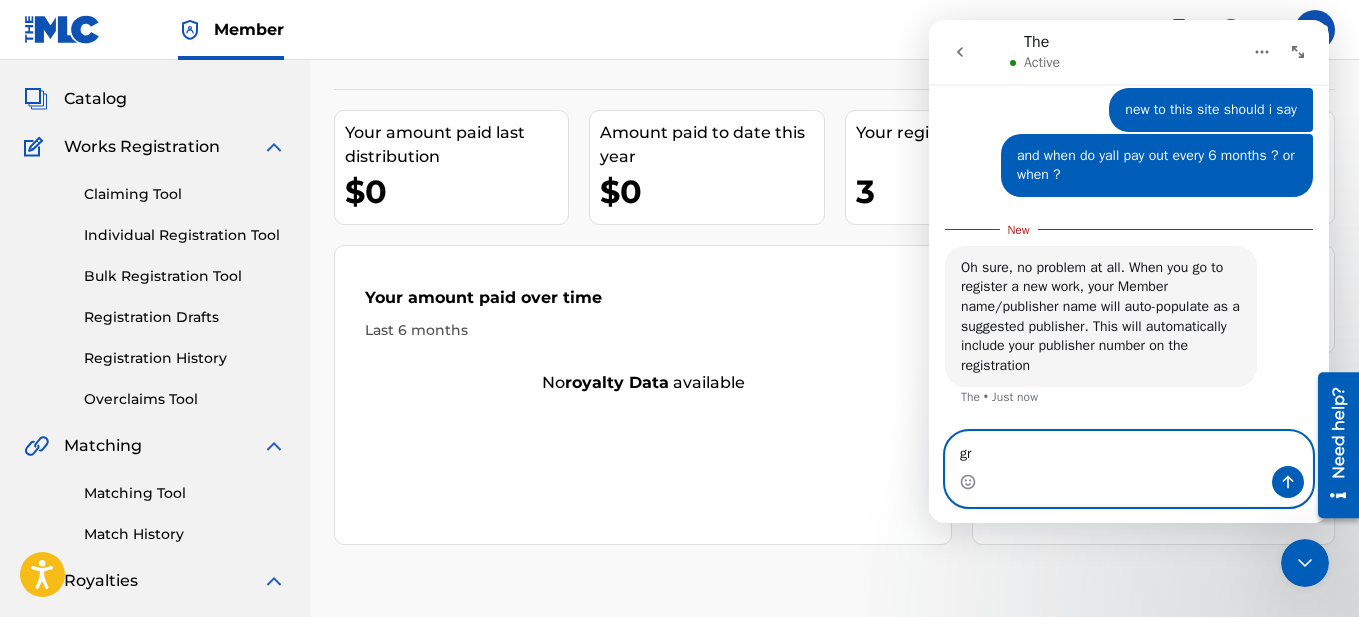 type on "g" 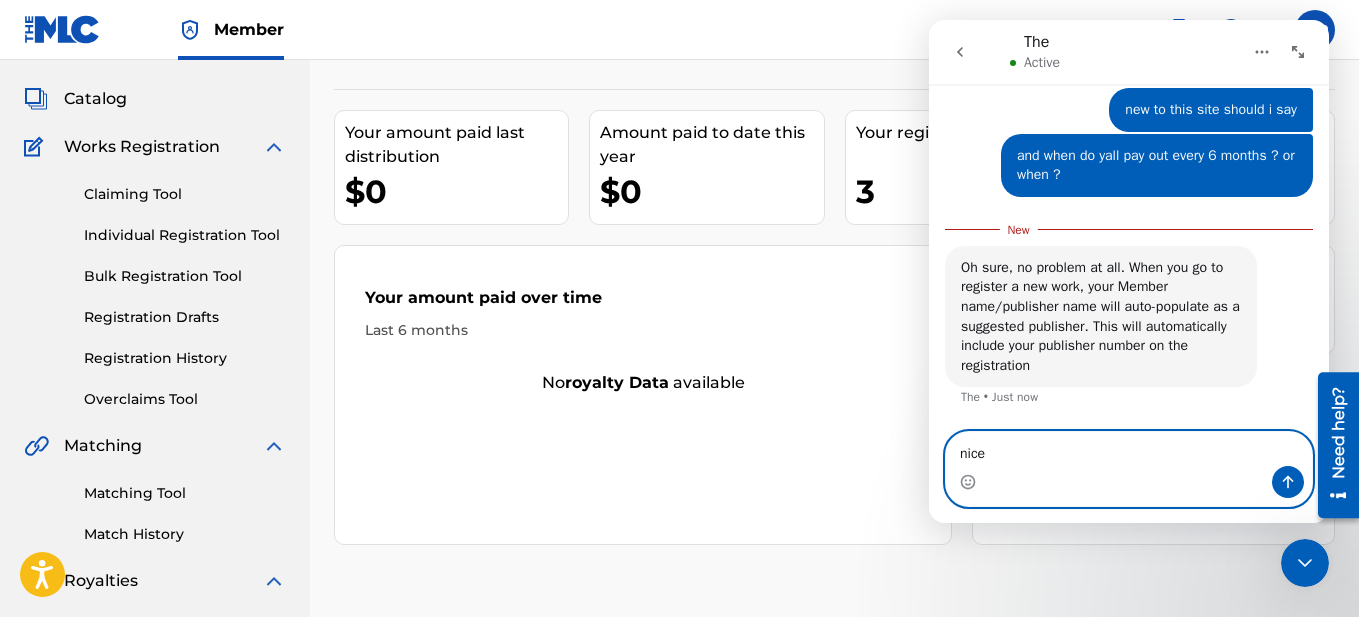 type on "nice" 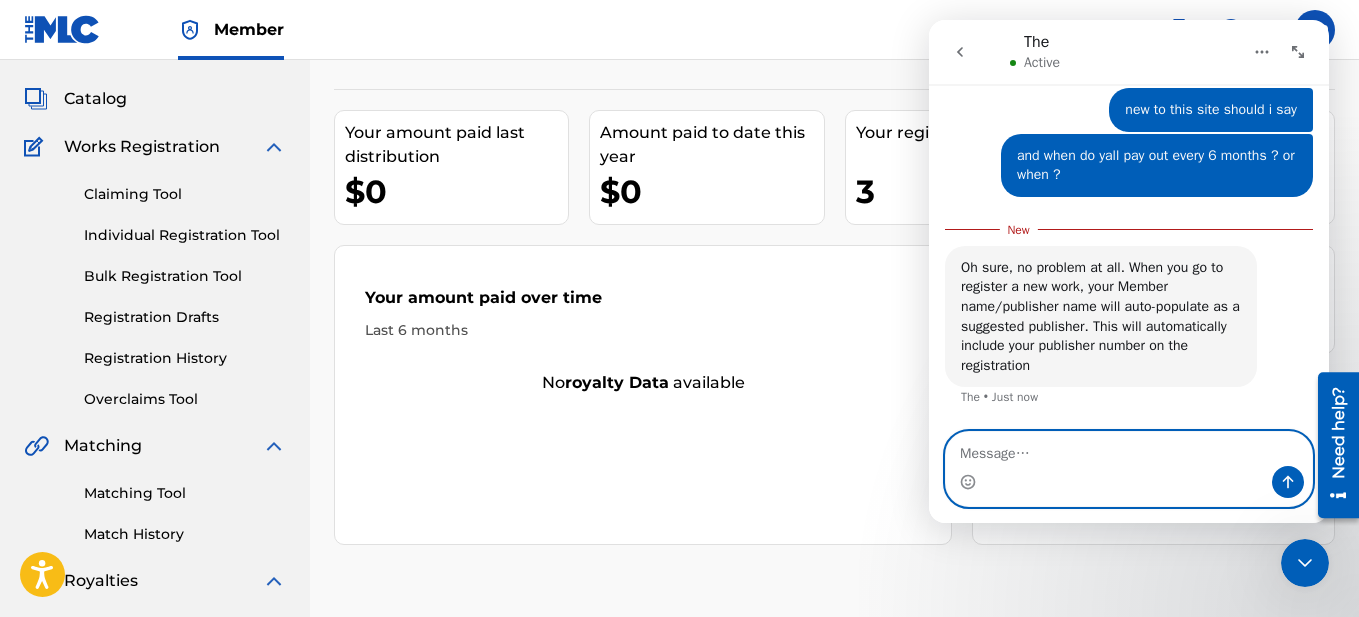 scroll, scrollTop: 2024, scrollLeft: 0, axis: vertical 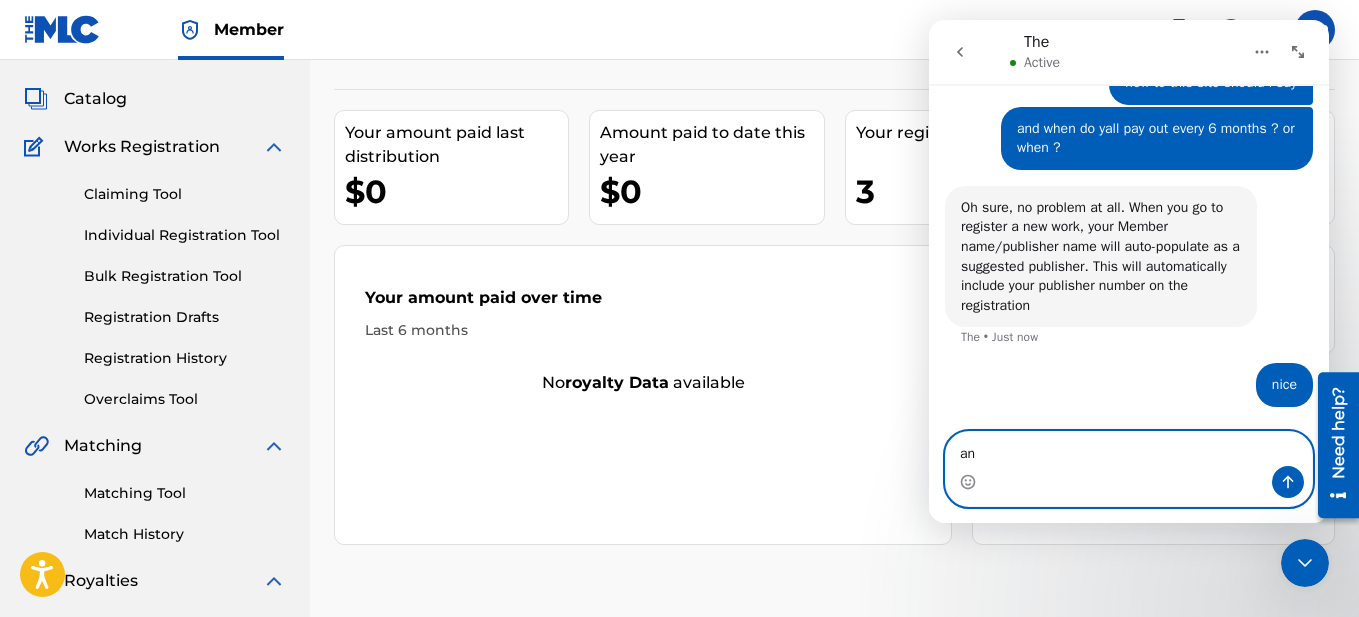 type on "a" 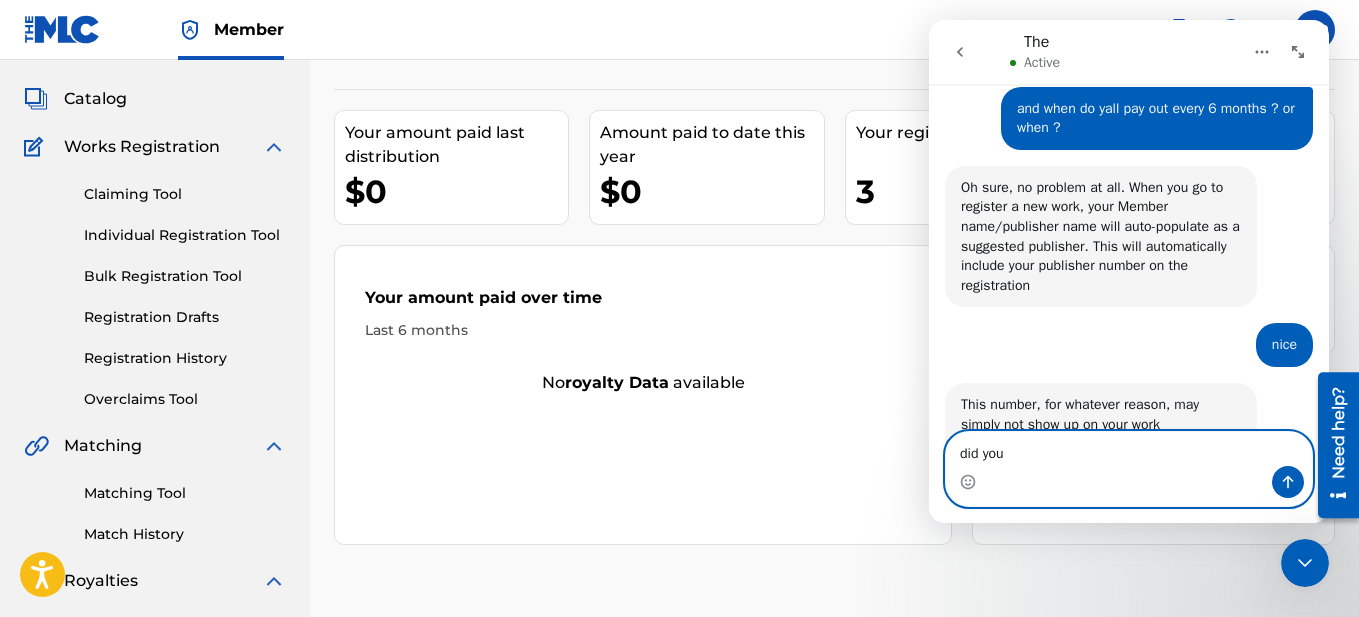 scroll, scrollTop: 2162, scrollLeft: 0, axis: vertical 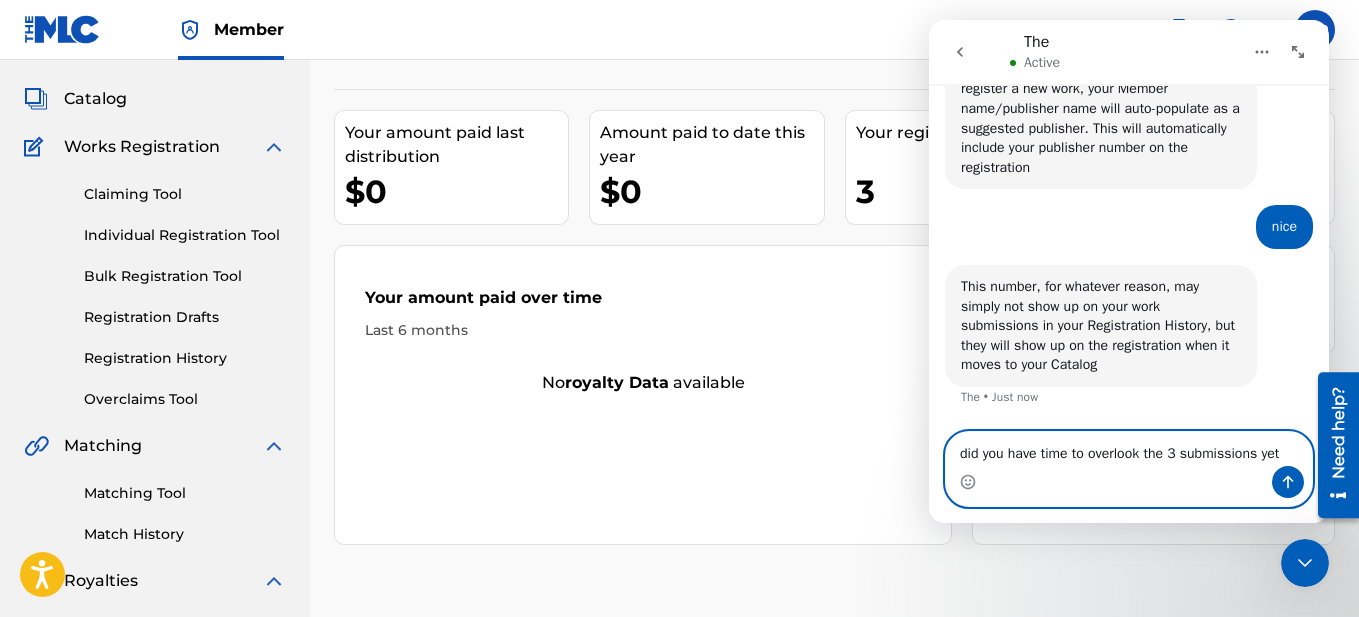 click on "did you have time to overlook the 3 submissions yet" at bounding box center [1129, 449] 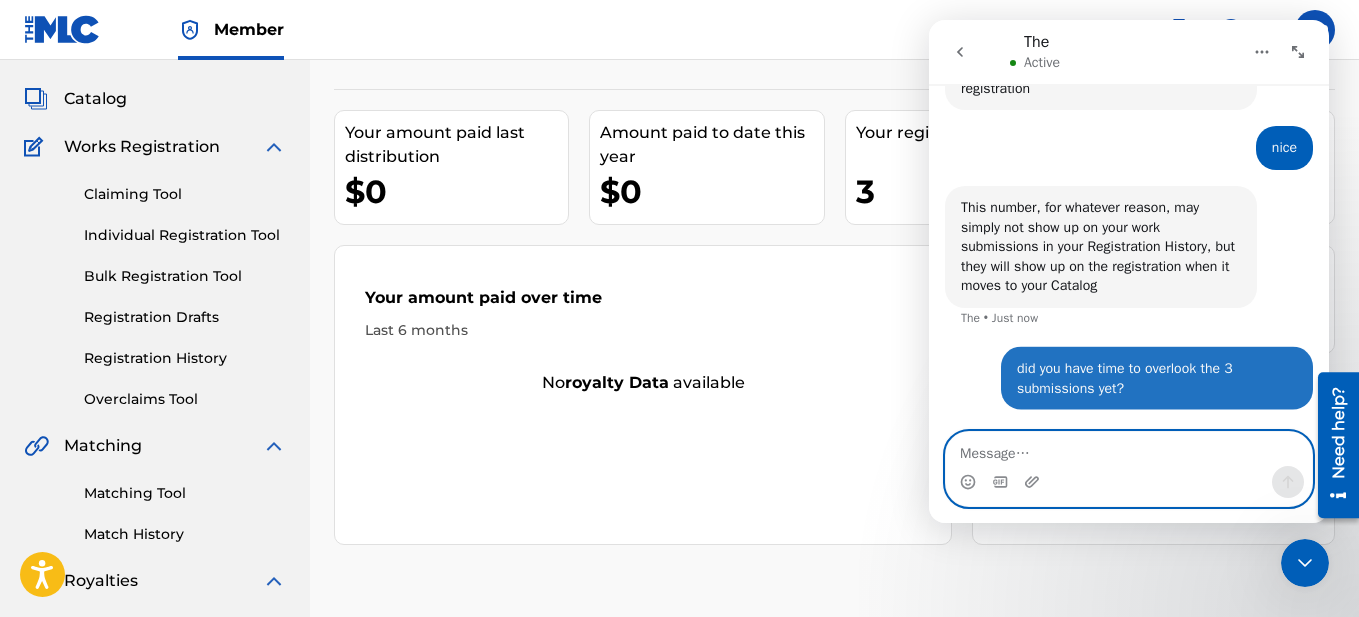 scroll, scrollTop: 2241, scrollLeft: 0, axis: vertical 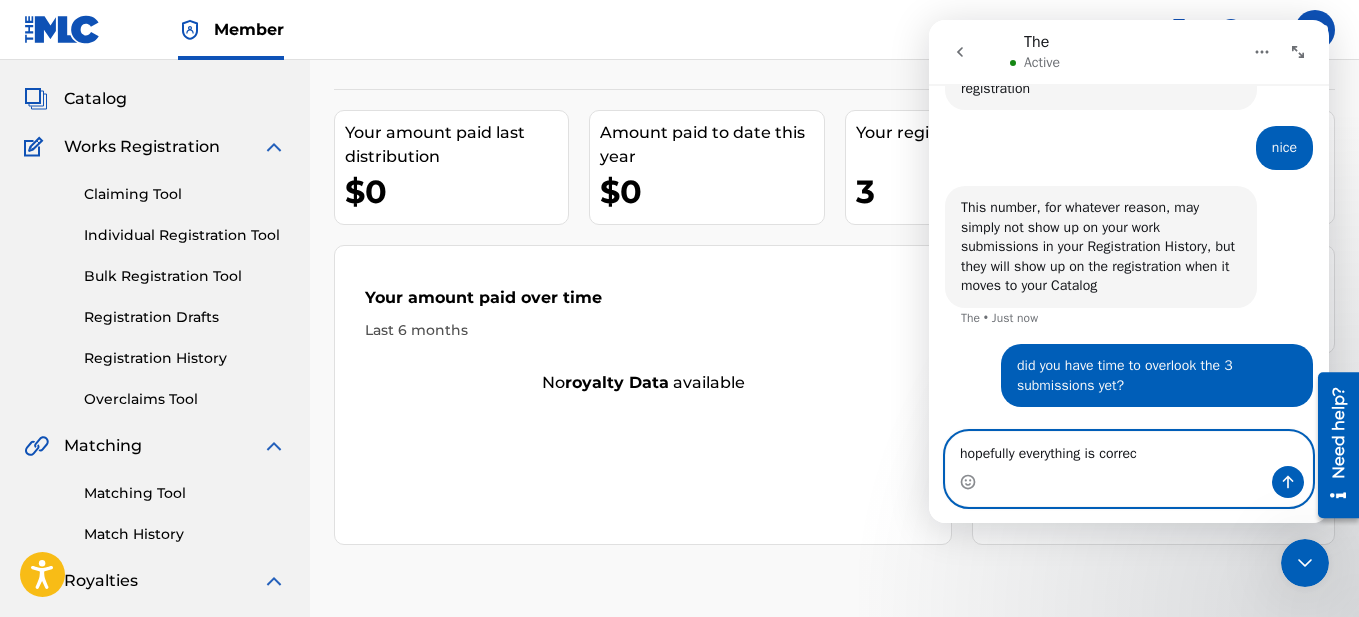 type on "hopefully everything is correct" 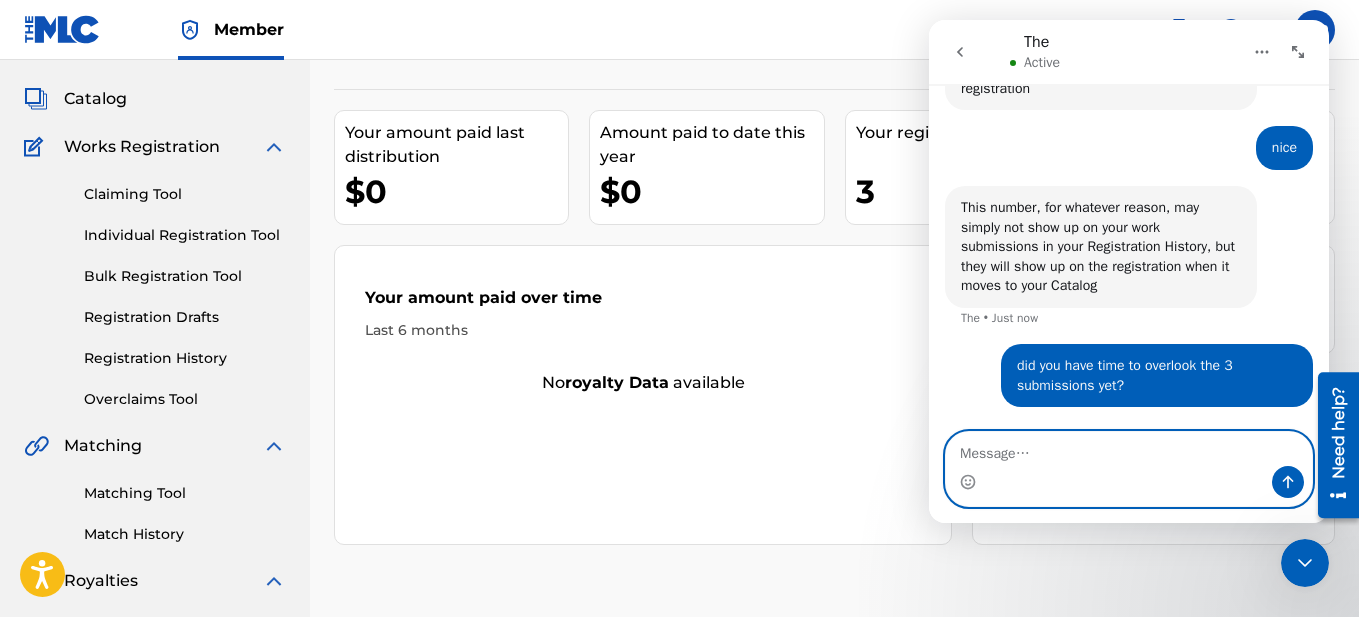 scroll, scrollTop: 2286, scrollLeft: 0, axis: vertical 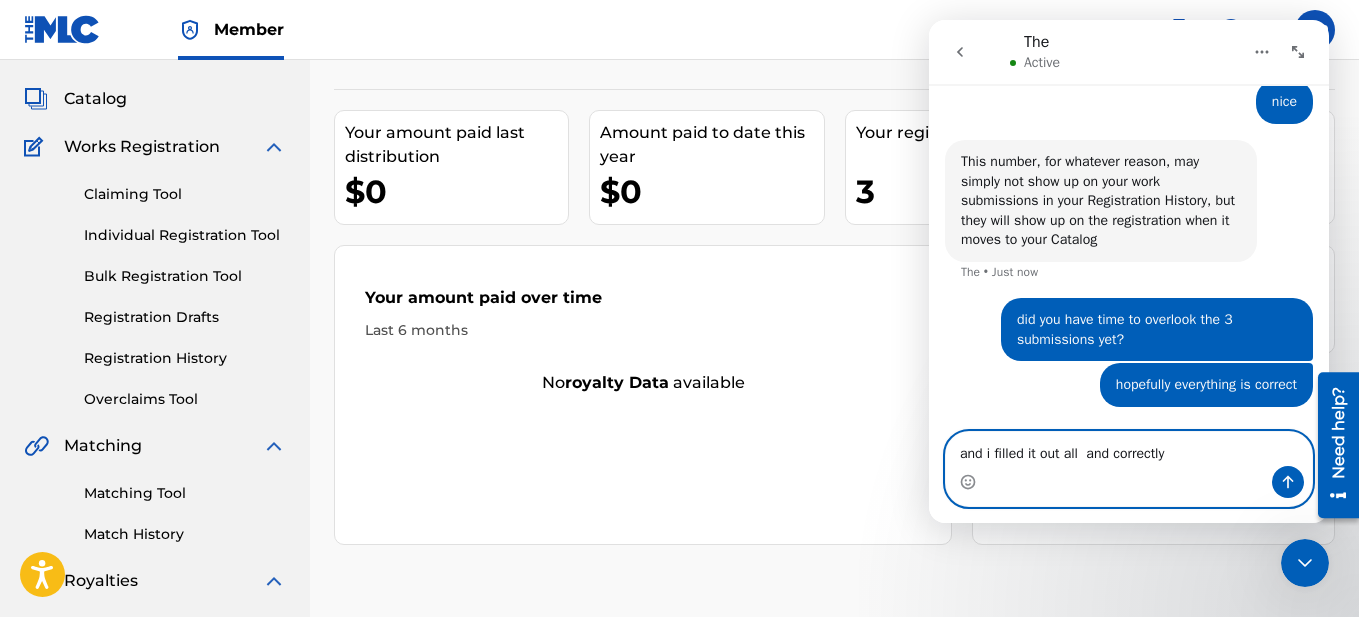 type on "and i filled it out all  and correctly" 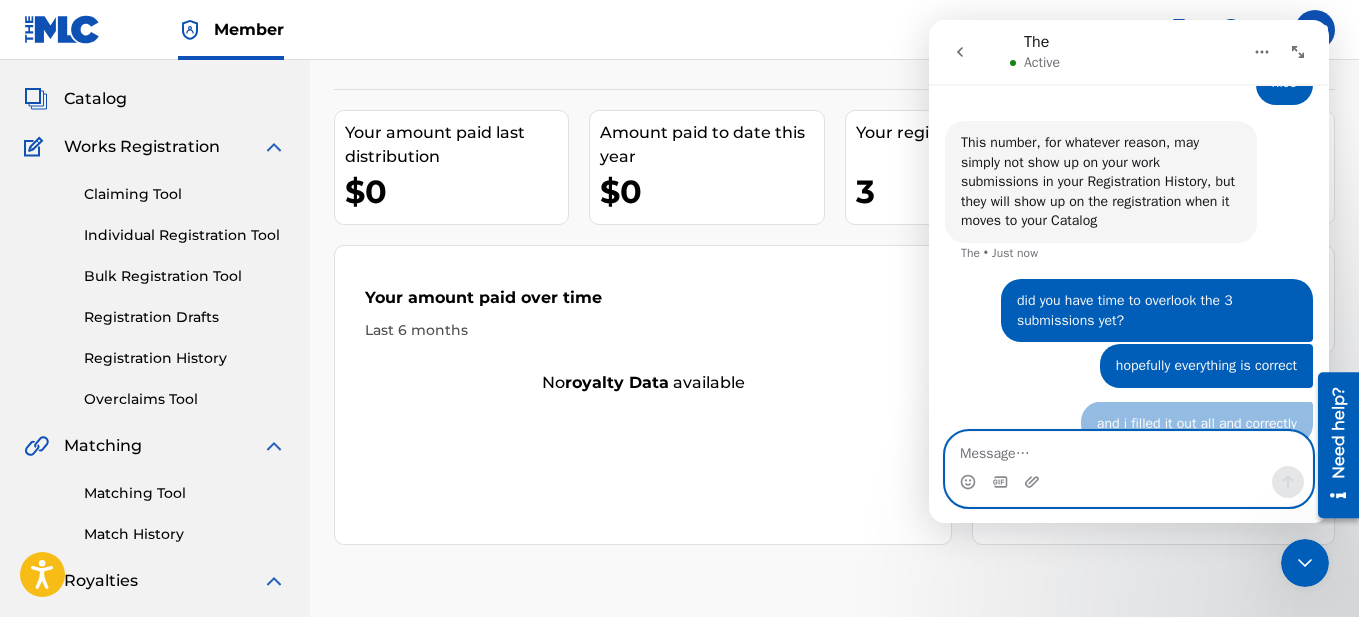 scroll, scrollTop: 2332, scrollLeft: 0, axis: vertical 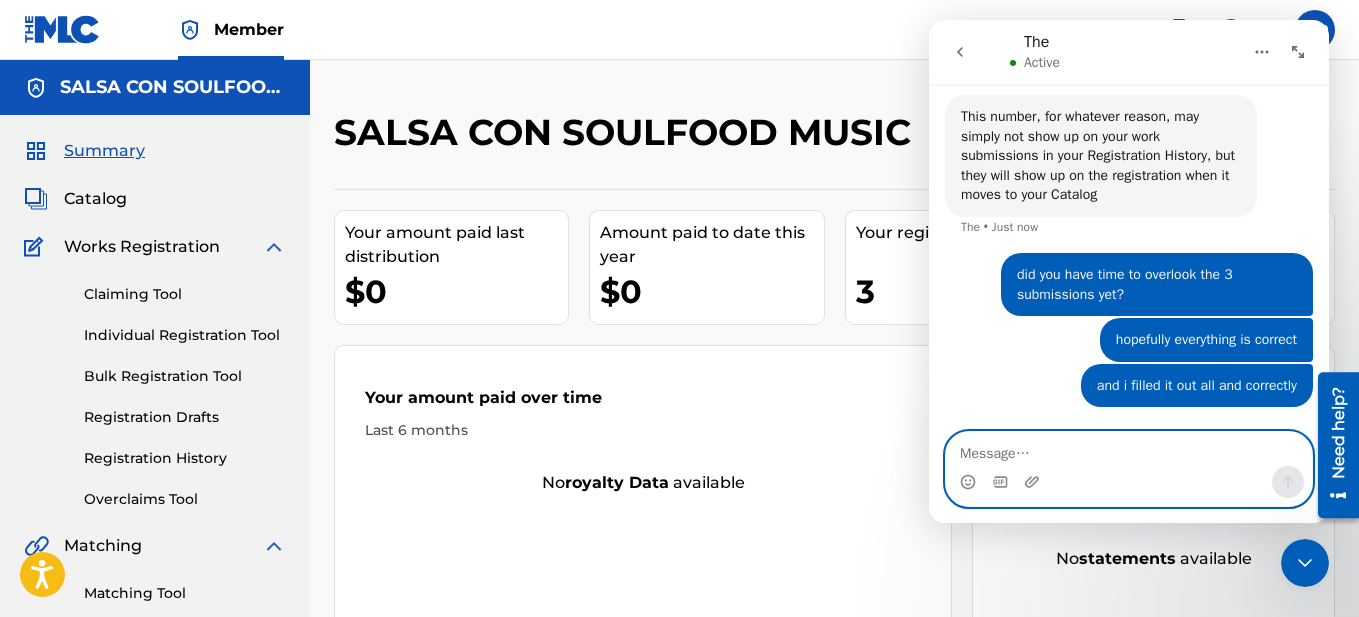 type 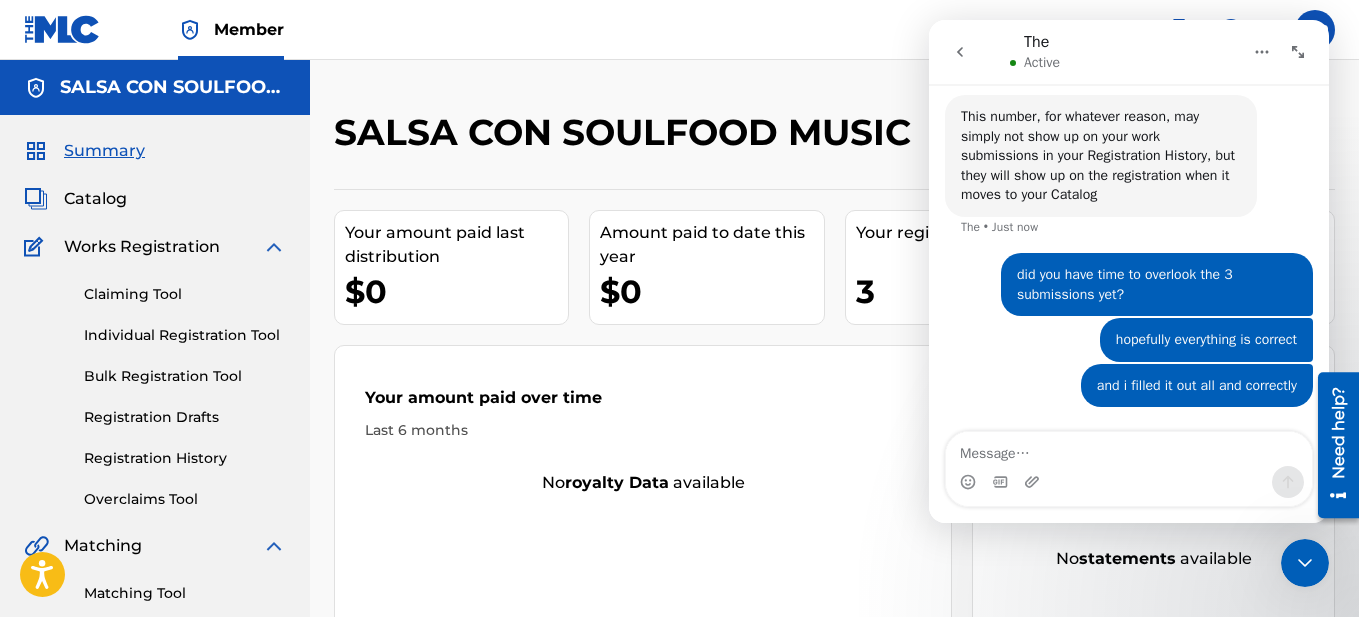click at bounding box center (1305, 563) 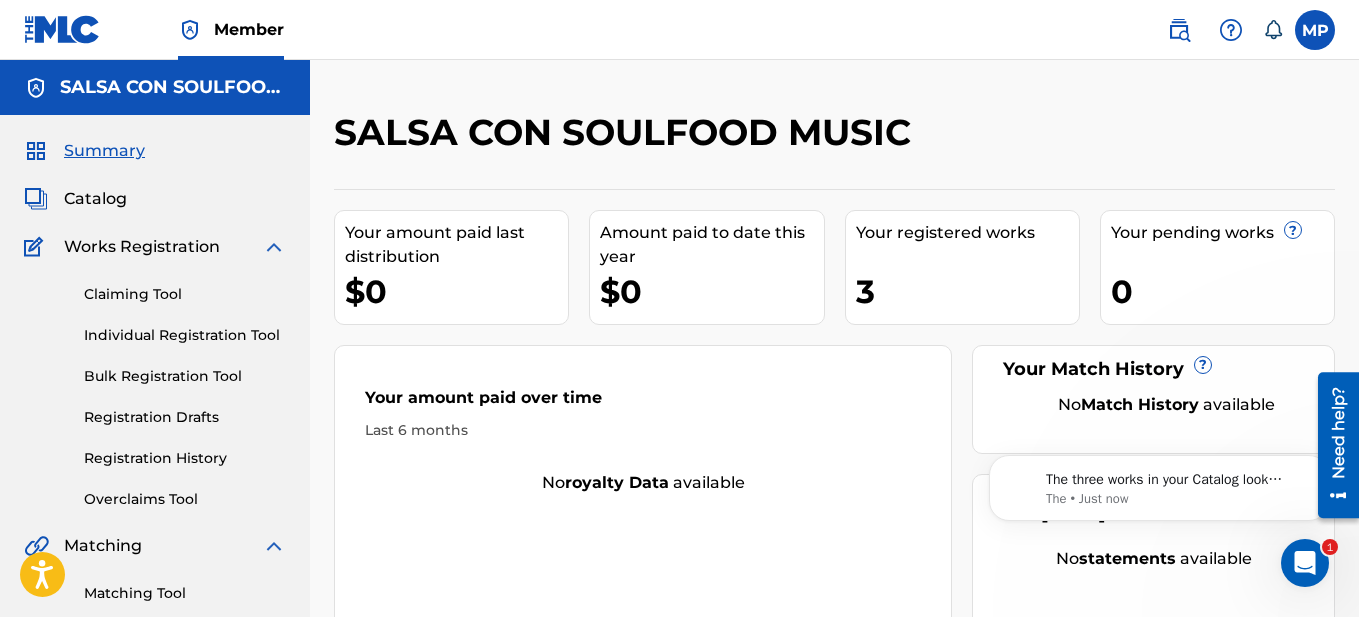 scroll, scrollTop: 0, scrollLeft: 0, axis: both 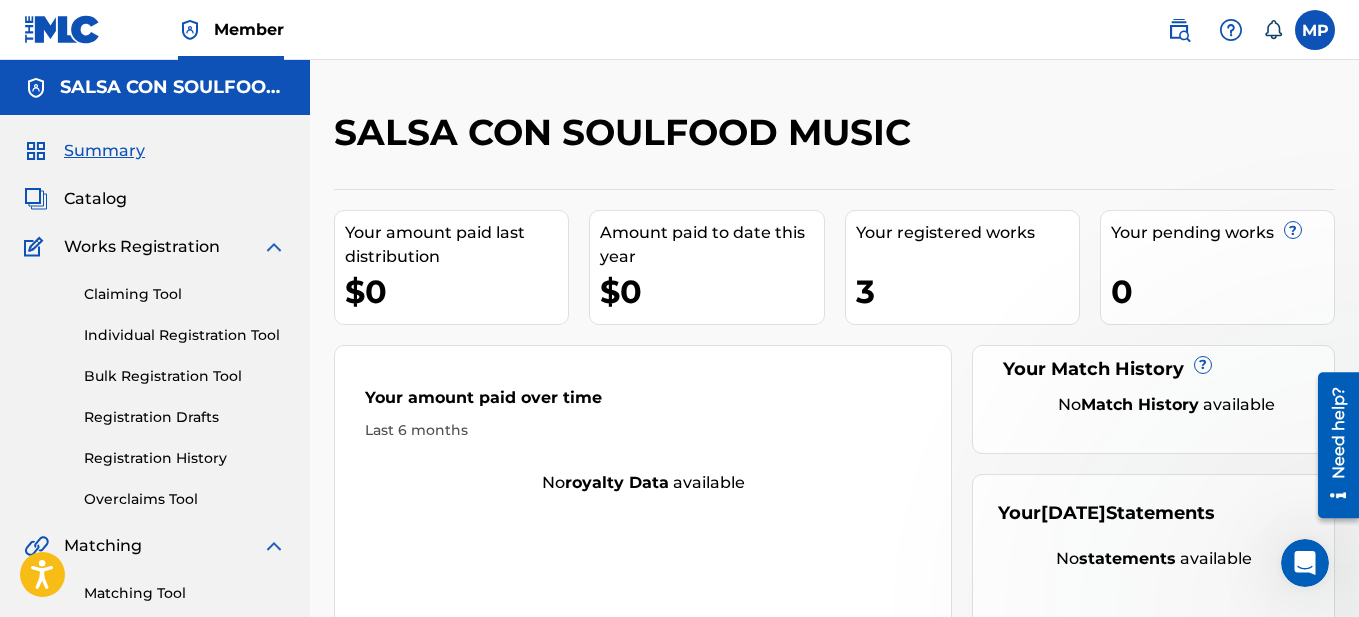 click 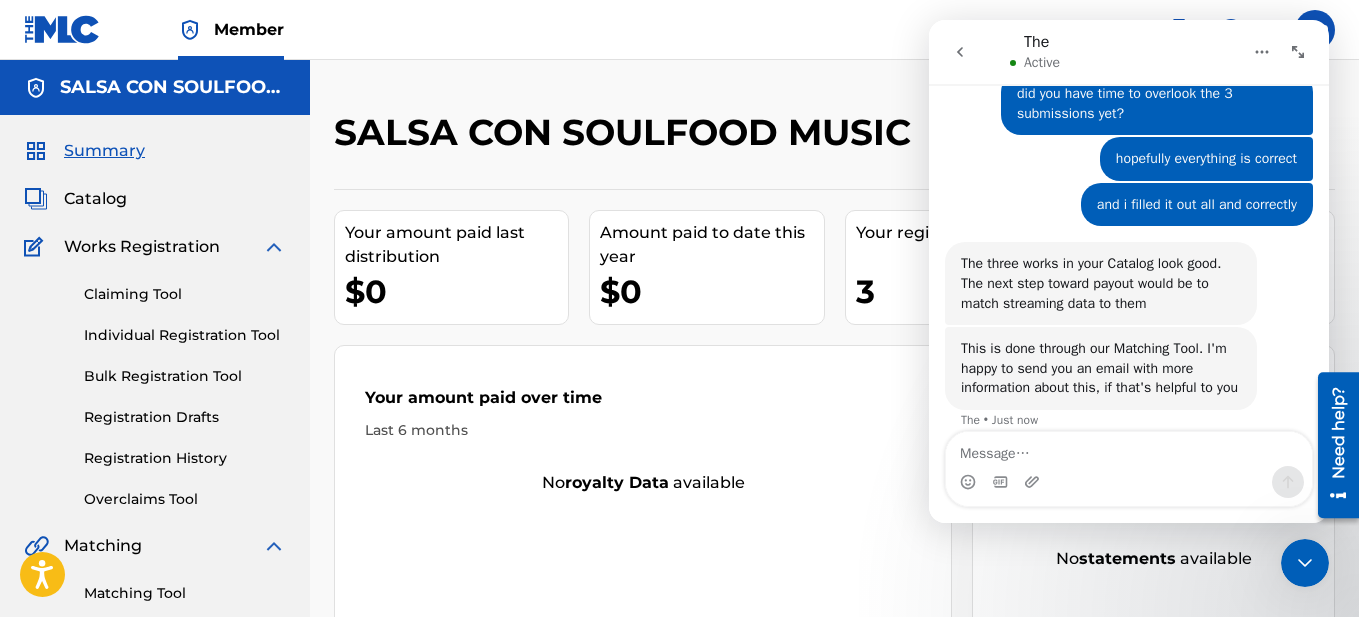 scroll, scrollTop: 2535, scrollLeft: 0, axis: vertical 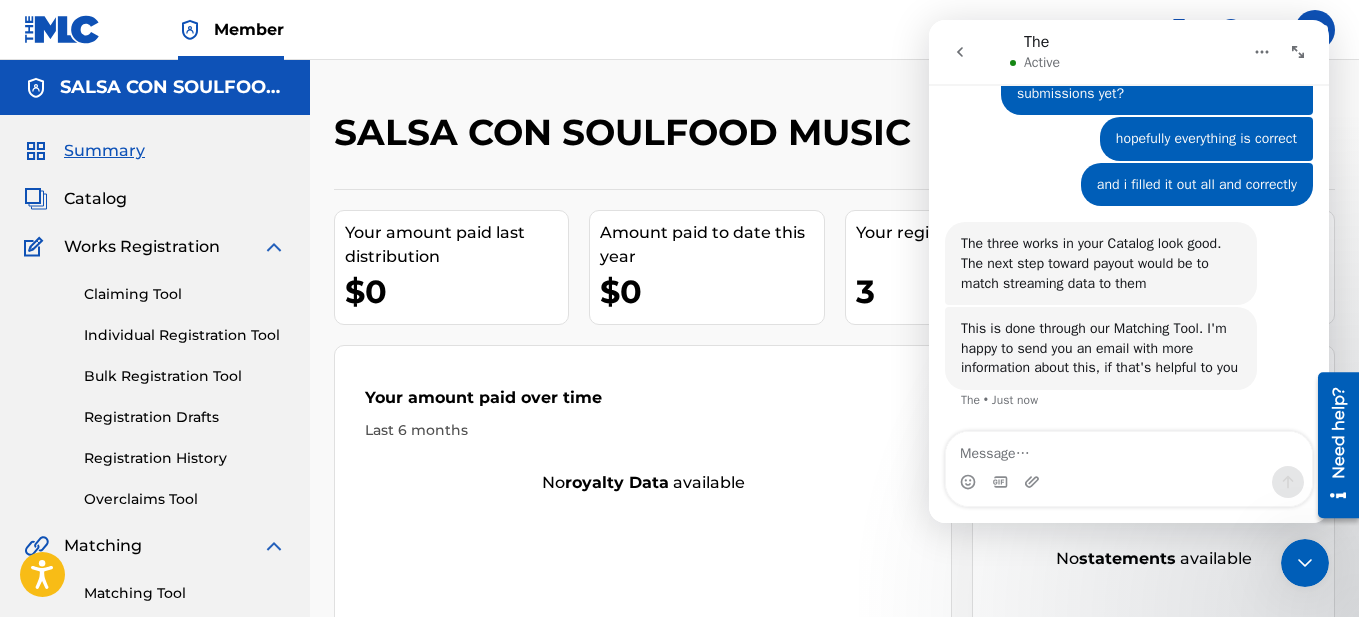 click at bounding box center [1129, 449] 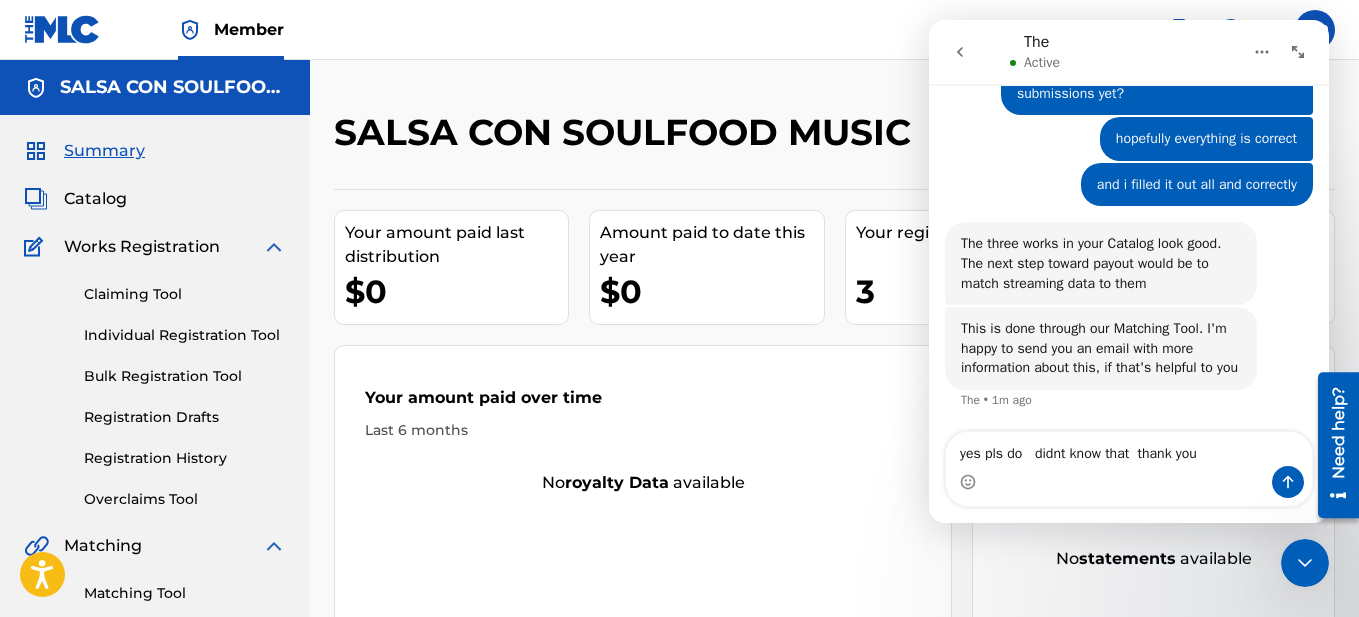 type on "yes pls do   didnt know that  thank you" 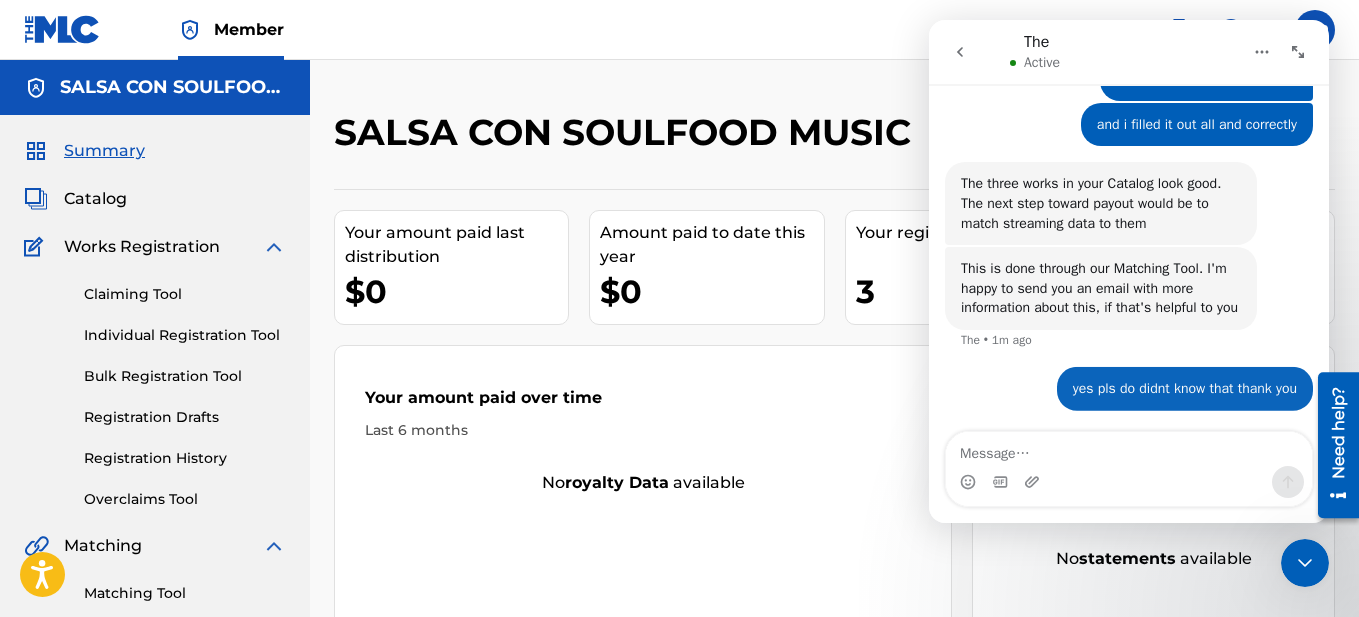 scroll, scrollTop: 2595, scrollLeft: 0, axis: vertical 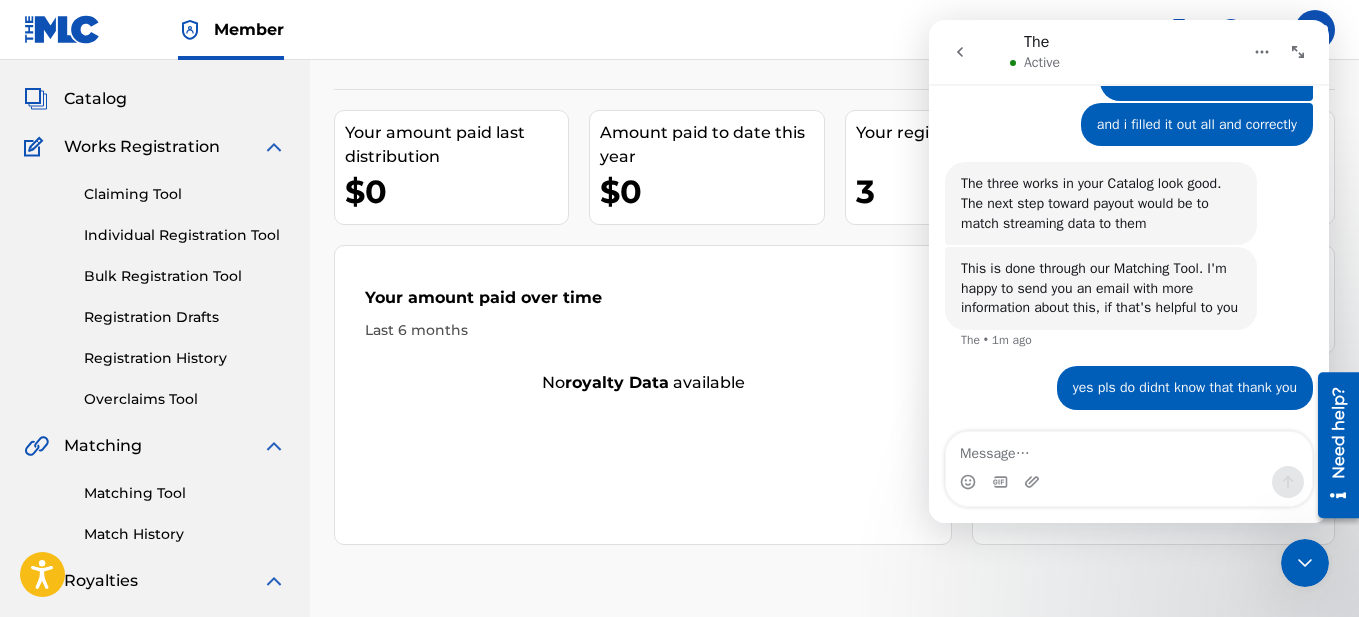 click on "Matching Tool" at bounding box center [185, 493] 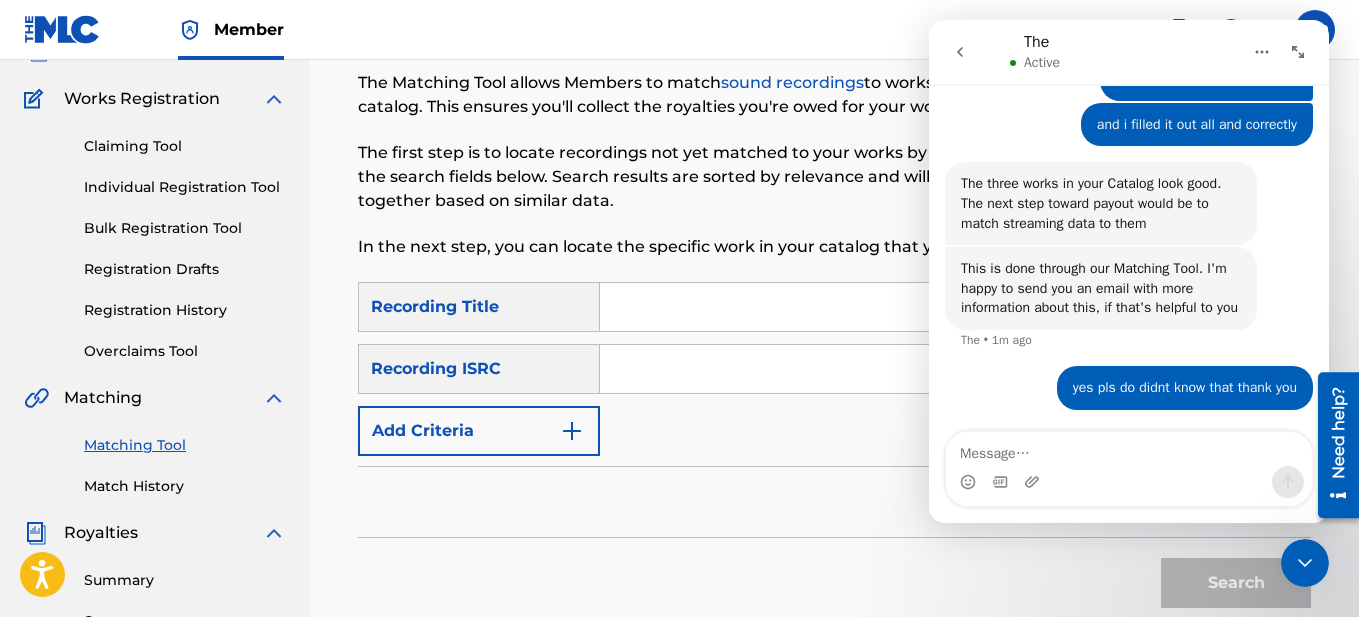 scroll, scrollTop: 200, scrollLeft: 0, axis: vertical 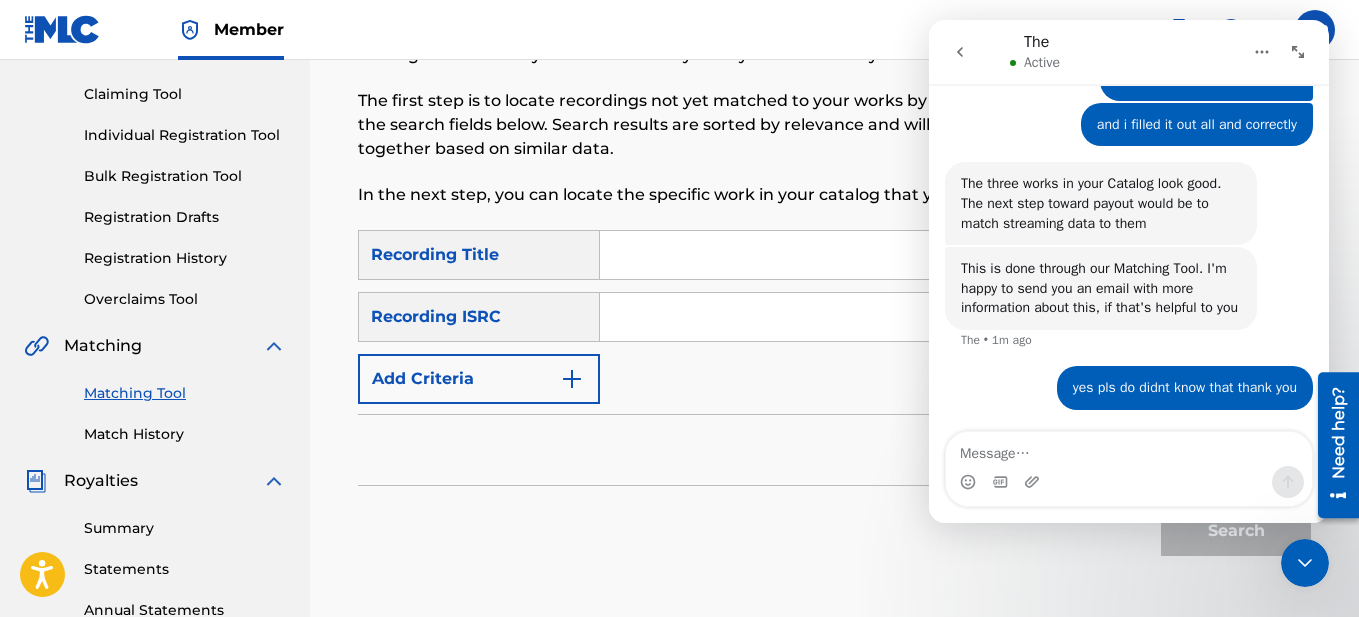click at bounding box center [955, 255] 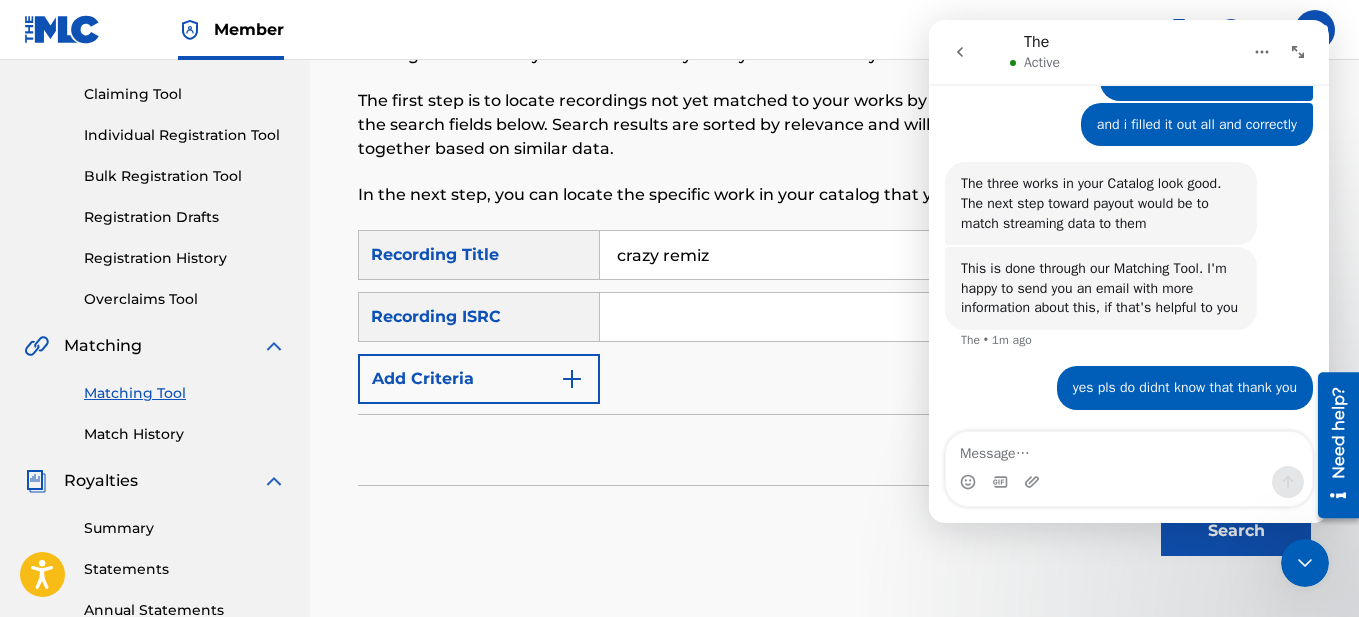 click on "Search" at bounding box center [1236, 531] 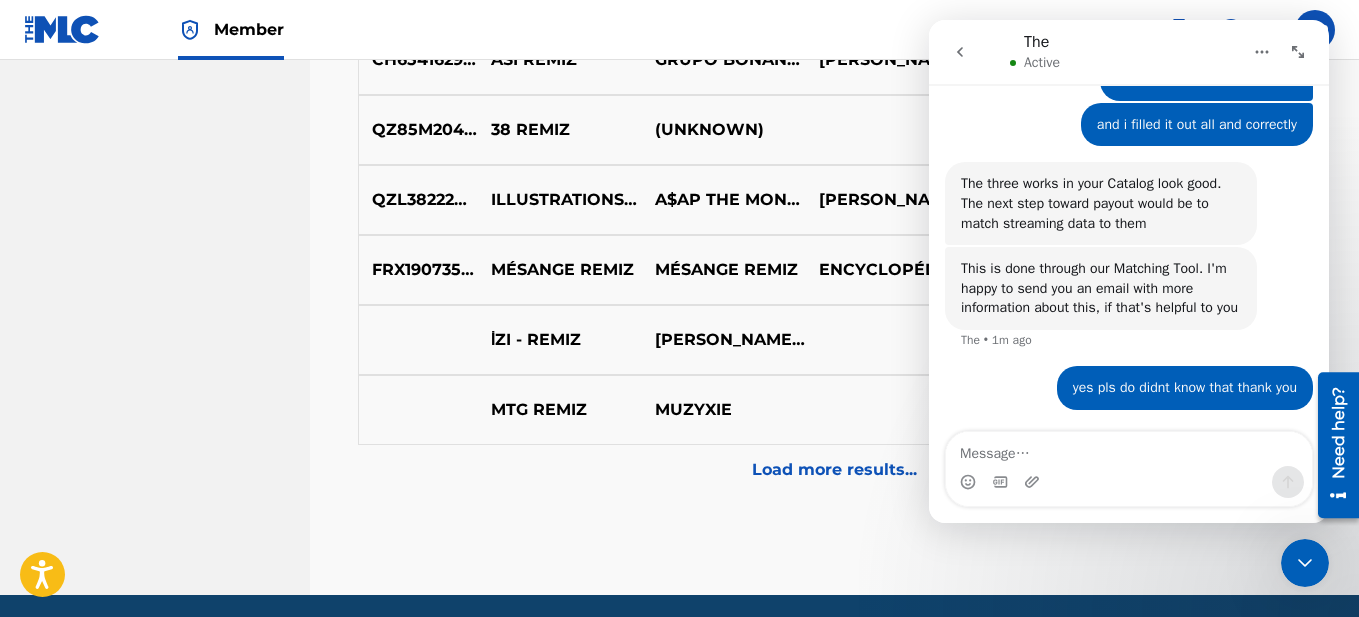 scroll, scrollTop: 1100, scrollLeft: 0, axis: vertical 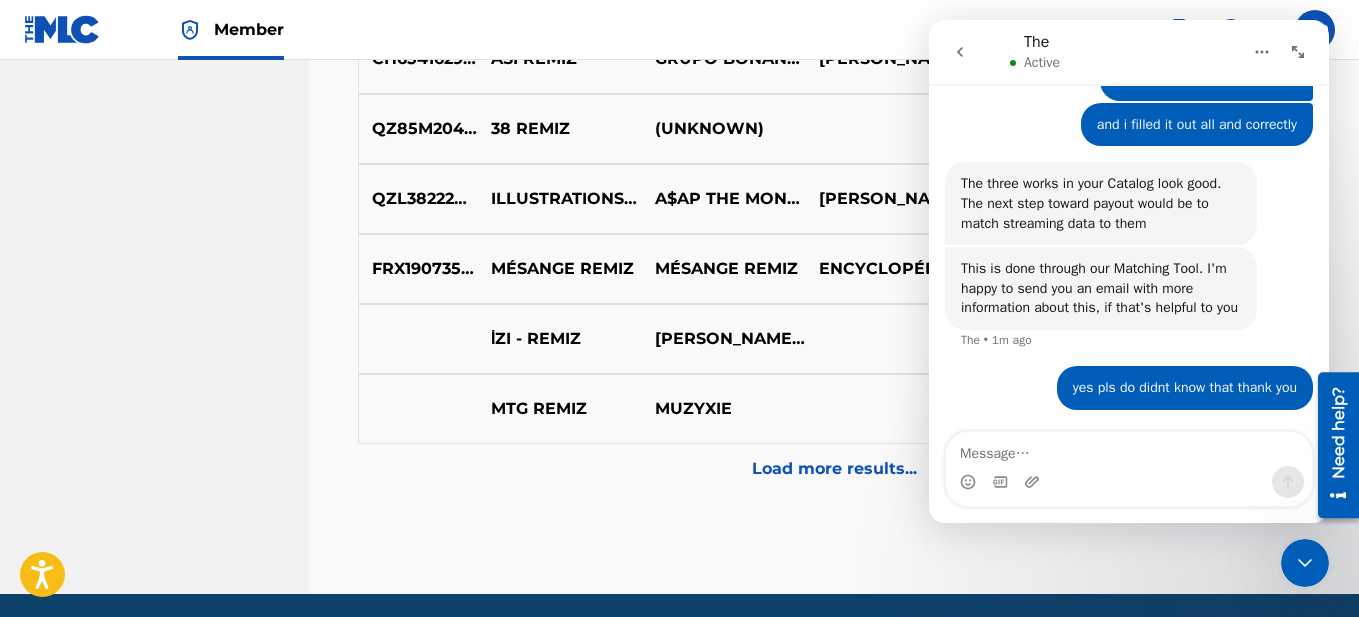 click on "Load more results..." at bounding box center [834, 469] 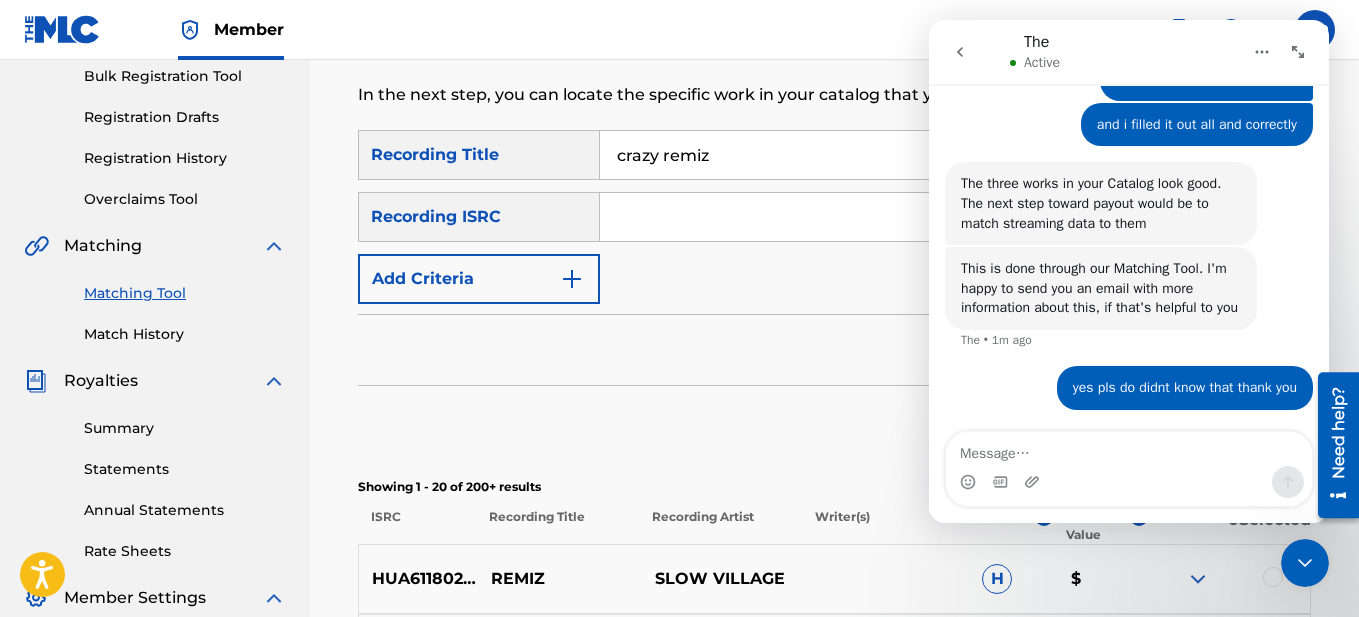 scroll, scrollTop: 200, scrollLeft: 0, axis: vertical 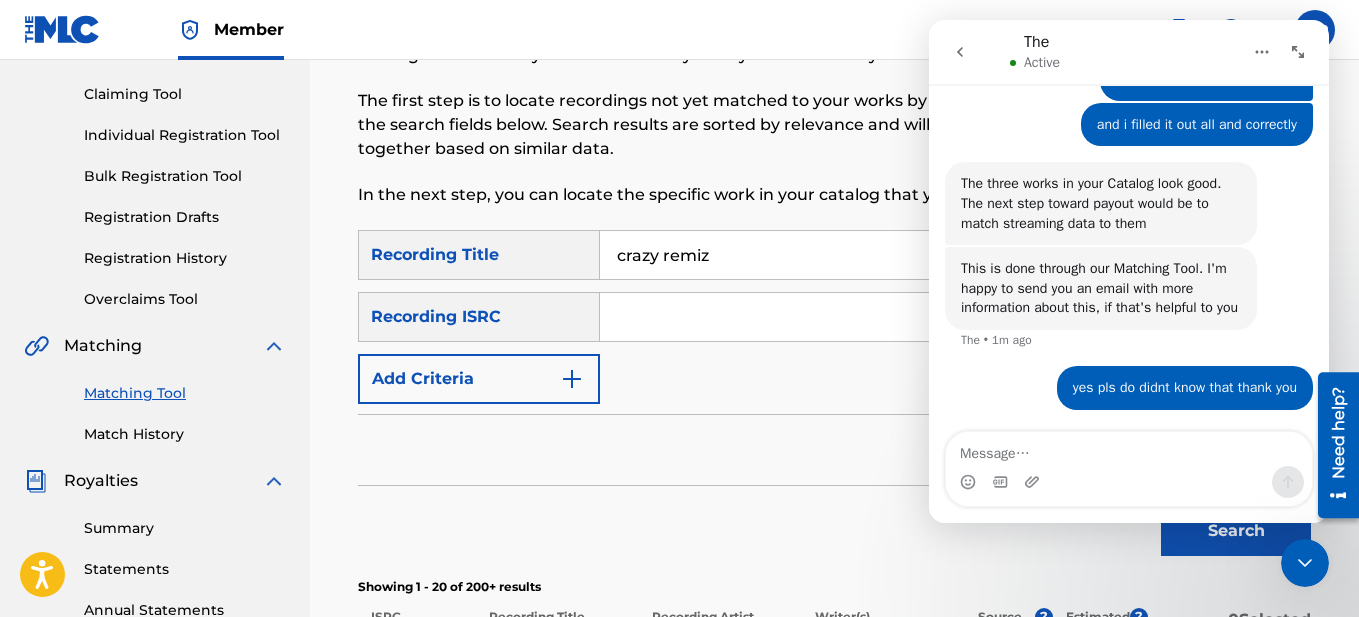 click on "Add Criteria" at bounding box center (479, 379) 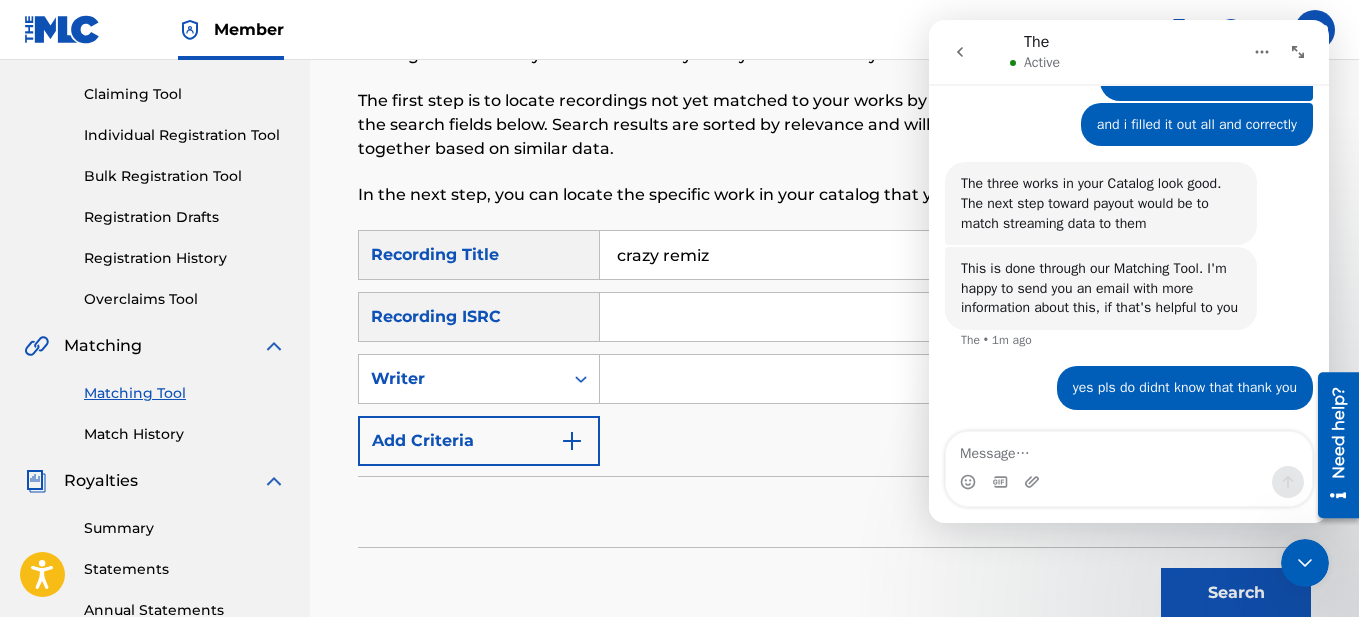 click at bounding box center (936, 379) 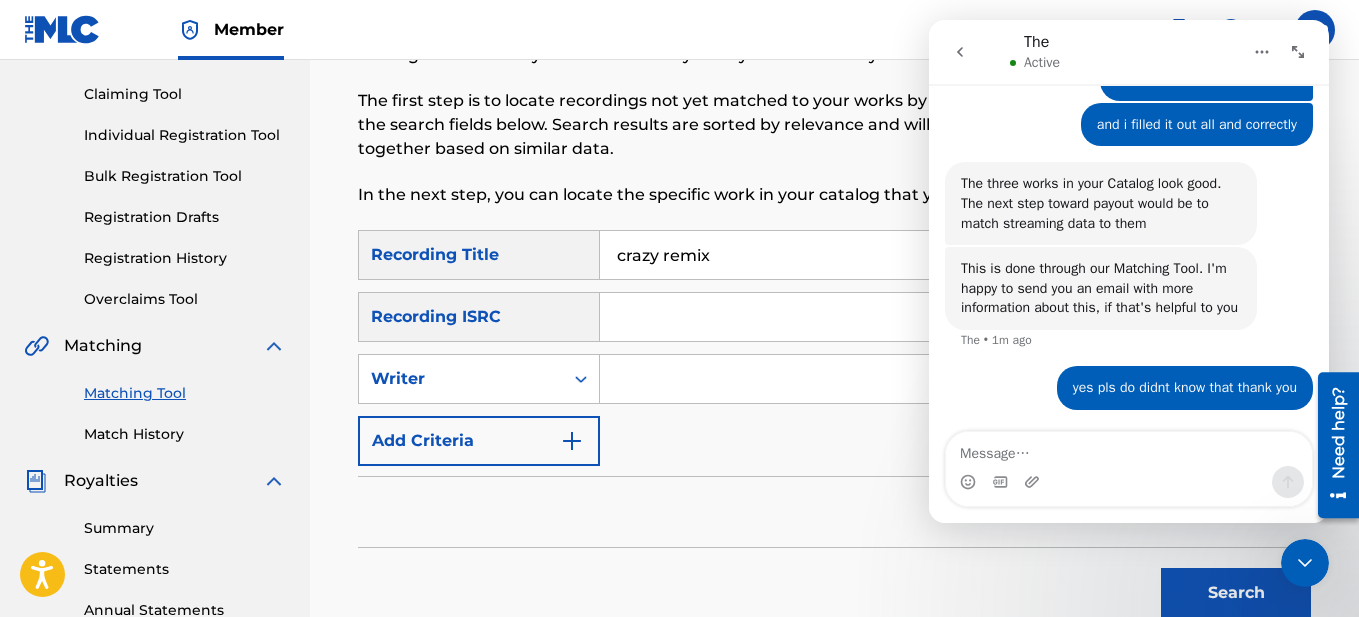 type on "crazy remix" 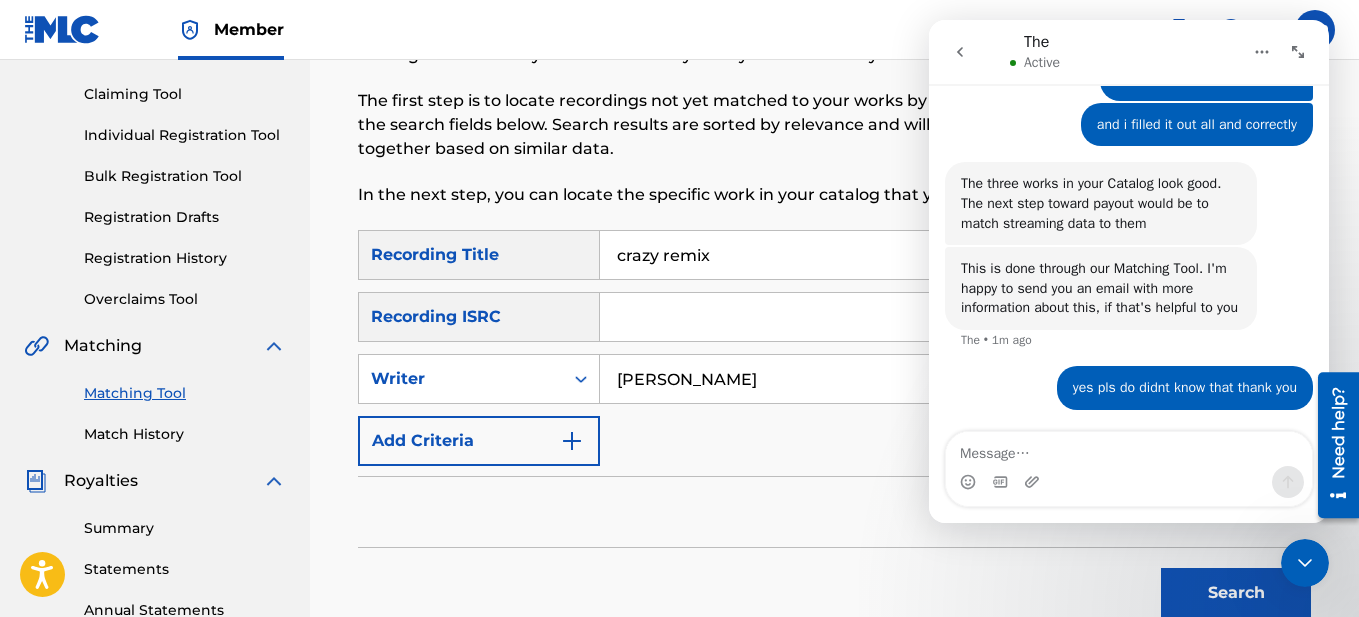 type on "marco parada" 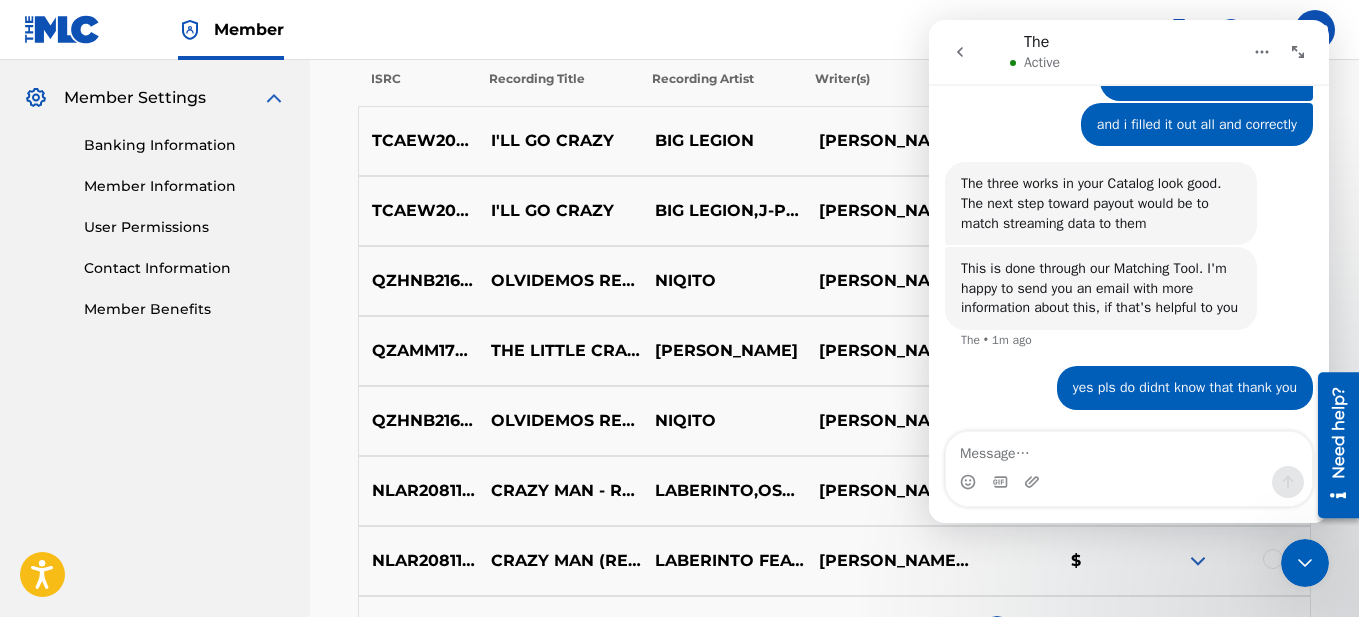scroll, scrollTop: 900, scrollLeft: 0, axis: vertical 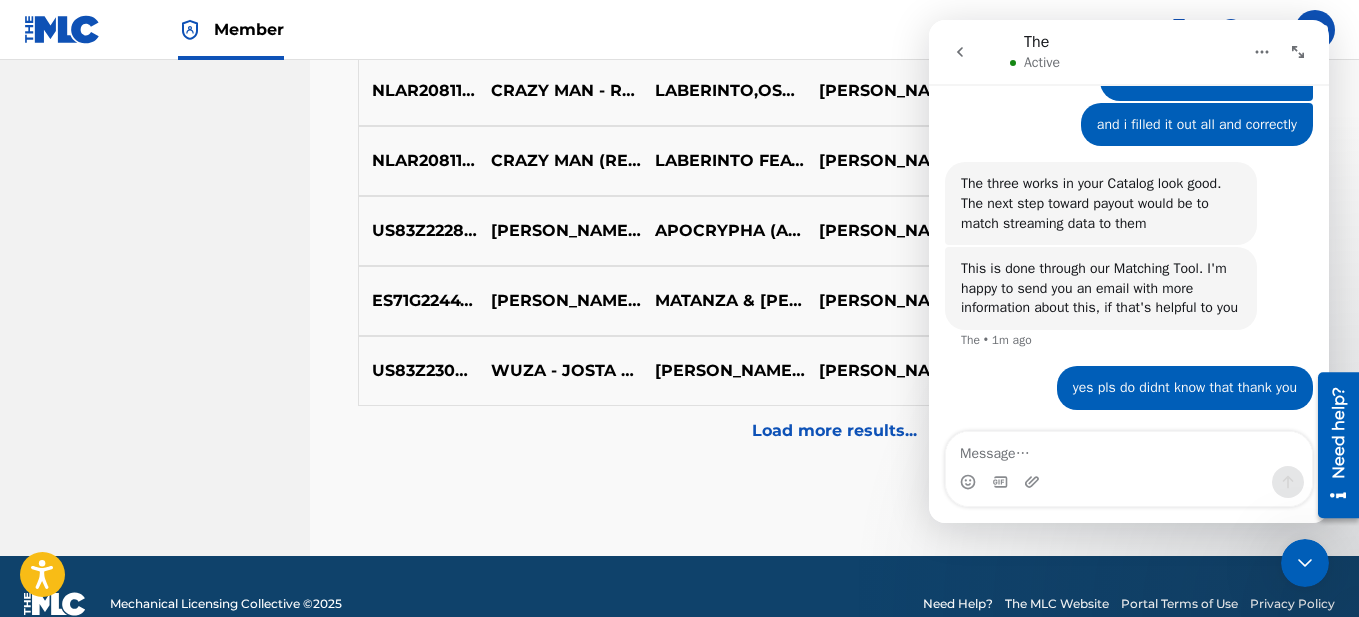 click on "Load more results..." at bounding box center (834, 431) 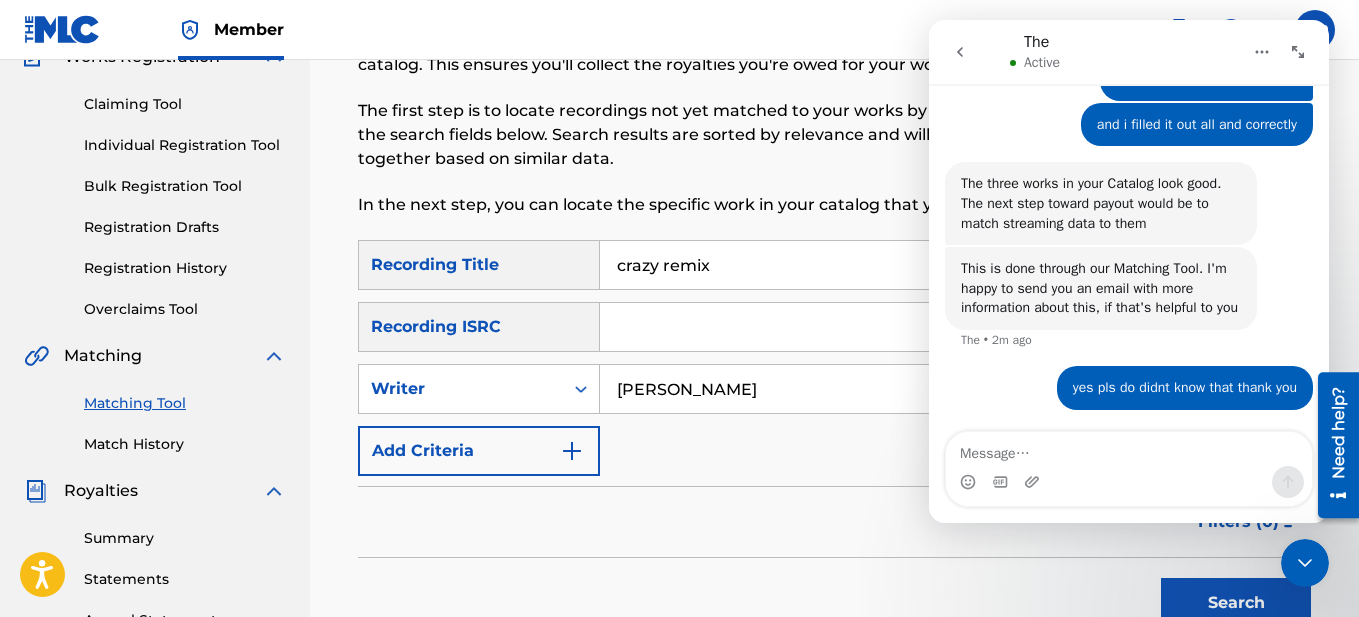scroll, scrollTop: 300, scrollLeft: 0, axis: vertical 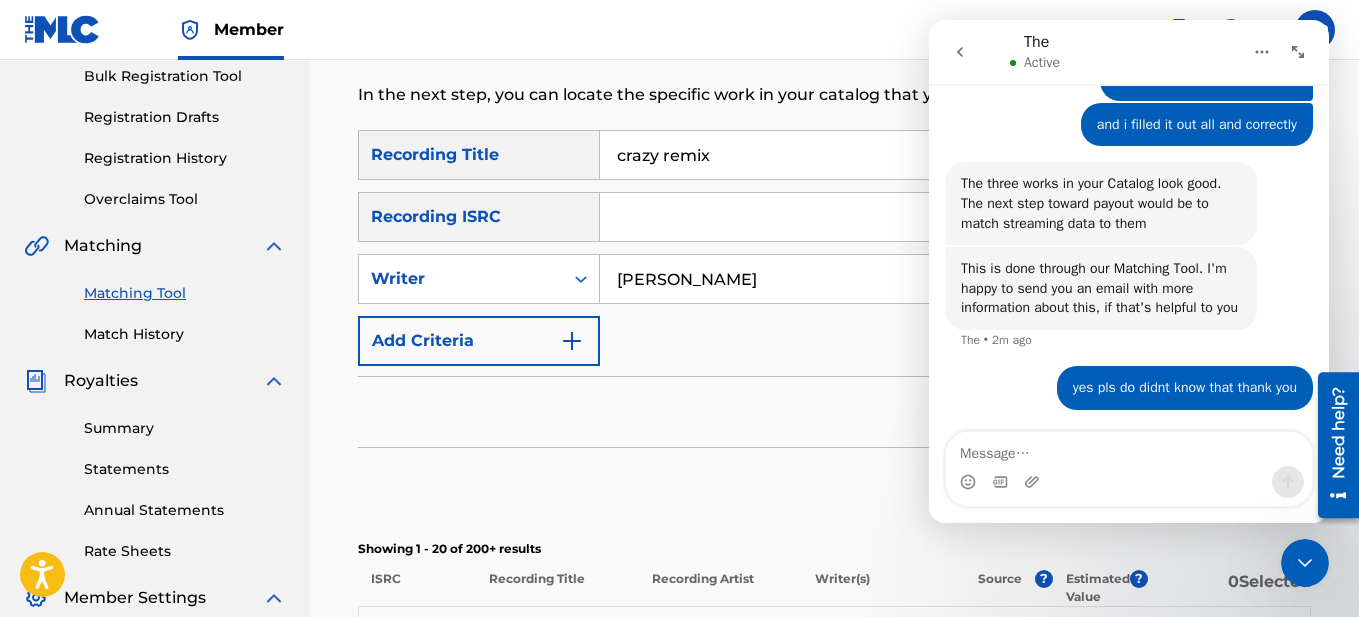 click at bounding box center [572, 341] 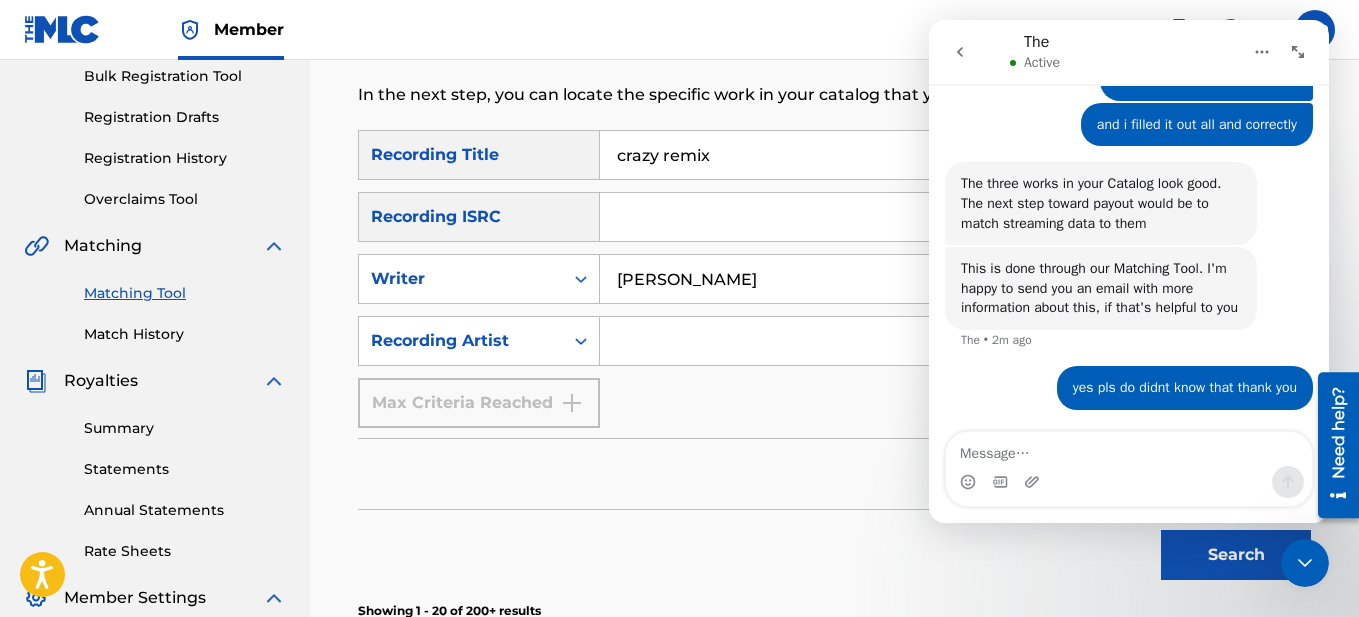 click at bounding box center (936, 341) 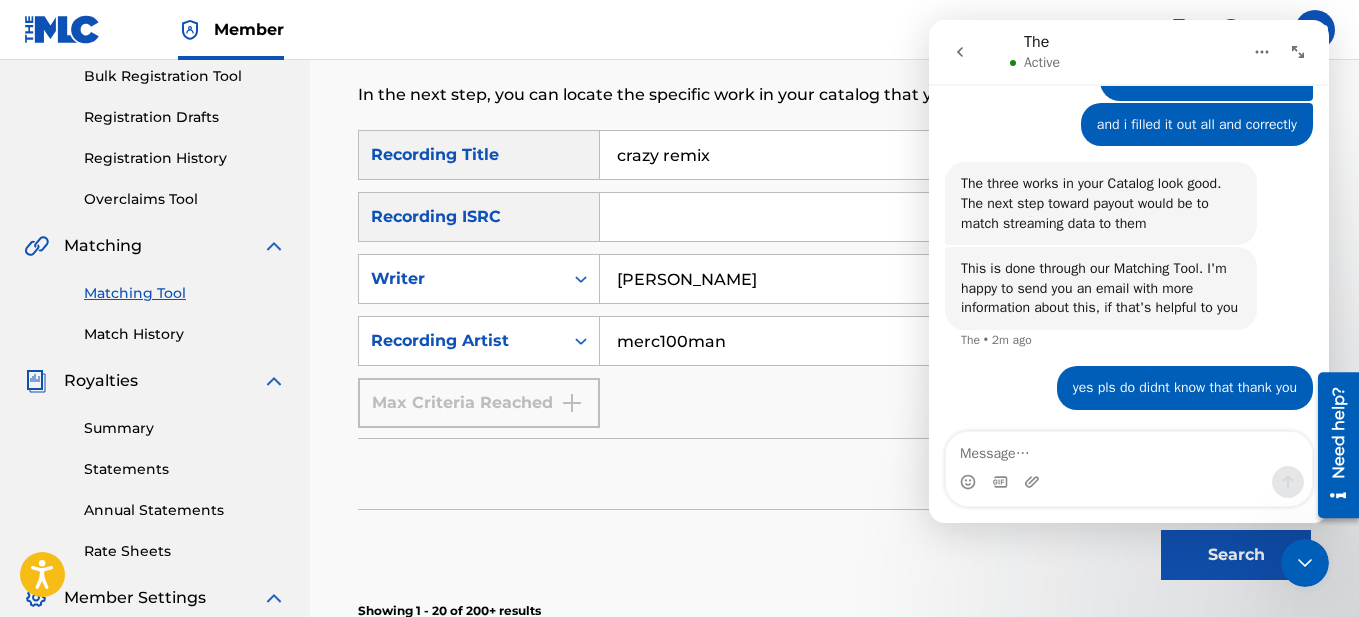 type on "merc100man" 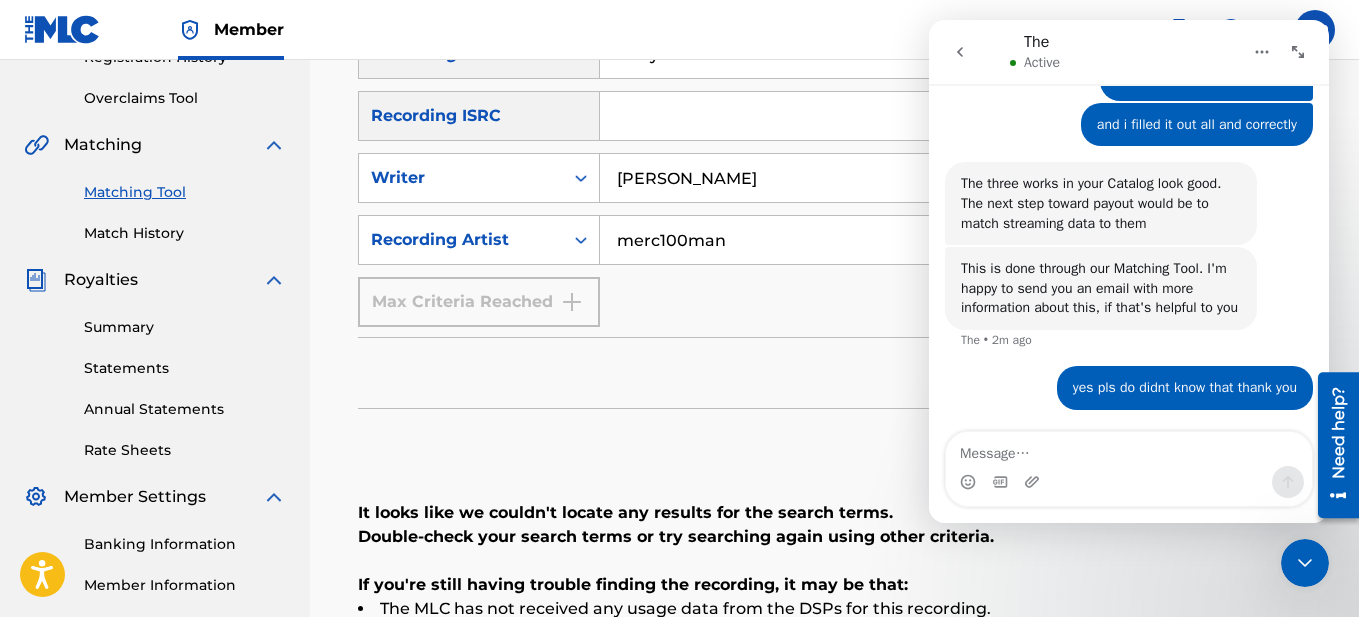 scroll, scrollTop: 400, scrollLeft: 0, axis: vertical 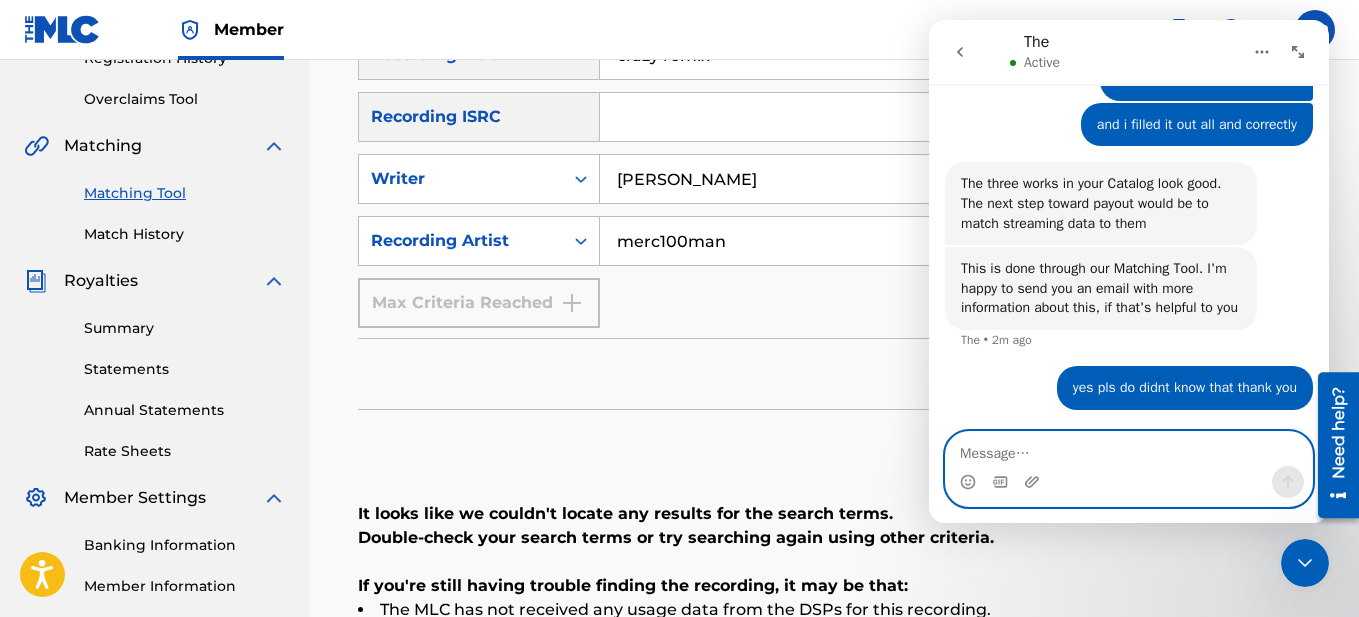 click at bounding box center [1129, 449] 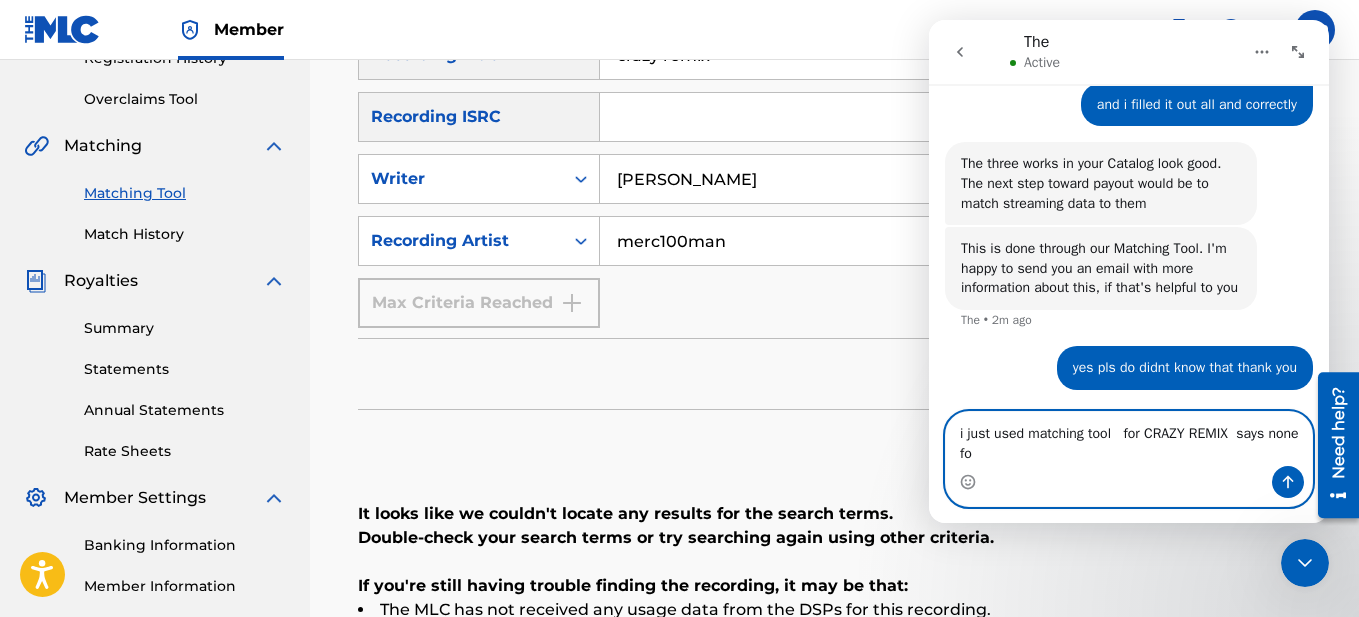 scroll, scrollTop: 2615, scrollLeft: 0, axis: vertical 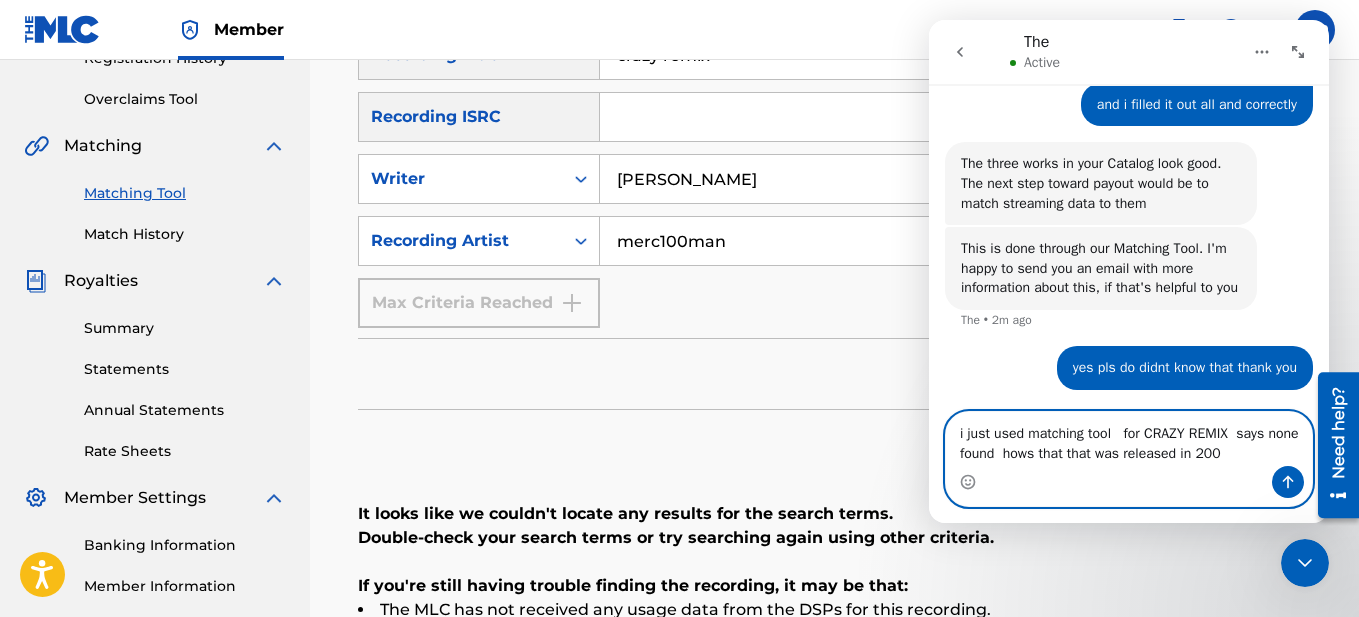 type on "i just used matching tool   for CRAZY REMIX  says none found  hows that that was released in 2002" 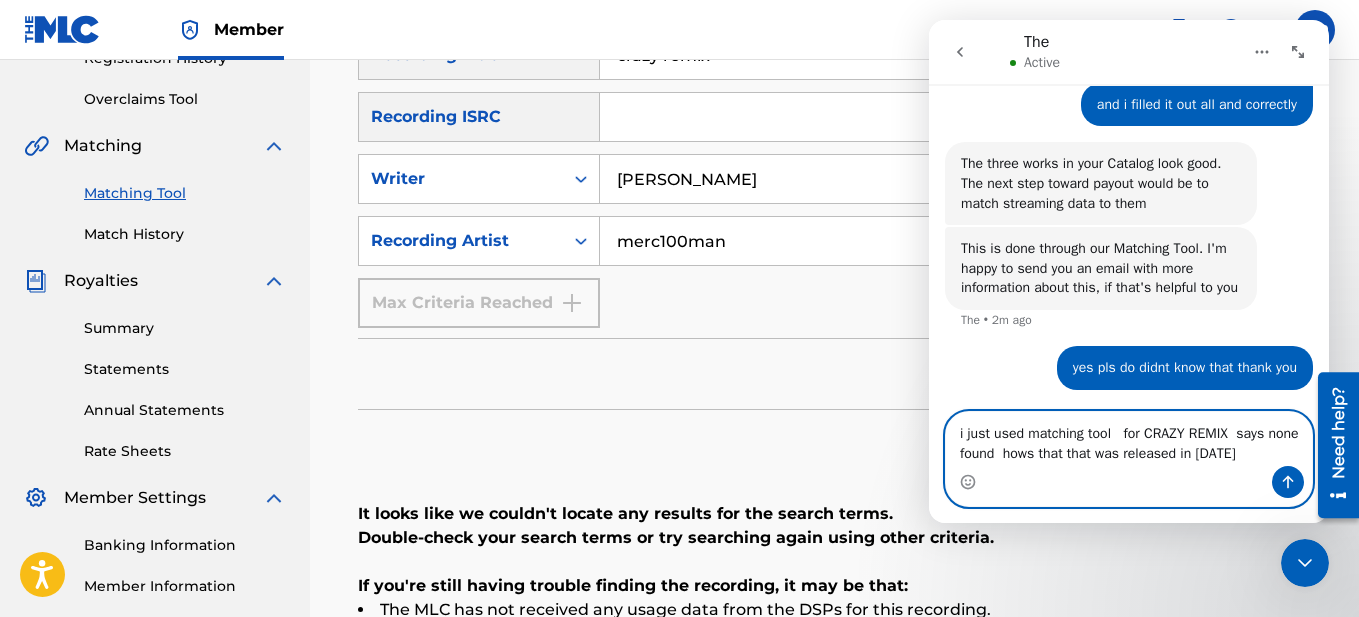type 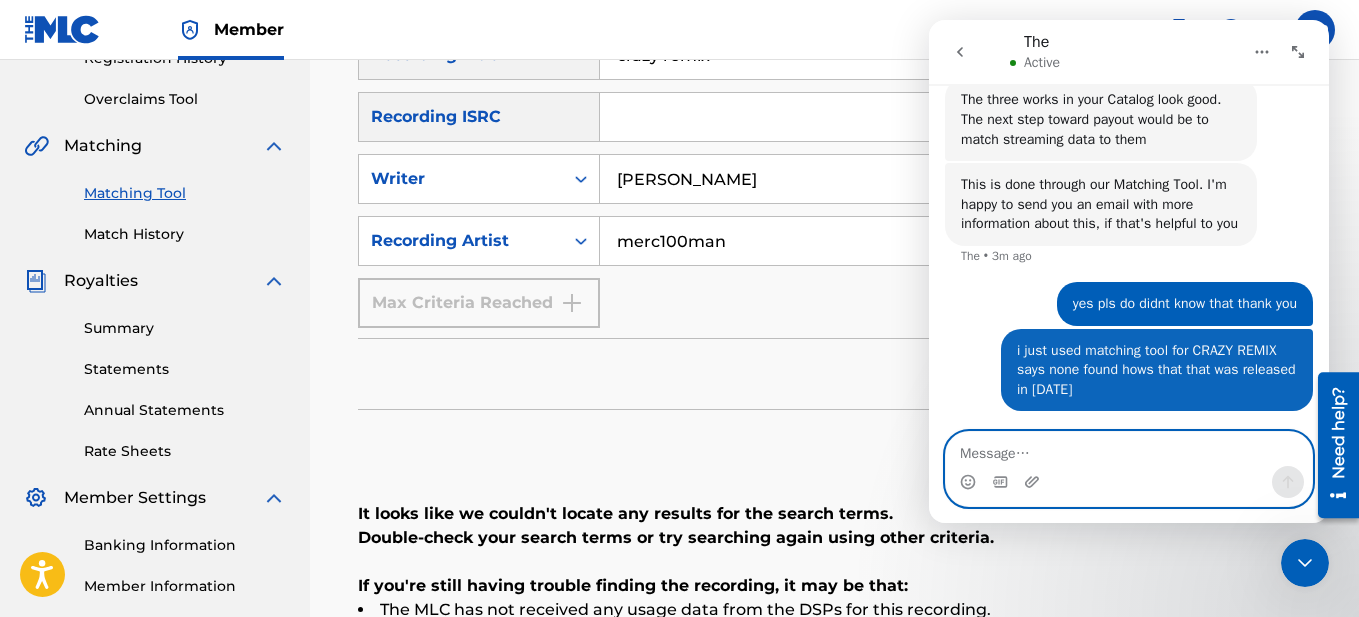 scroll, scrollTop: 2680, scrollLeft: 0, axis: vertical 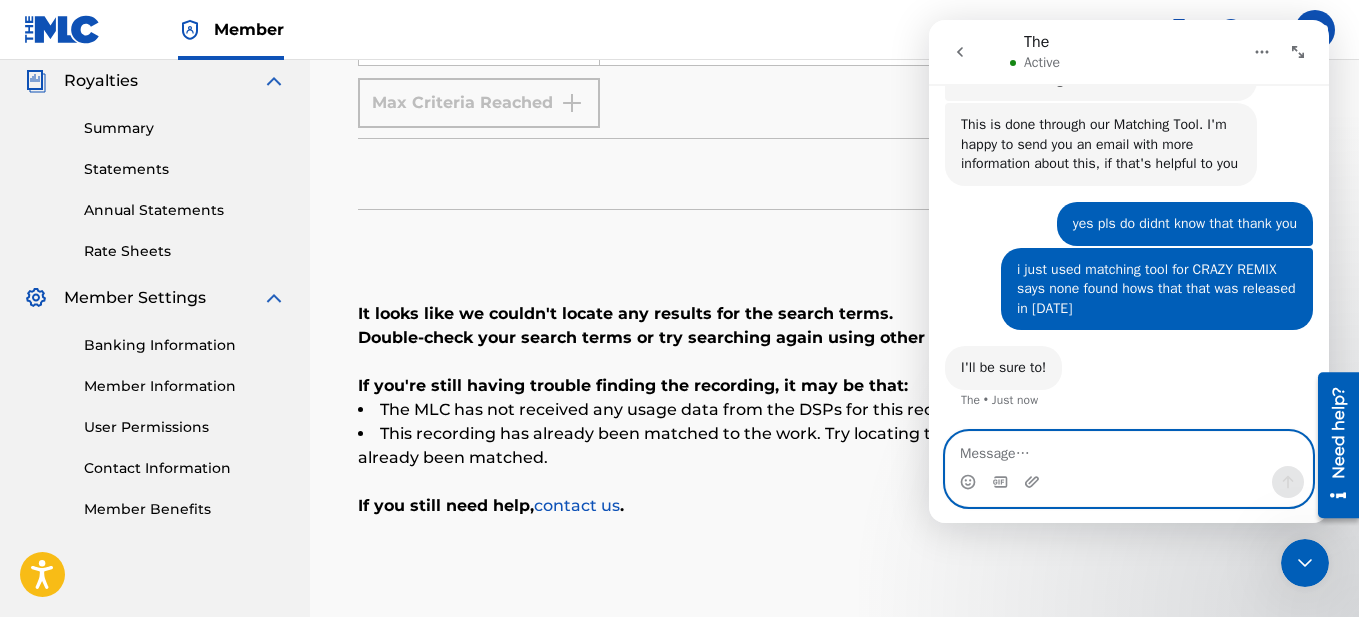 click at bounding box center [1129, 449] 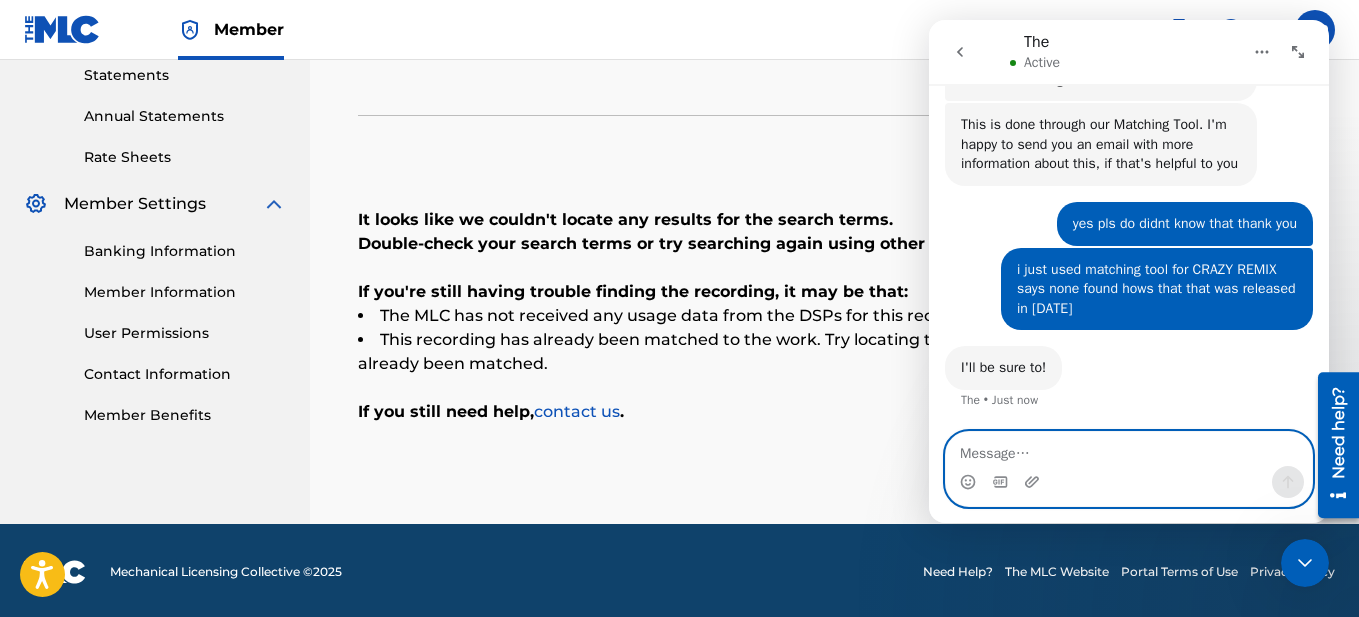 scroll, scrollTop: 697, scrollLeft: 0, axis: vertical 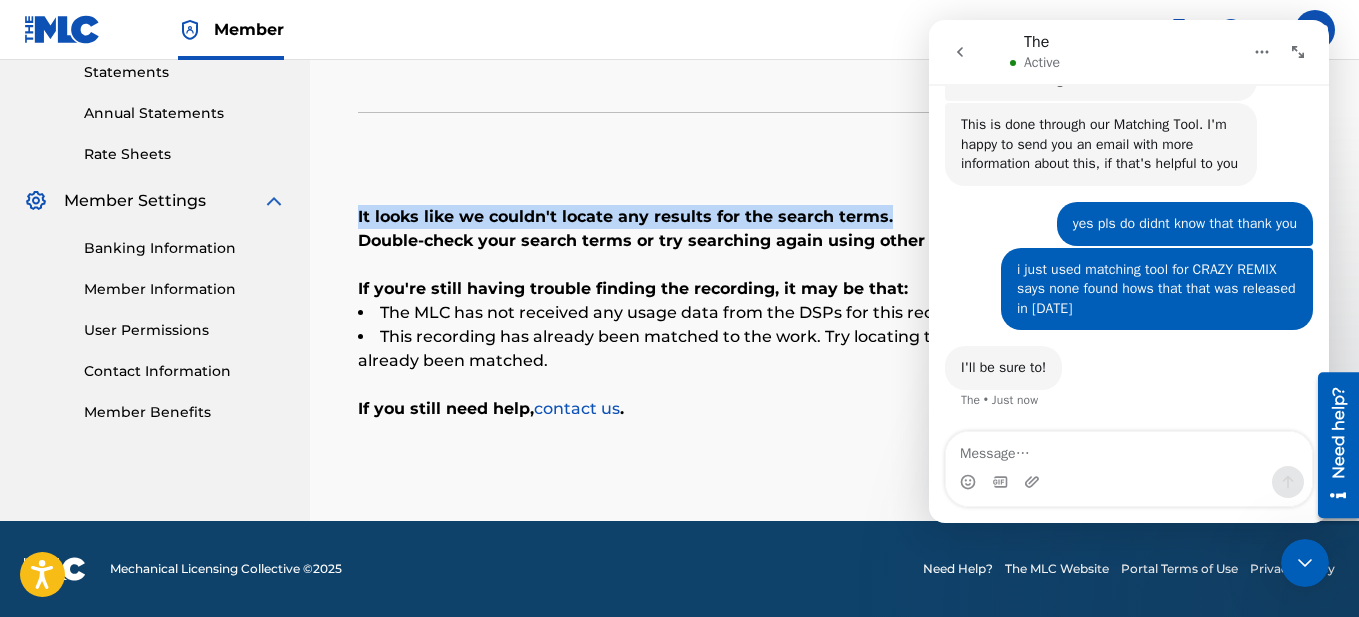drag, startPoint x: 355, startPoint y: 213, endPoint x: 887, endPoint y: 253, distance: 533.50165 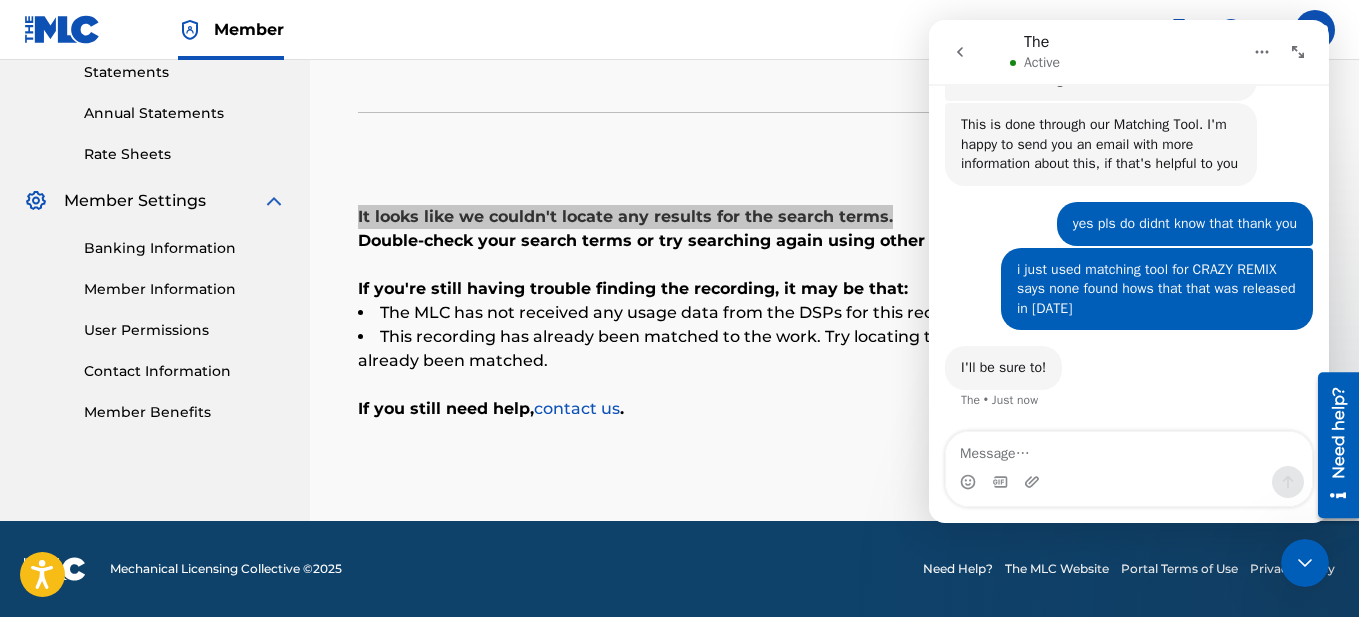 click at bounding box center (1305, 563) 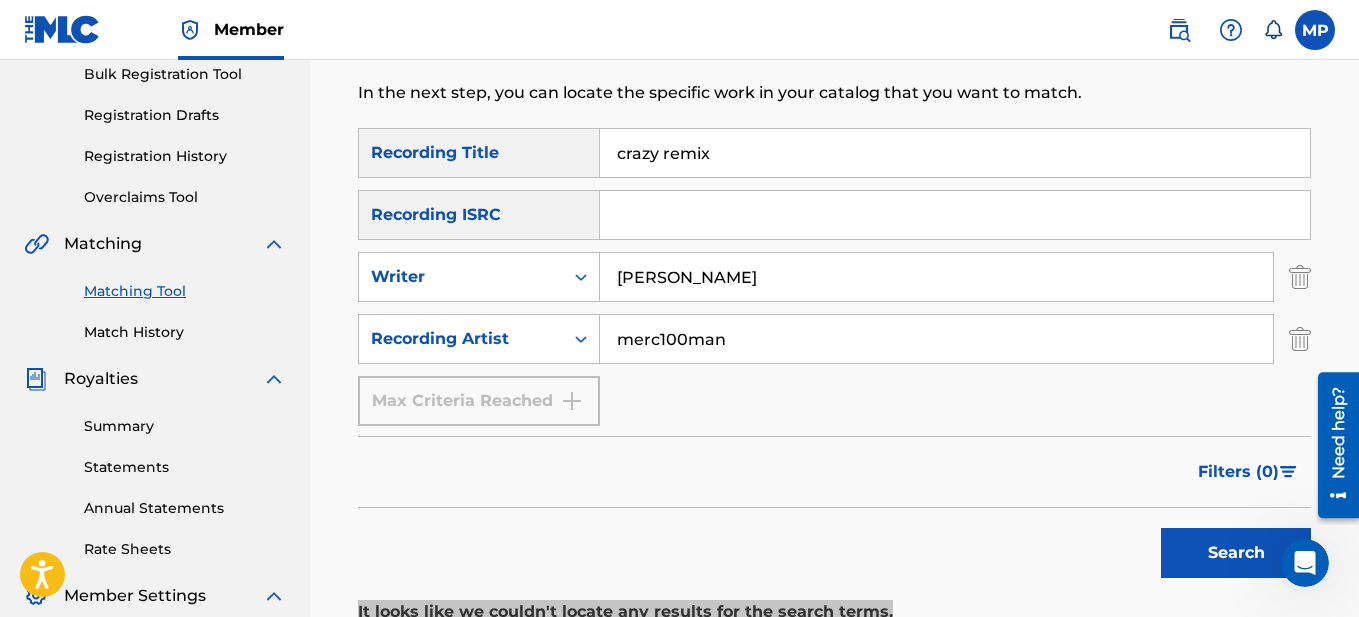 scroll, scrollTop: 297, scrollLeft: 0, axis: vertical 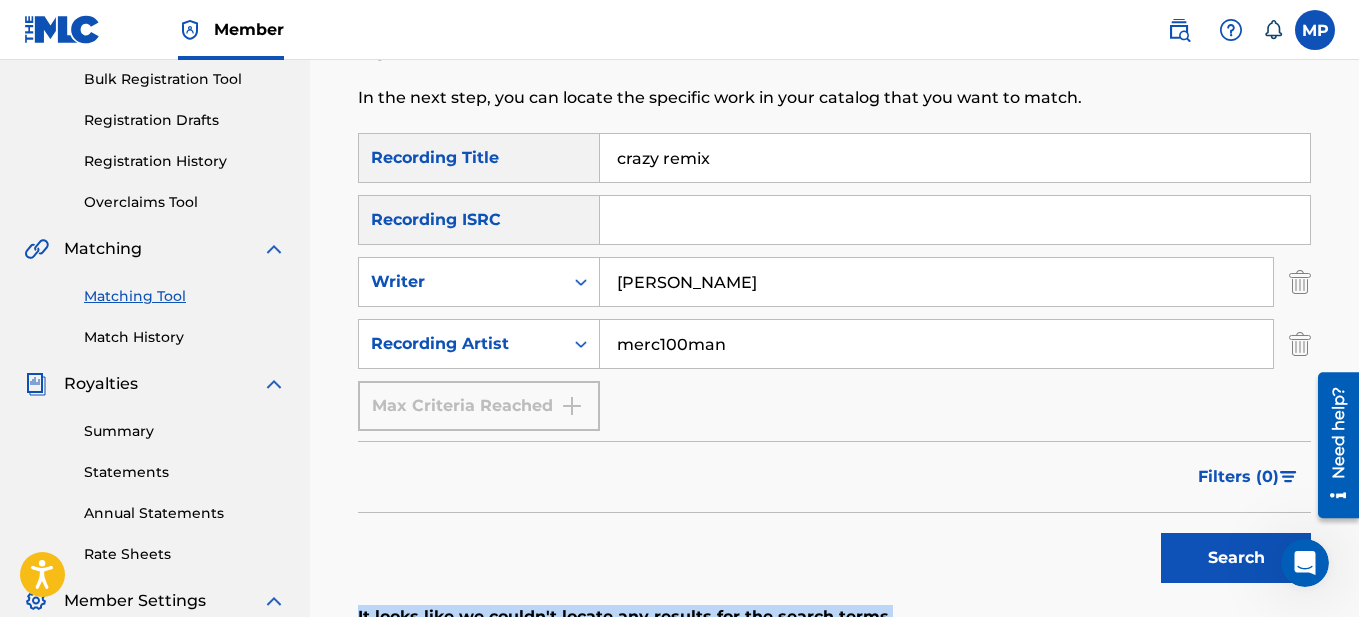 click on "crazy remix" at bounding box center (955, 158) 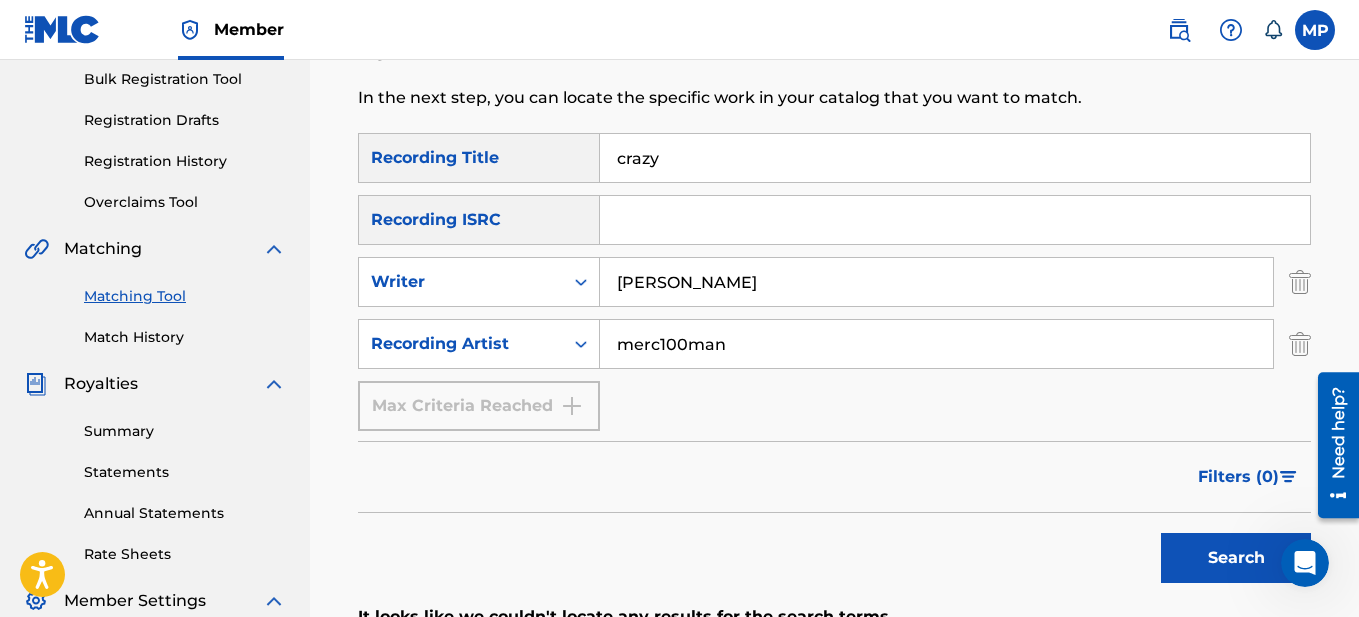 type on "crazy" 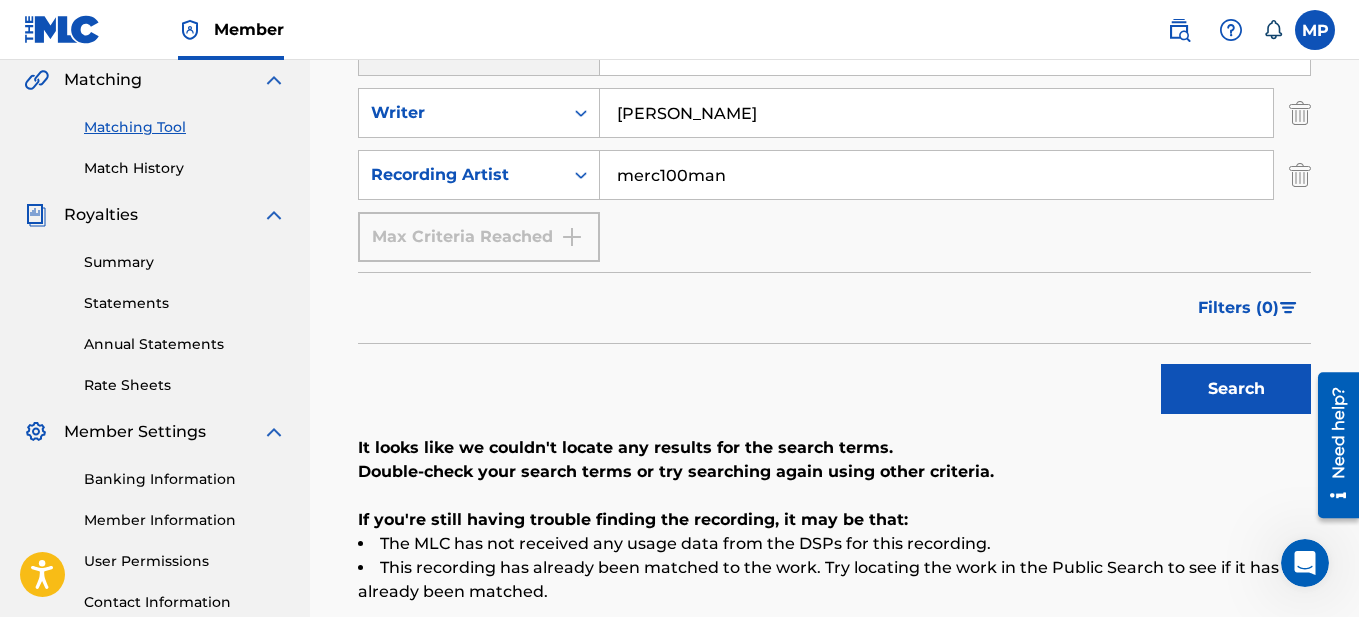scroll, scrollTop: 297, scrollLeft: 0, axis: vertical 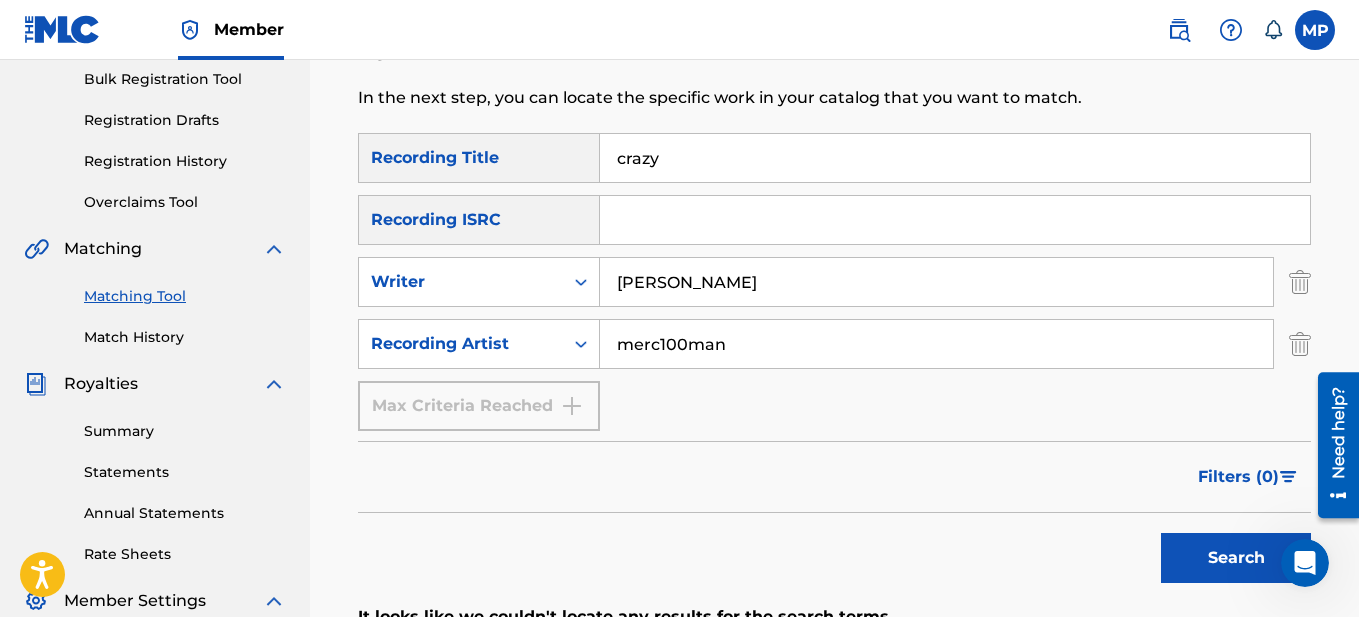 click on "Match History" at bounding box center (185, 337) 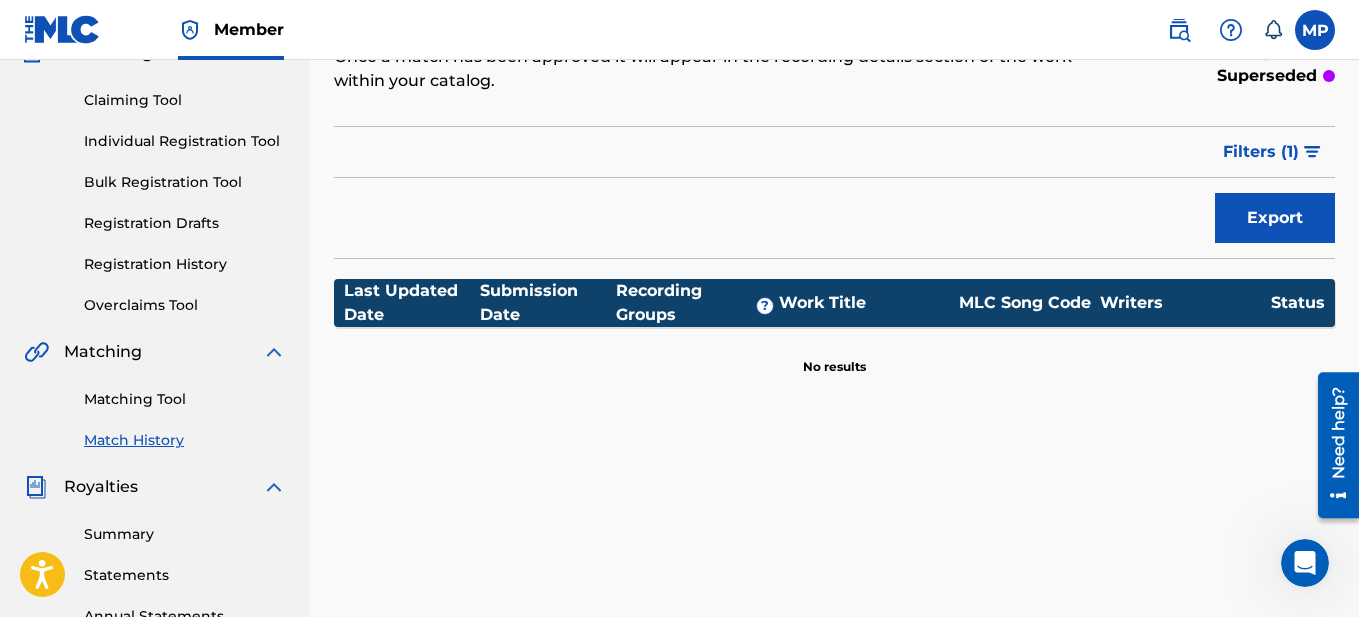 scroll, scrollTop: 100, scrollLeft: 0, axis: vertical 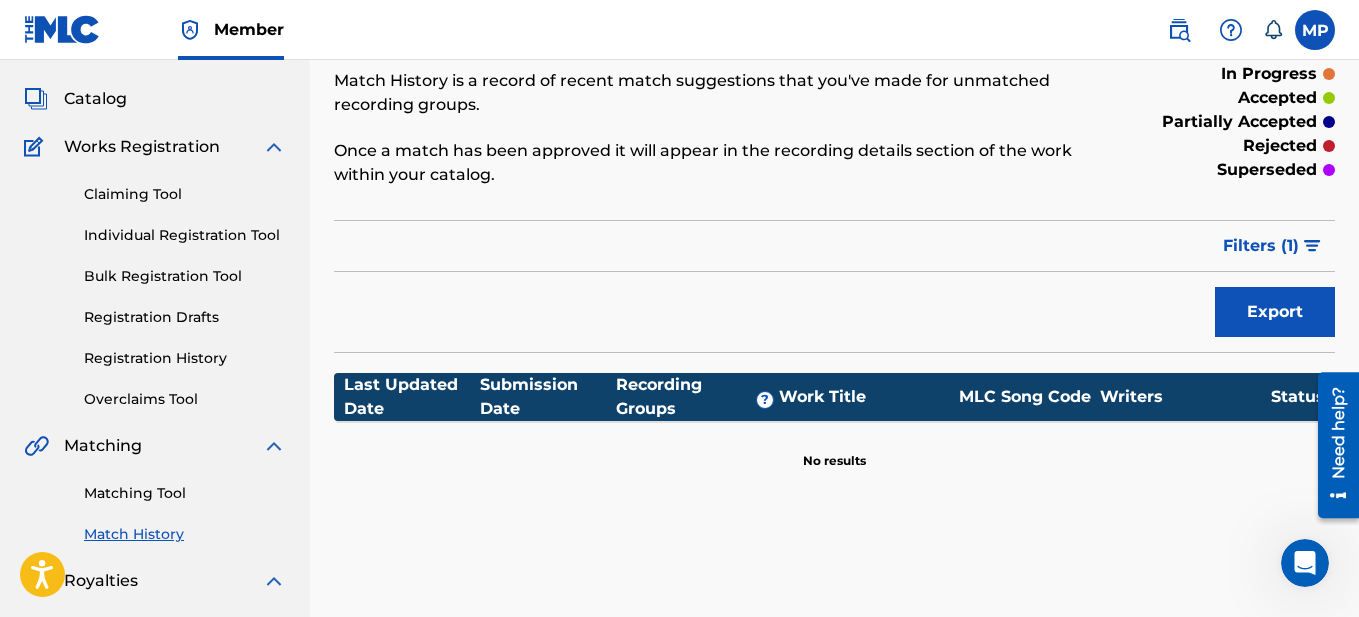 click on "Claiming Tool" at bounding box center [185, 194] 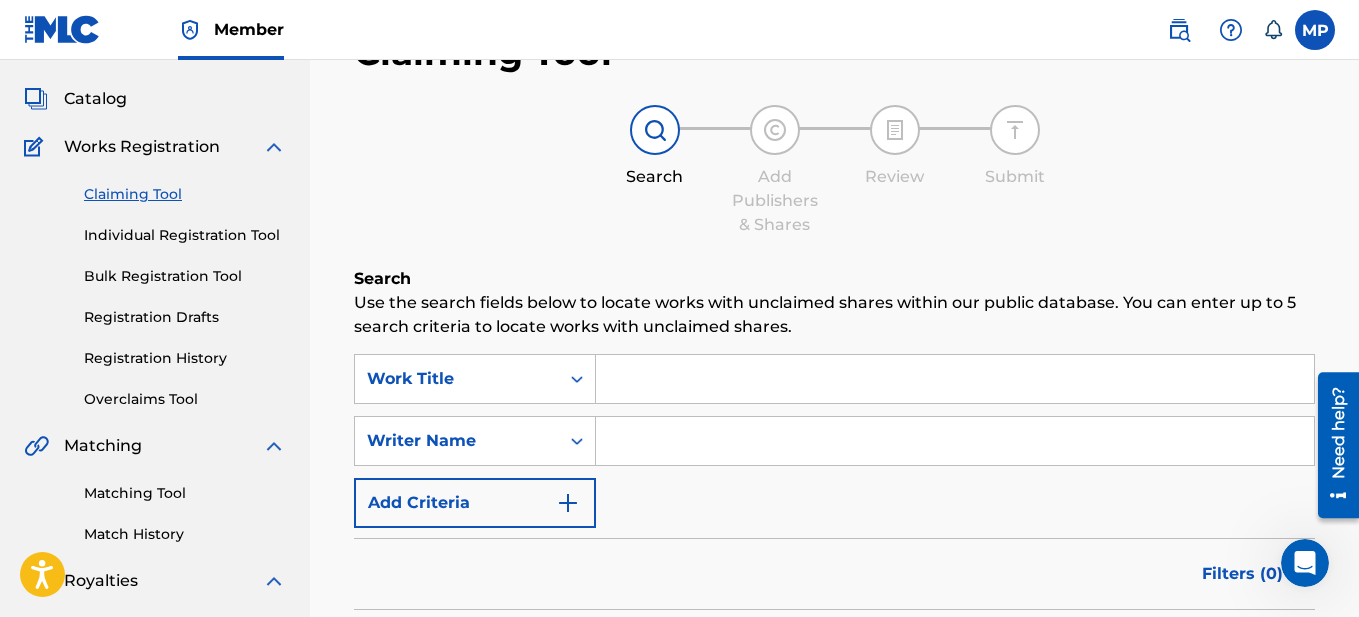 scroll, scrollTop: 0, scrollLeft: 0, axis: both 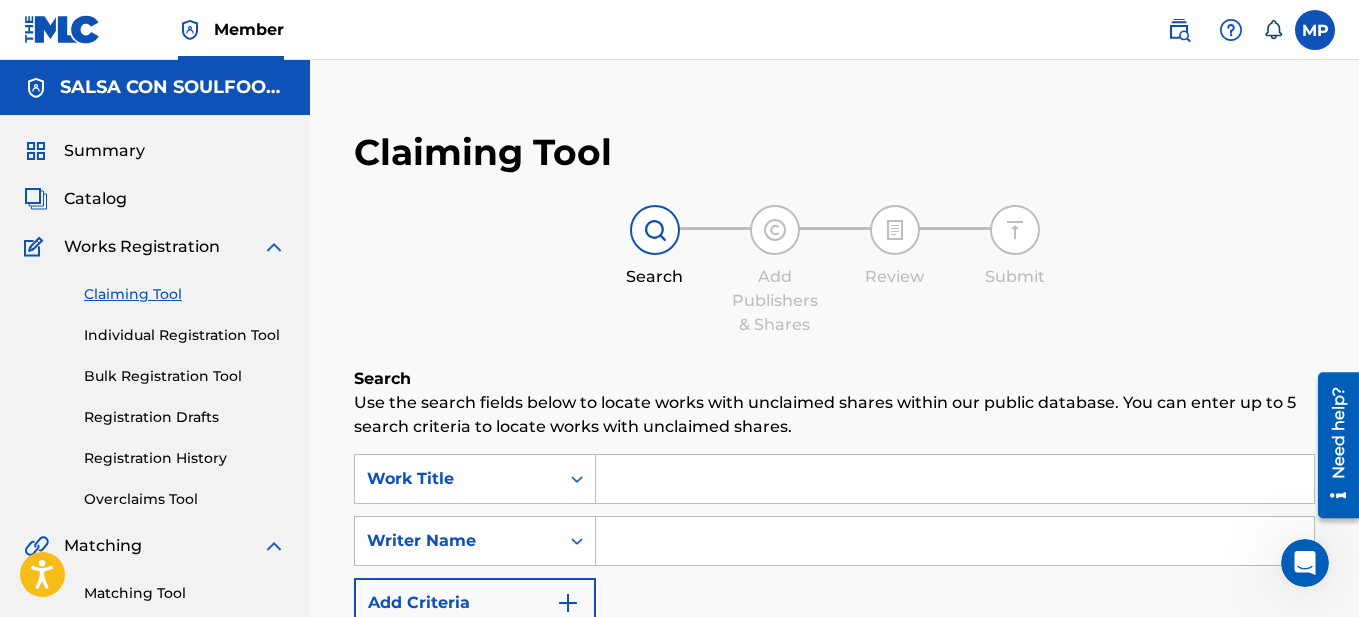 click 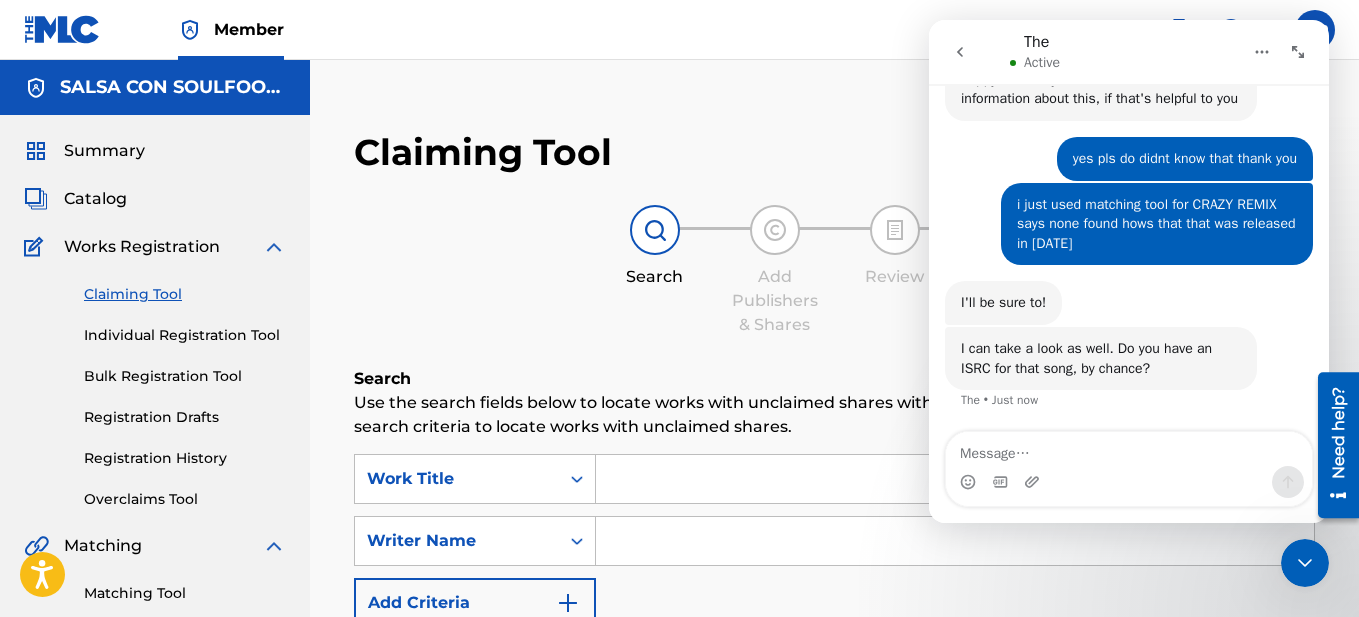 scroll, scrollTop: 2804, scrollLeft: 0, axis: vertical 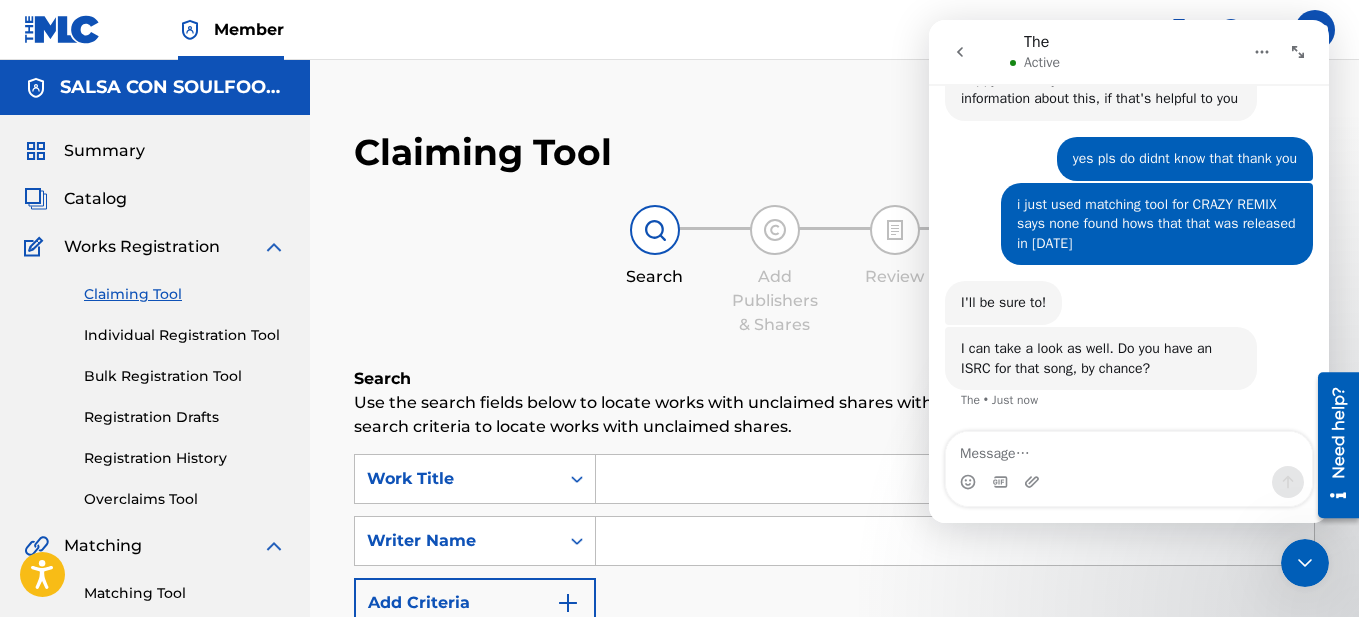 click on "Catalog" at bounding box center (95, 199) 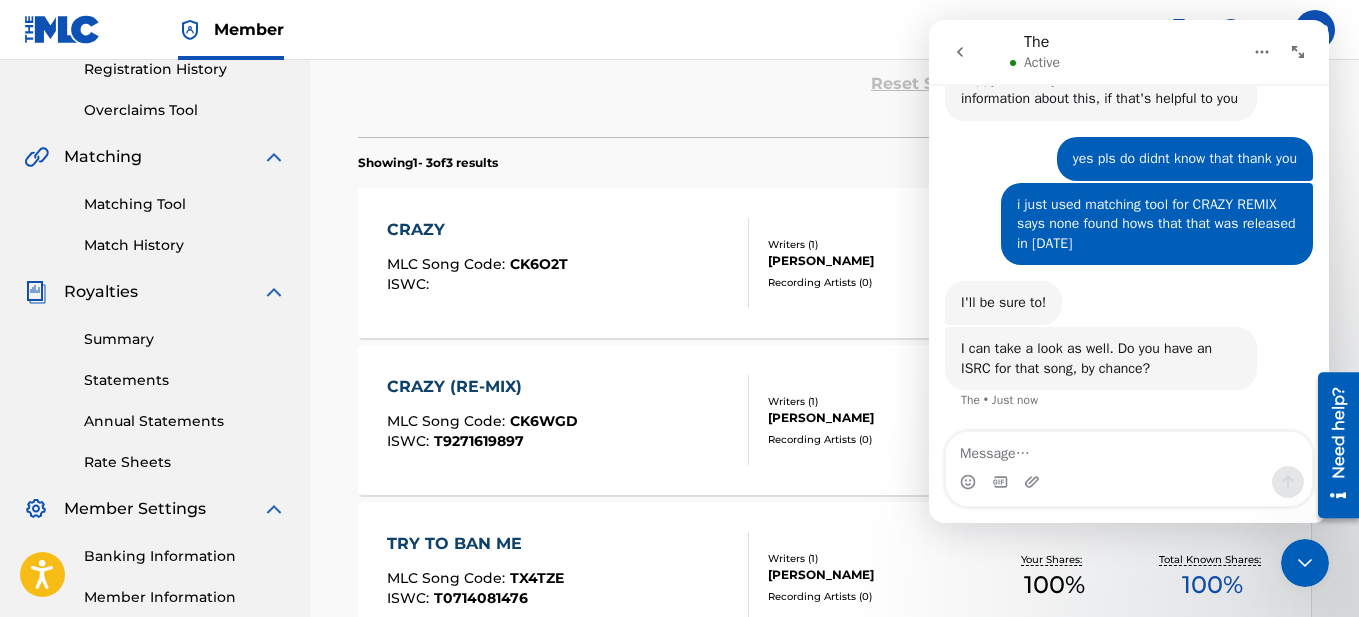 scroll, scrollTop: 400, scrollLeft: 0, axis: vertical 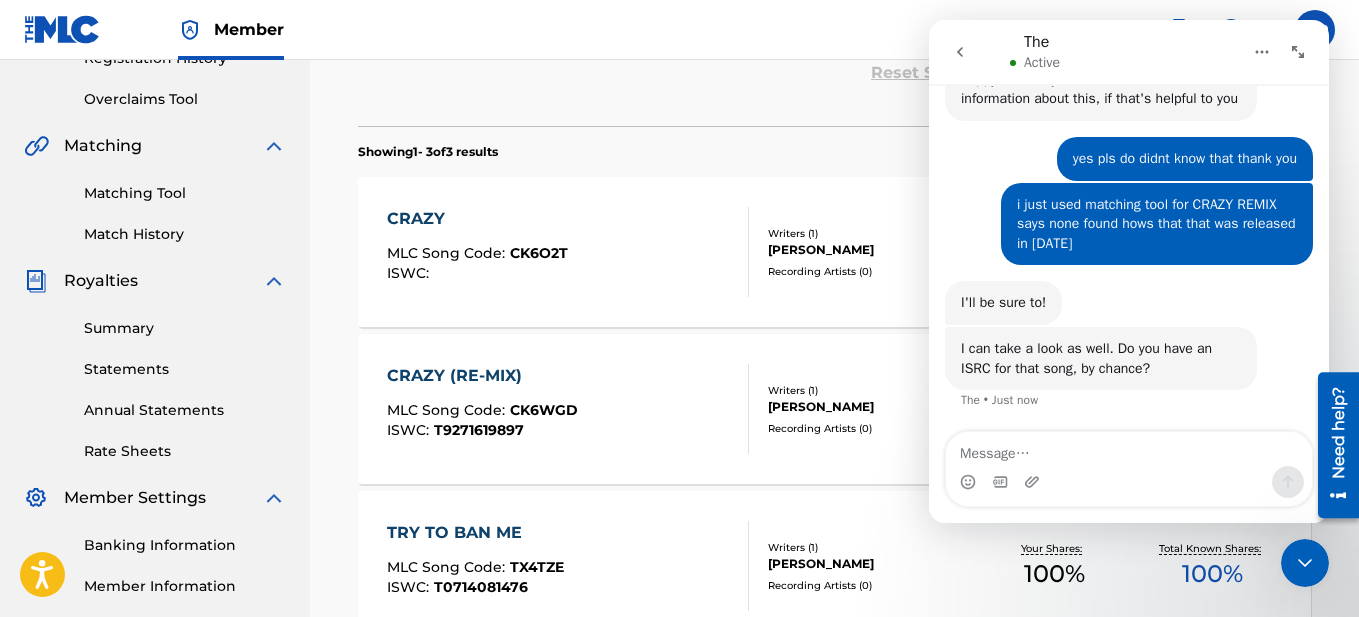 click on "CRAZY (RE-MIX)" at bounding box center [482, 376] 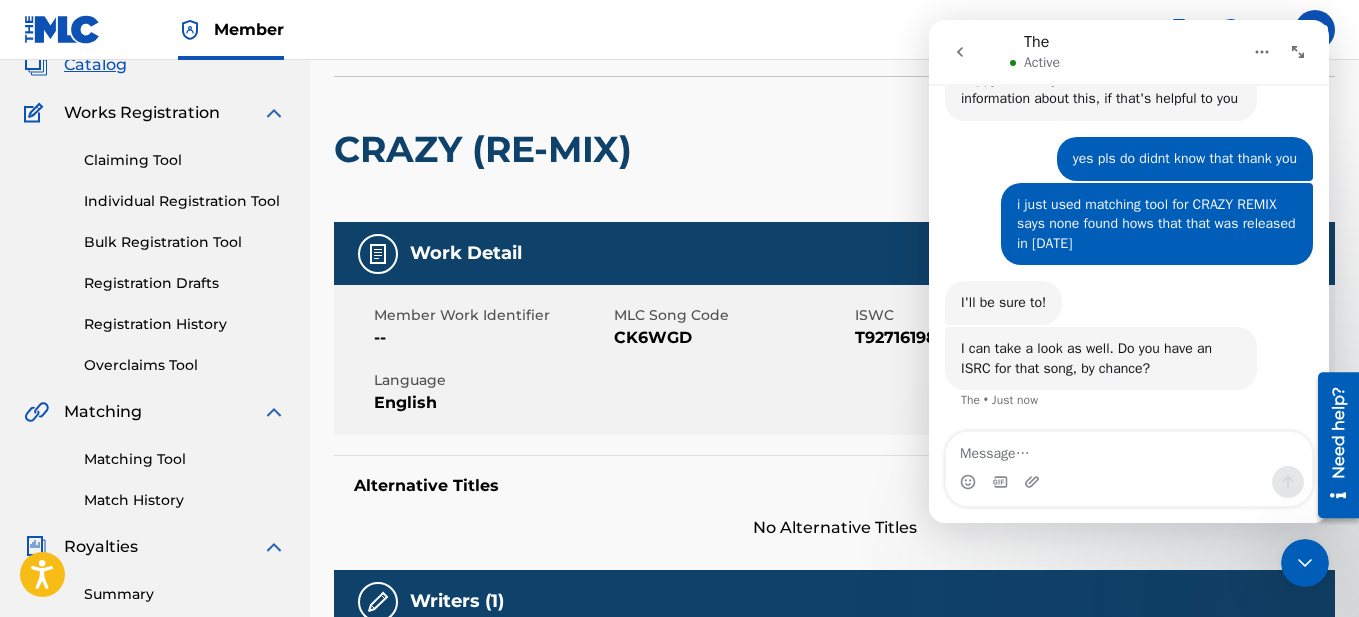 scroll, scrollTop: 200, scrollLeft: 0, axis: vertical 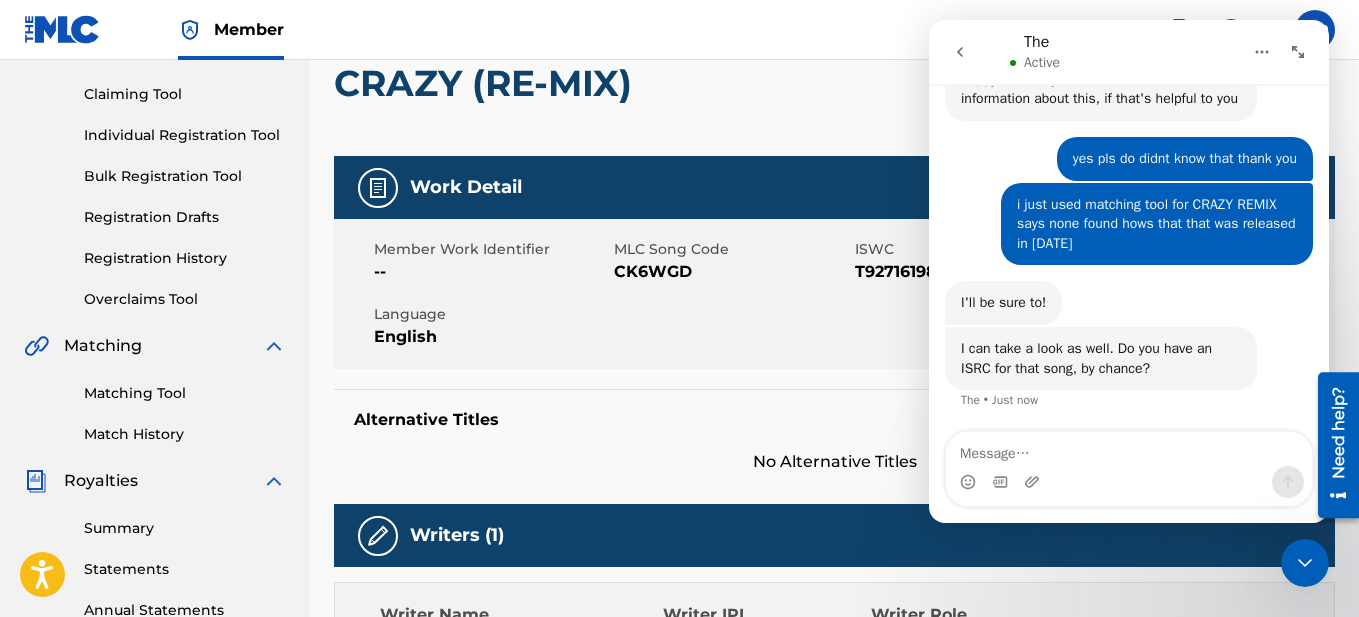 click 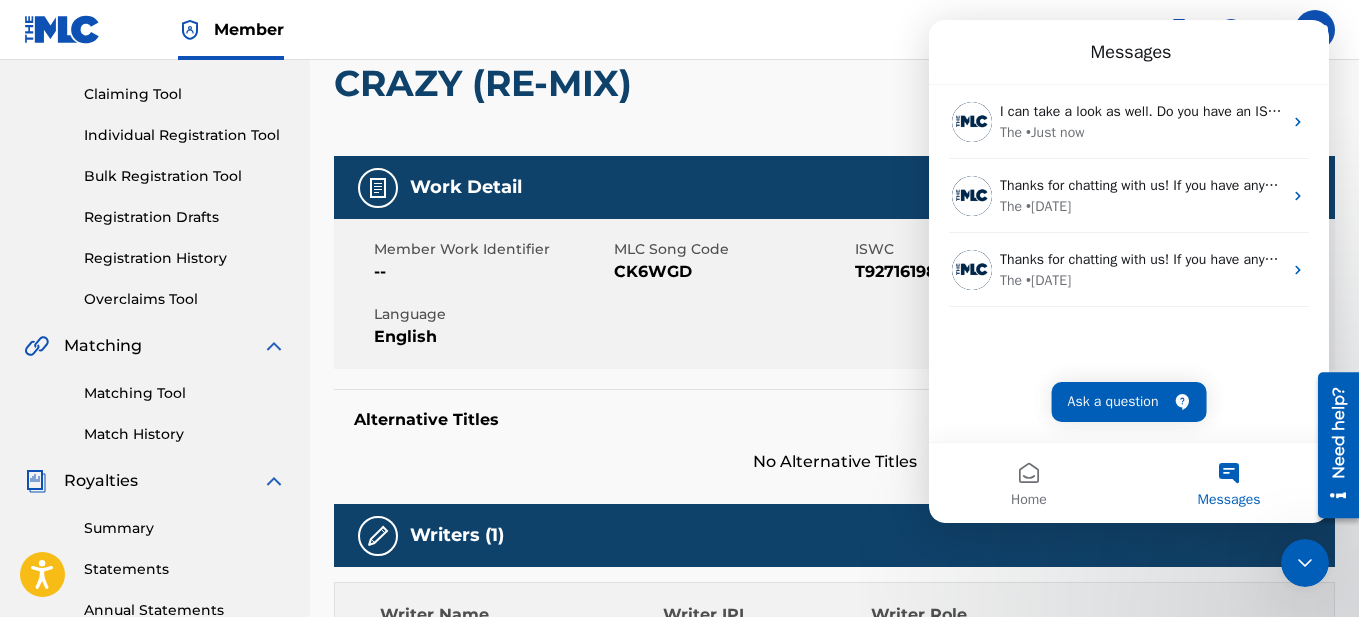 scroll, scrollTop: 0, scrollLeft: 0, axis: both 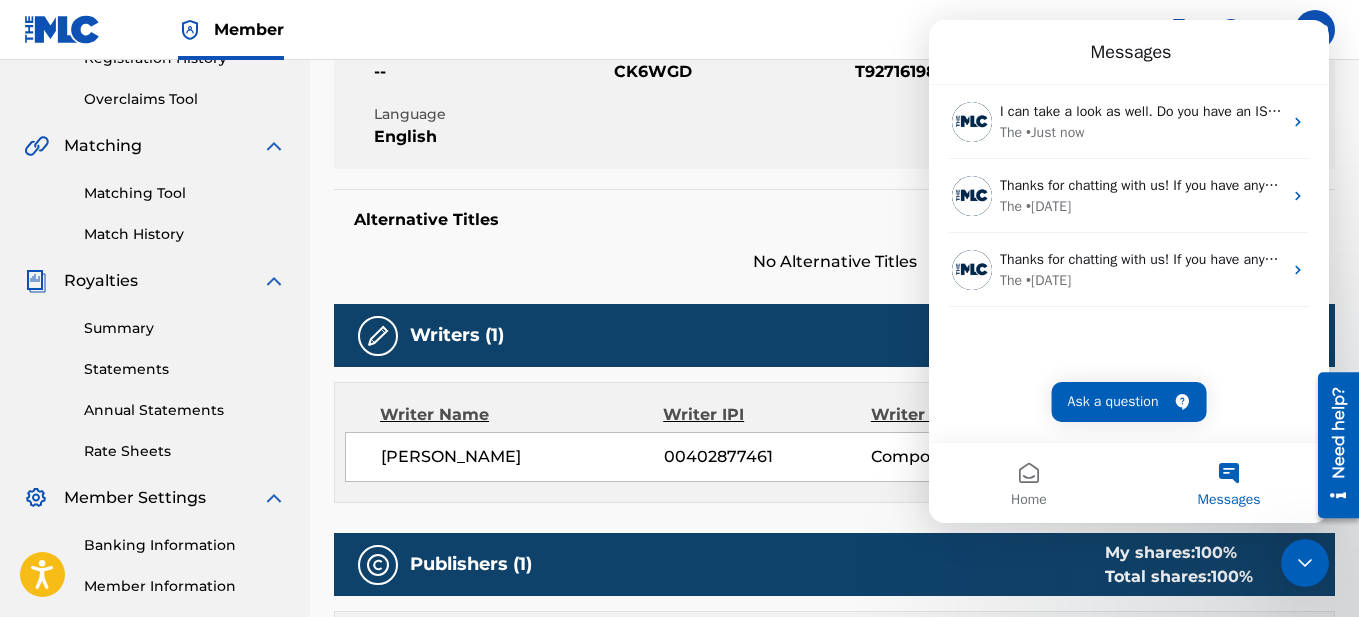 click 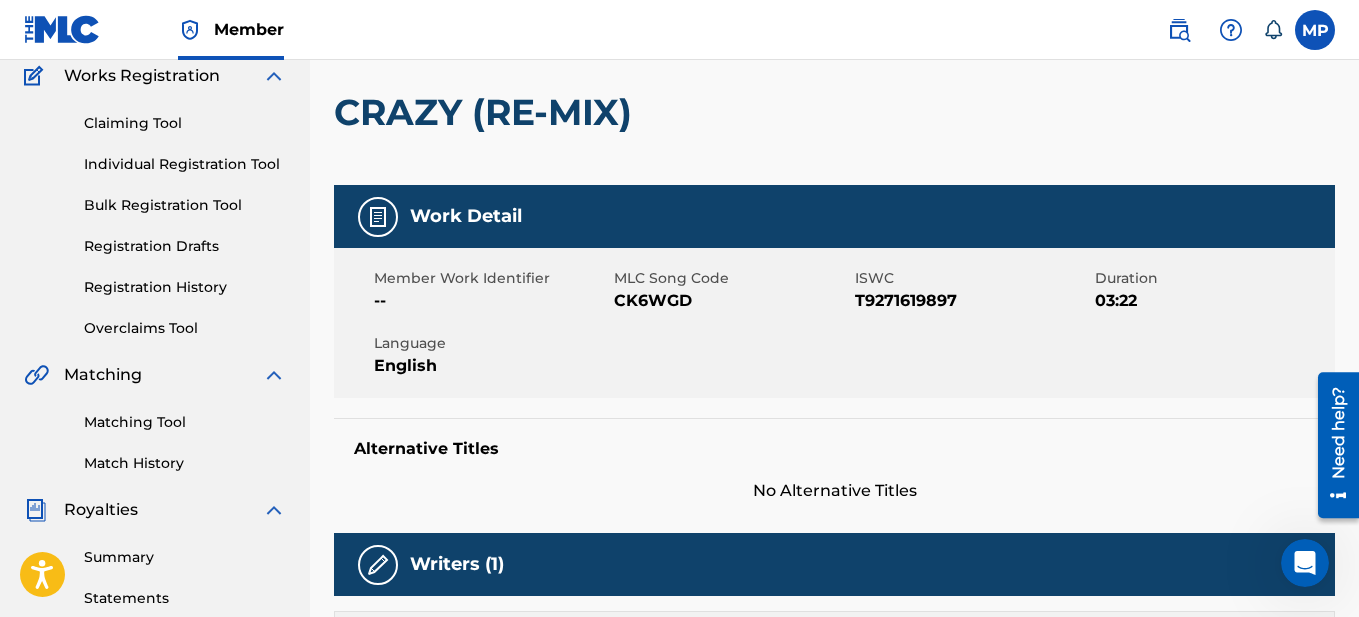 scroll, scrollTop: 0, scrollLeft: 0, axis: both 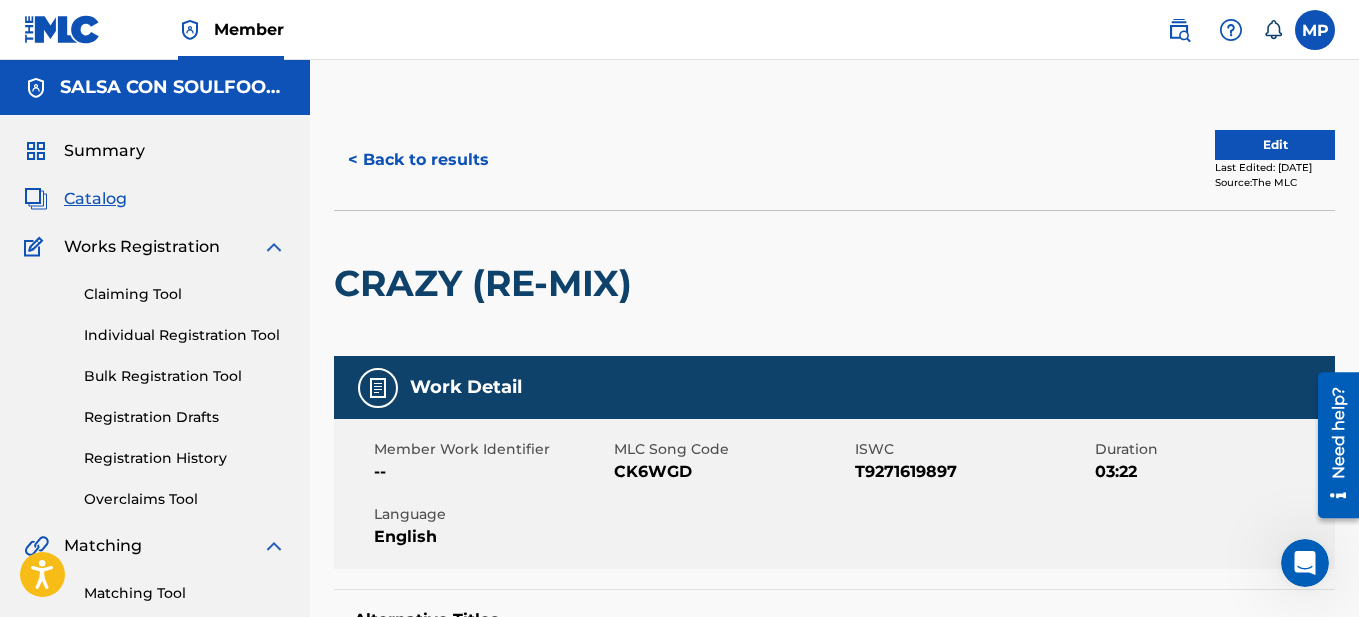 click on "Edit" at bounding box center (1275, 145) 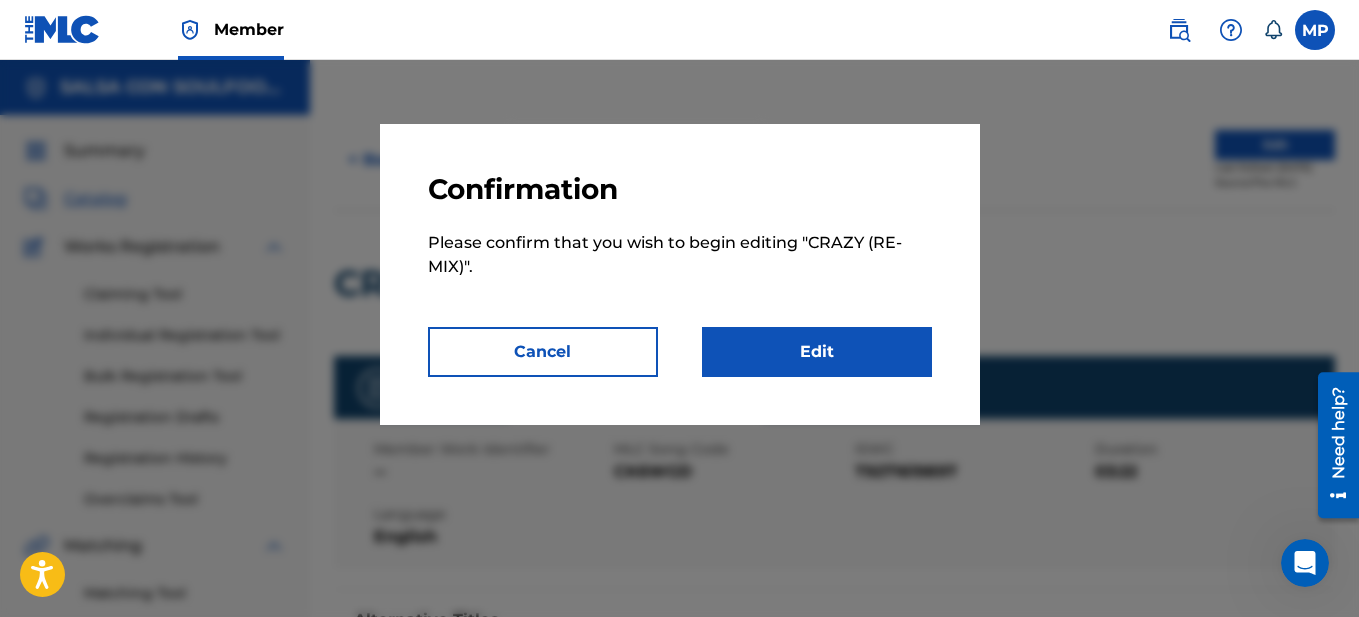 click on "Edit" at bounding box center (817, 352) 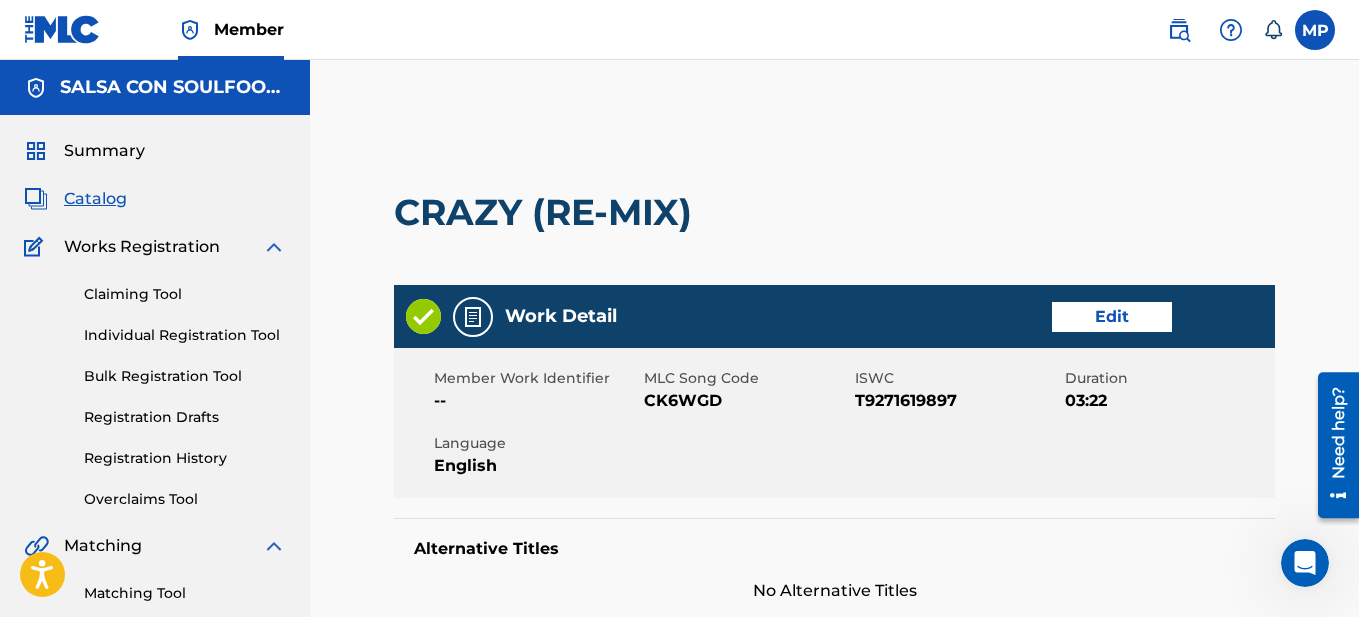 click 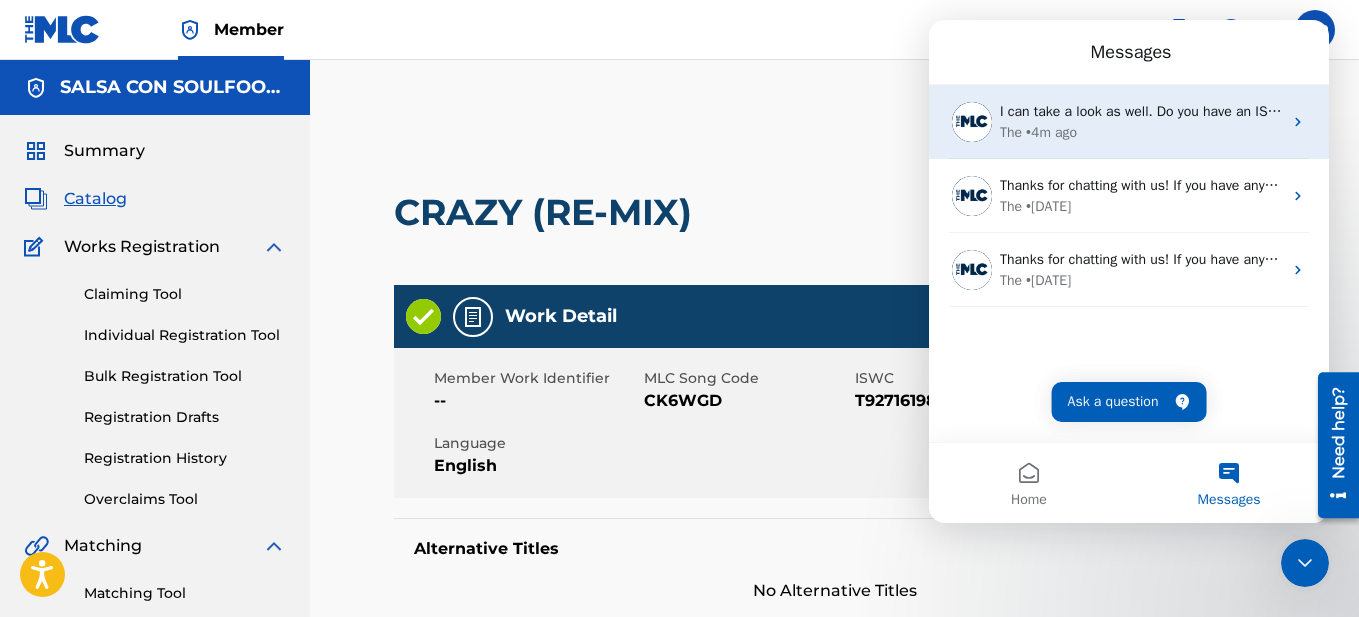 click on "•  4m ago" at bounding box center (1051, 132) 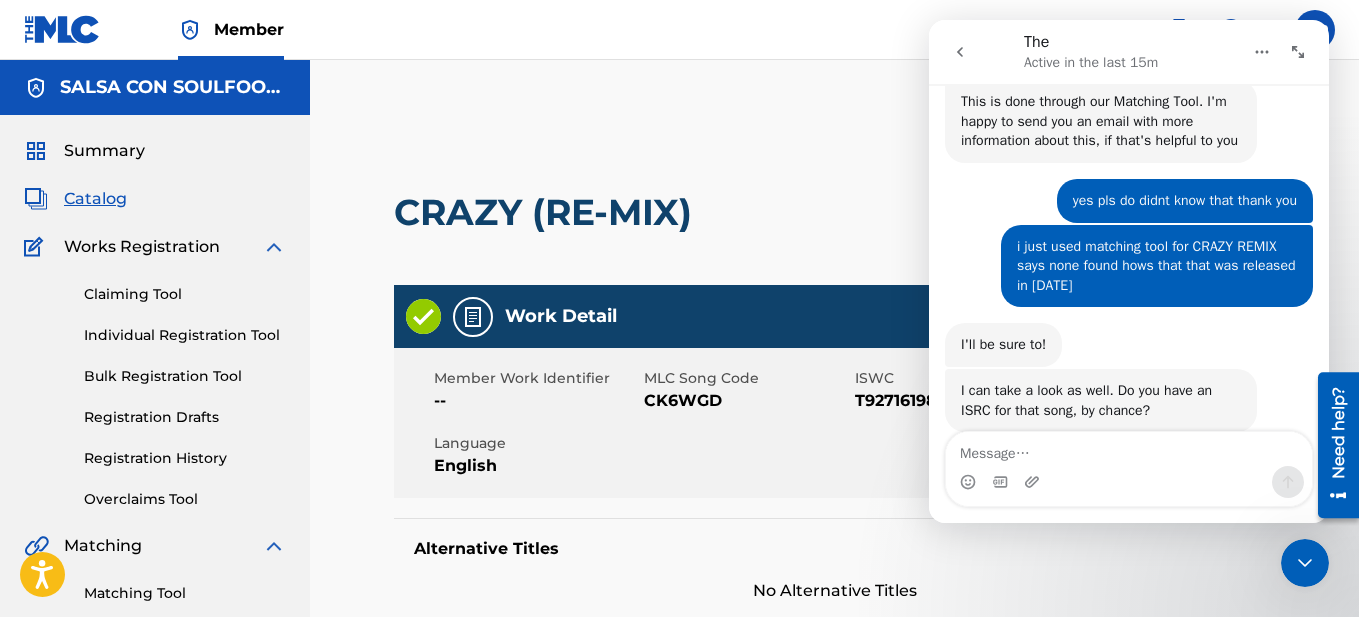 scroll, scrollTop: 2804, scrollLeft: 0, axis: vertical 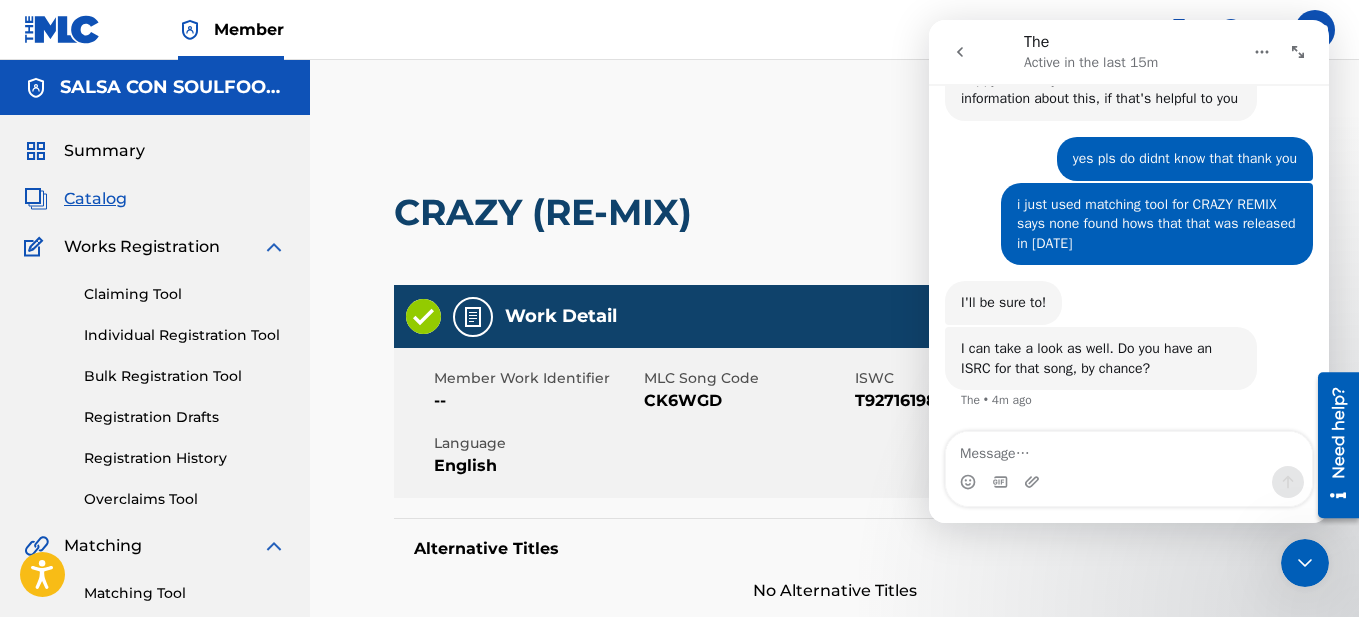 click at bounding box center [1129, 449] 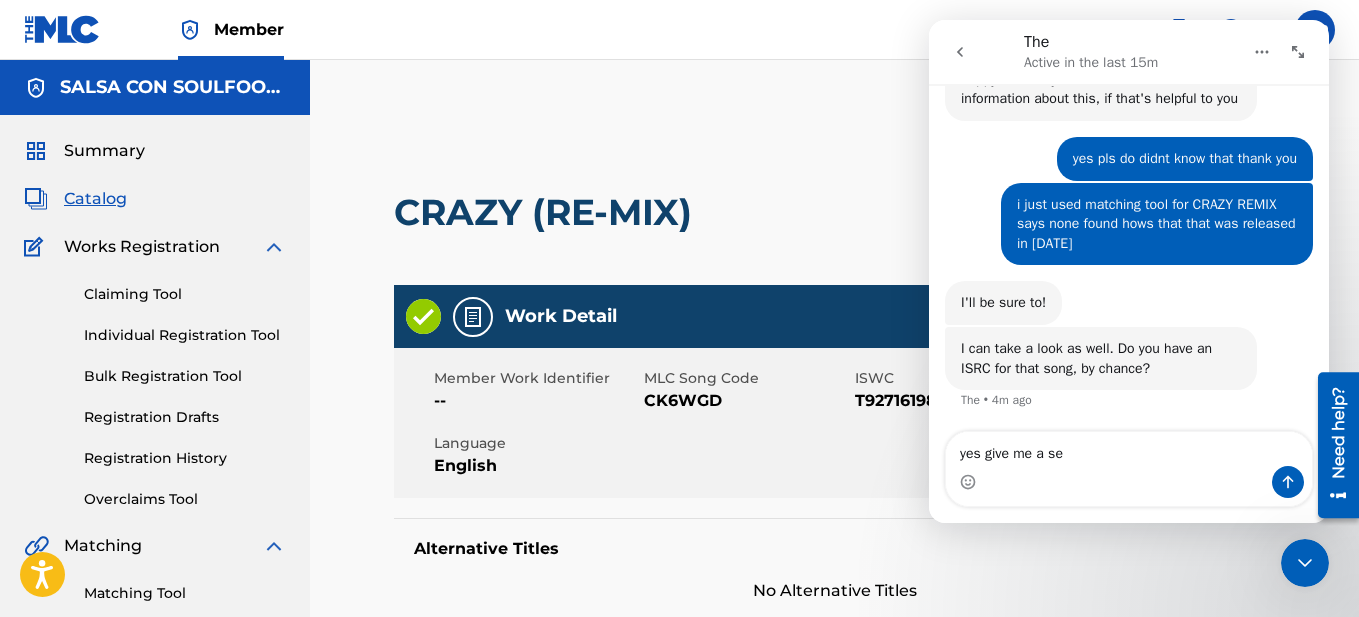 type on "yes give me a sec" 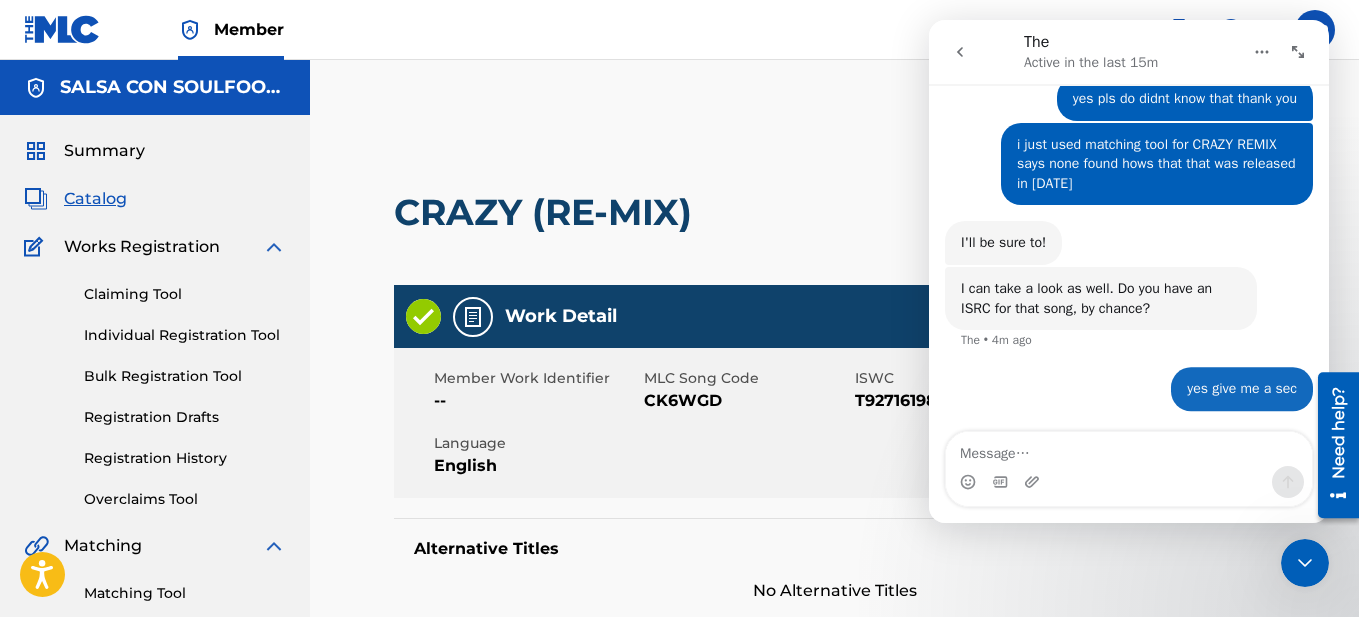 scroll, scrollTop: 2864, scrollLeft: 0, axis: vertical 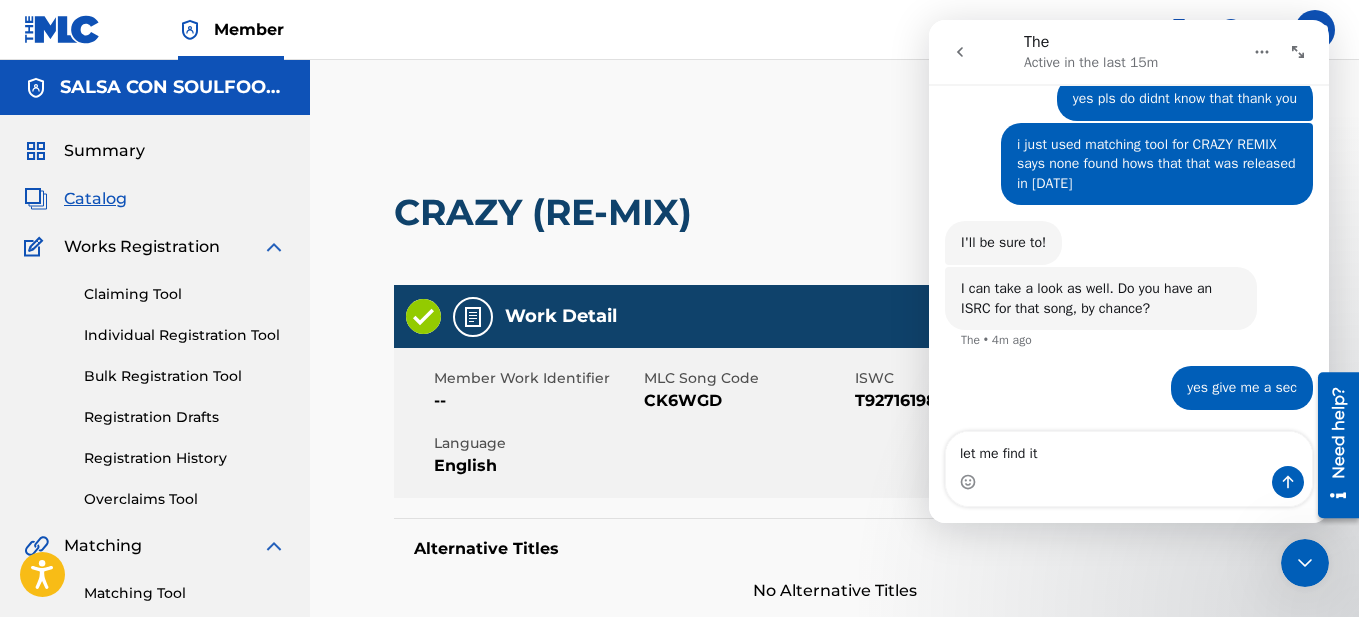 type on "let me find it" 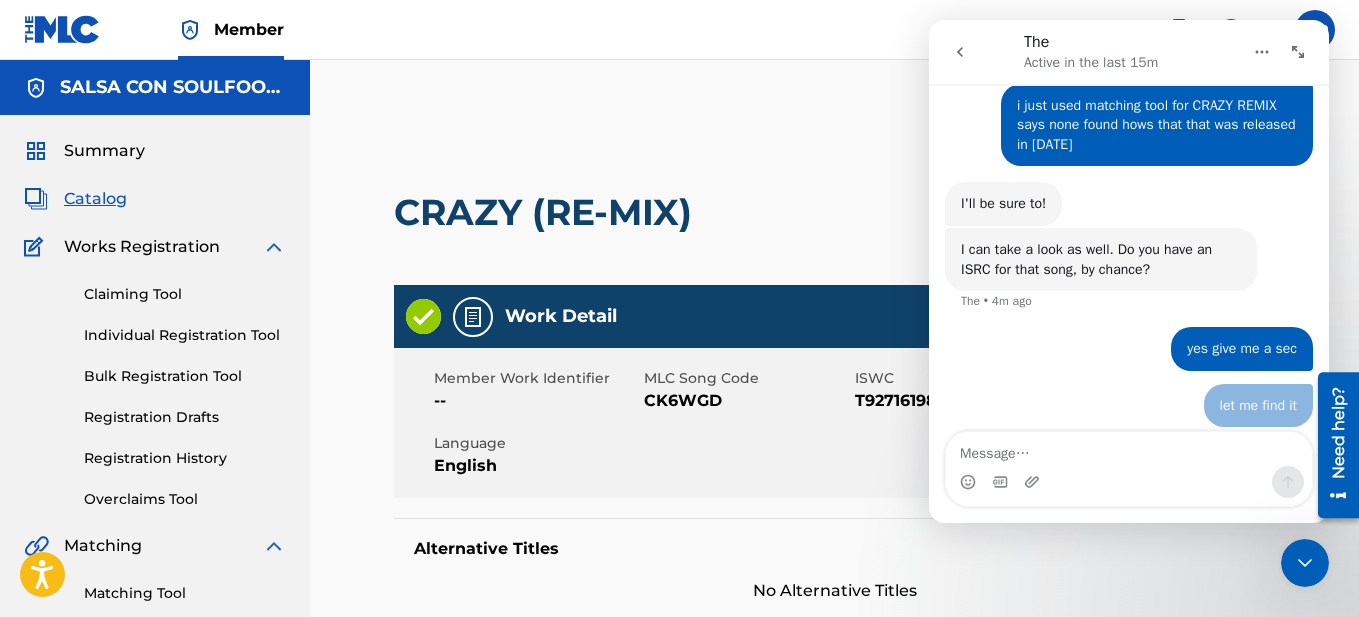 scroll, scrollTop: 2909, scrollLeft: 0, axis: vertical 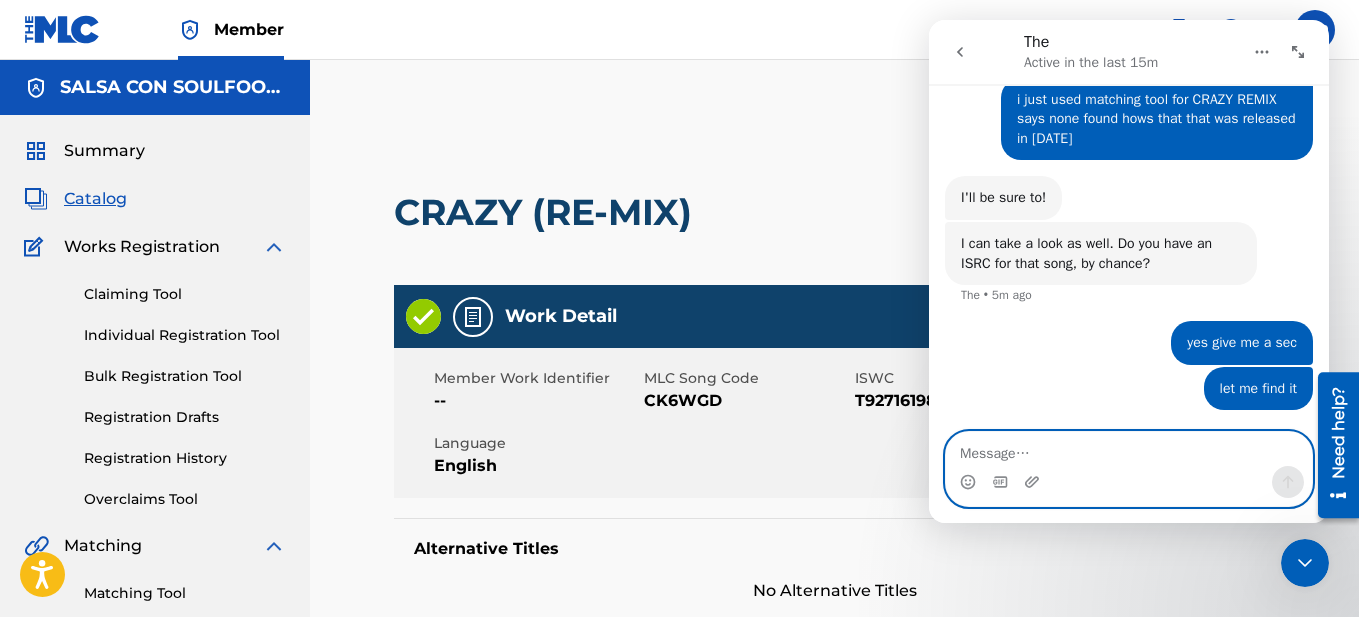 click at bounding box center [1129, 449] 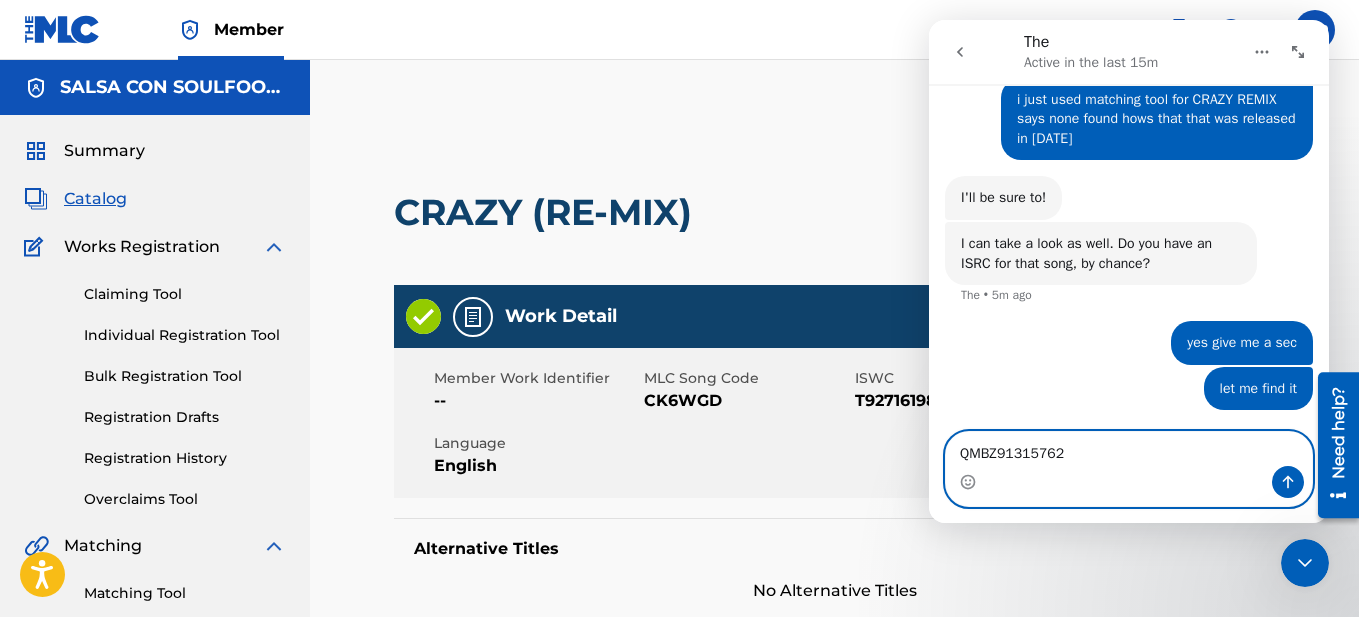 type on "QMBZ91315762" 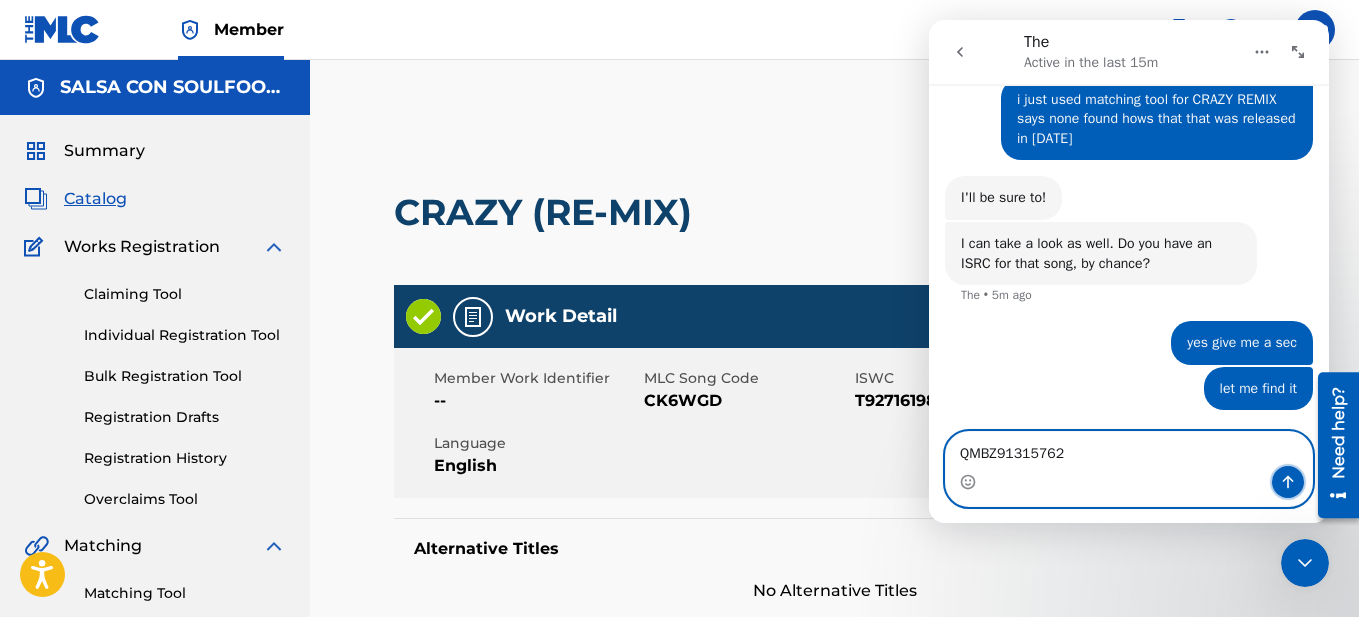 click 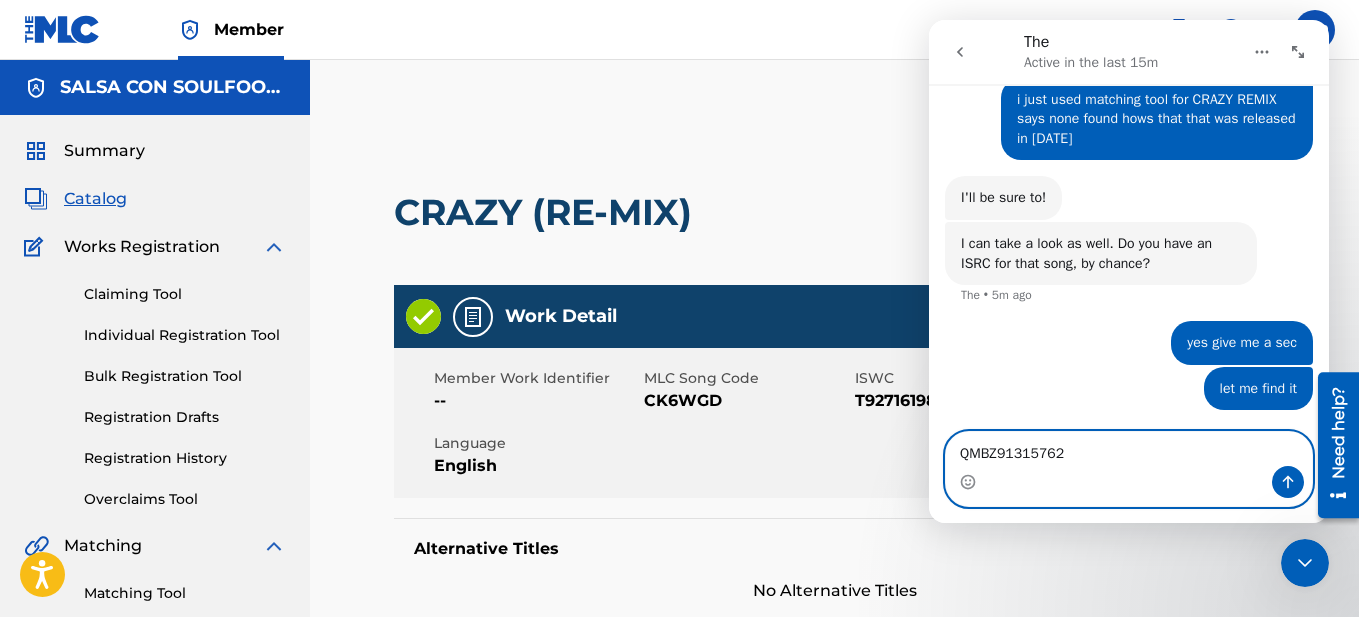 type 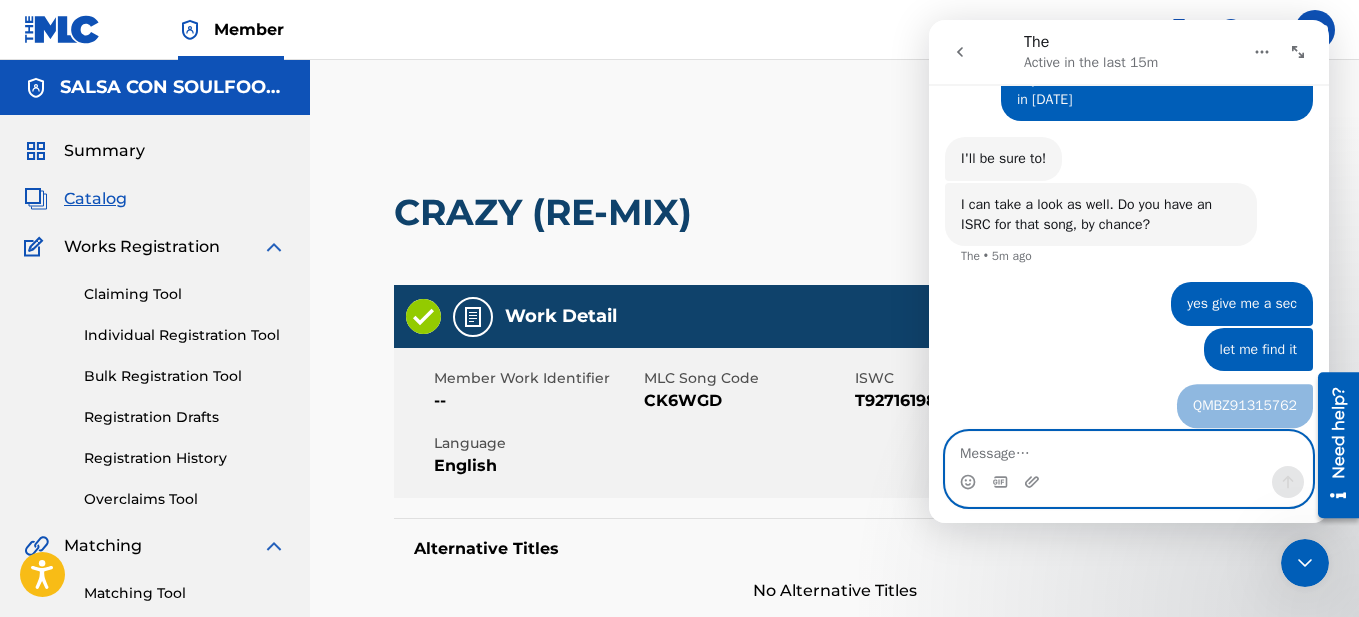 scroll, scrollTop: 2955, scrollLeft: 0, axis: vertical 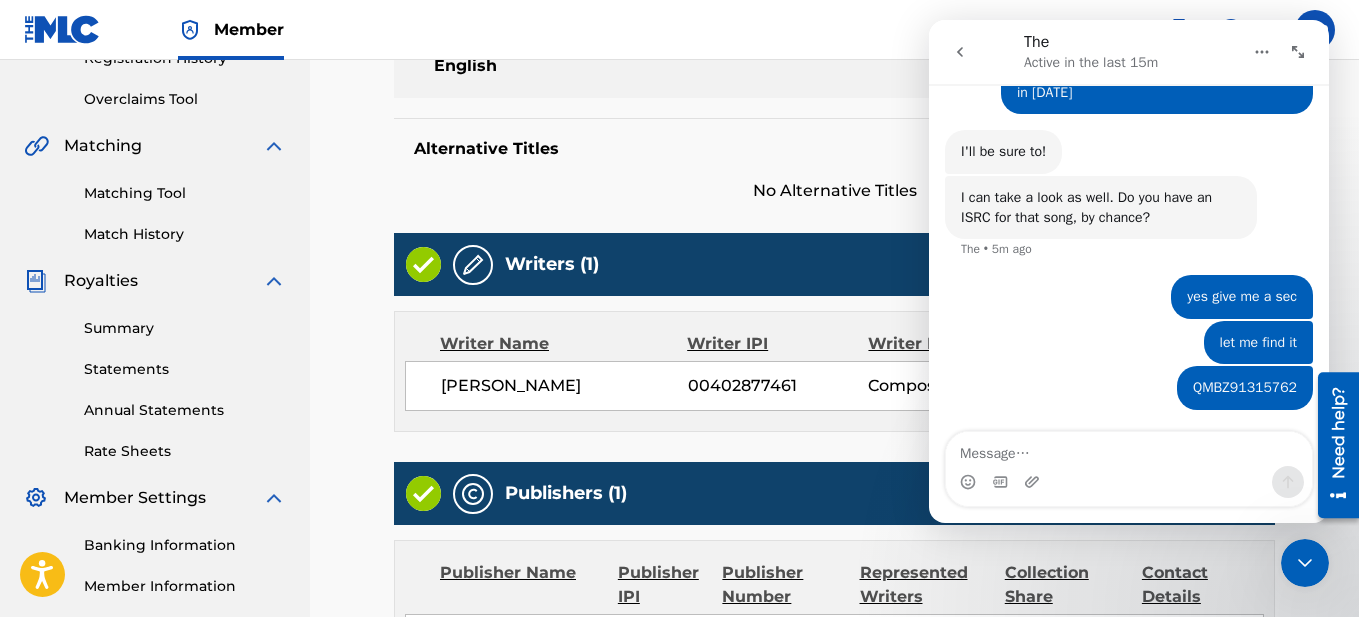 click on "Matching Tool" at bounding box center [185, 193] 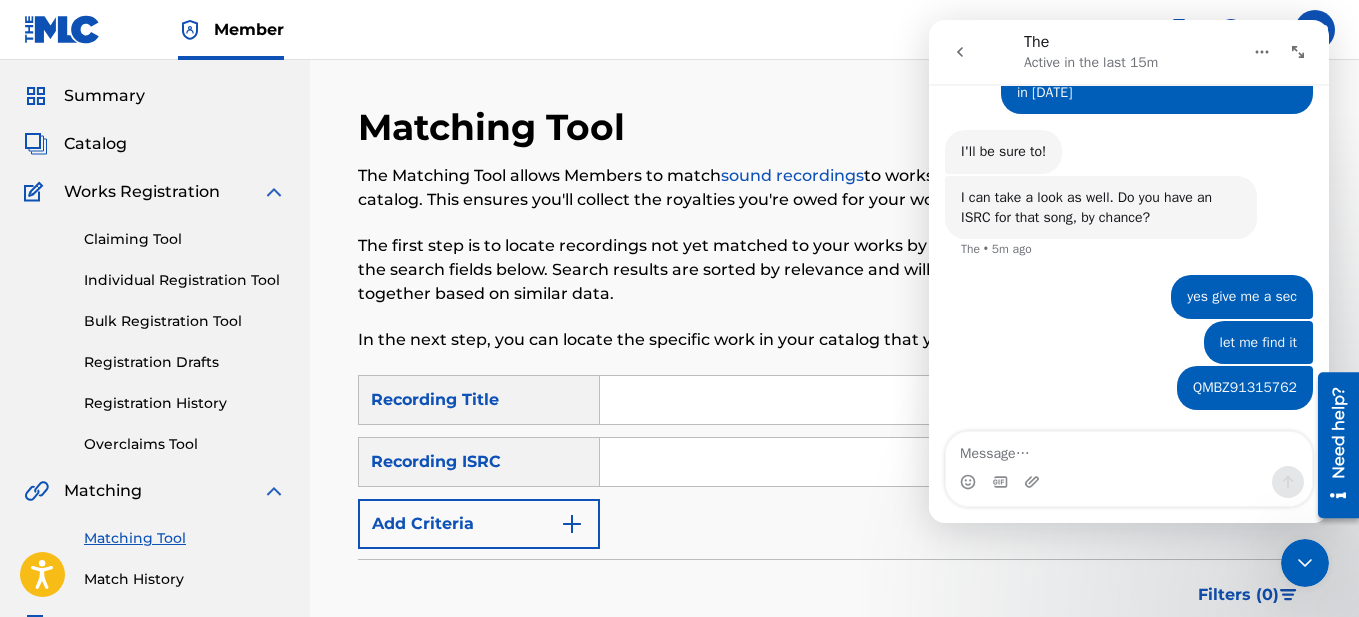 scroll, scrollTop: 100, scrollLeft: 0, axis: vertical 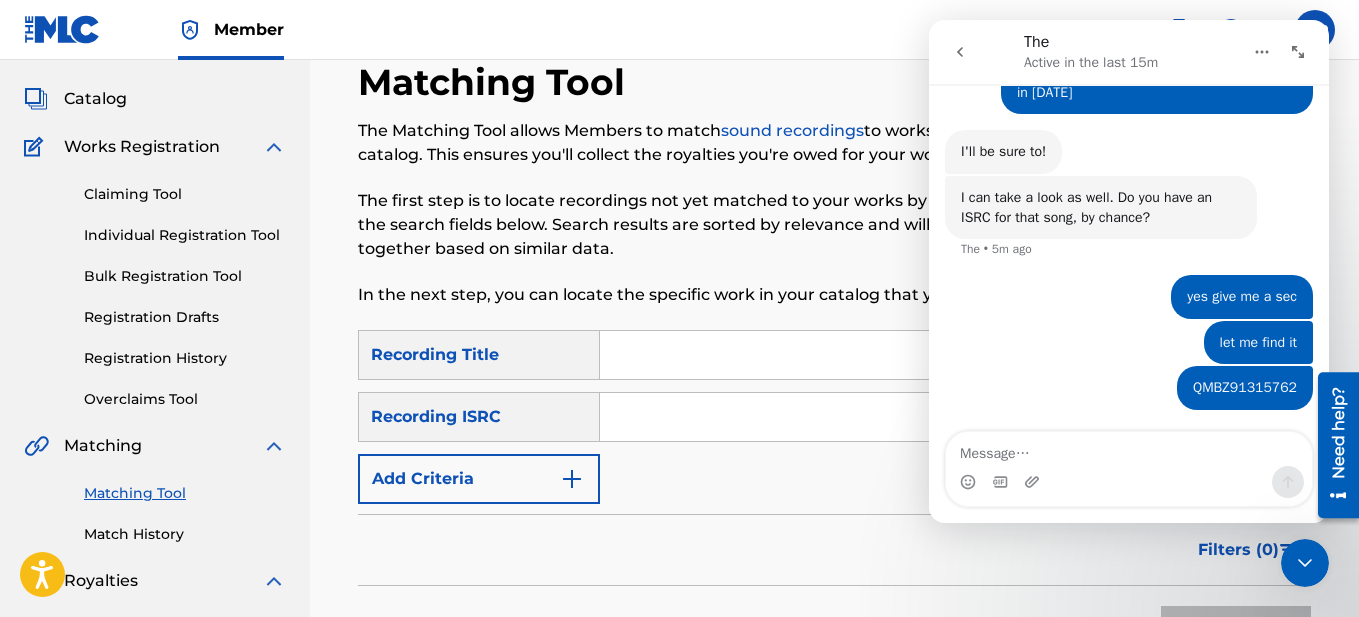 click at bounding box center (955, 417) 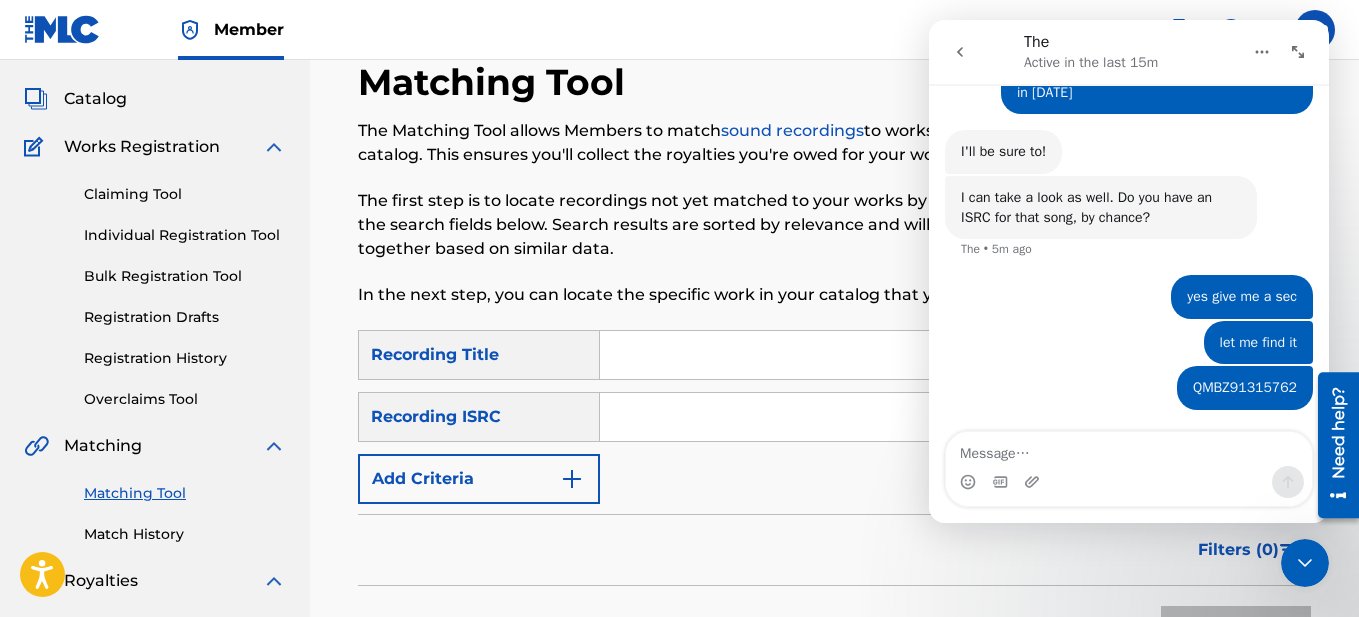 paste on "QMBZ91315762" 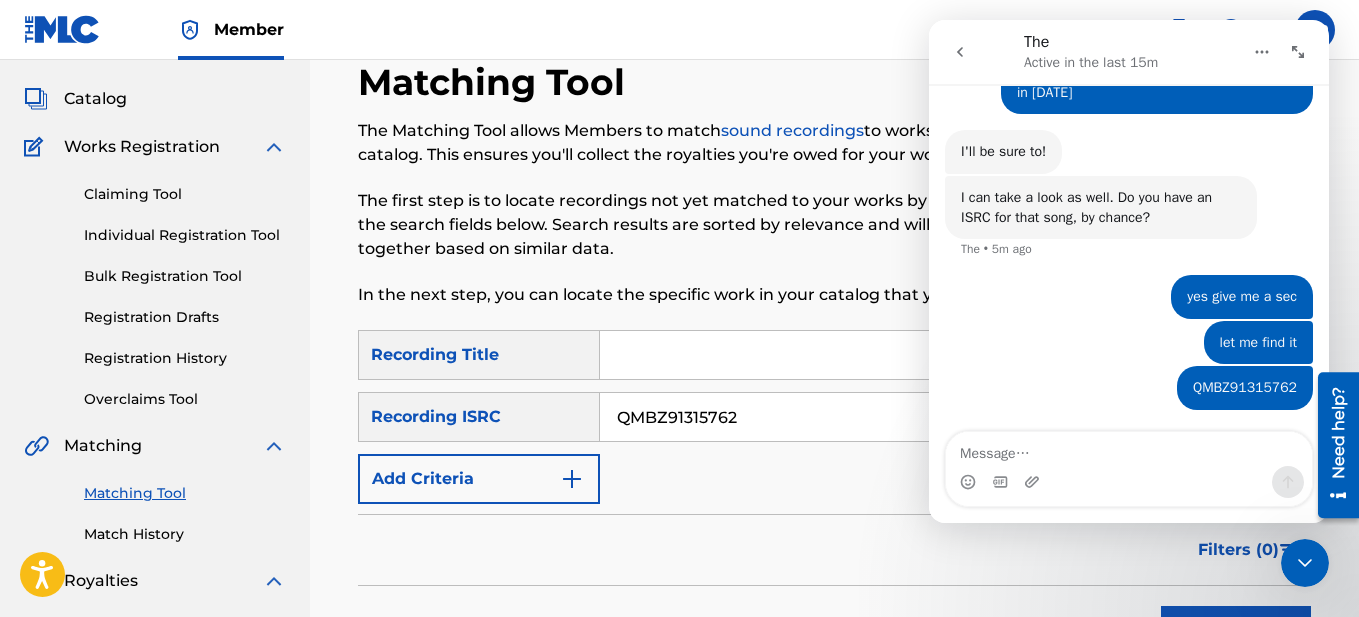 type on "QMBZ91315762" 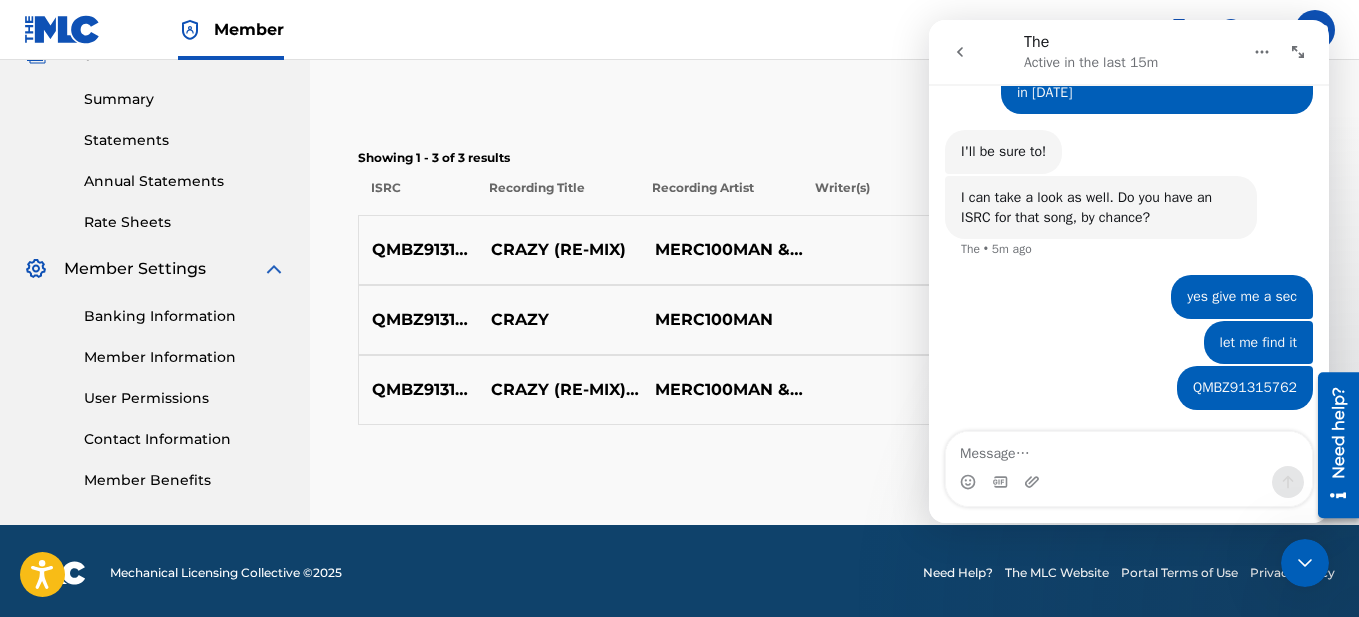 scroll, scrollTop: 633, scrollLeft: 0, axis: vertical 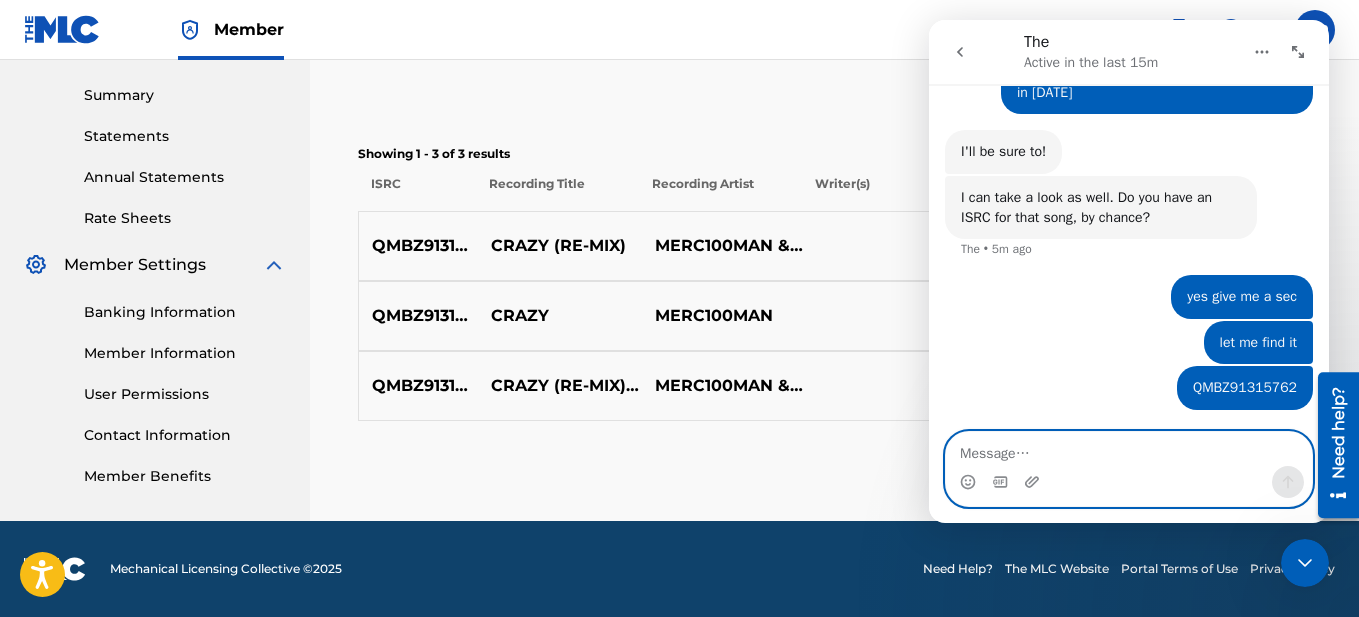 click at bounding box center [1129, 449] 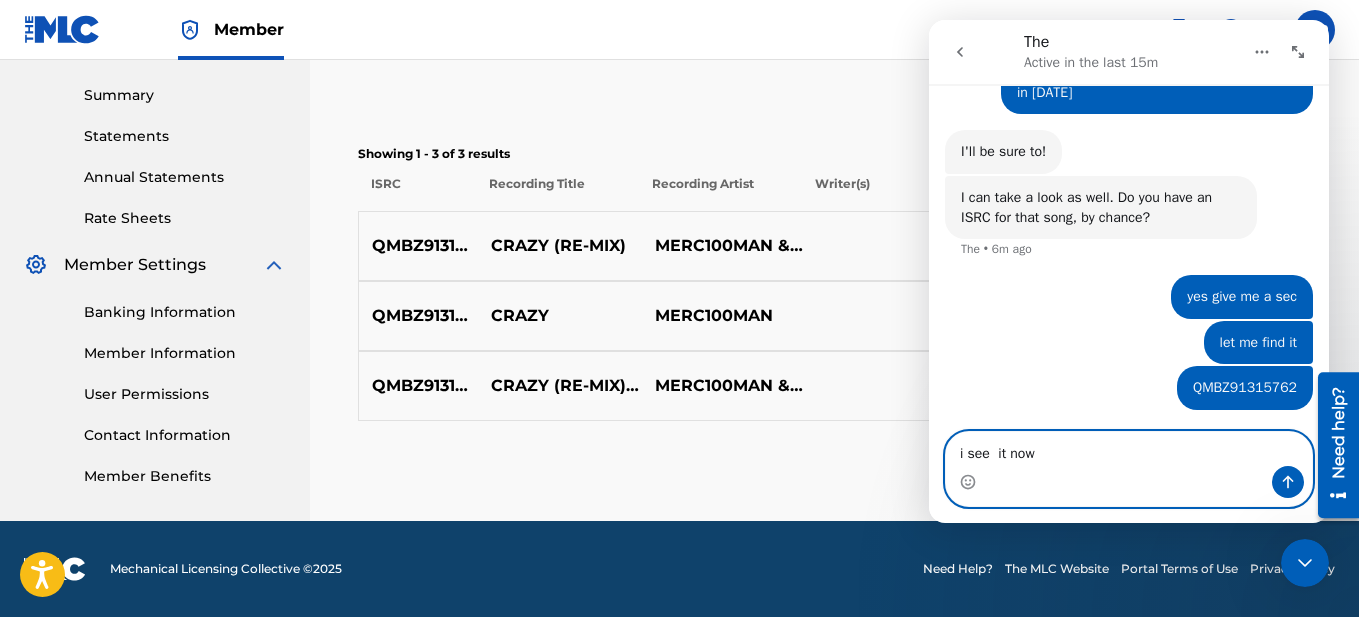 type on "i see  it now" 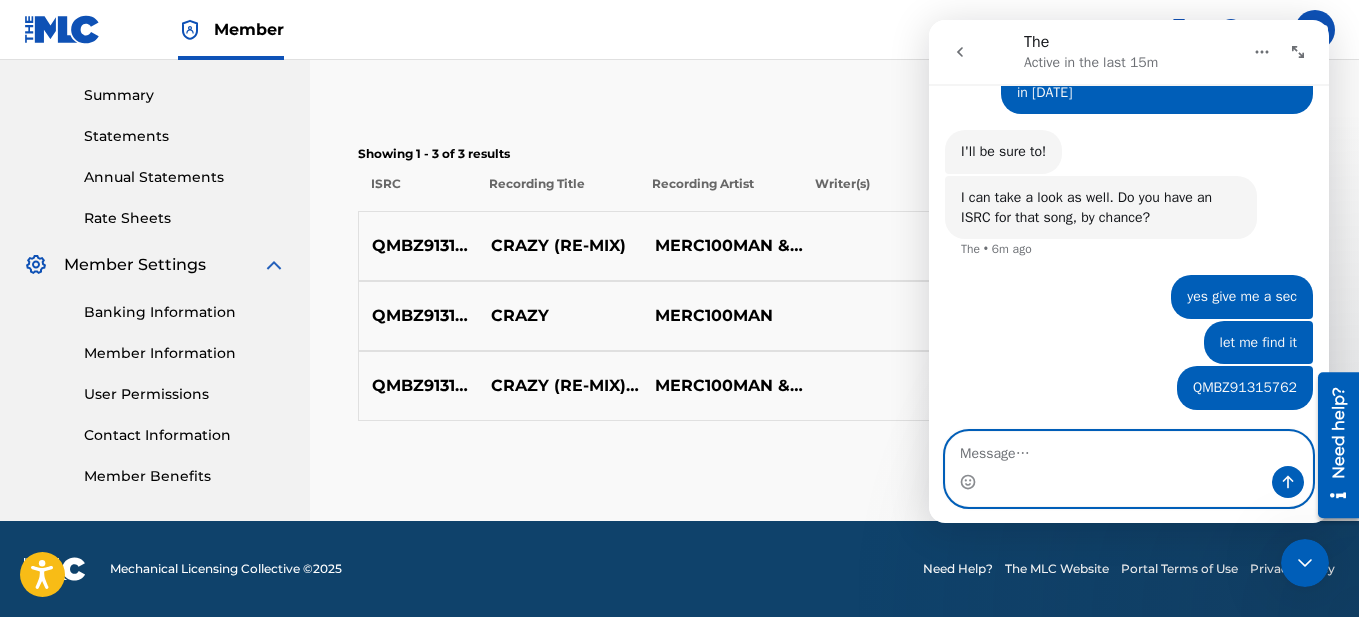 scroll, scrollTop: 3001, scrollLeft: 0, axis: vertical 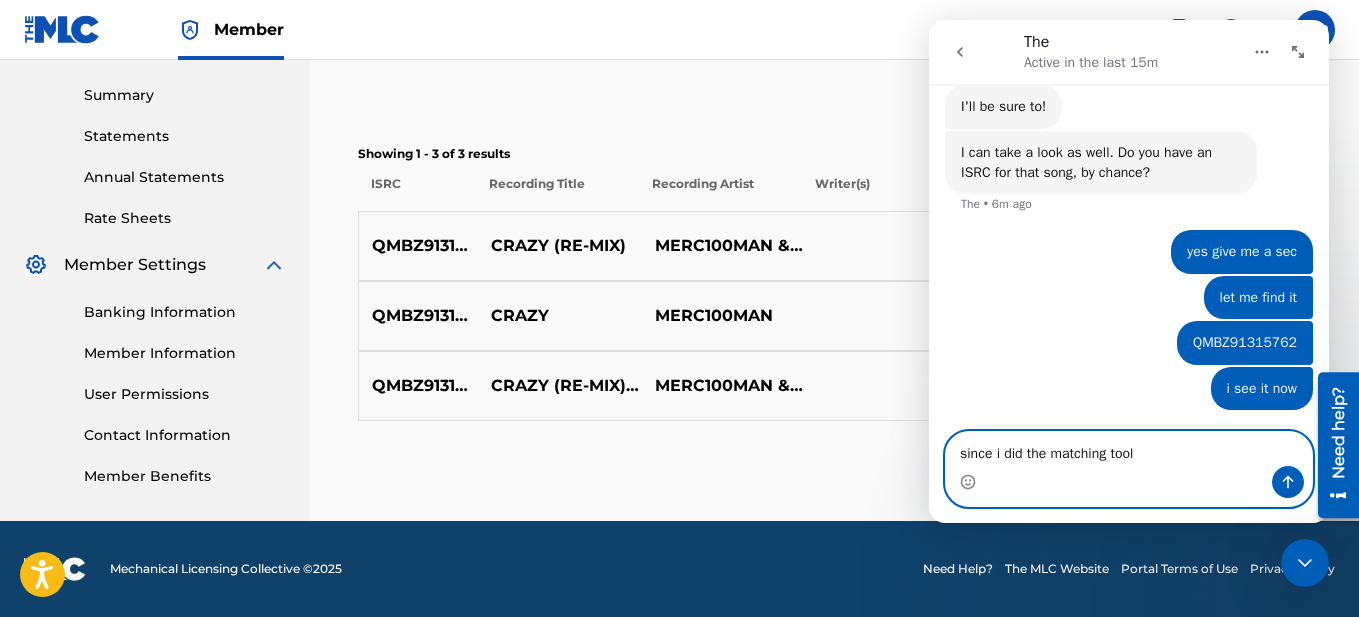 type on "since i did the matching tool" 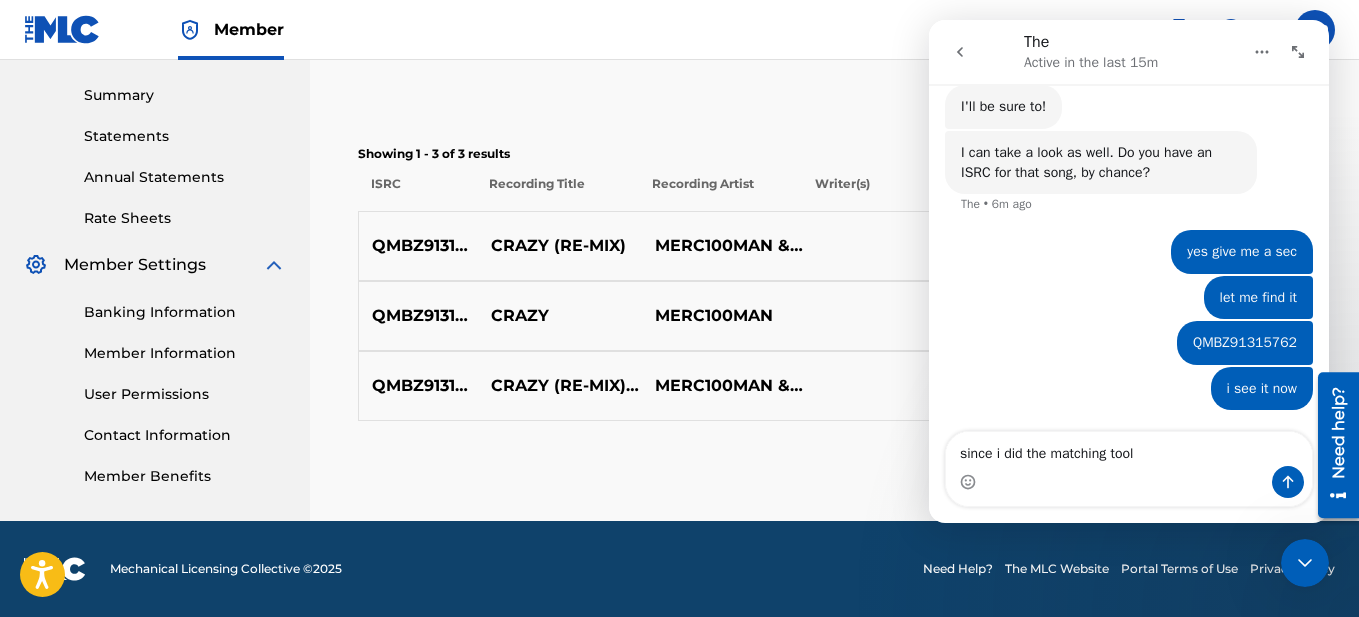 click on "QMBZ91315762" at bounding box center (418, 246) 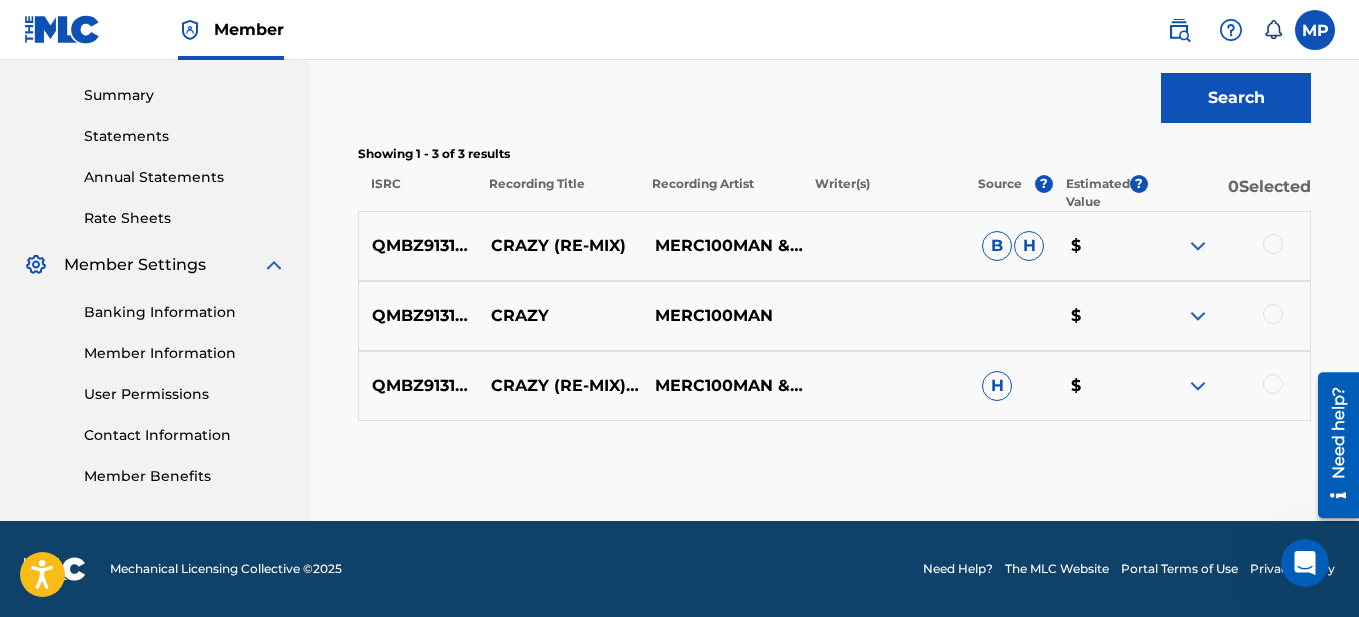 click at bounding box center (1228, 246) 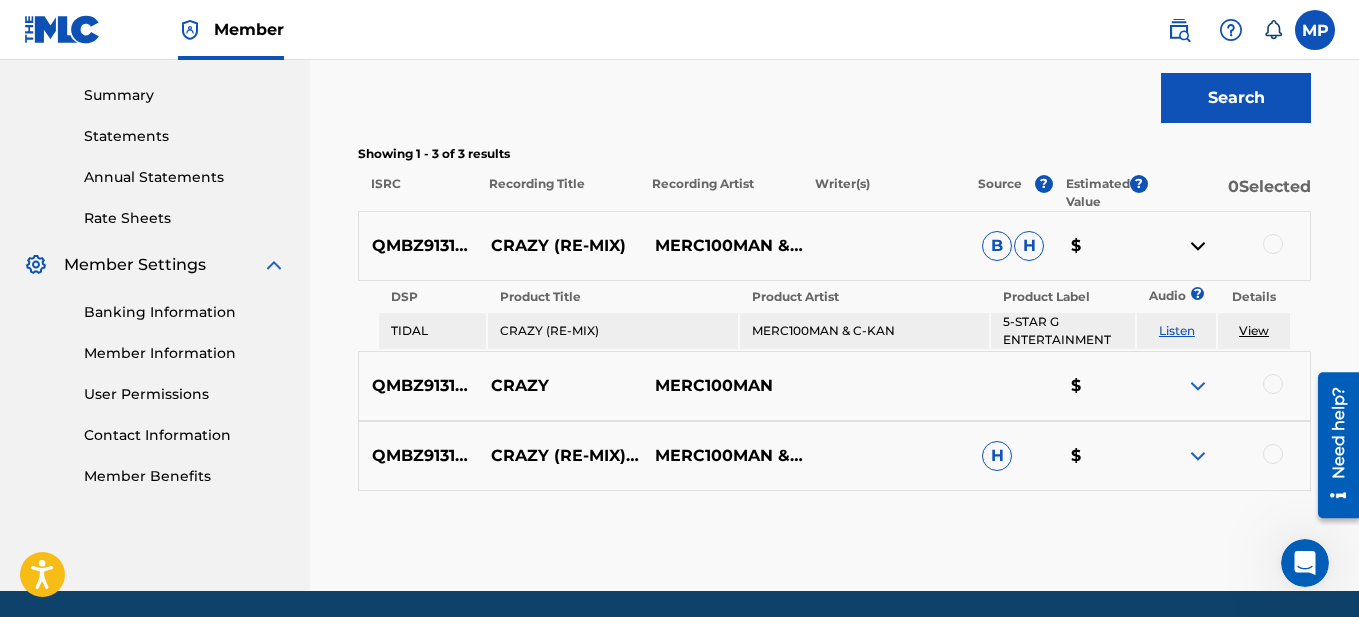 click at bounding box center [1198, 246] 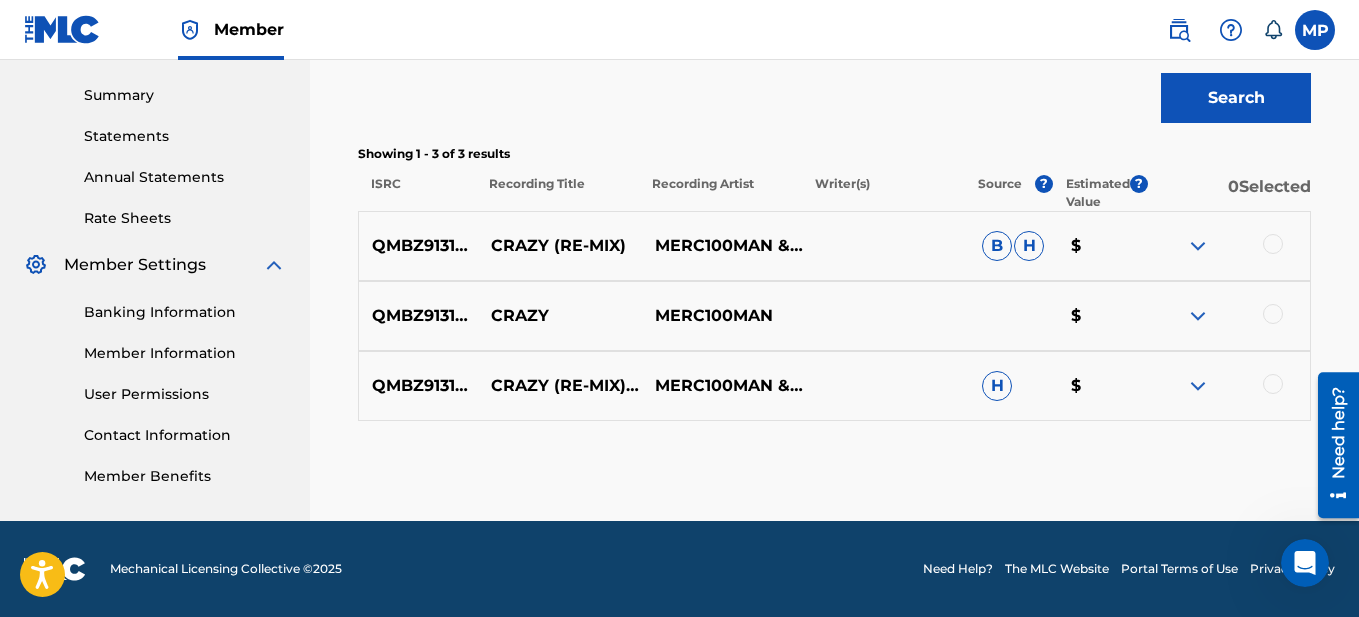 click at bounding box center [1273, 244] 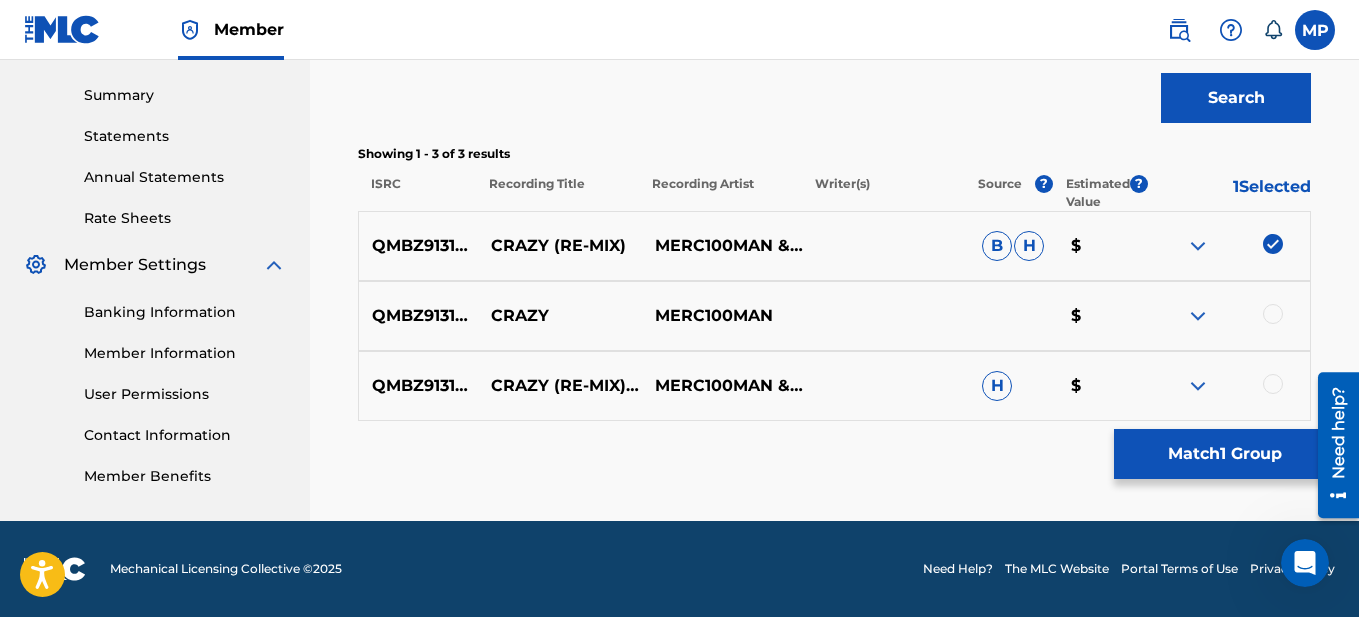 click at bounding box center (1273, 314) 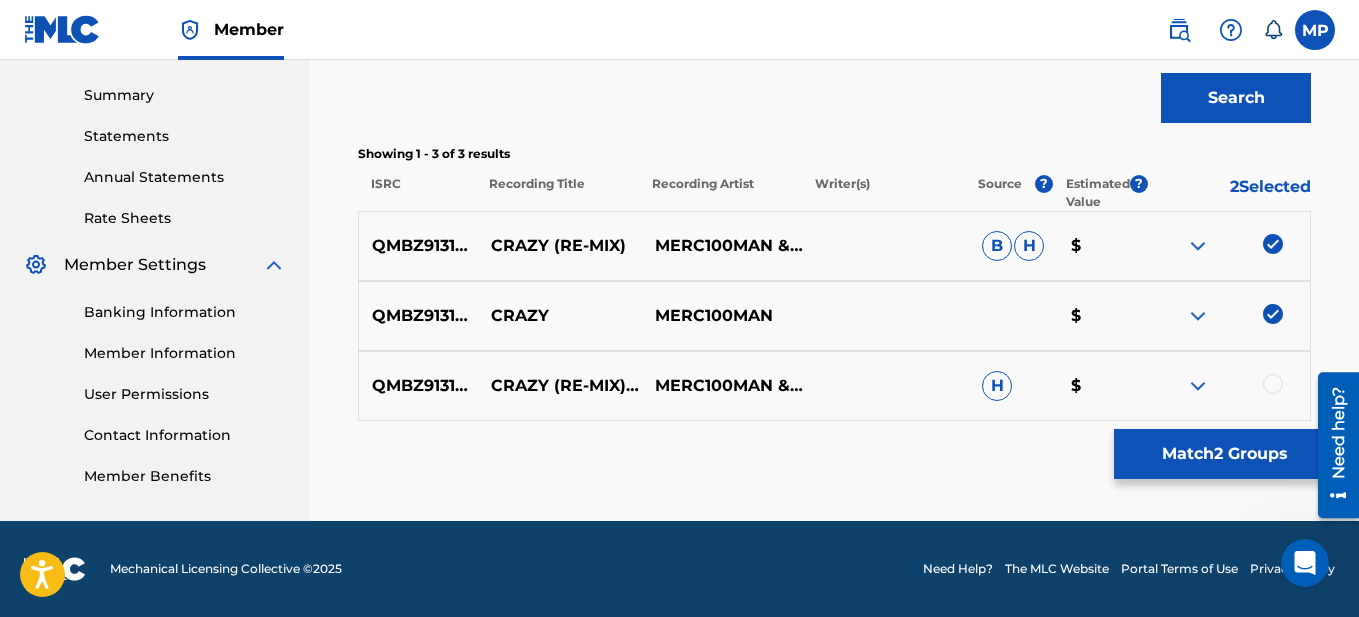 click at bounding box center (1273, 384) 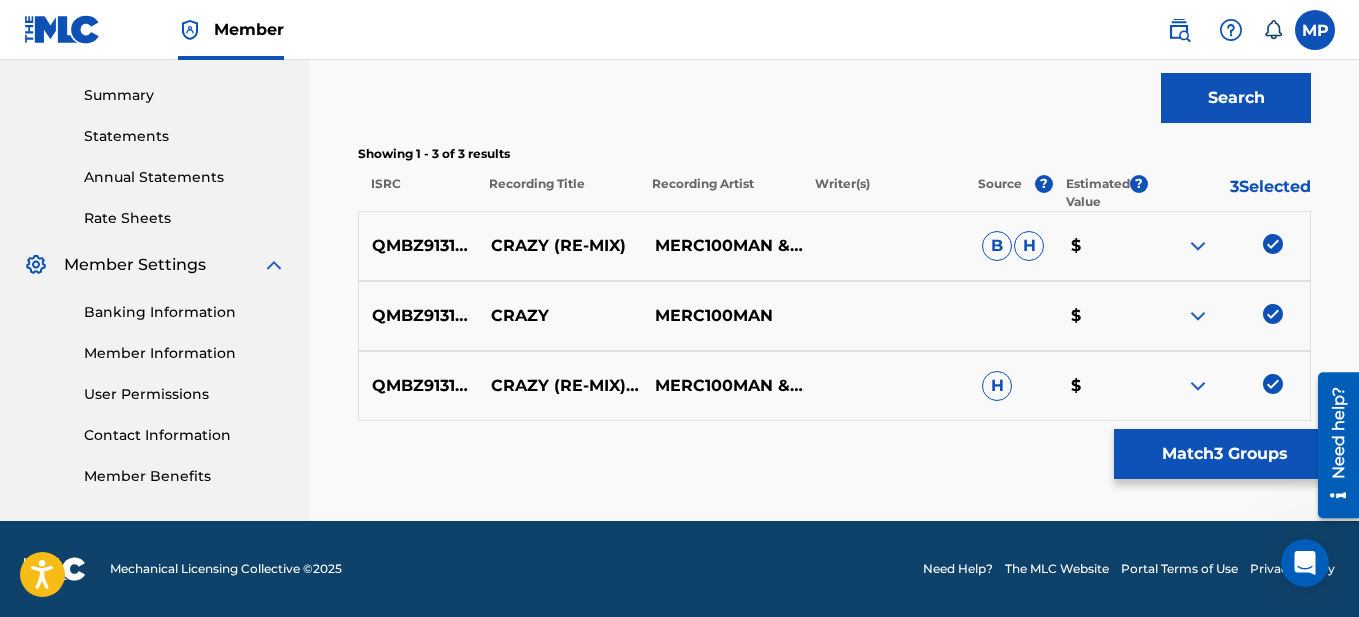 click at bounding box center [1273, 314] 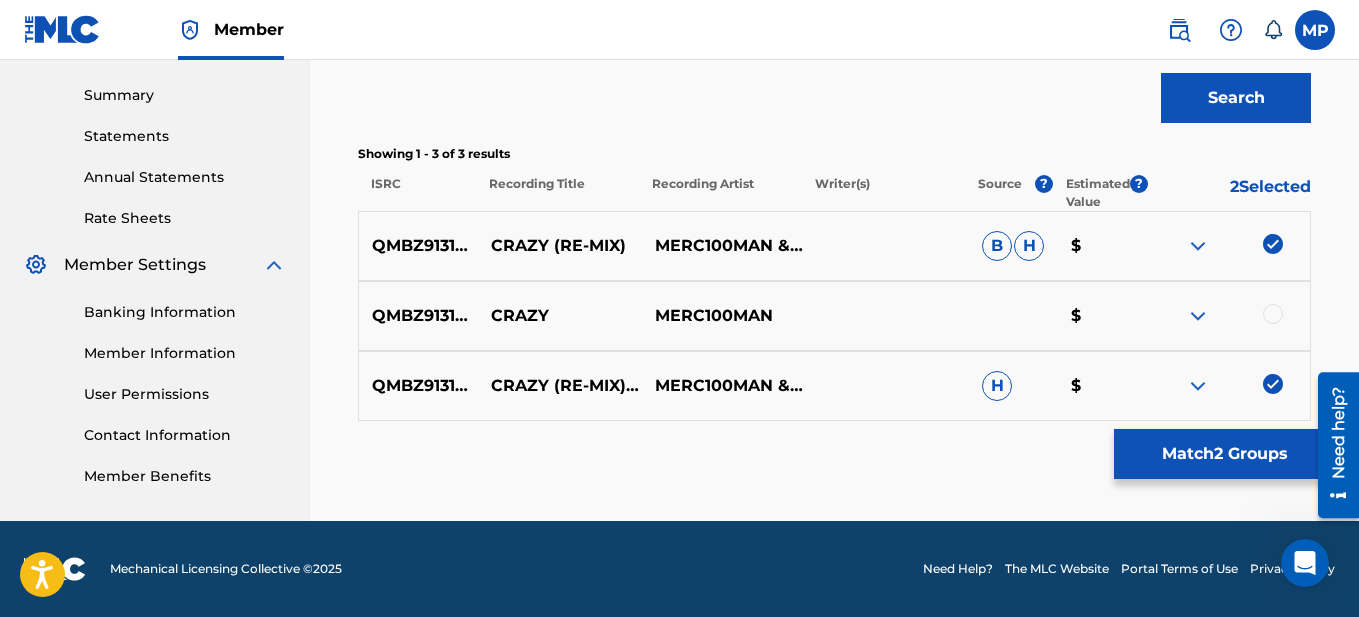 click at bounding box center [1273, 384] 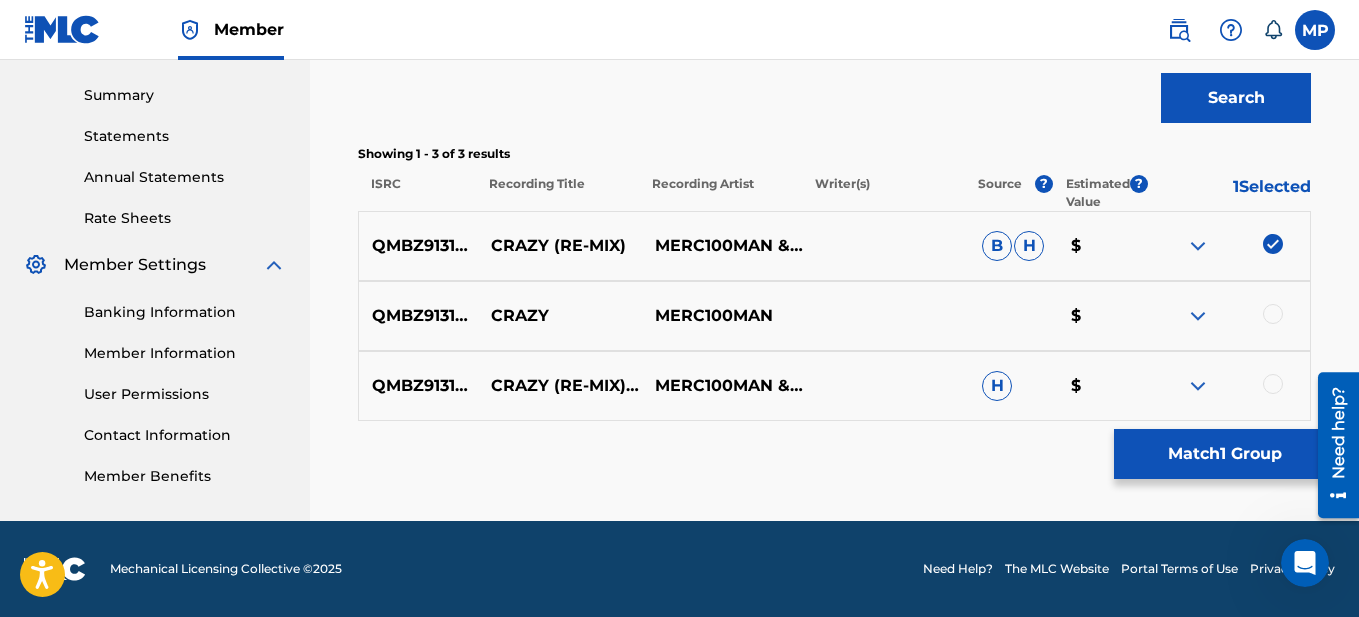 click at bounding box center [1273, 244] 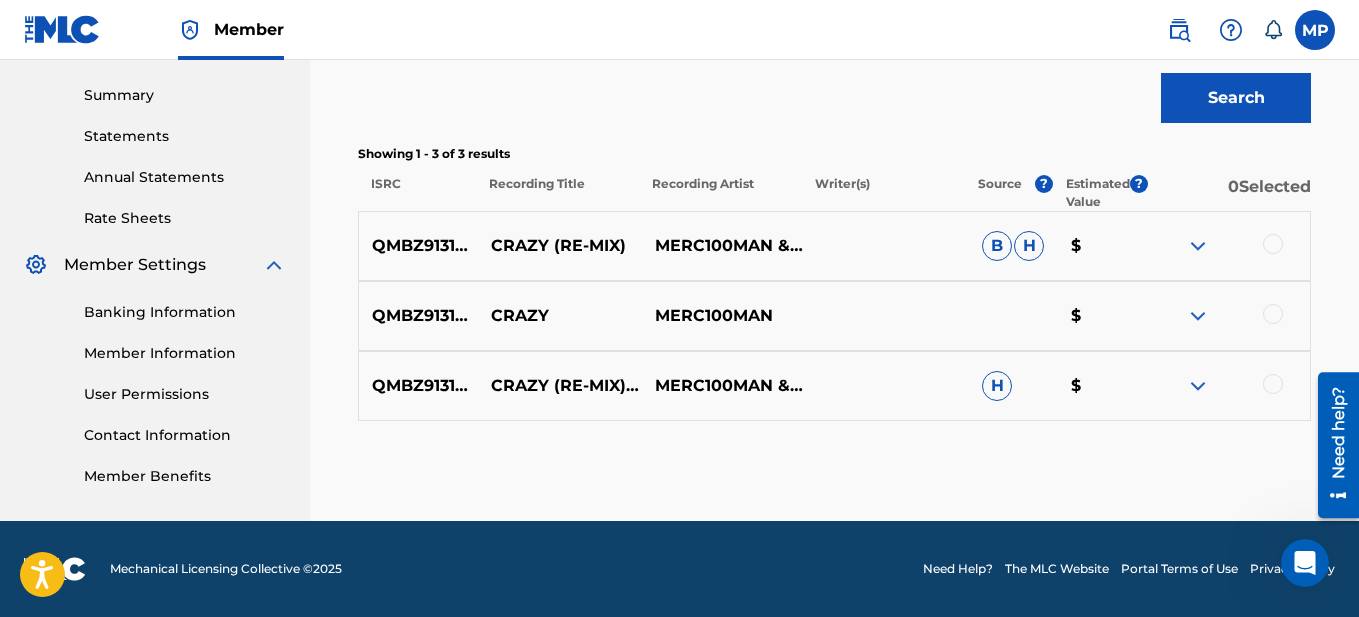 click at bounding box center [1198, 246] 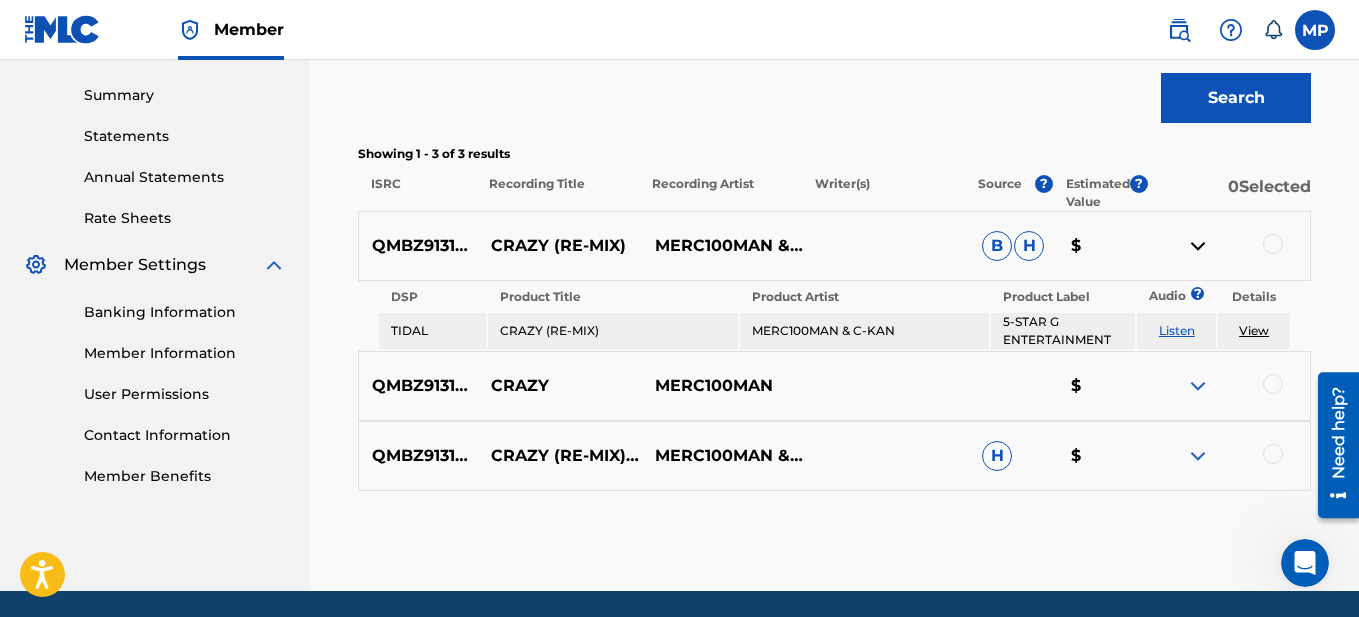 click on "Listen" at bounding box center [1177, 330] 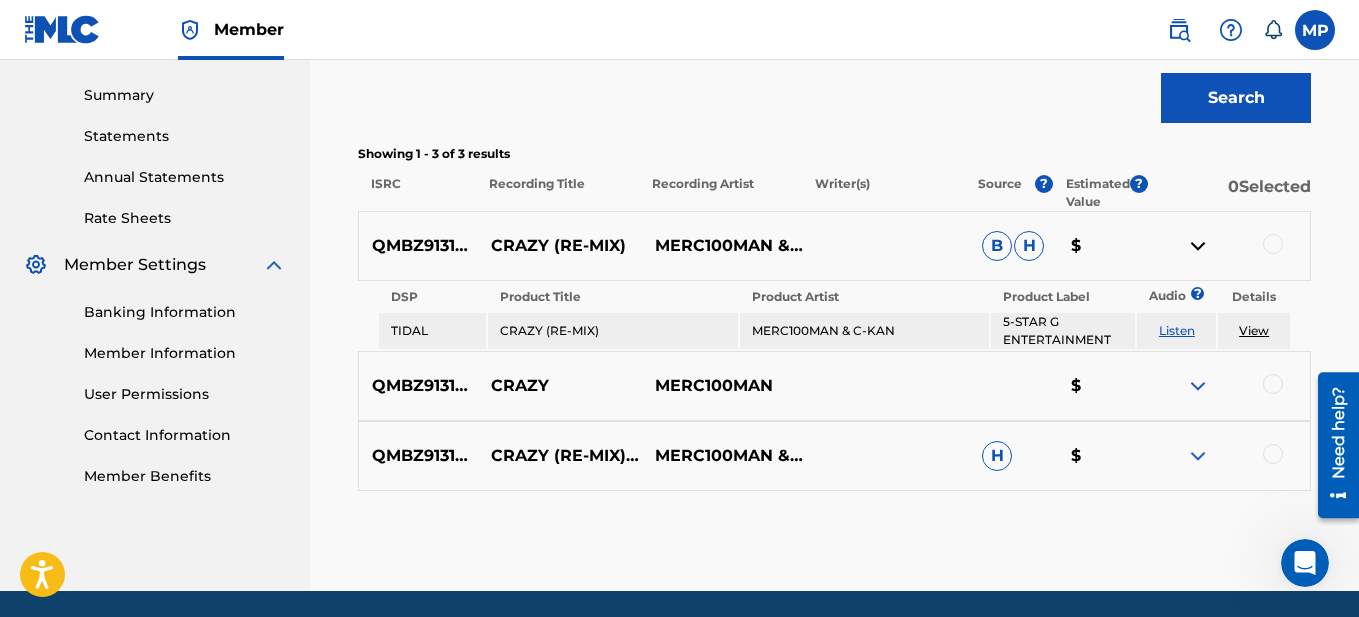 click on "H" at bounding box center [997, 456] 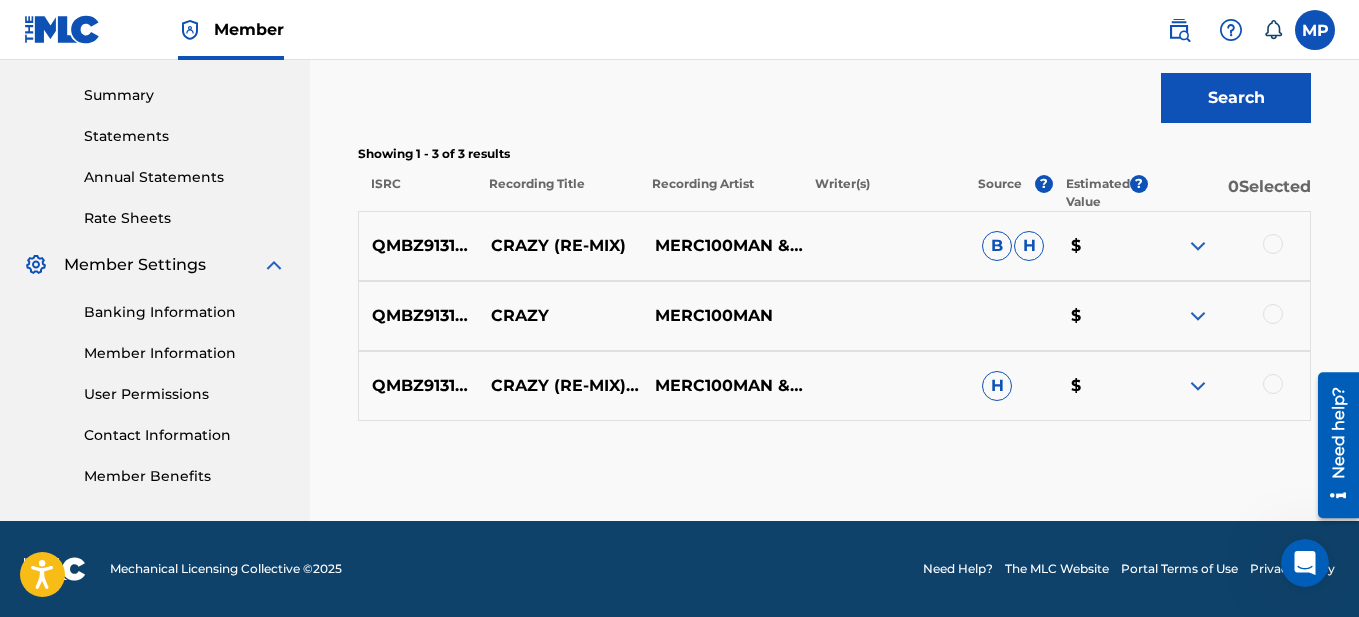 click at bounding box center [1198, 316] 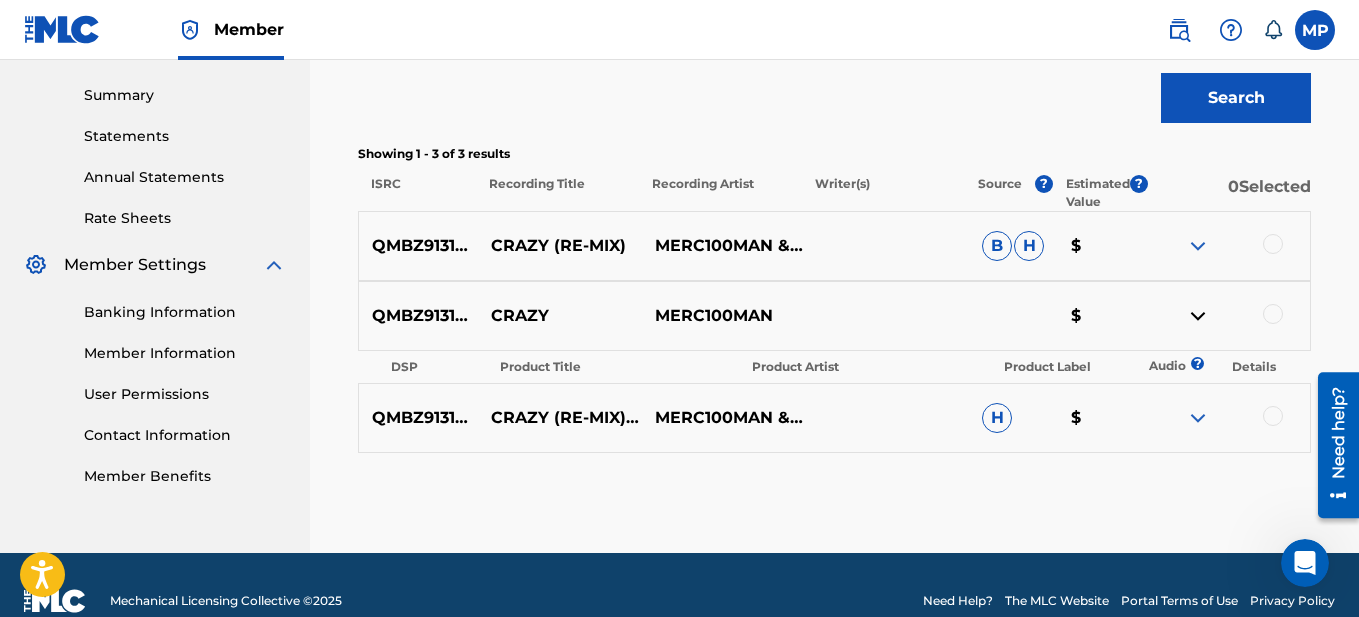 click at bounding box center (1198, 246) 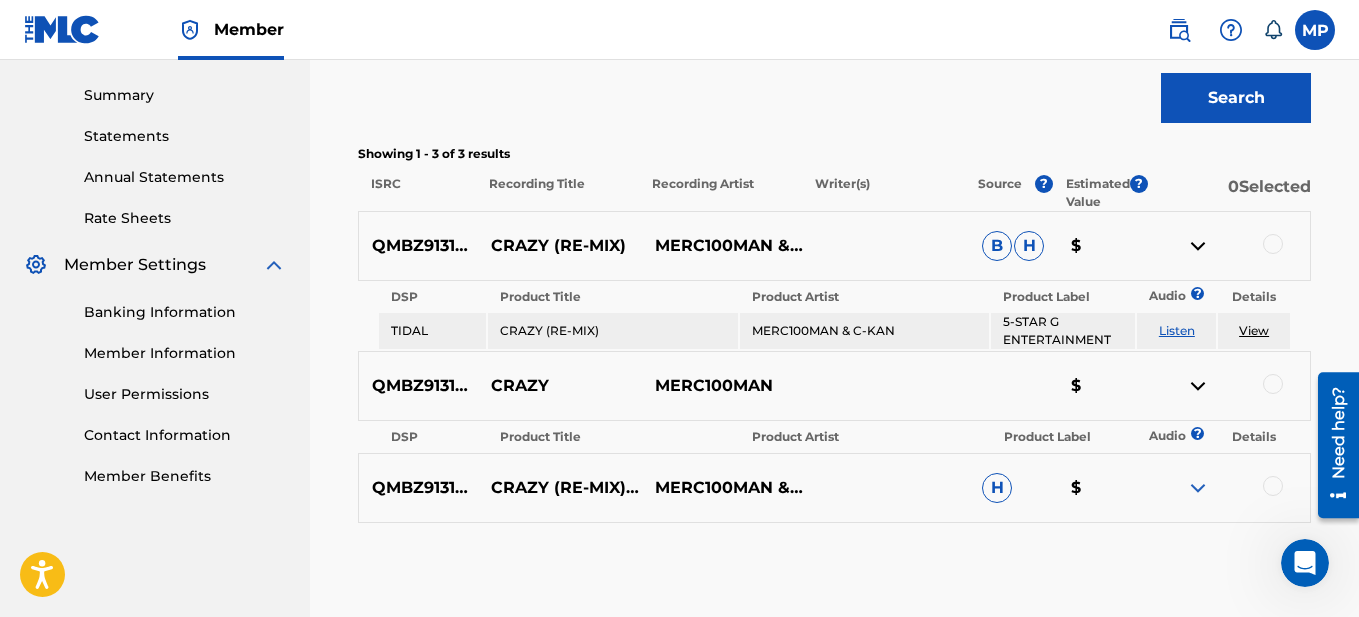 click at bounding box center [1198, 488] 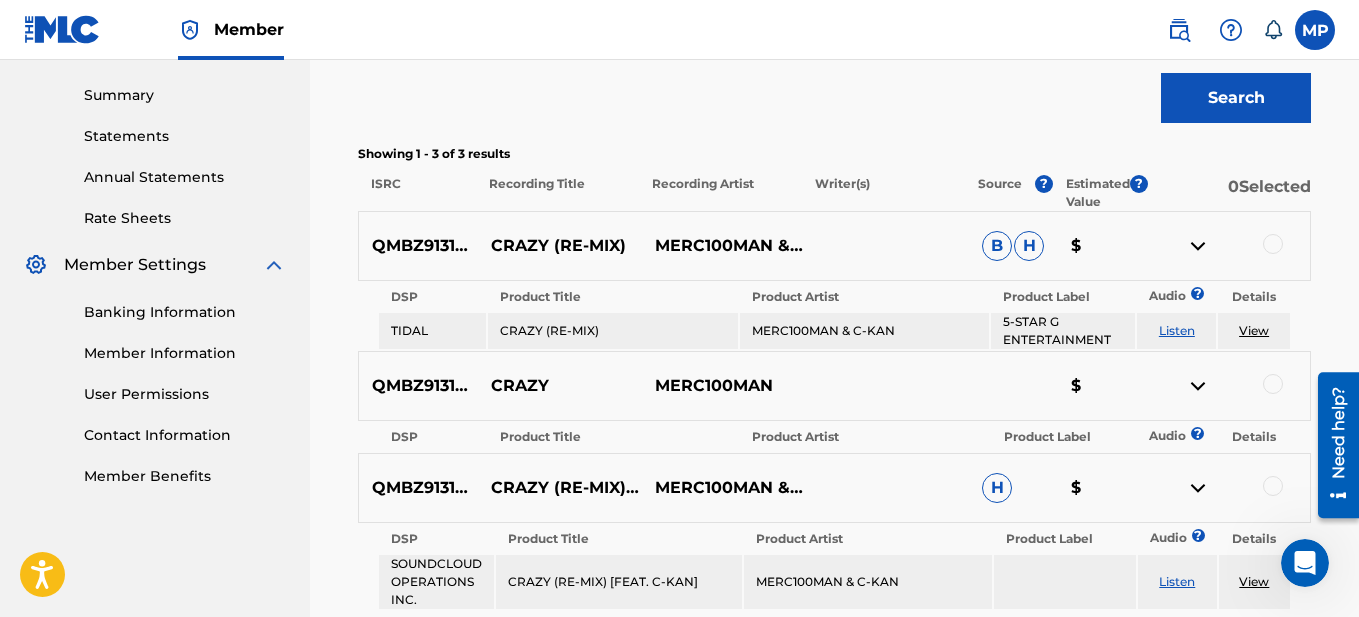 click on "View" at bounding box center (1254, 330) 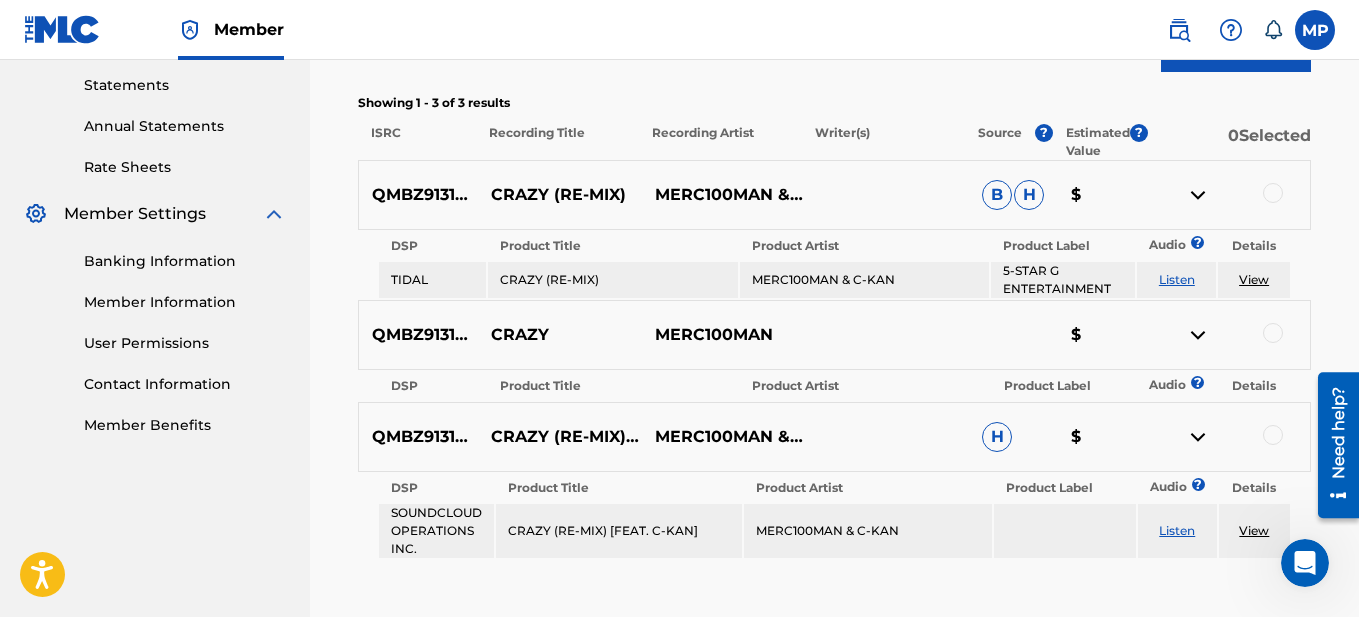 scroll, scrollTop: 733, scrollLeft: 0, axis: vertical 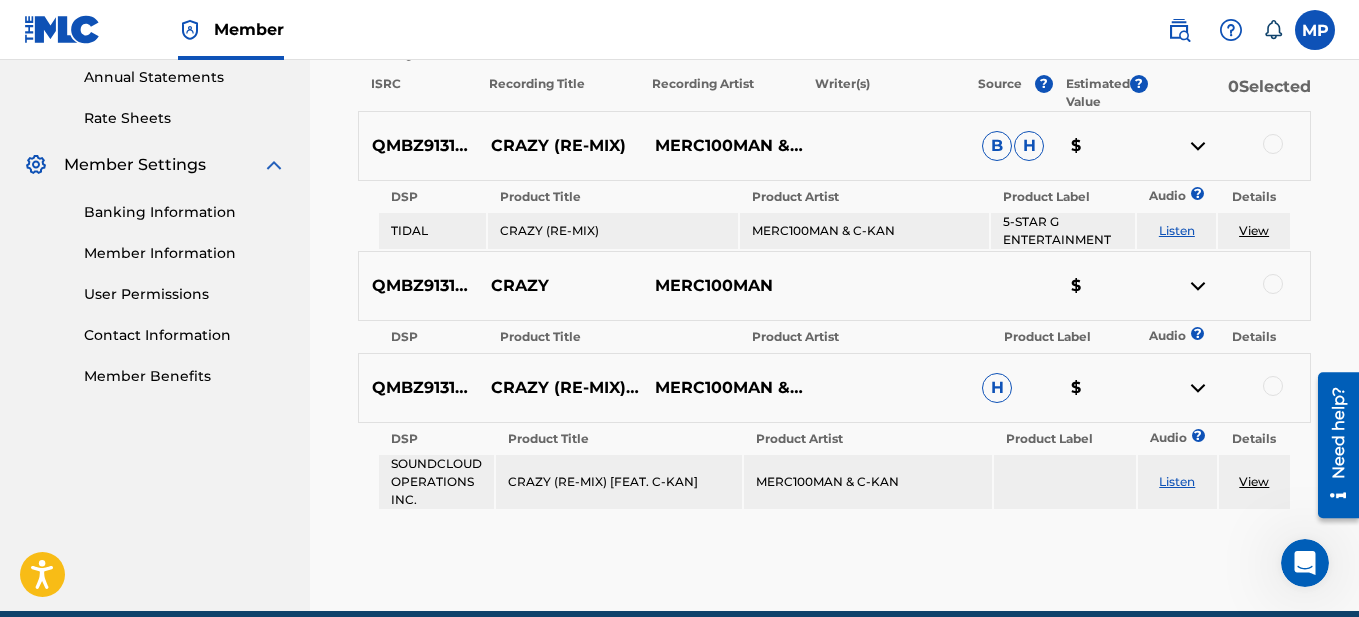 click 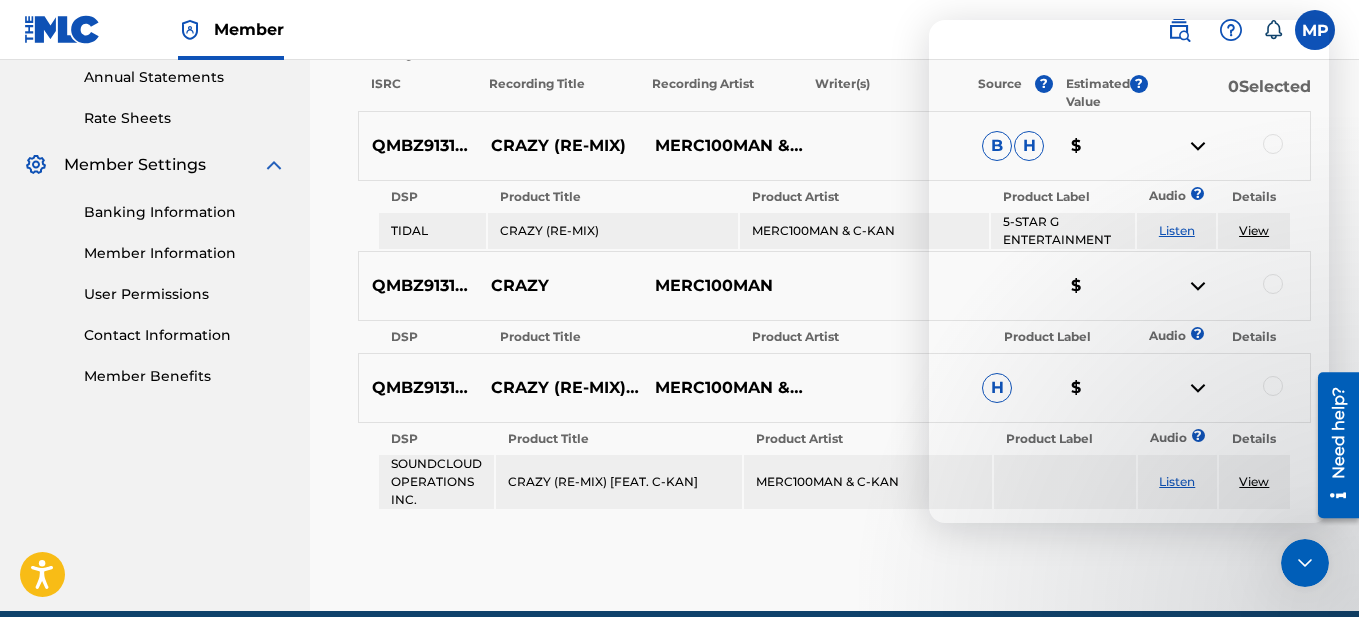scroll, scrollTop: 3, scrollLeft: 0, axis: vertical 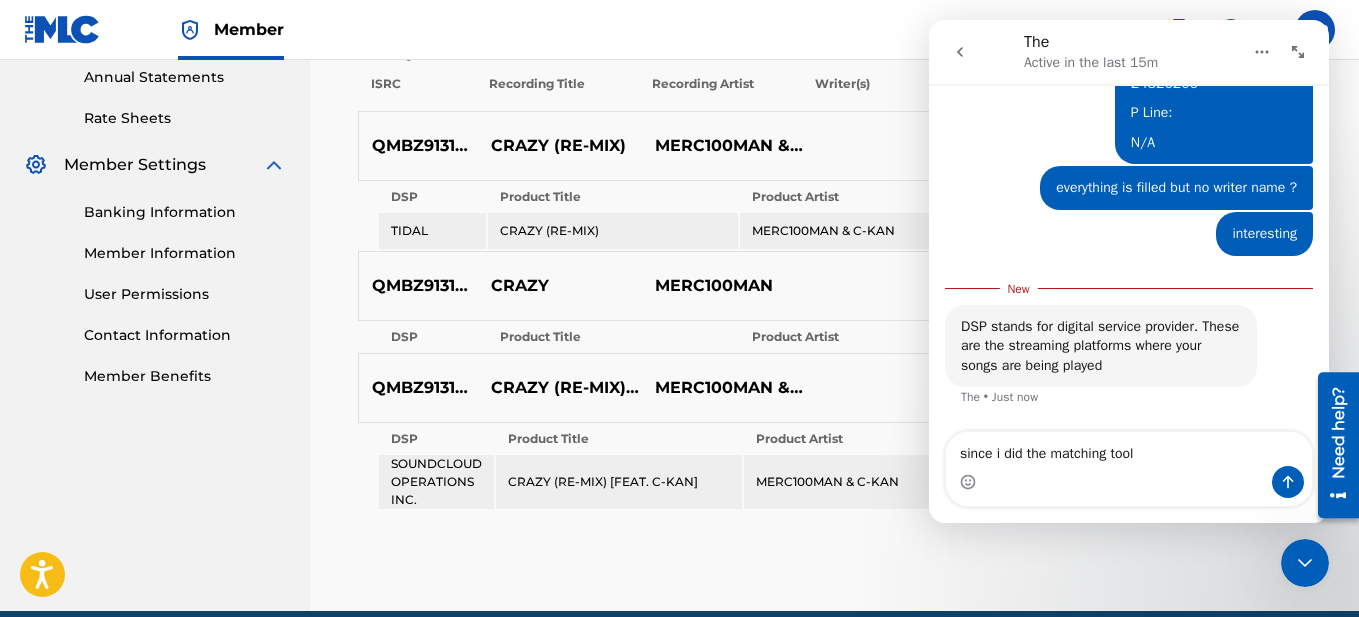 drag, startPoint x: 1150, startPoint y: 454, endPoint x: 952, endPoint y: 472, distance: 198.8165 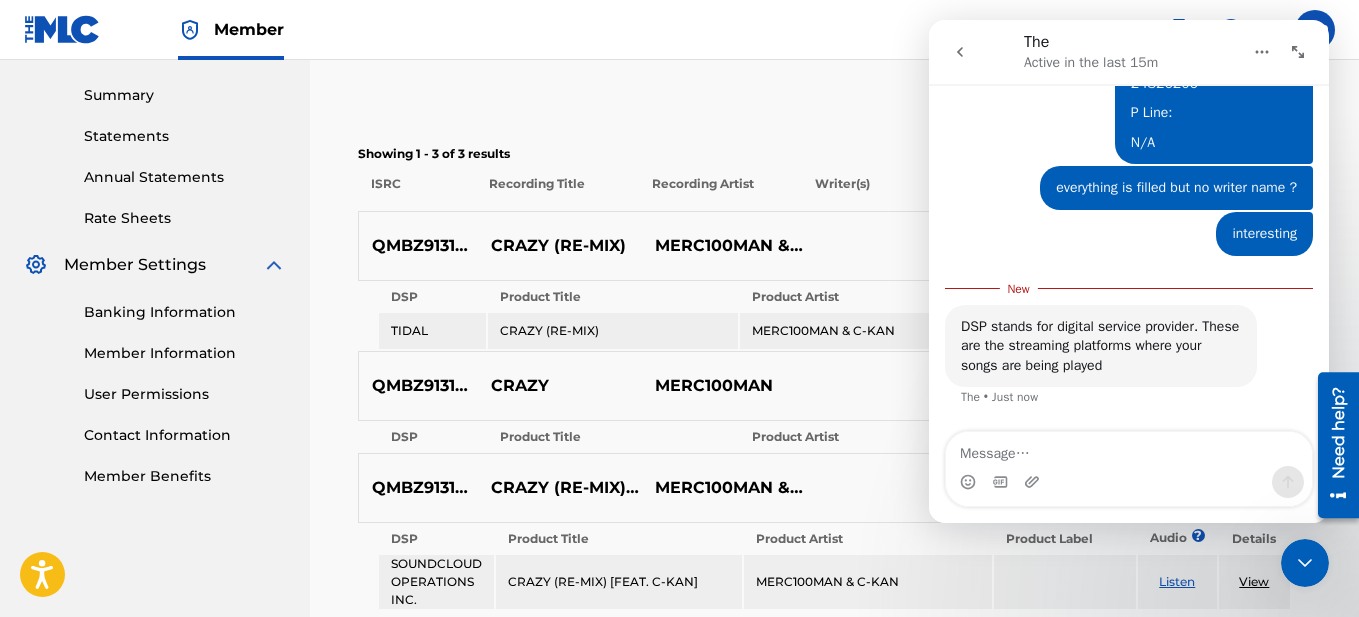 scroll, scrollTop: 733, scrollLeft: 0, axis: vertical 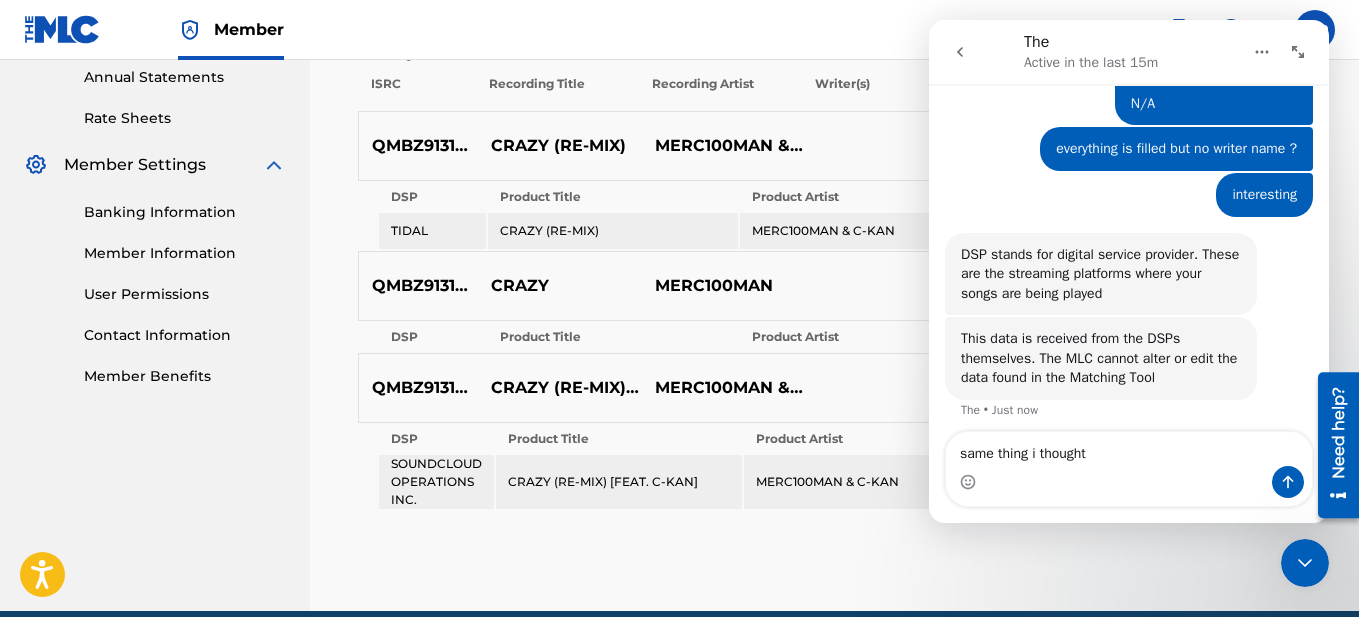 type on "same thing i thought" 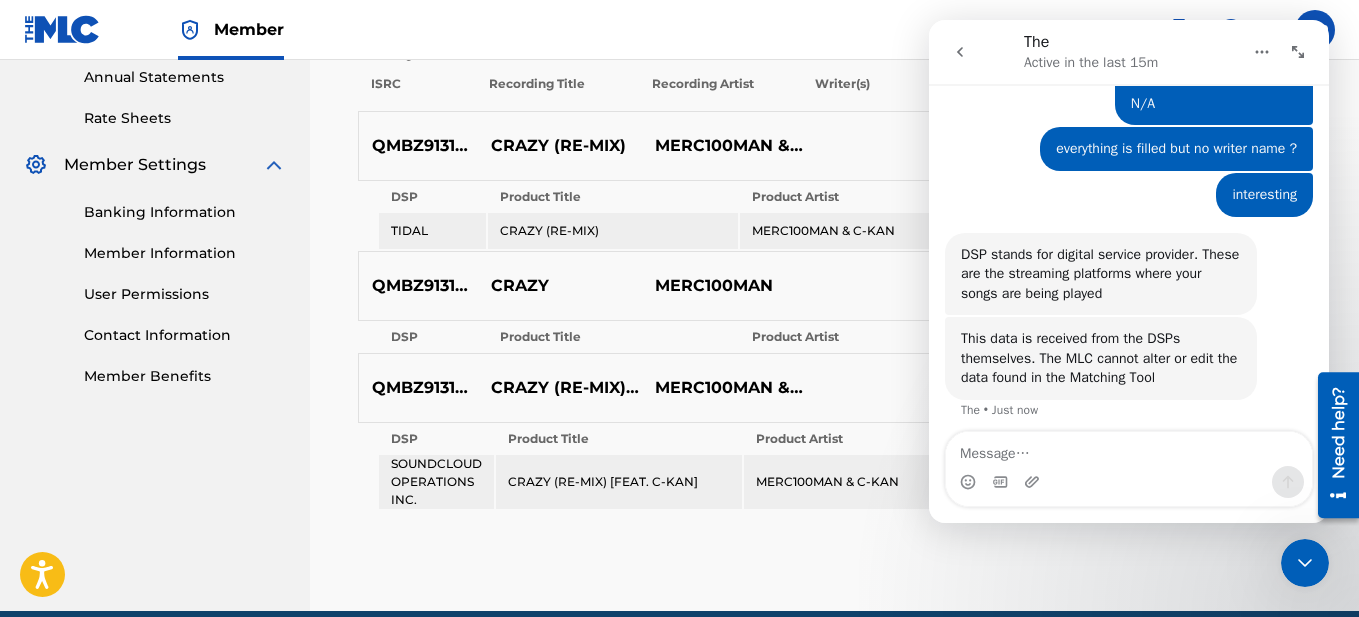 scroll, scrollTop: 4211, scrollLeft: 0, axis: vertical 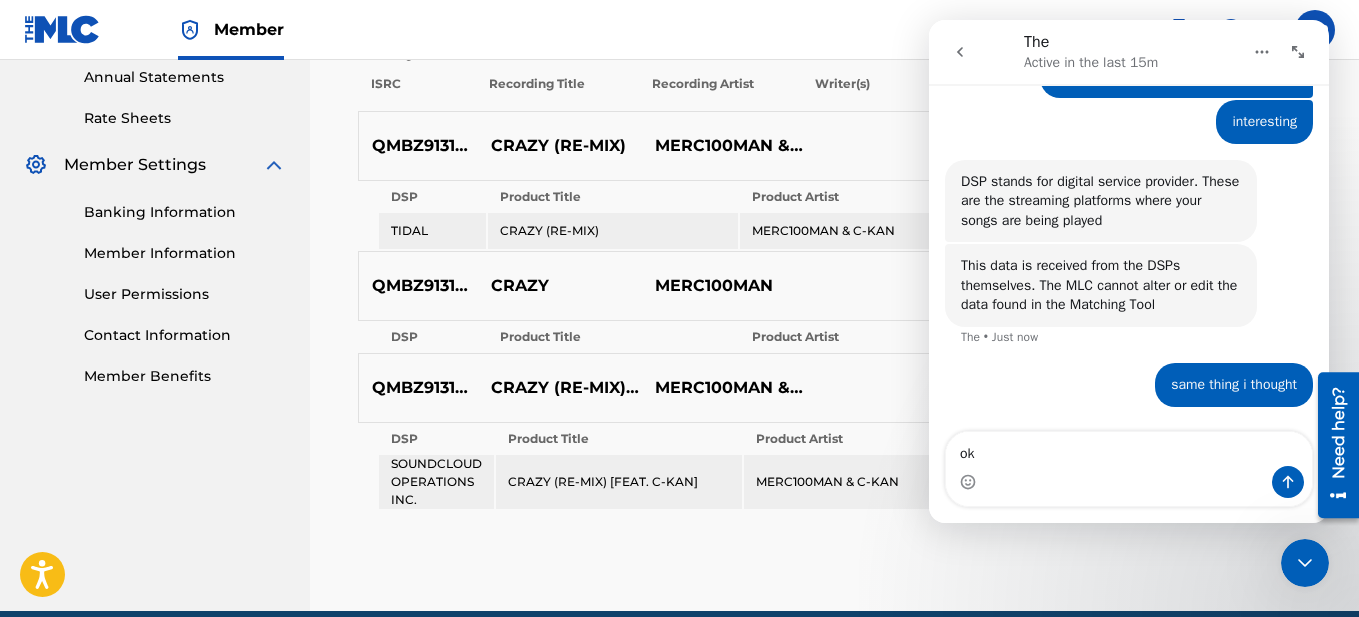type on "ok" 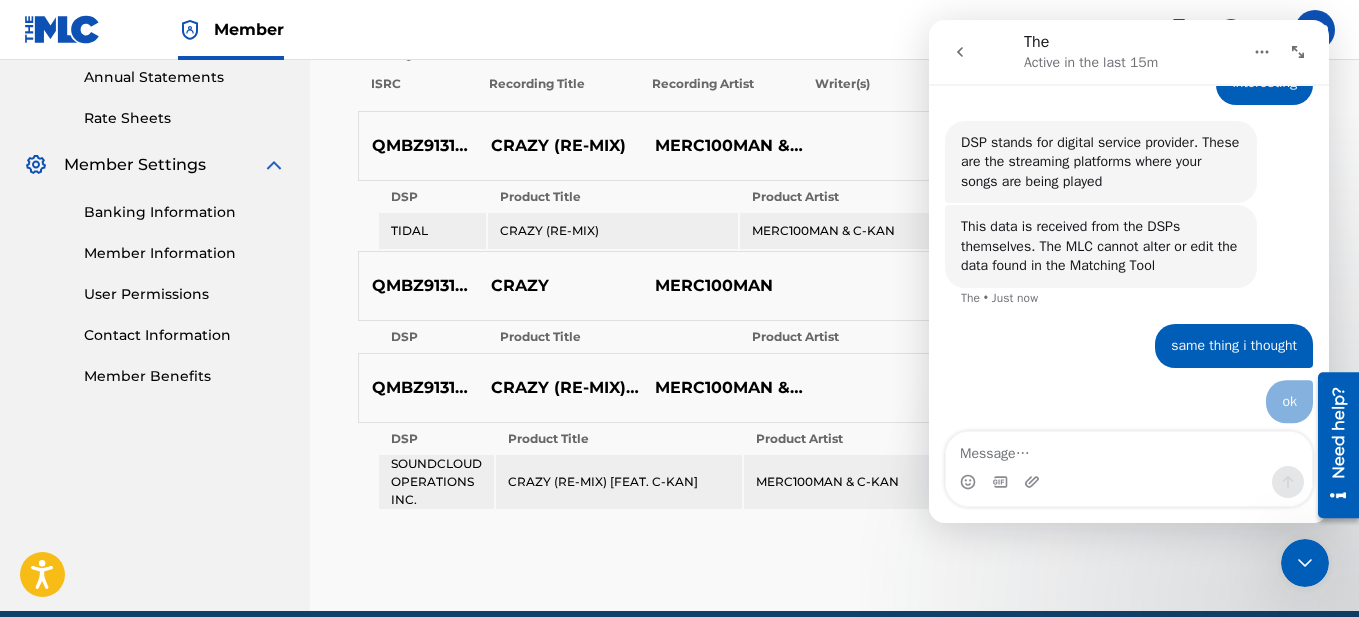 scroll, scrollTop: 4256, scrollLeft: 0, axis: vertical 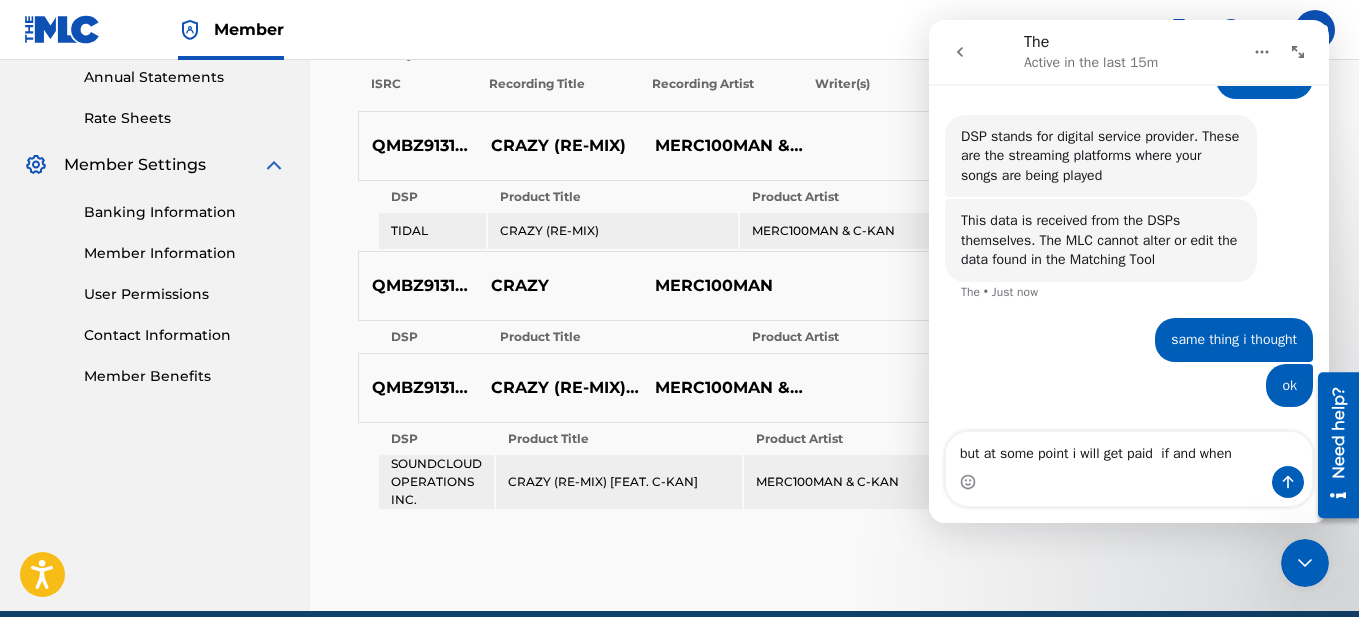 type on "but at some point i will get paid  if and when" 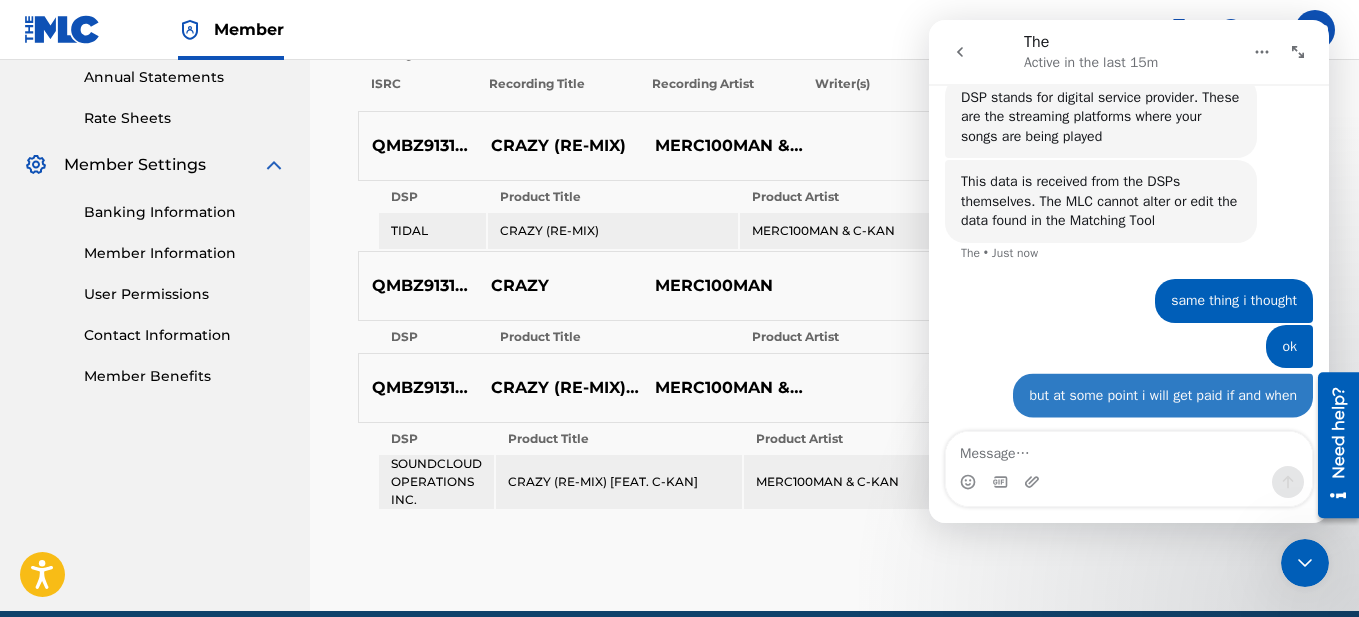 scroll, scrollTop: 4302, scrollLeft: 0, axis: vertical 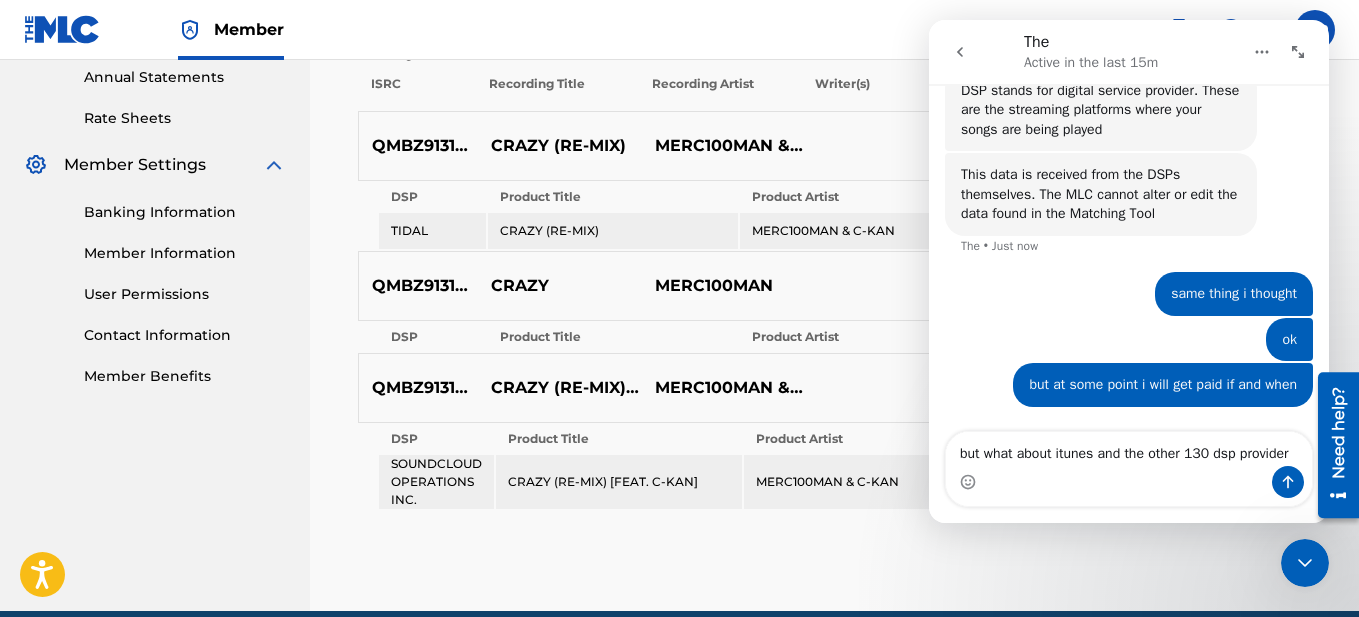 type on "but what about itunes and the other 130 dsp providers" 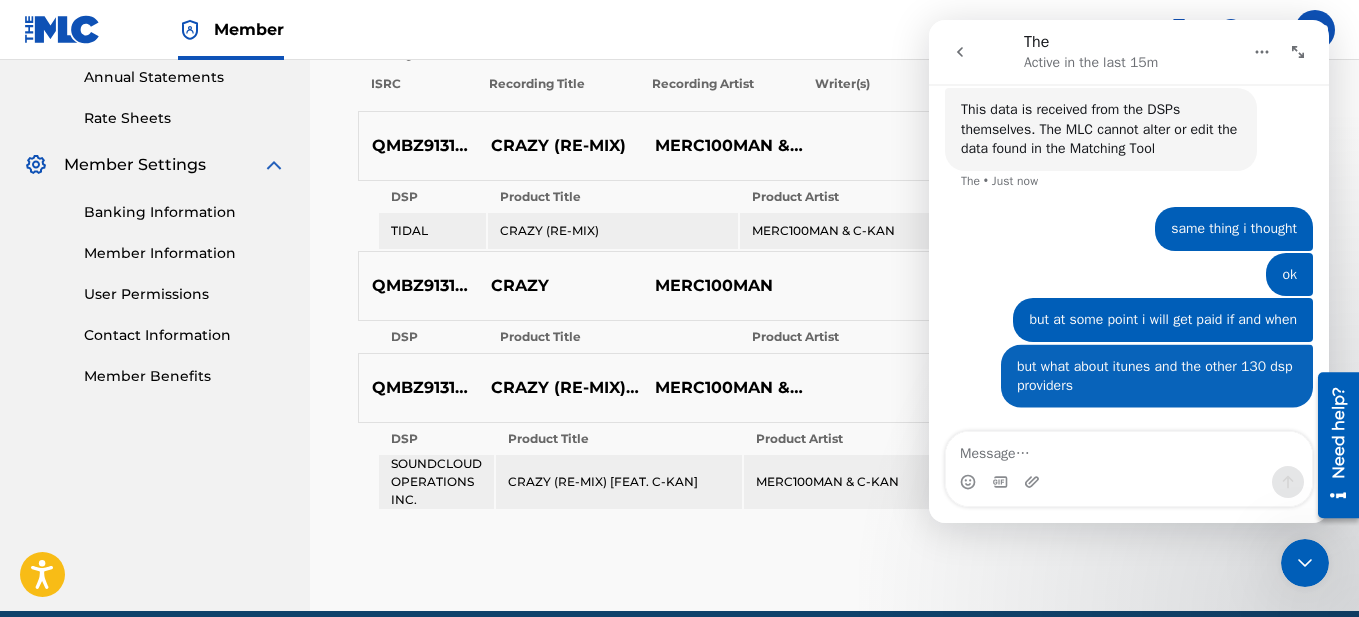 scroll, scrollTop: 4367, scrollLeft: 0, axis: vertical 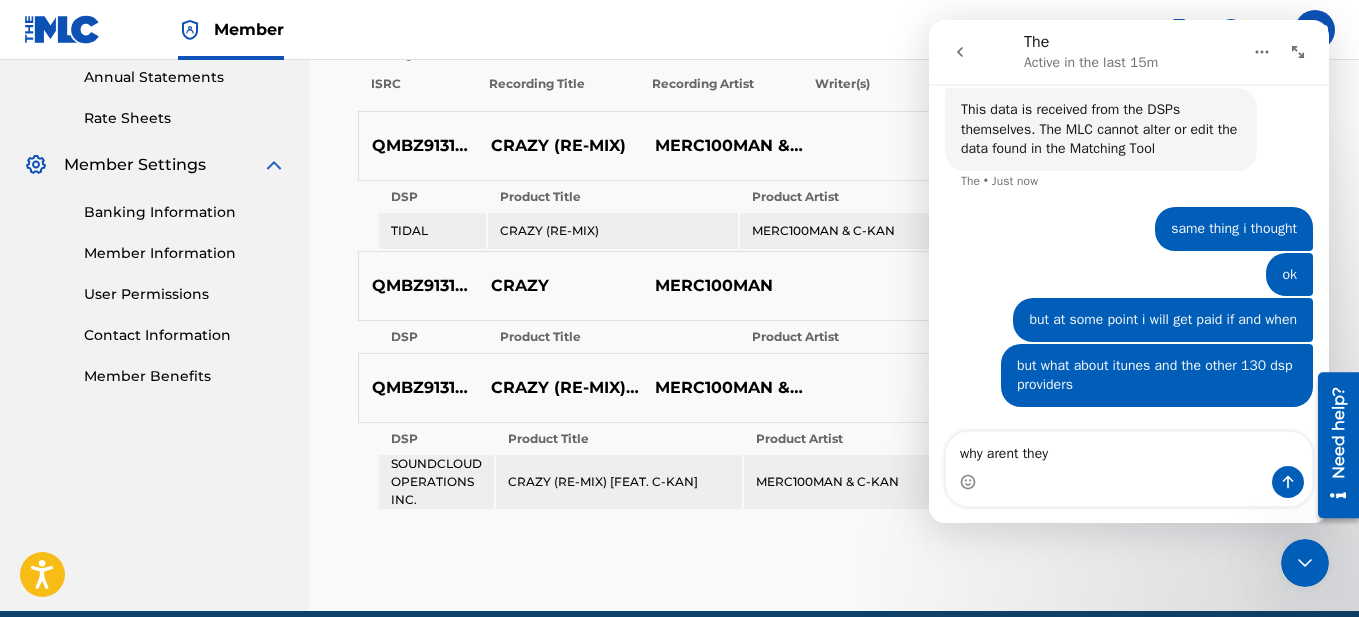 type on "why arent they" 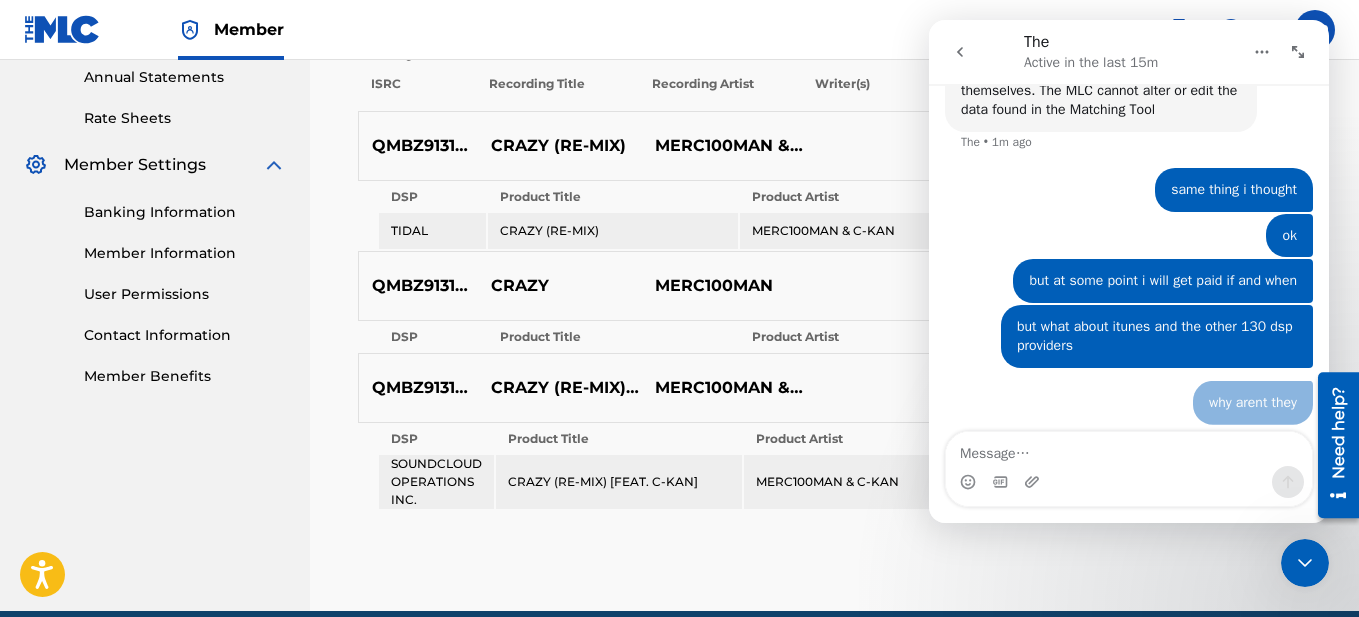 scroll, scrollTop: 4413, scrollLeft: 0, axis: vertical 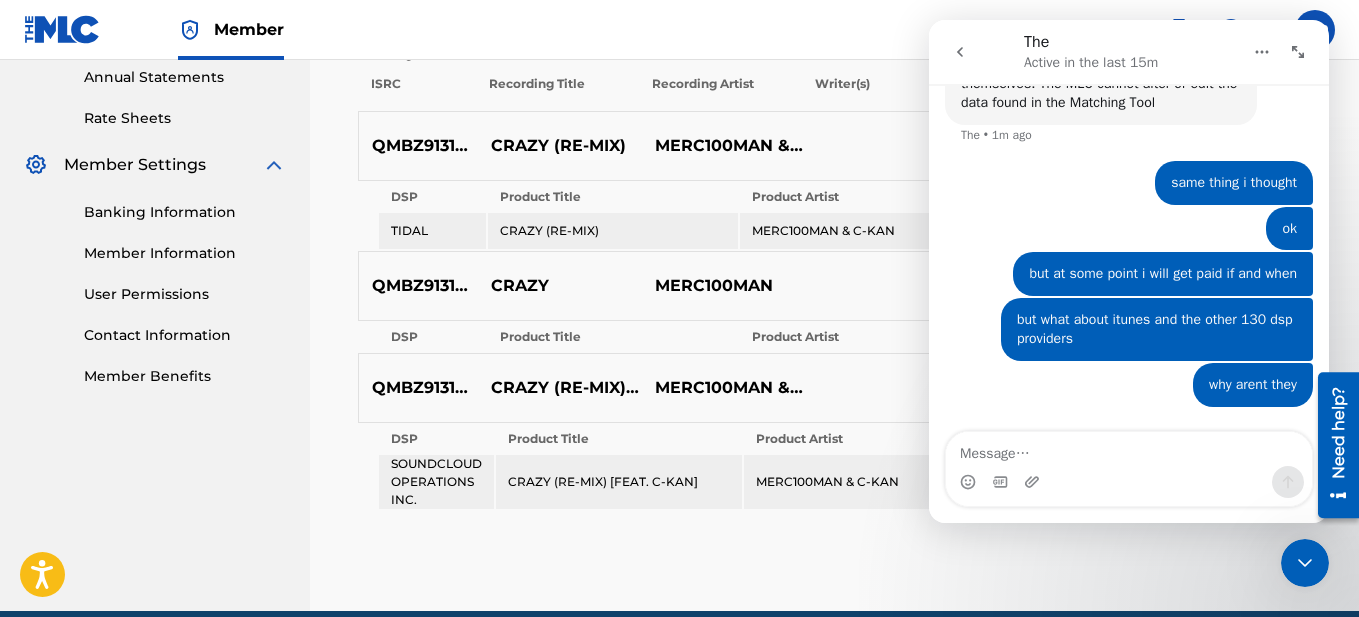 type 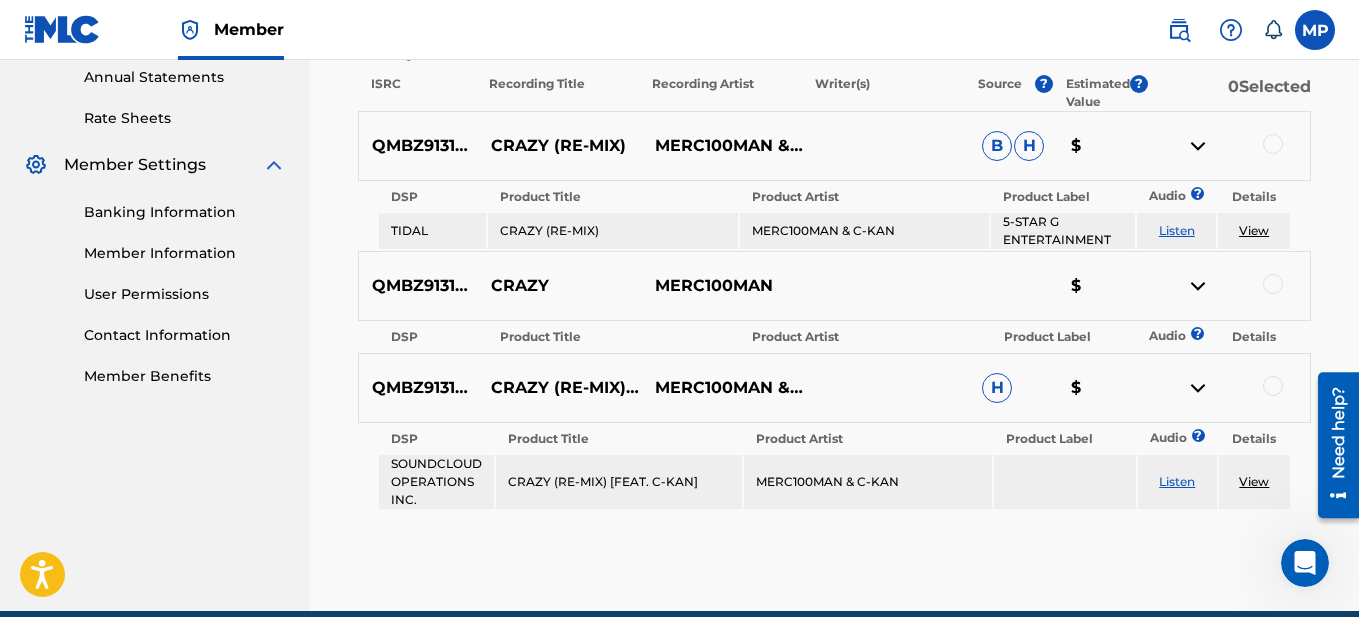 click at bounding box center [1198, 286] 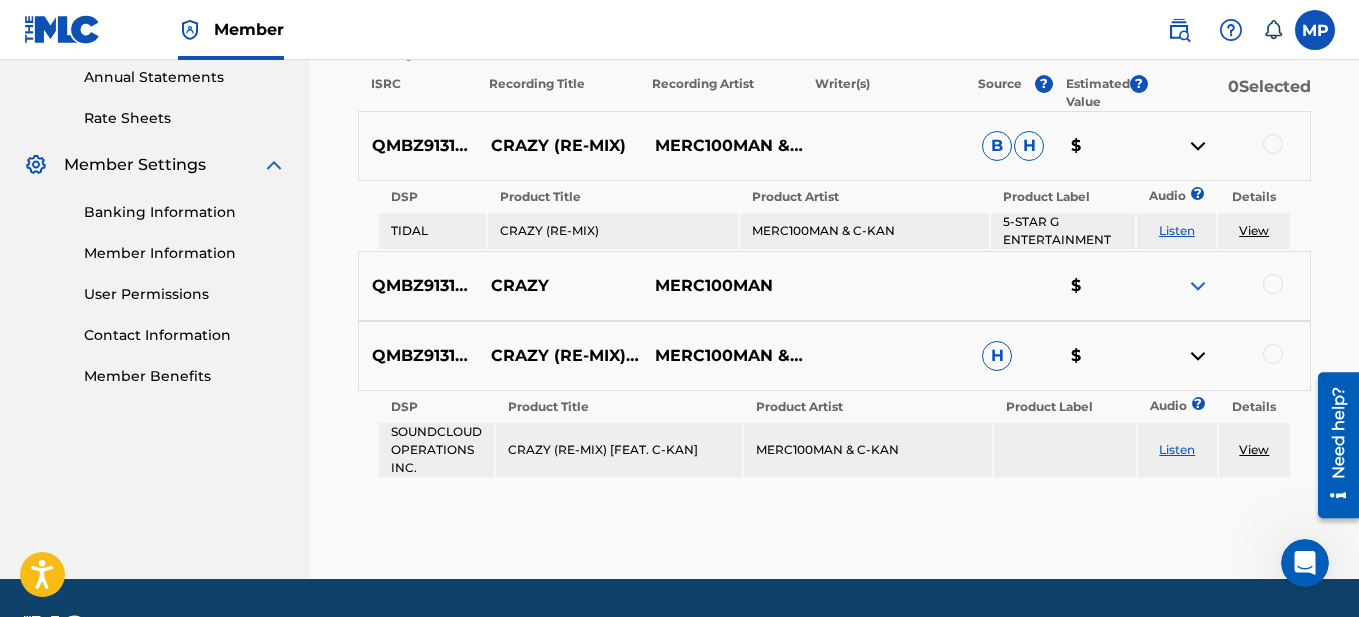 click on "View" at bounding box center (1254, 449) 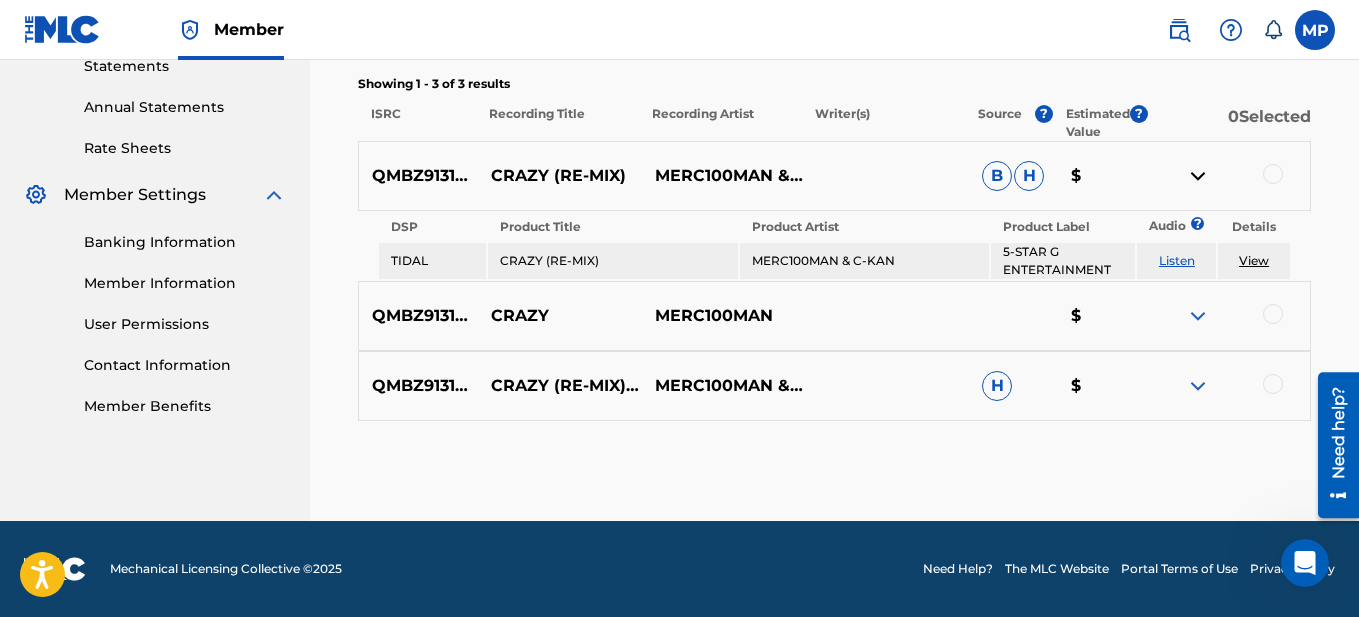 click at bounding box center (1198, 386) 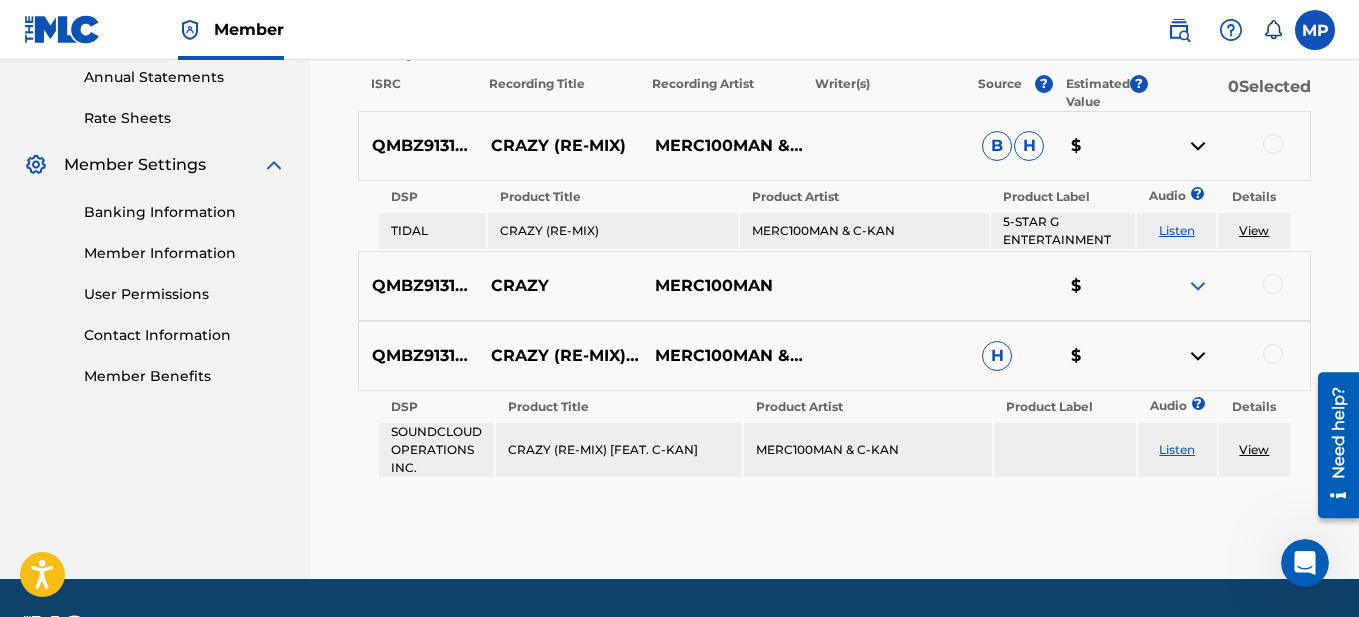 click on "View" at bounding box center [1254, 449] 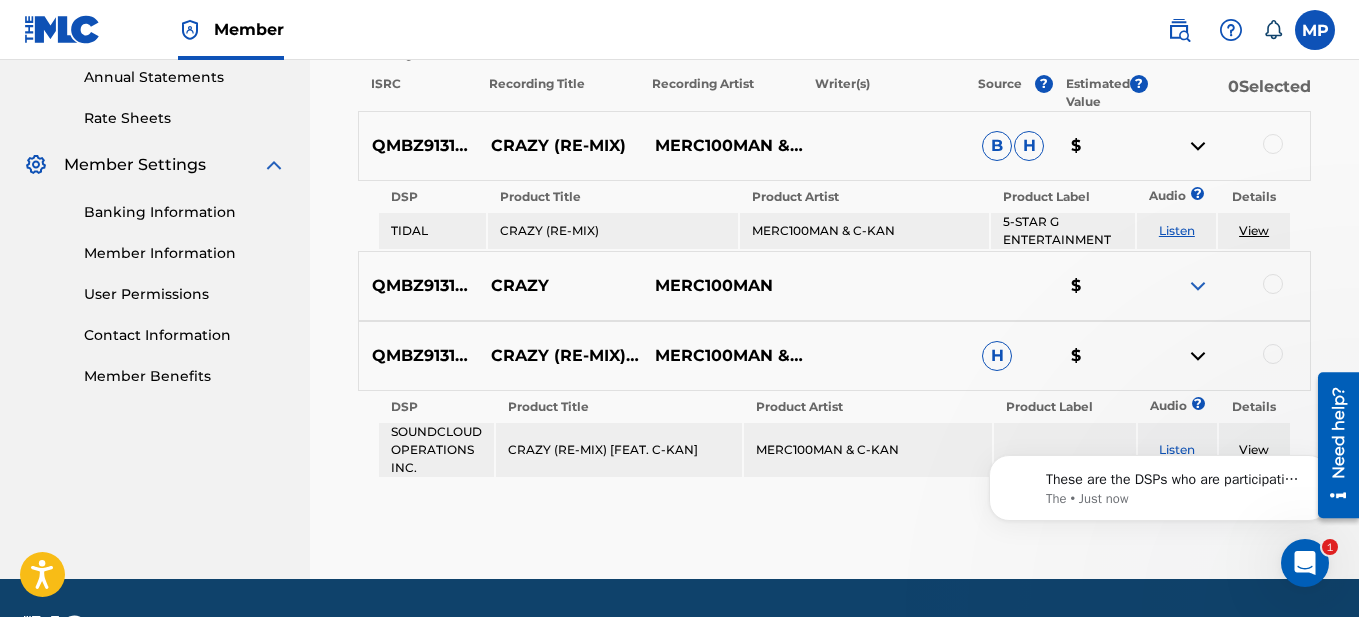 scroll, scrollTop: 0, scrollLeft: 0, axis: both 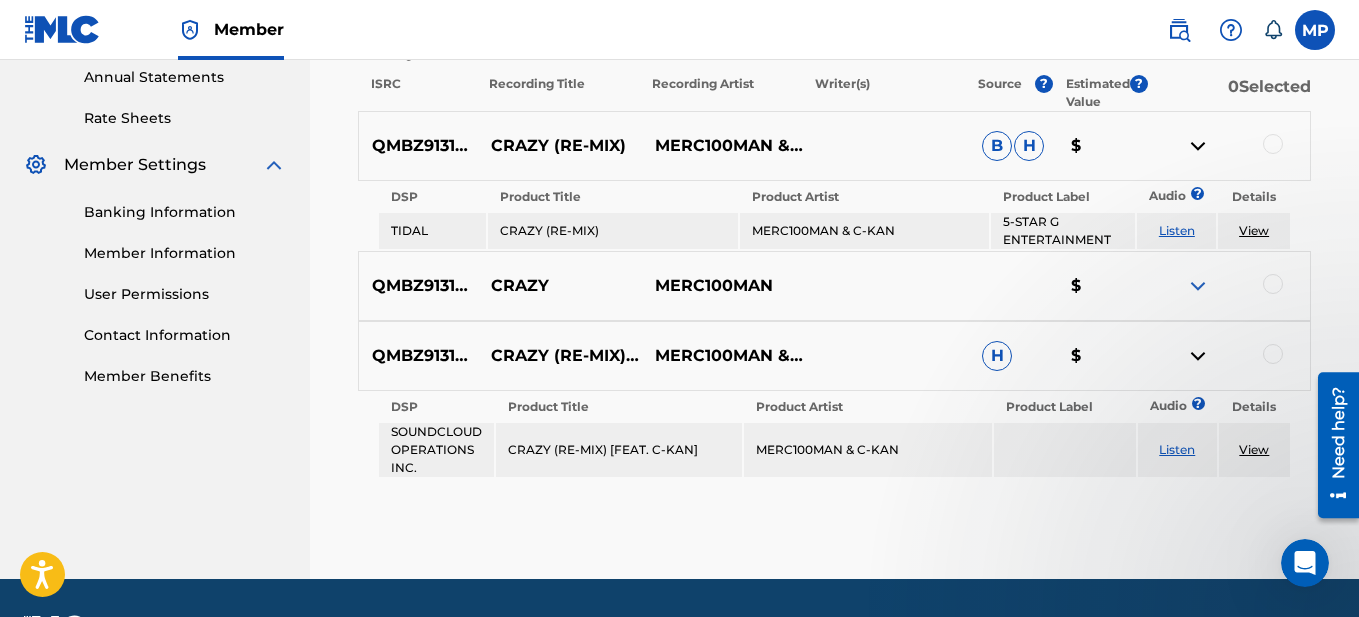 click 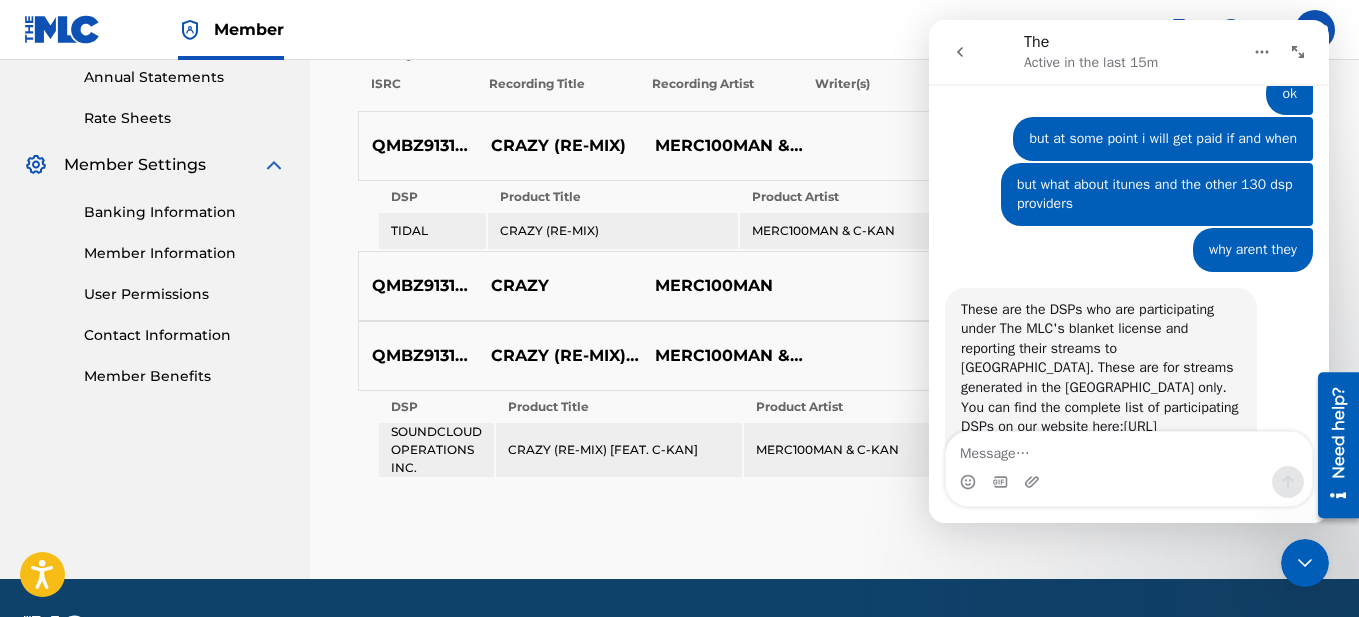 scroll, scrollTop: 4590, scrollLeft: 0, axis: vertical 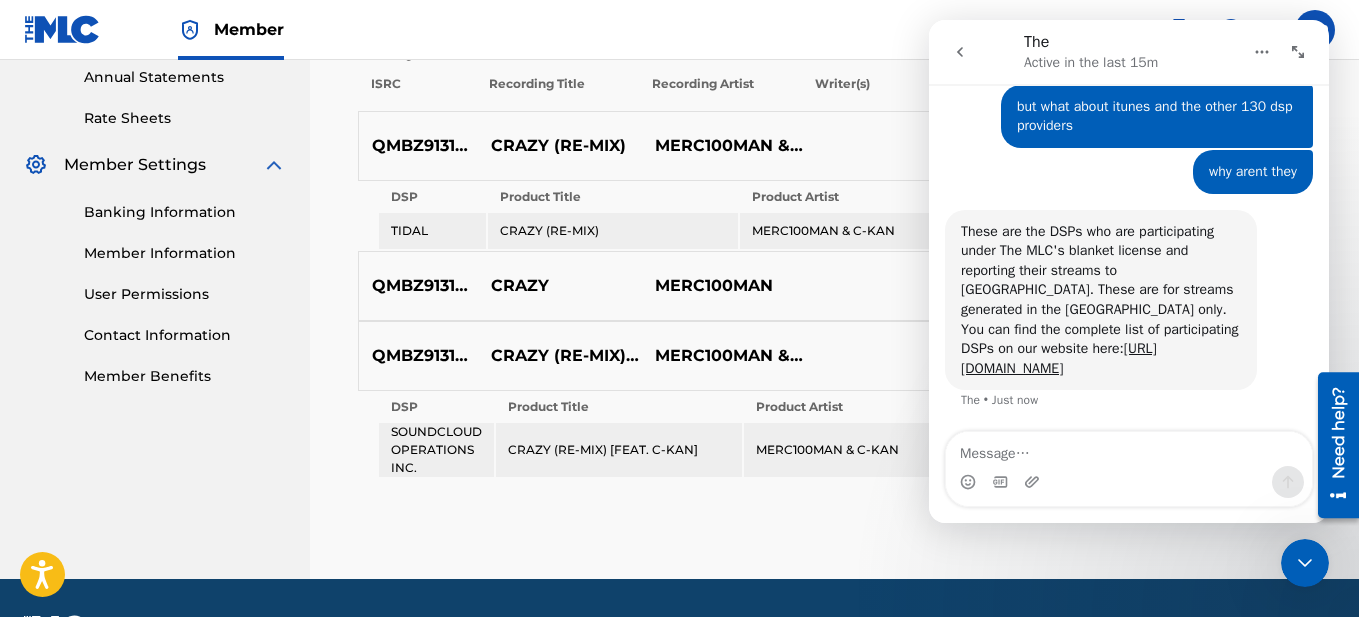 click at bounding box center [1129, 449] 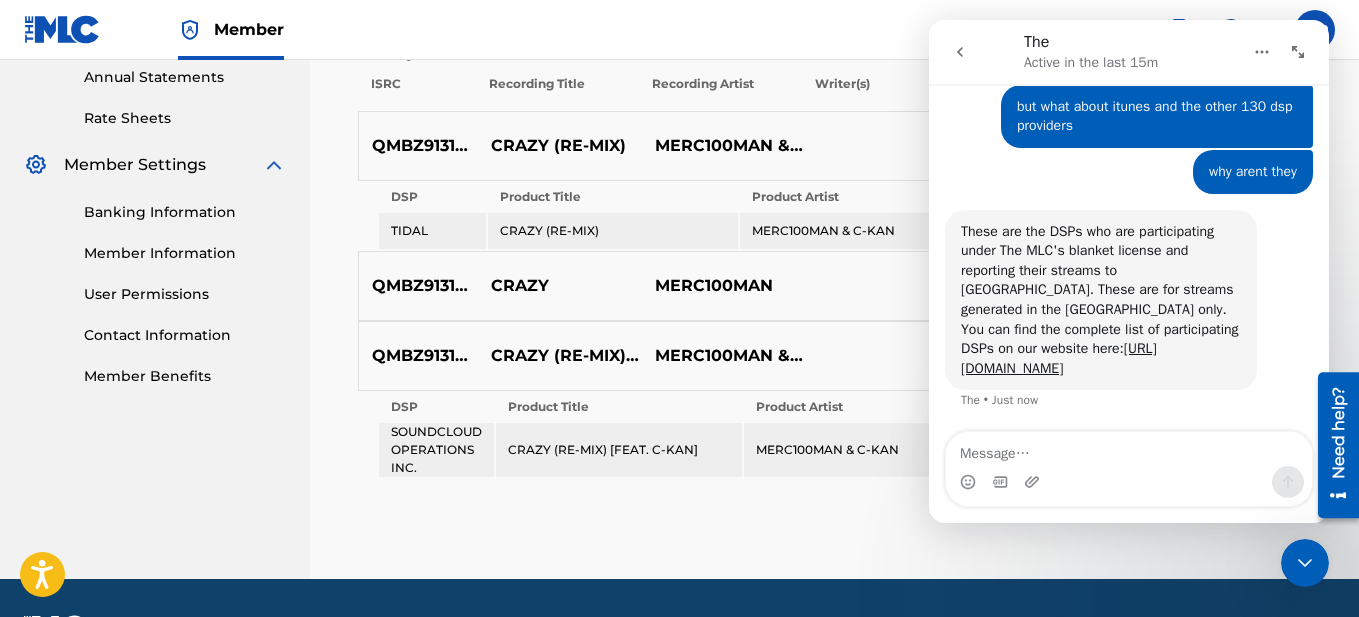 type on "p" 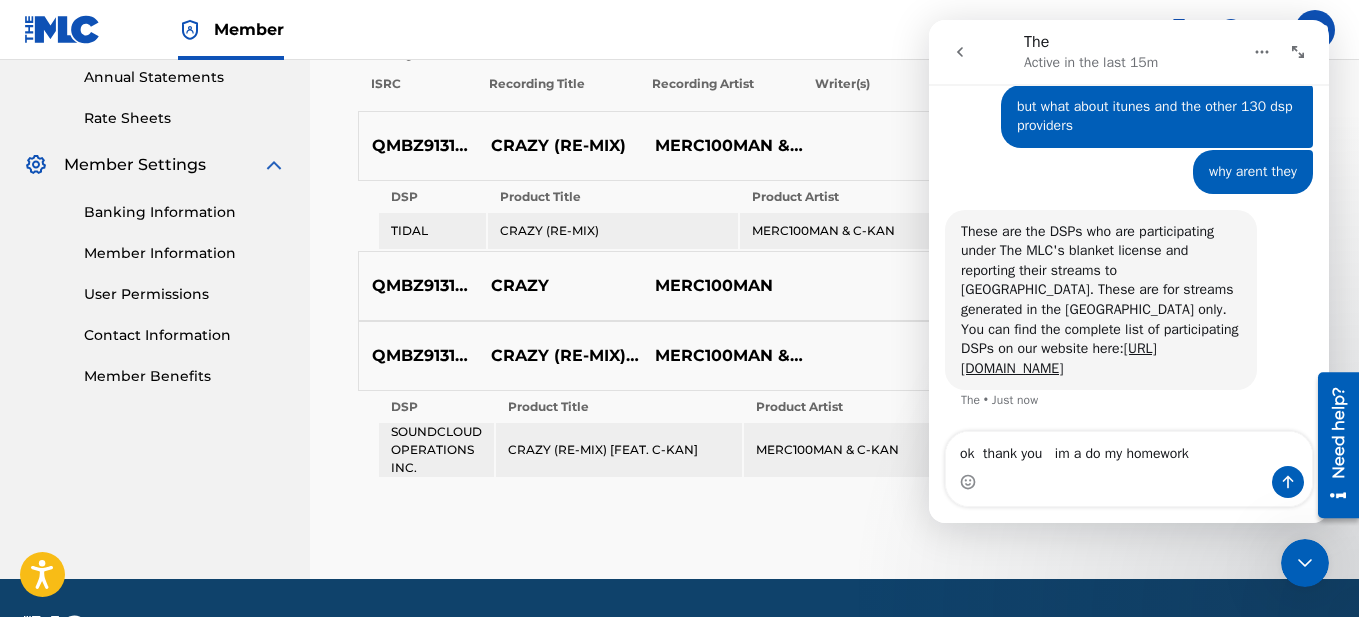 type on "ok  thank you   im a do my homework" 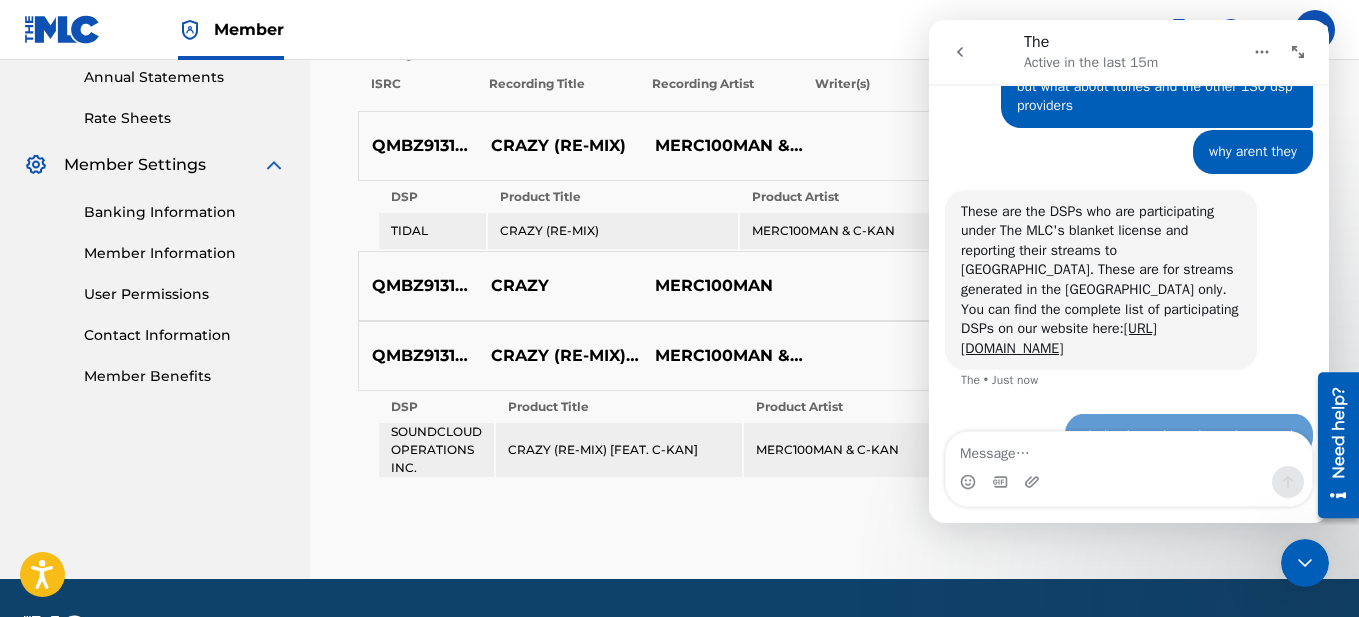 scroll, scrollTop: 4650, scrollLeft: 0, axis: vertical 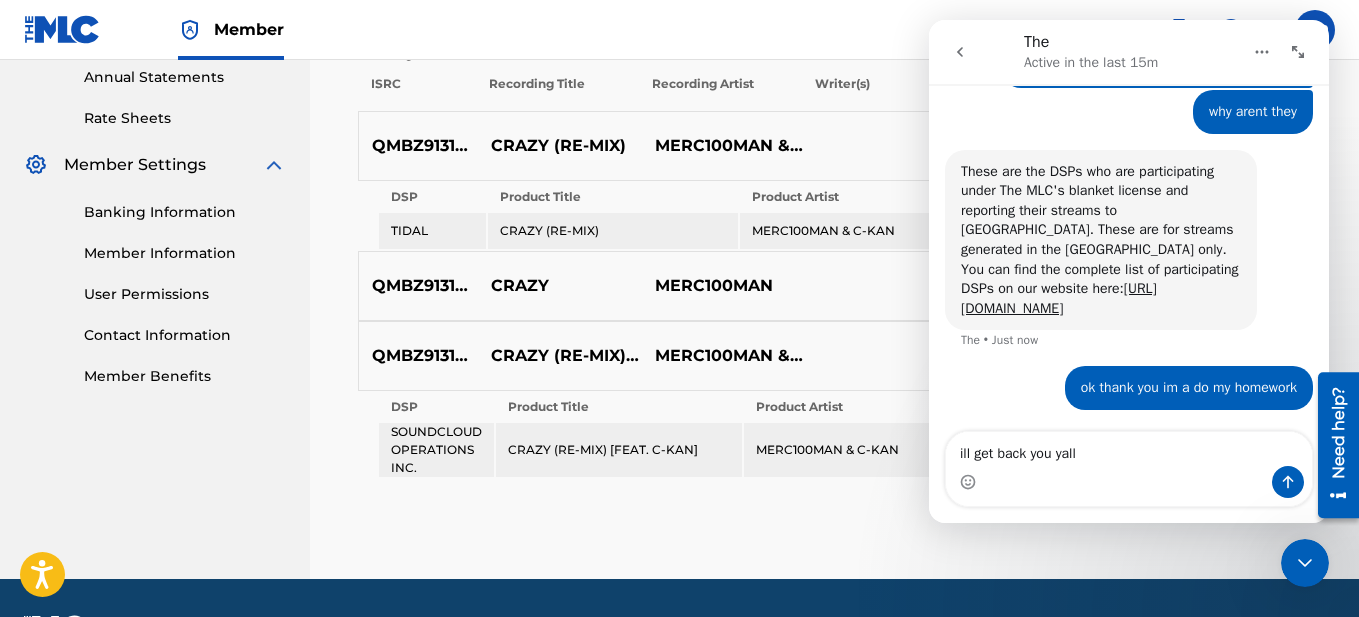 type on "ill get back you yall" 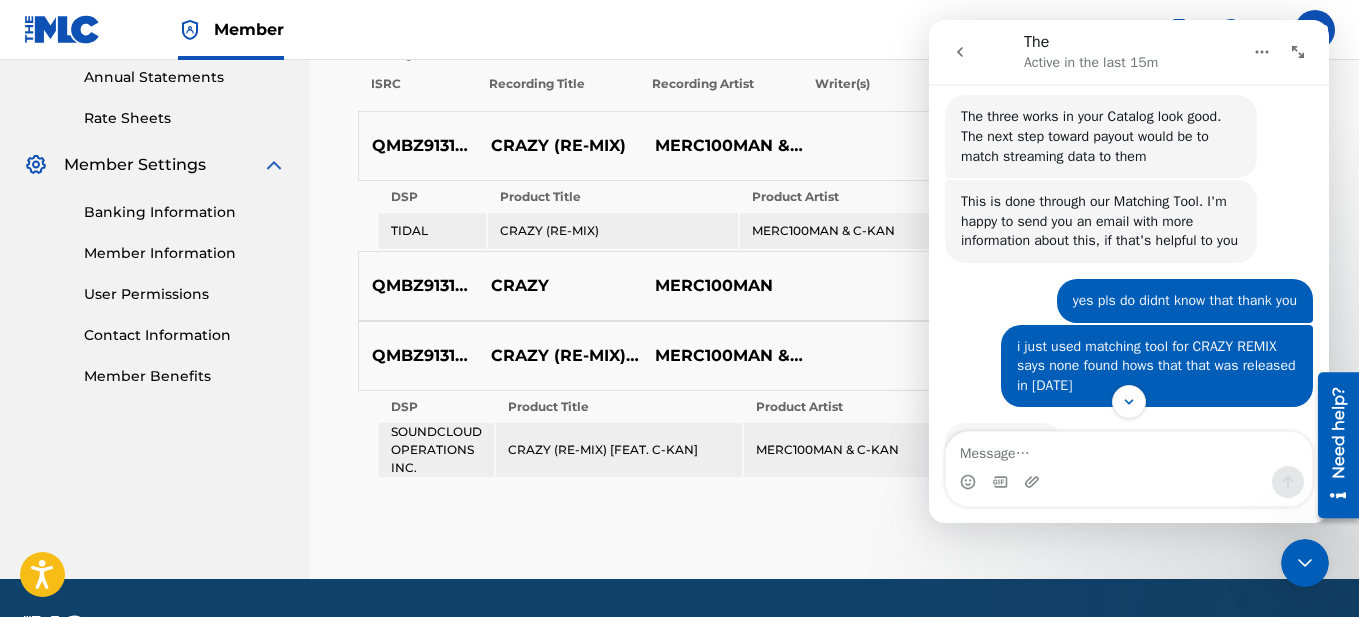 scroll, scrollTop: 2595, scrollLeft: 0, axis: vertical 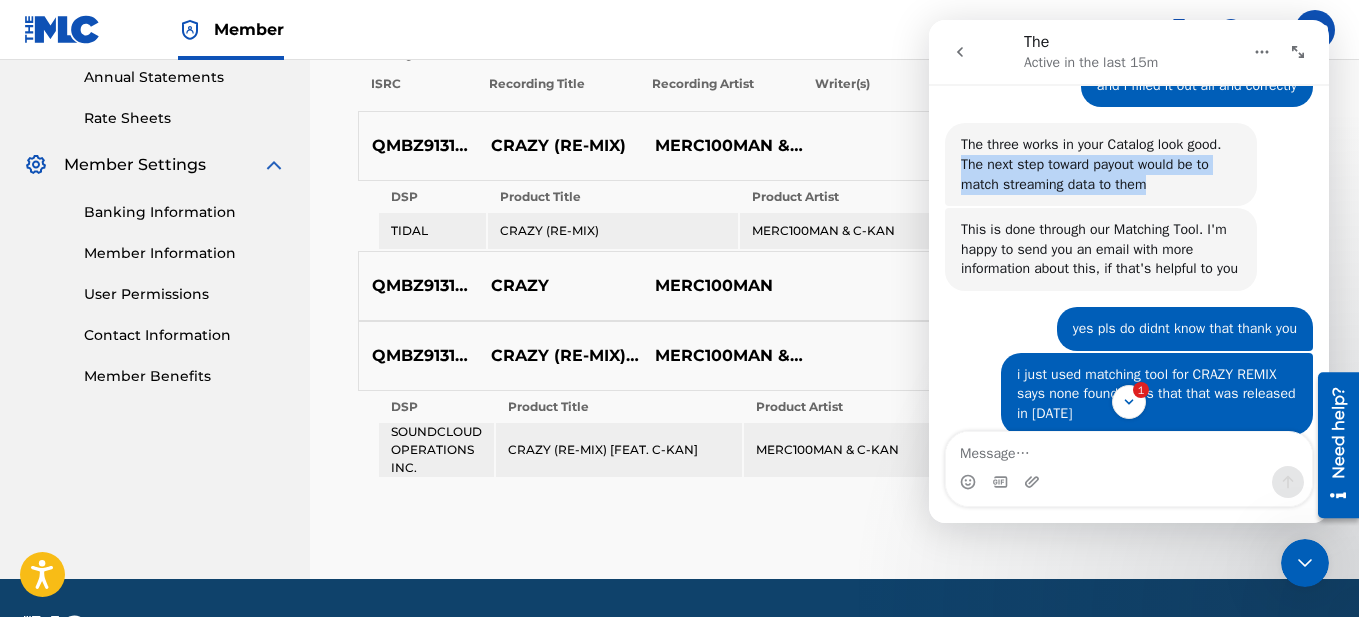 drag, startPoint x: 961, startPoint y: 188, endPoint x: 1172, endPoint y: 221, distance: 213.56497 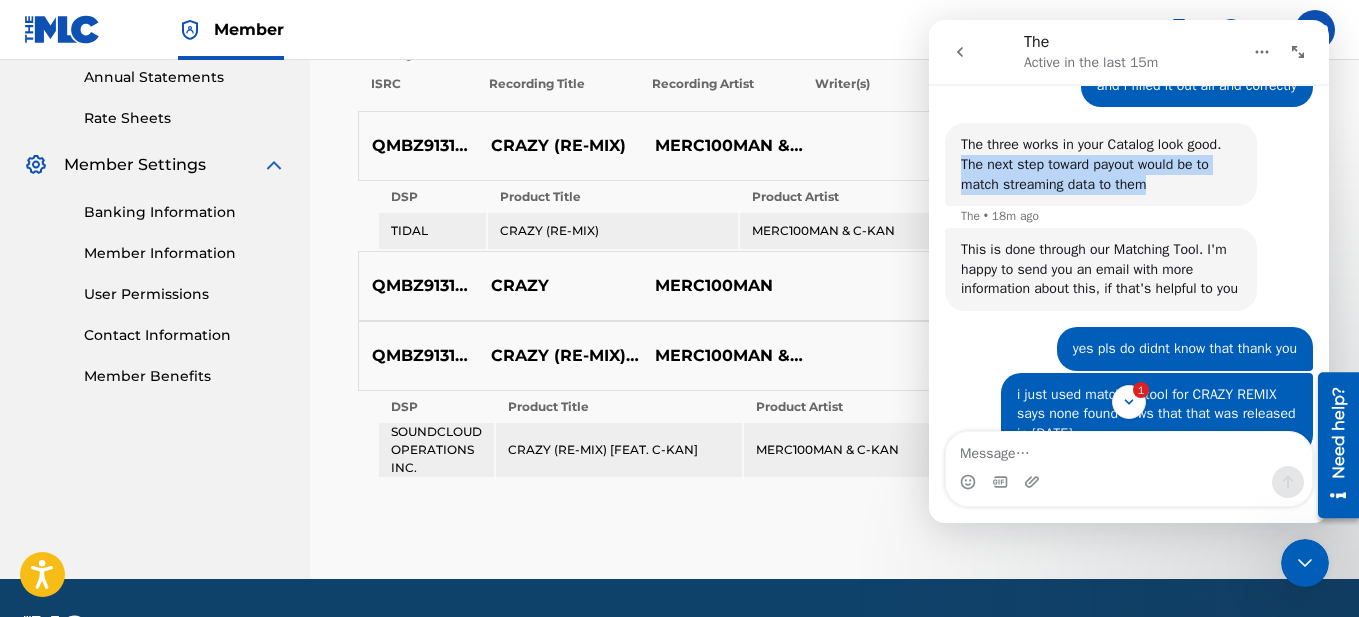 copy on "The next step toward payout would be to match streaming data to them" 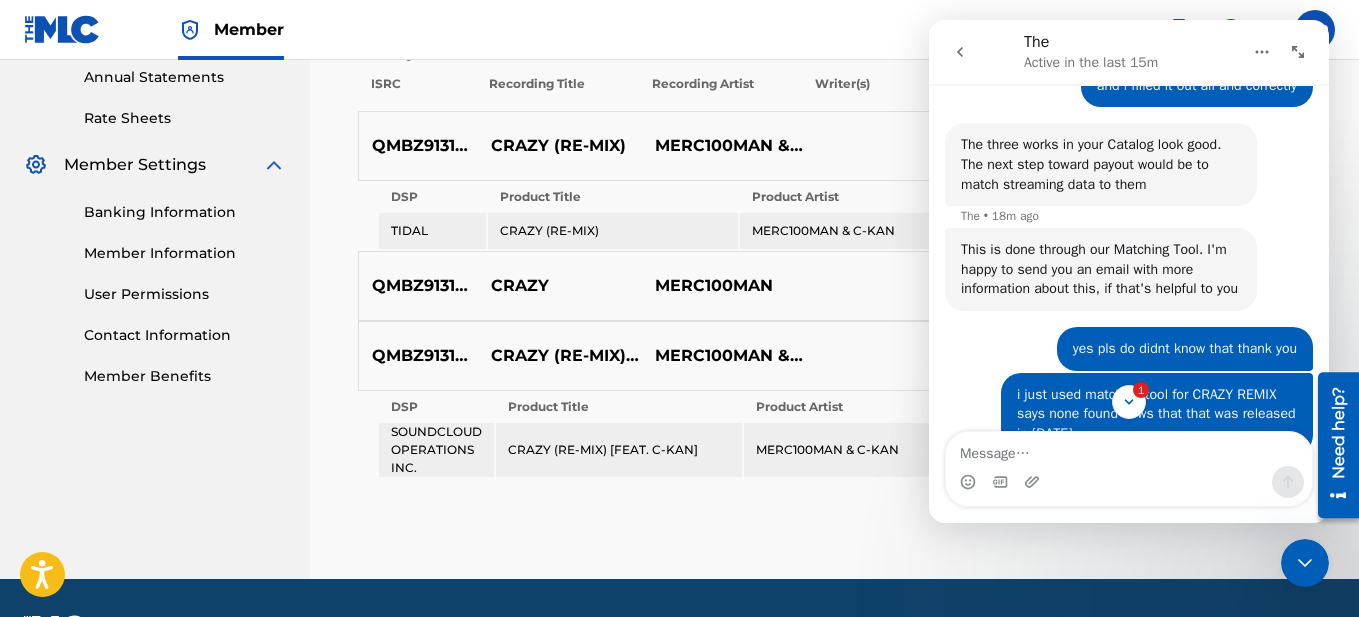 click at bounding box center [1034, 482] 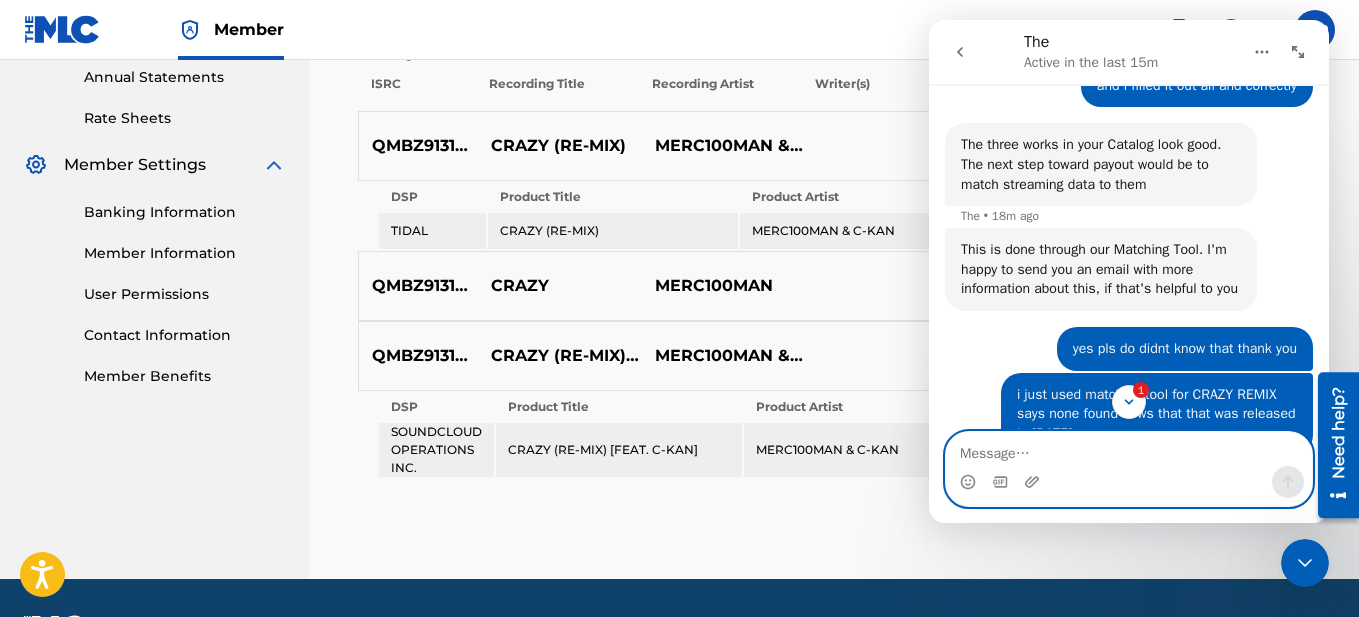 click at bounding box center (1129, 449) 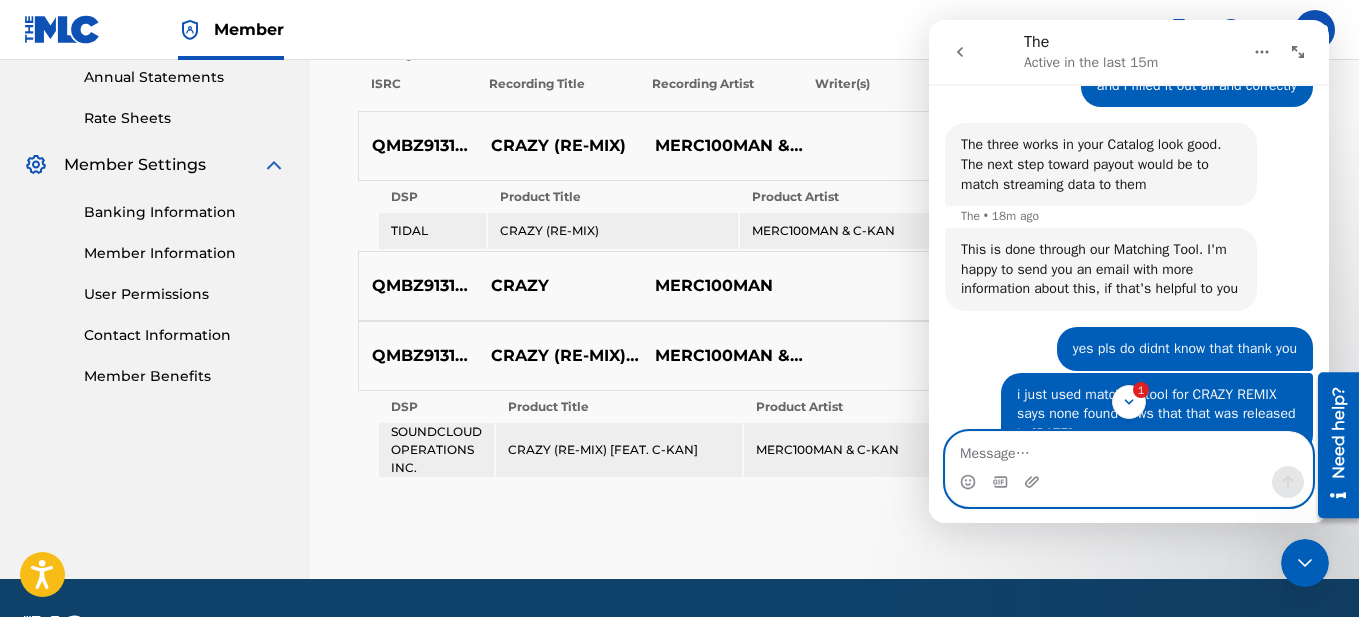 paste on "The next step toward payout would be to match streaming data to them" 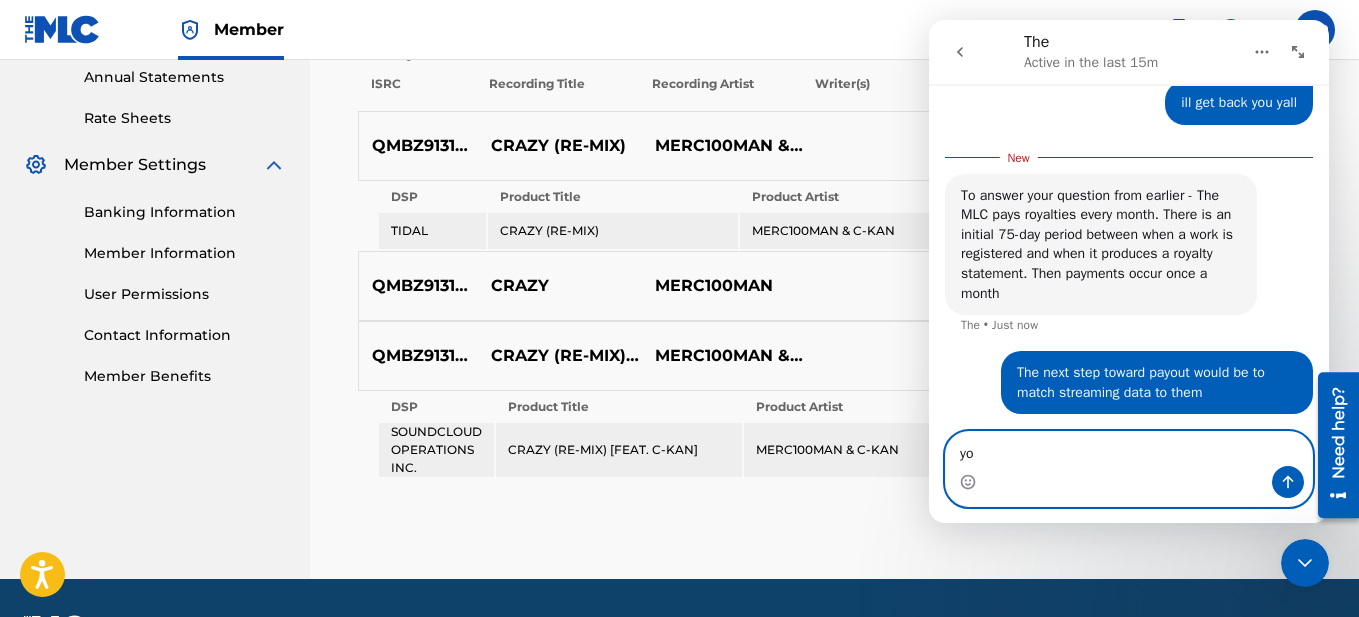 scroll, scrollTop: 4985, scrollLeft: 0, axis: vertical 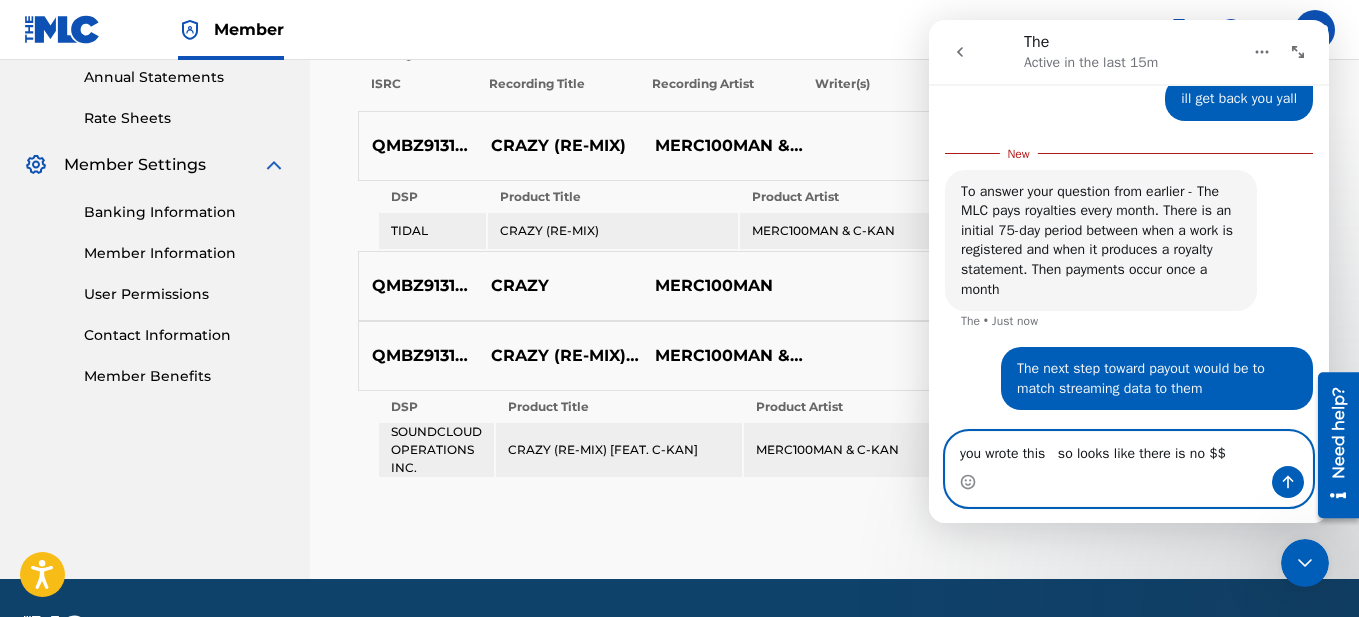 type on "you wrote this   so looks like there is no $$$" 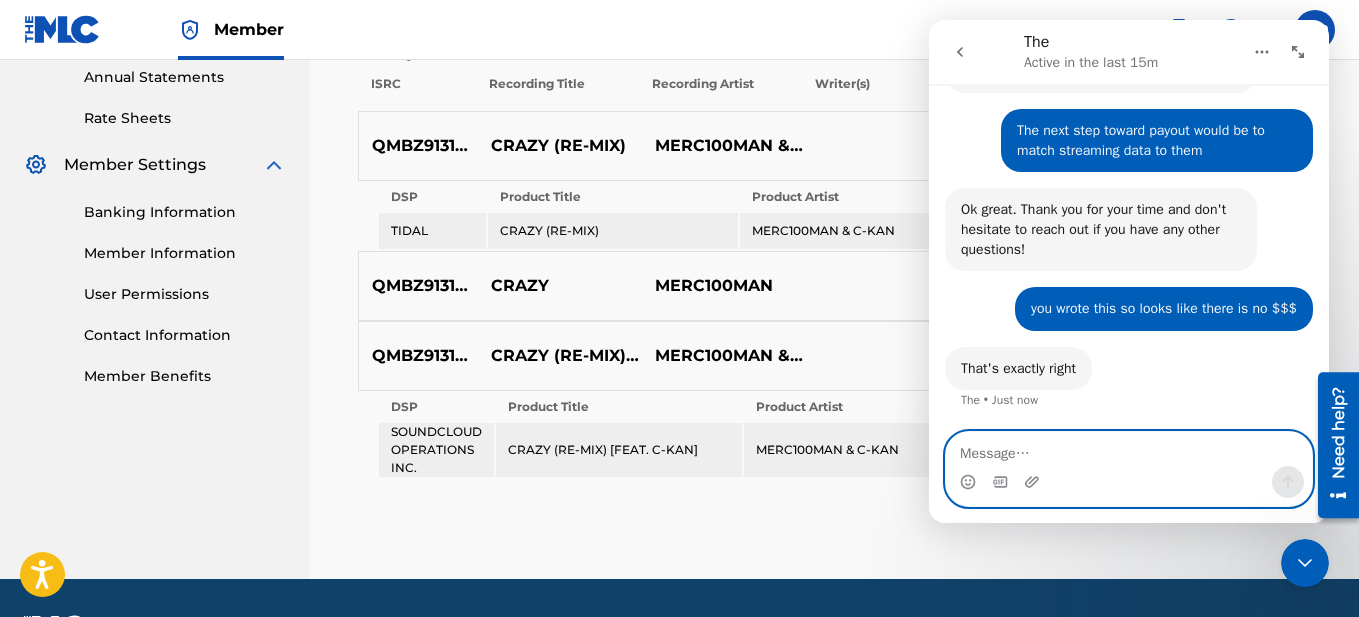 scroll, scrollTop: 5170, scrollLeft: 0, axis: vertical 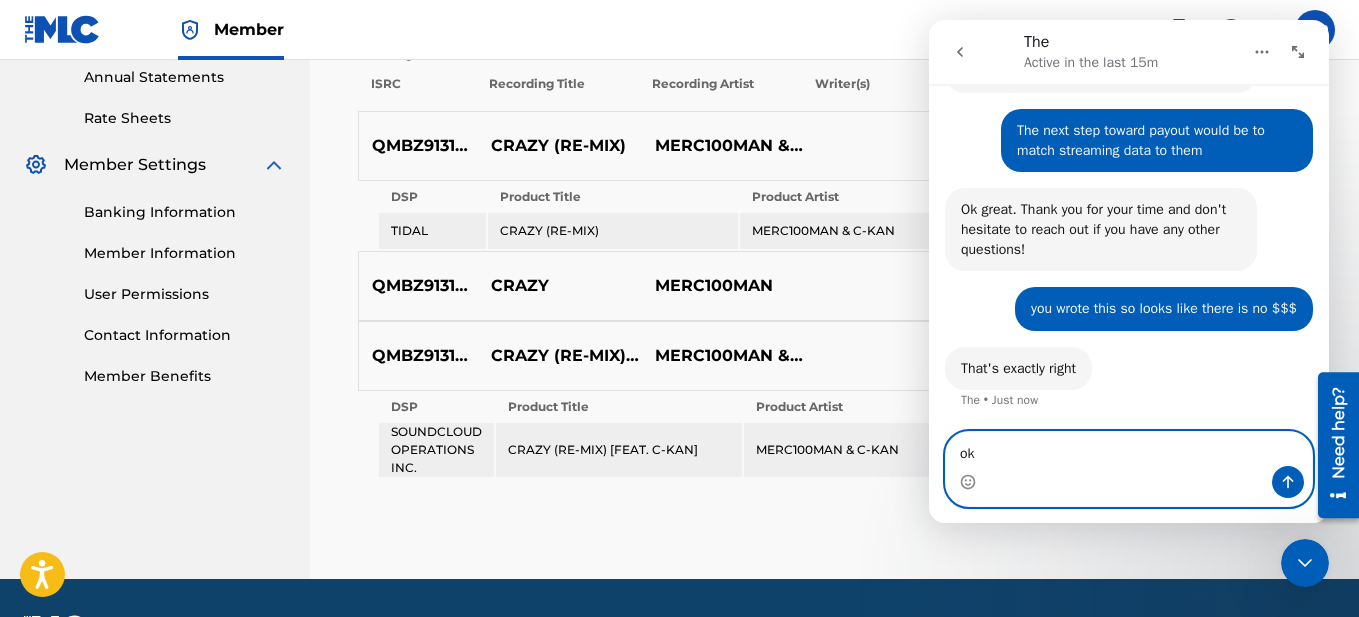 type on "ok" 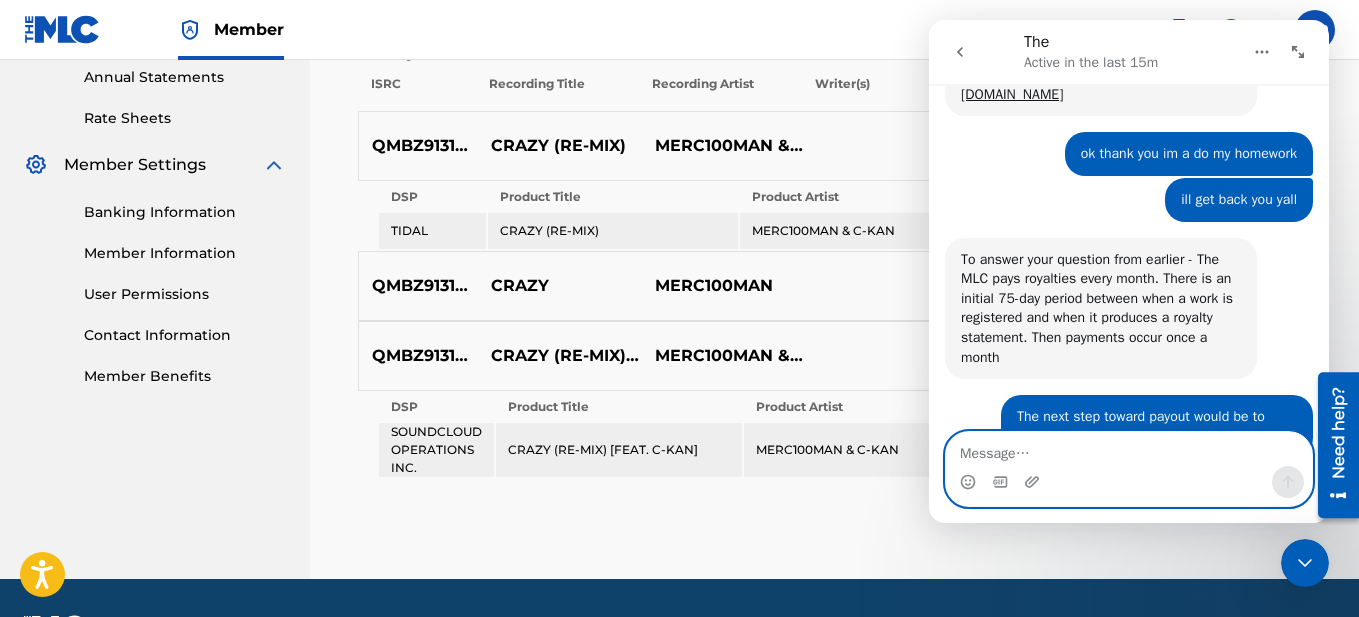 scroll, scrollTop: 4829, scrollLeft: 0, axis: vertical 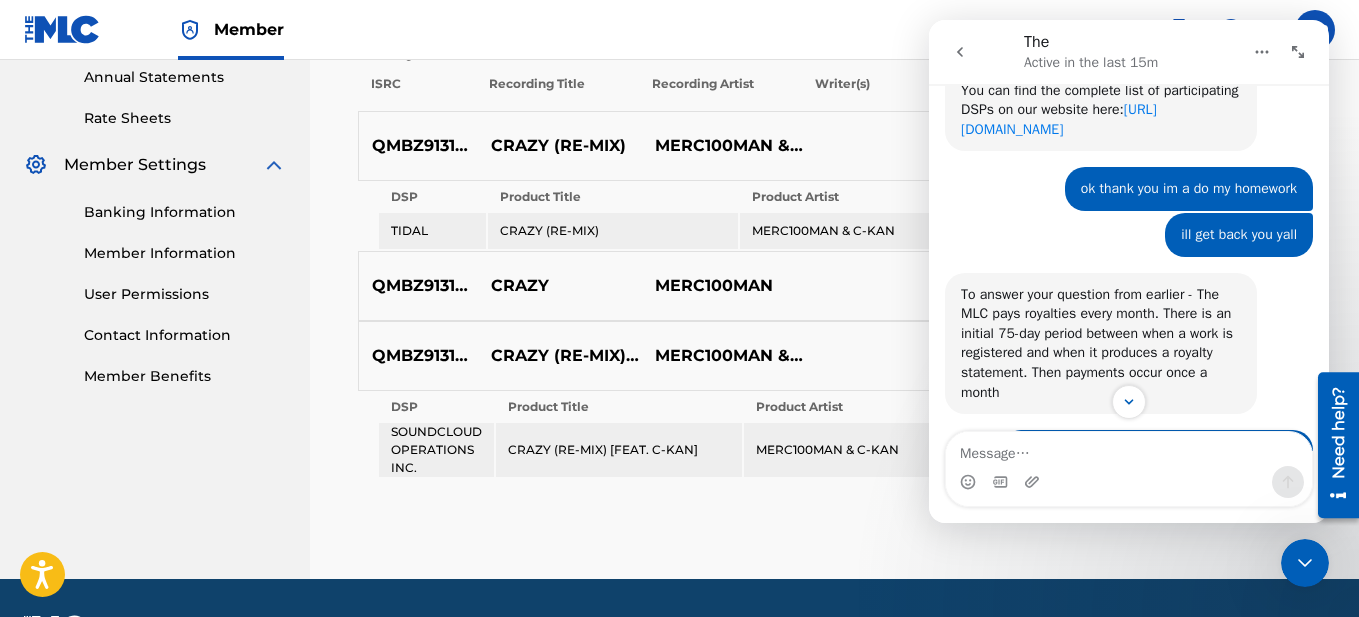 click on "https://www.themlc.com/dsp-notices" at bounding box center (1059, 119) 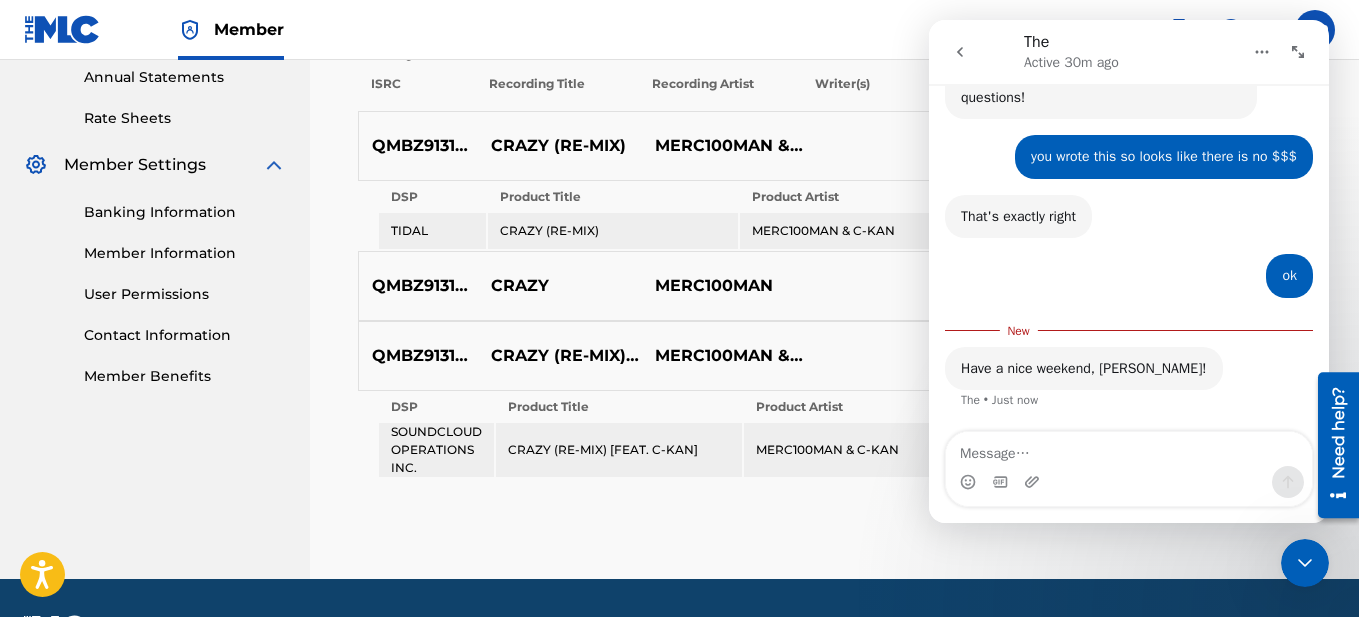 scroll, scrollTop: 5342, scrollLeft: 0, axis: vertical 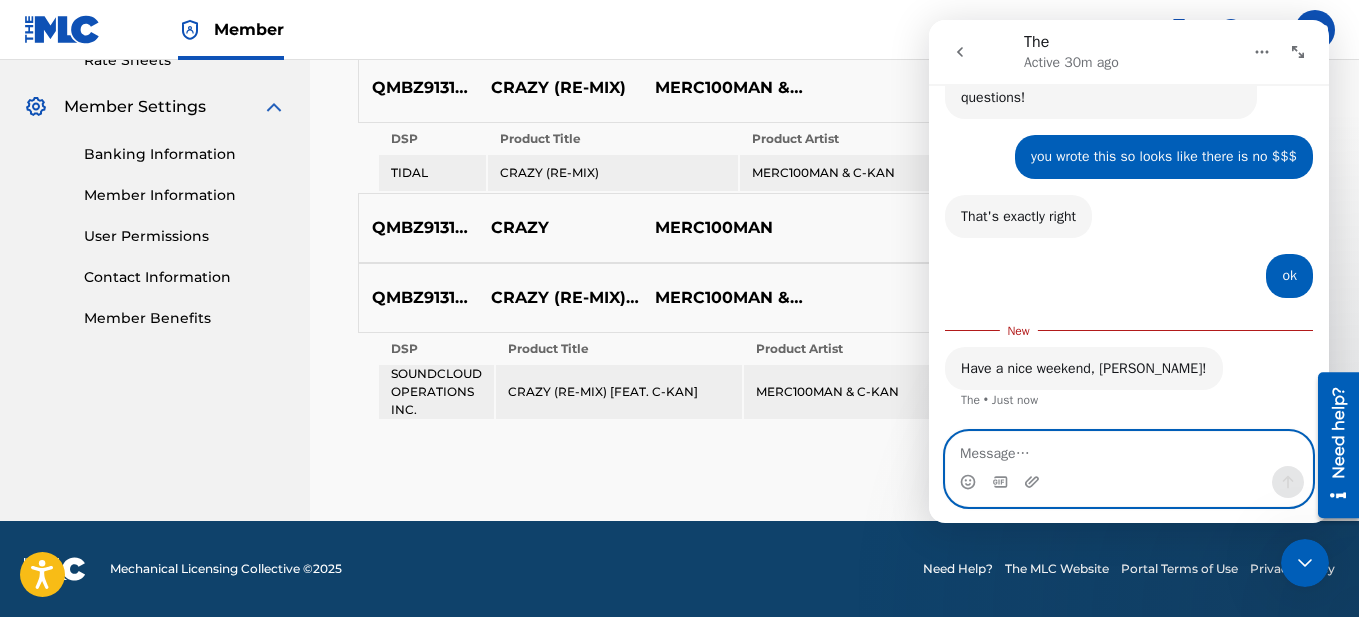 click at bounding box center (1129, 449) 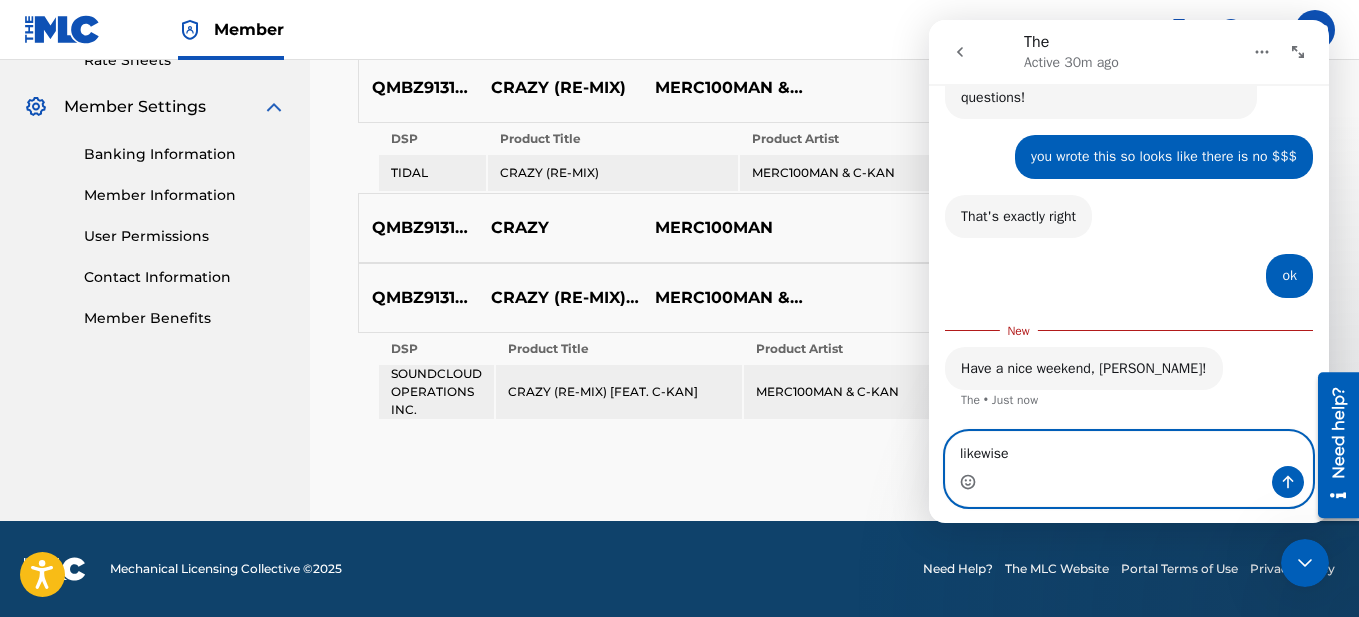 click 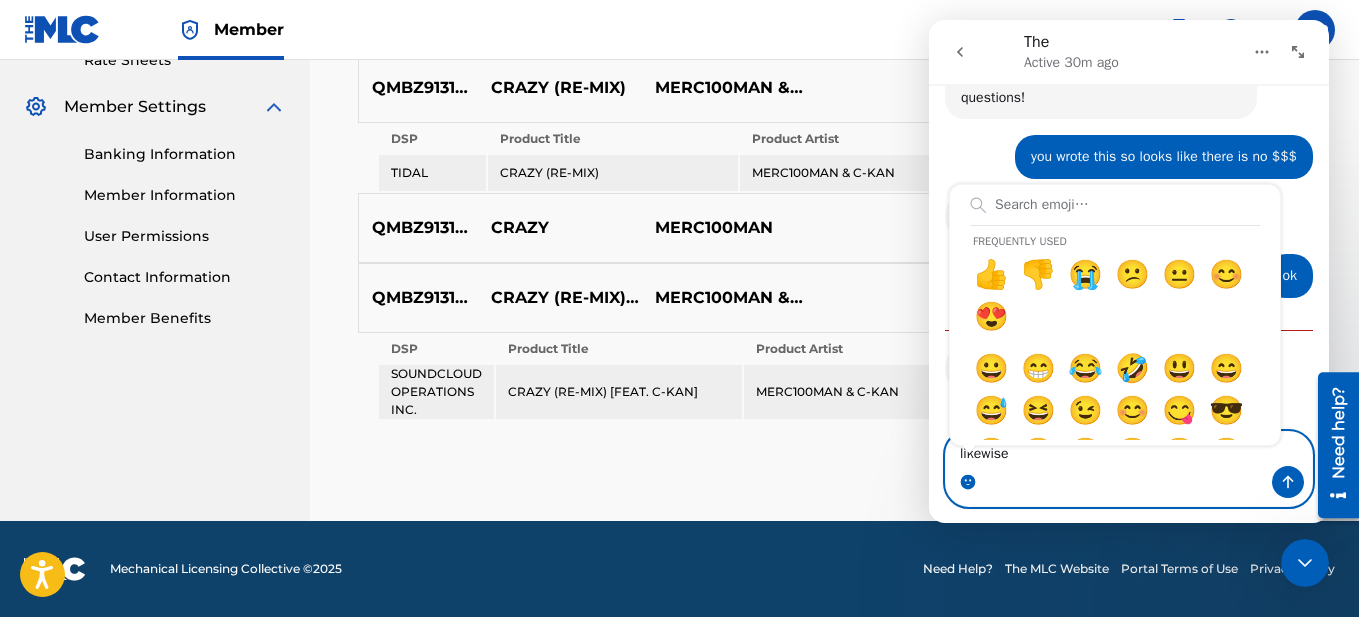 click 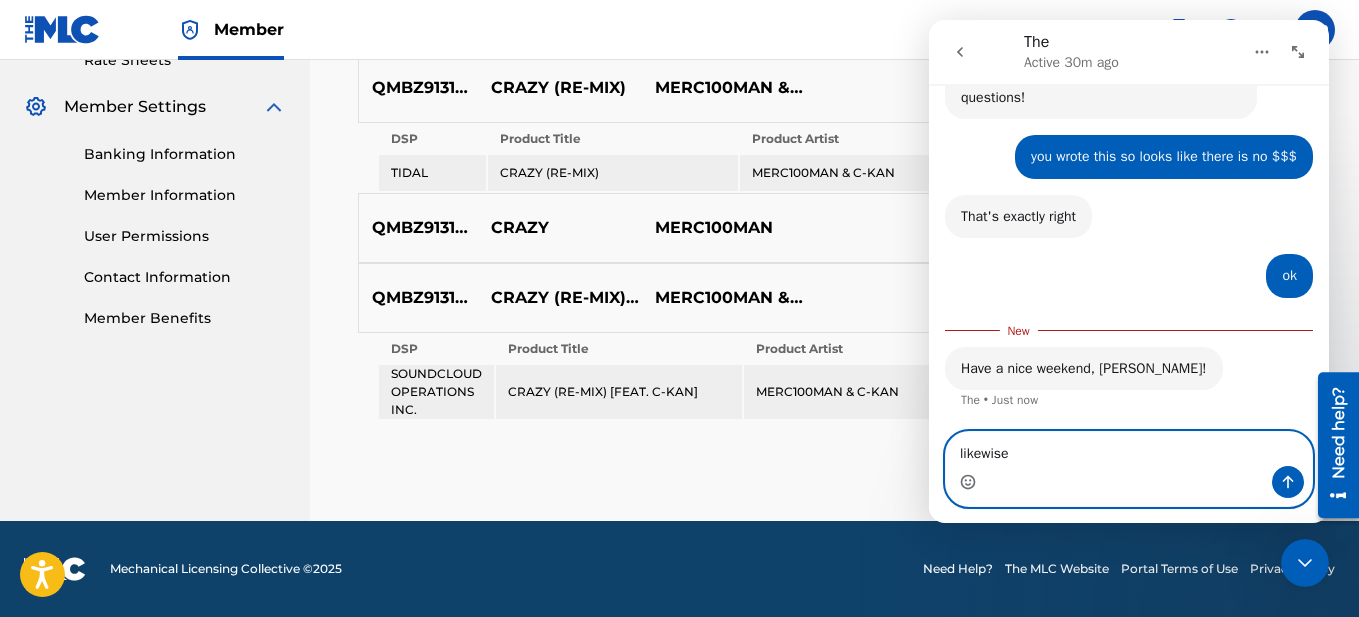 click 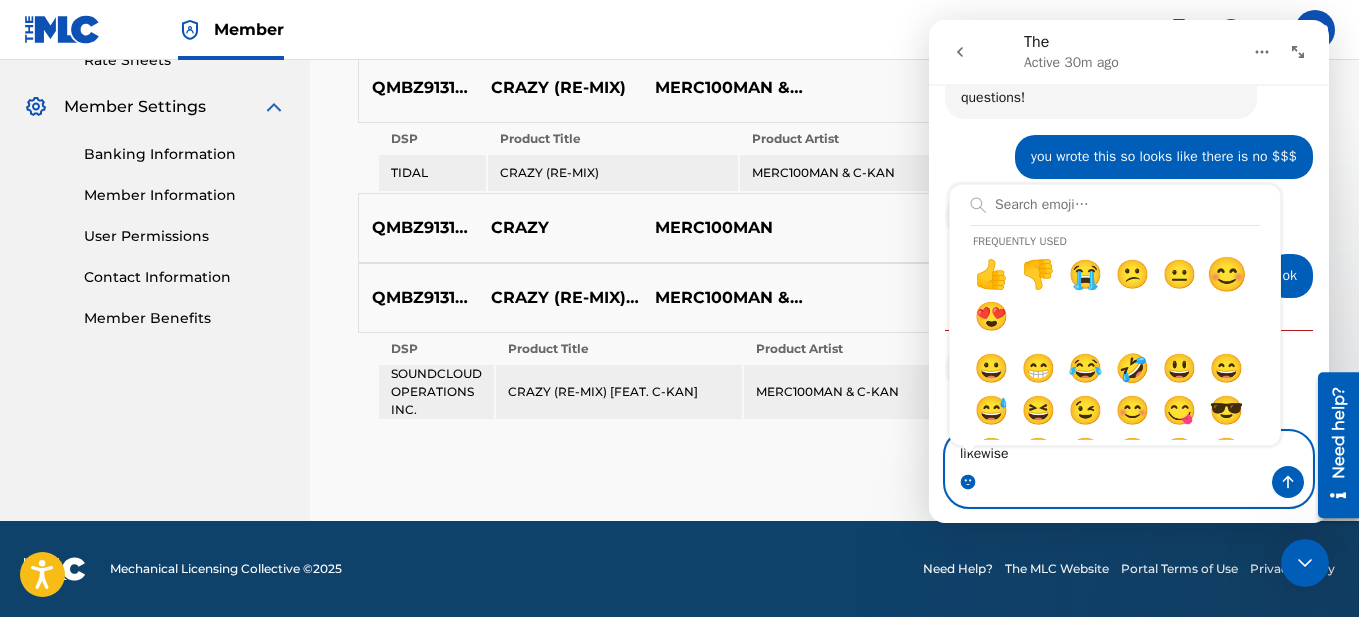 type on "likewise 😊" 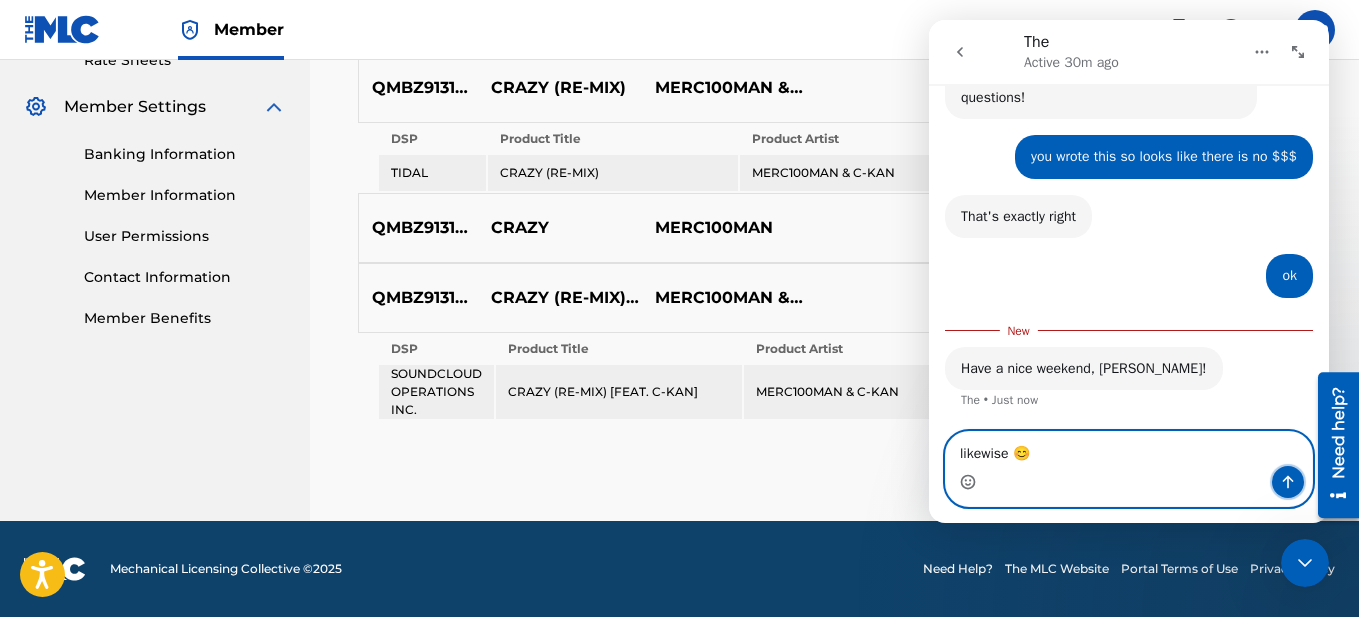 click 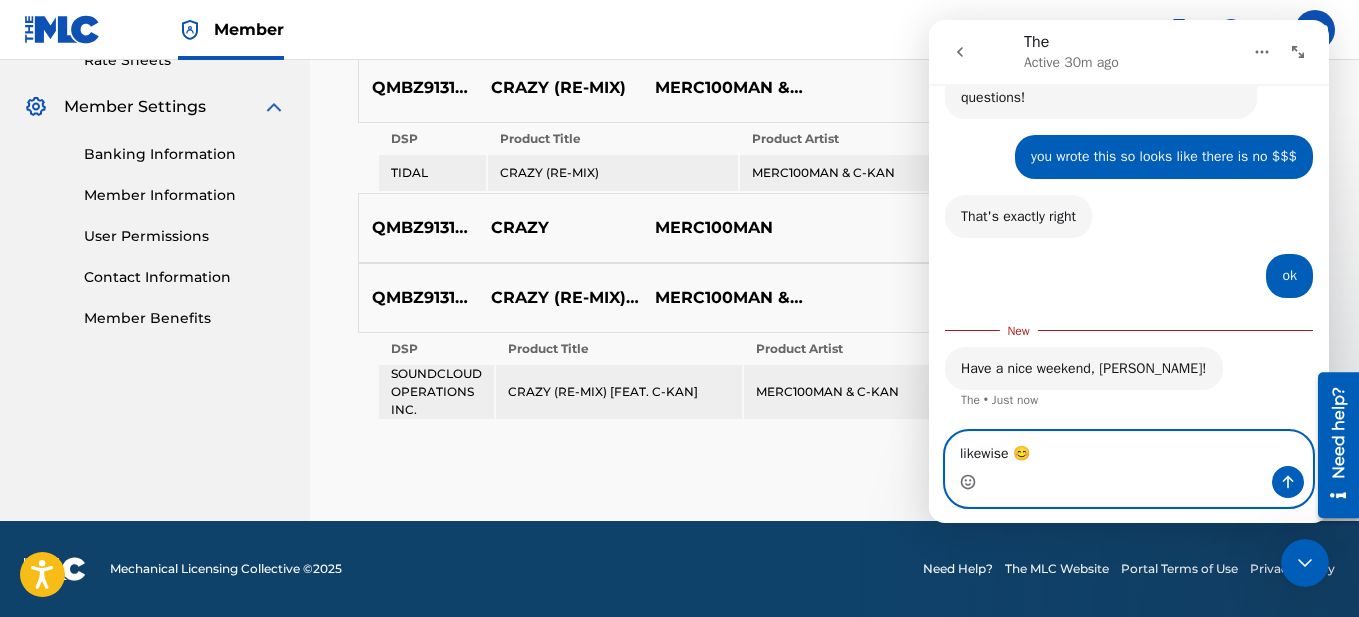 type 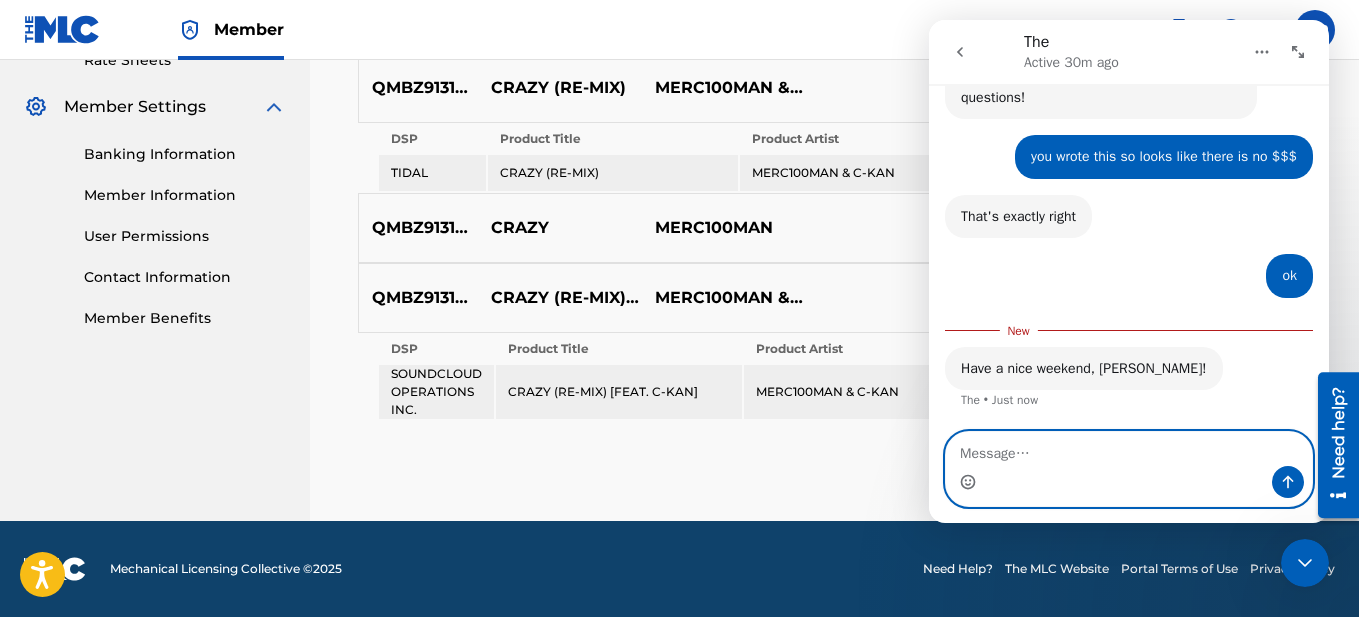 scroll, scrollTop: 5369, scrollLeft: 0, axis: vertical 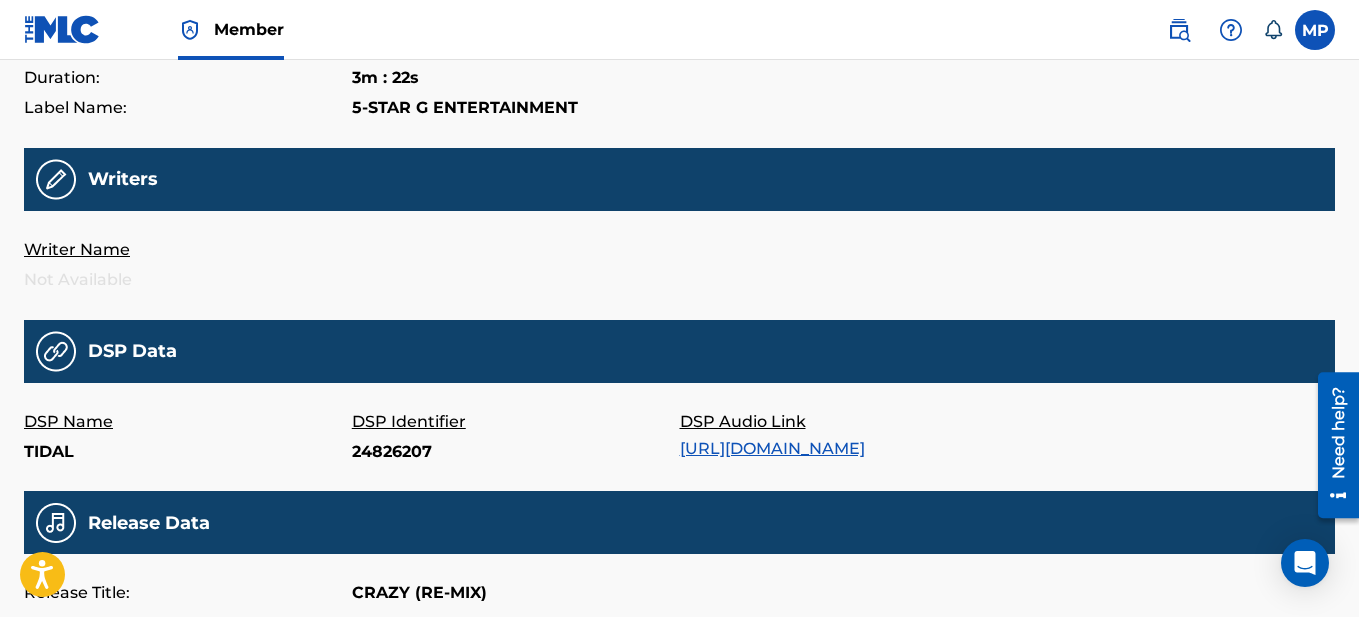 drag, startPoint x: 1298, startPoint y: 571, endPoint x: 1233, endPoint y: 542, distance: 71.17584 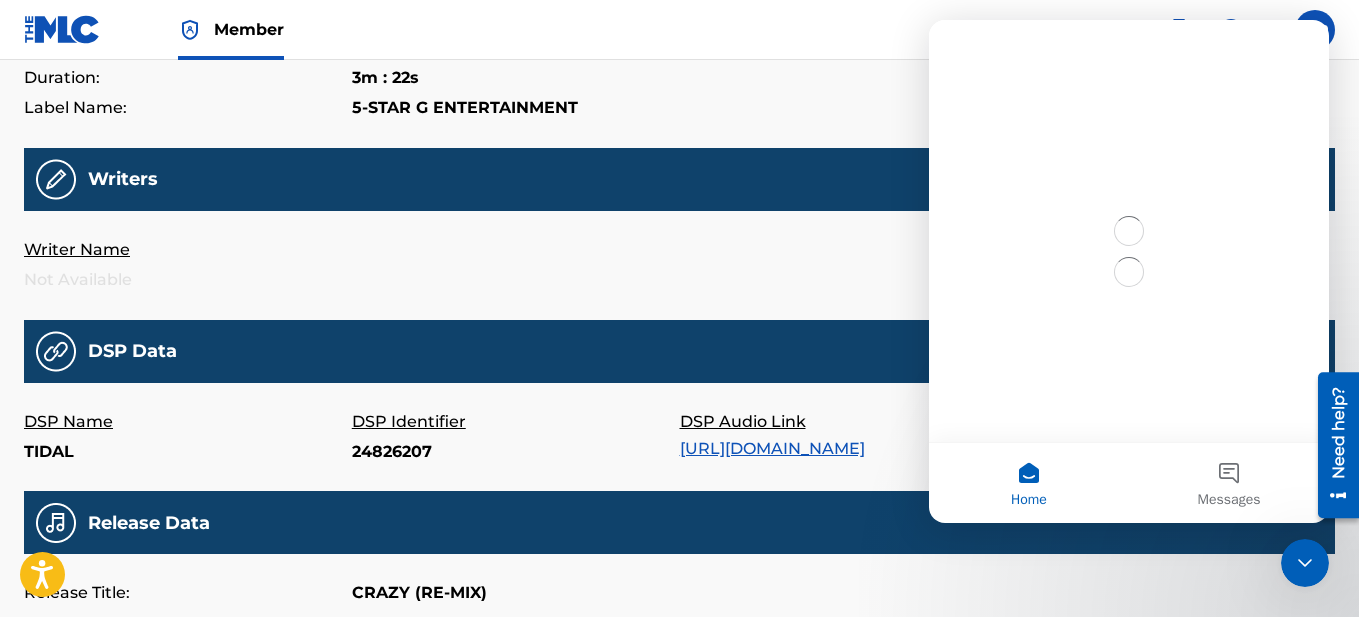 scroll, scrollTop: 0, scrollLeft: 0, axis: both 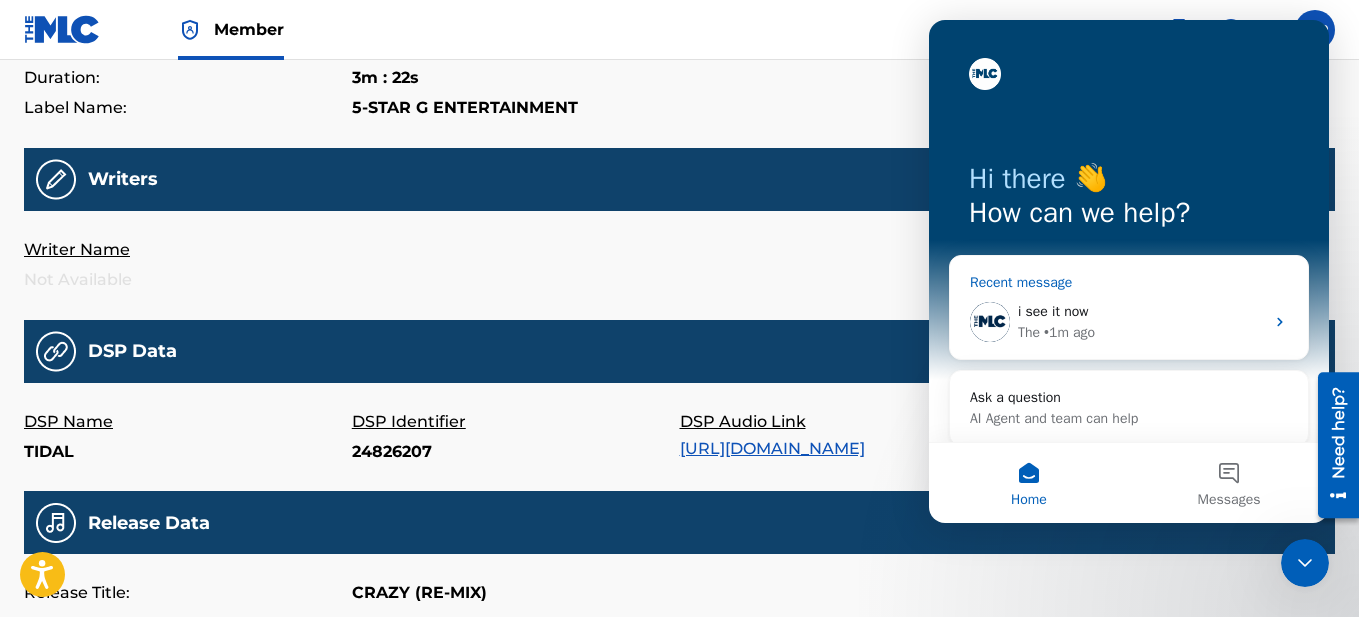 click on "i see  it now" at bounding box center (1053, 311) 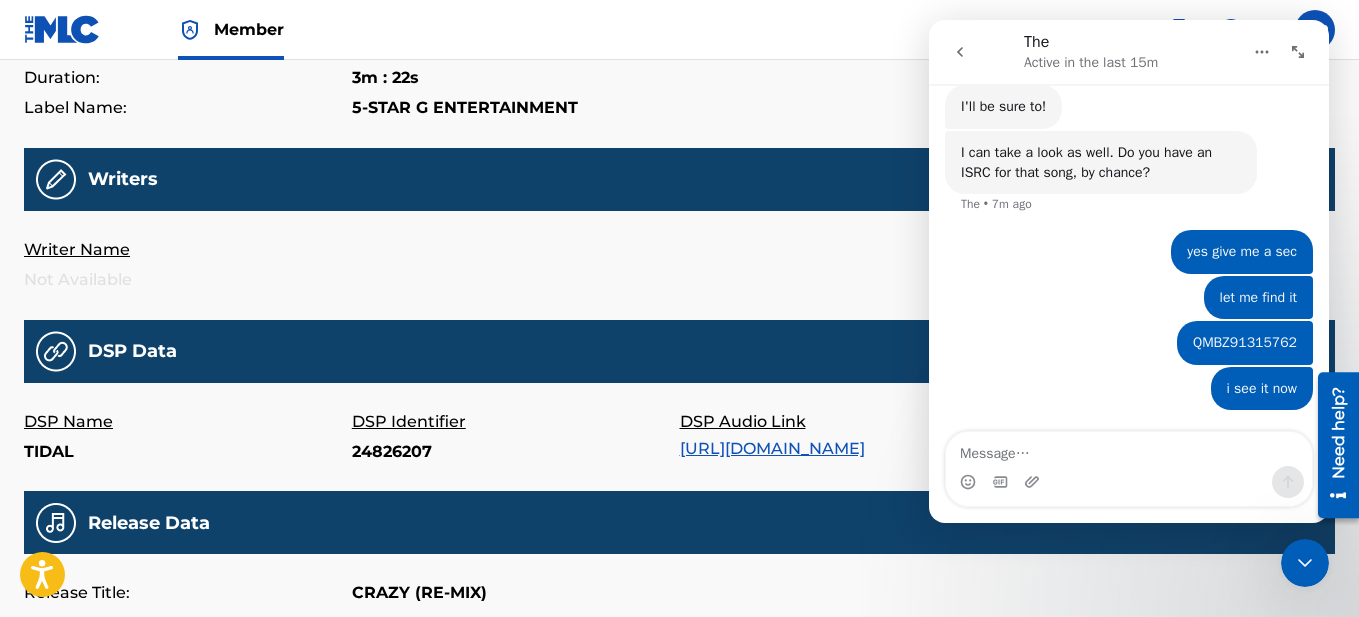 scroll, scrollTop: 3001, scrollLeft: 0, axis: vertical 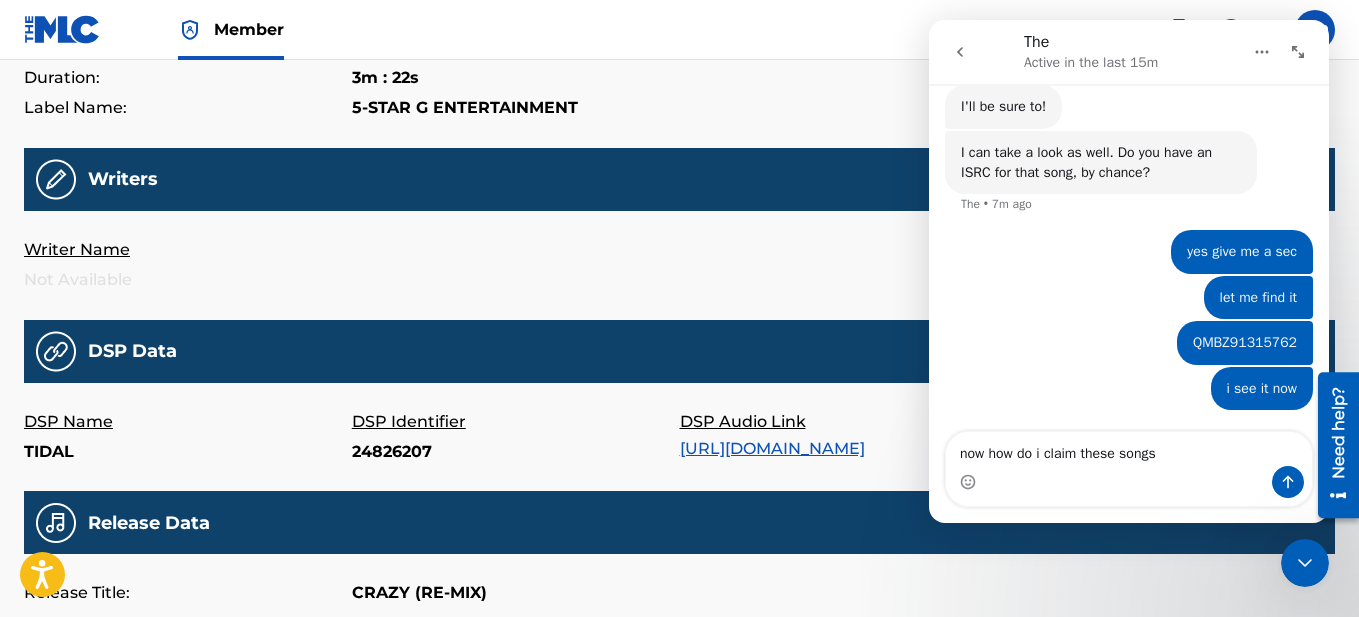 type on "now how do i claim these songs" 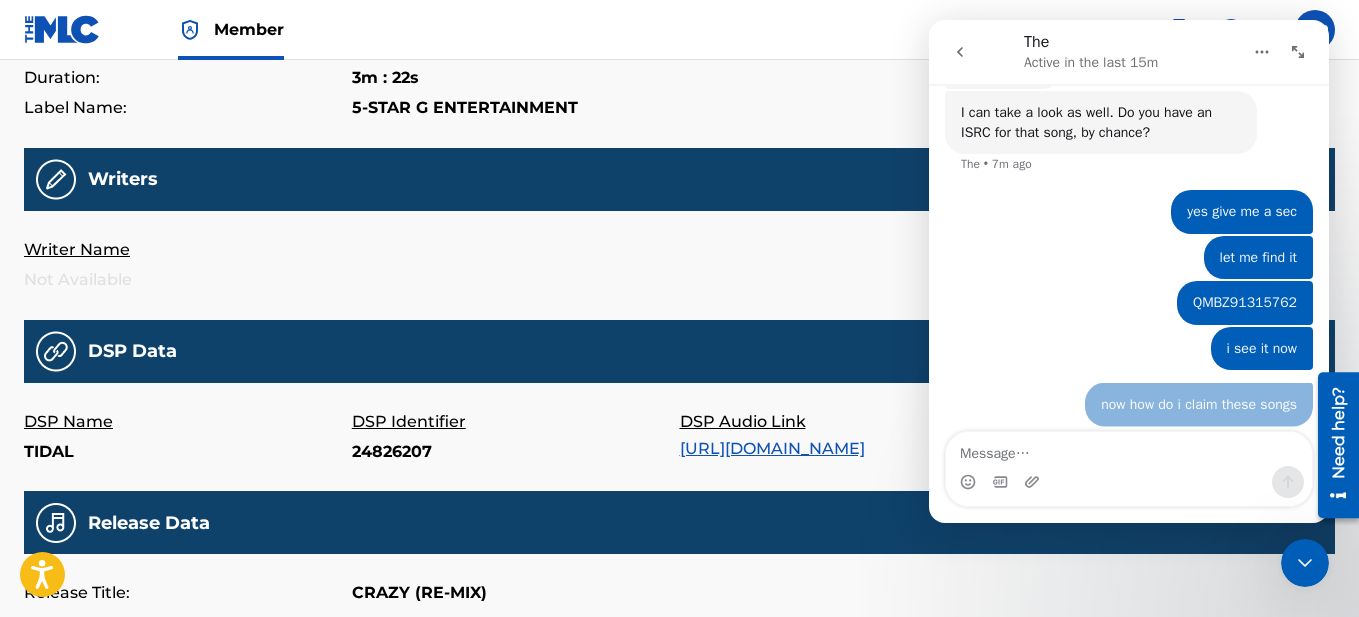 scroll, scrollTop: 3046, scrollLeft: 0, axis: vertical 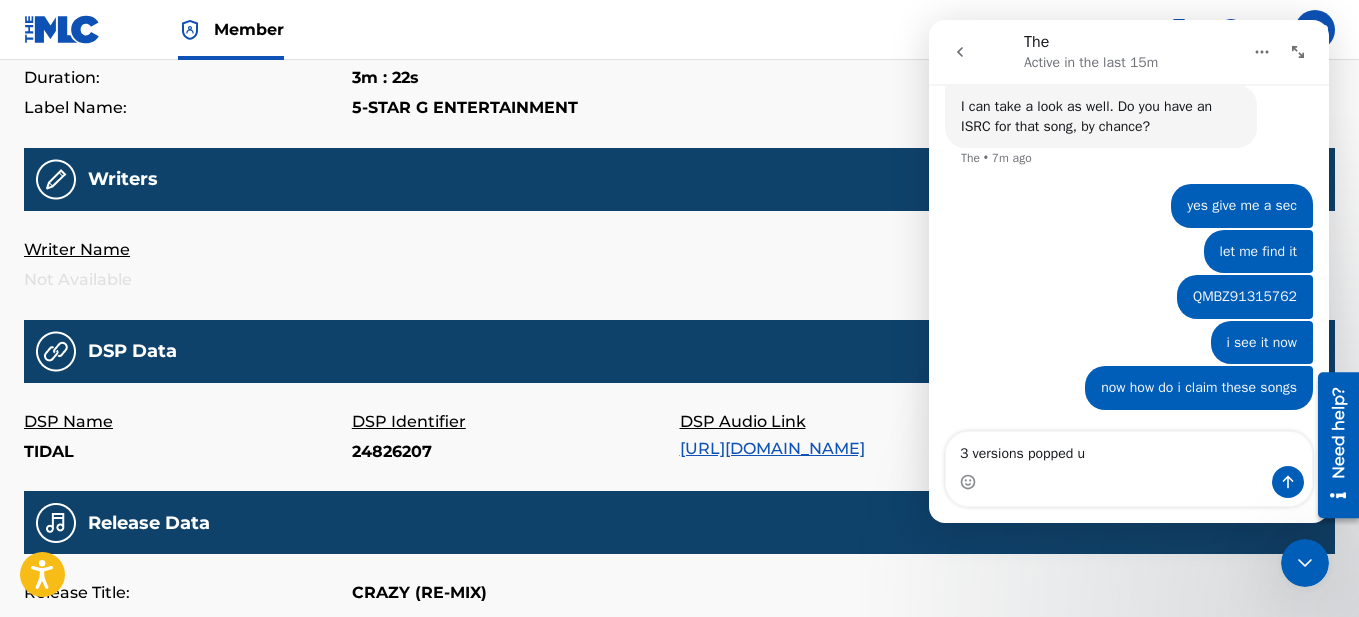 type on "3 versions popped up" 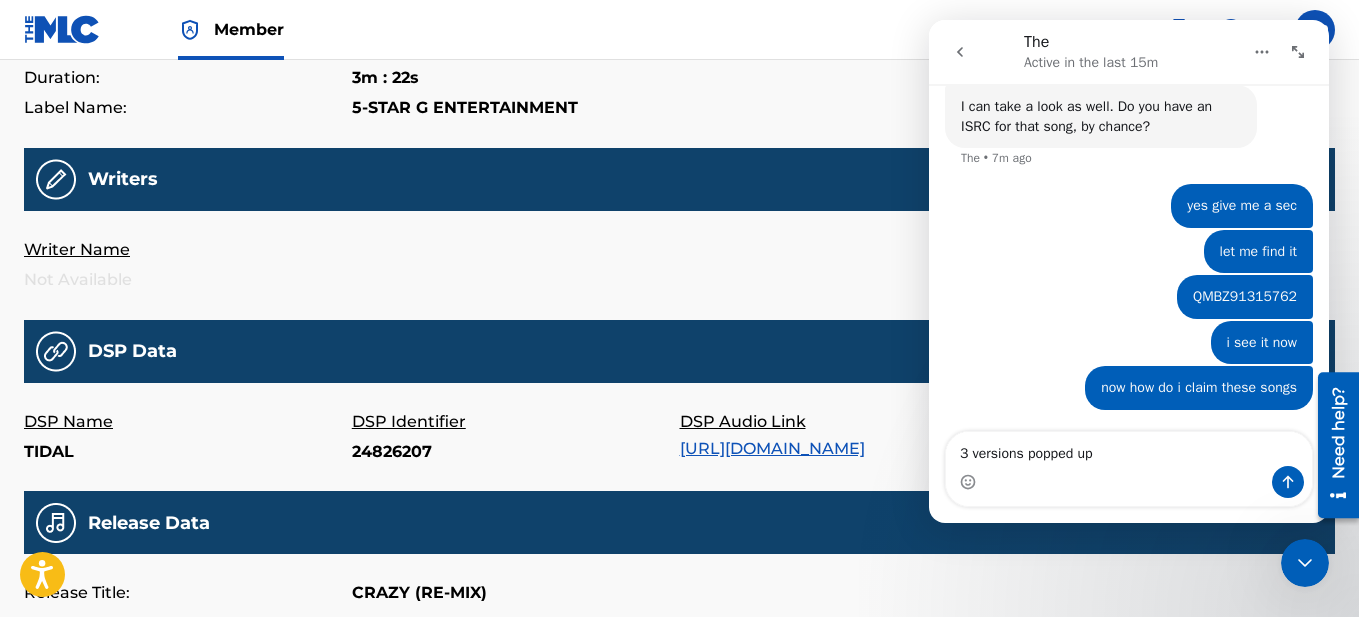 type 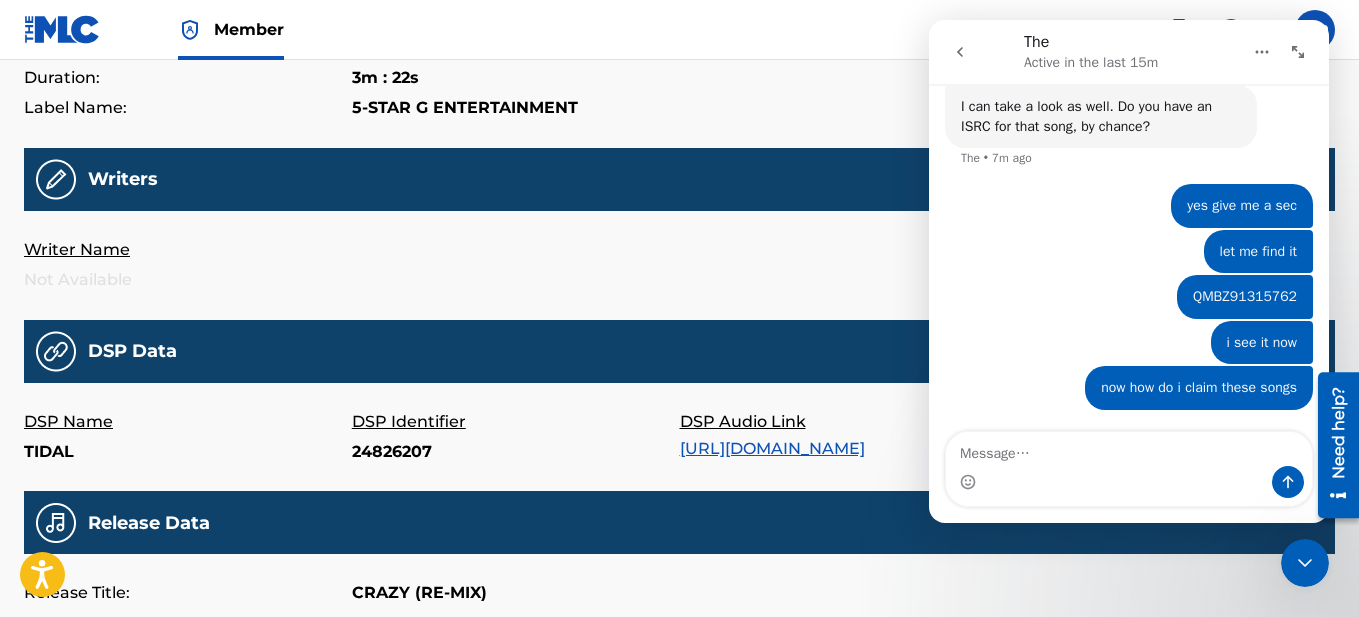 scroll, scrollTop: 3092, scrollLeft: 0, axis: vertical 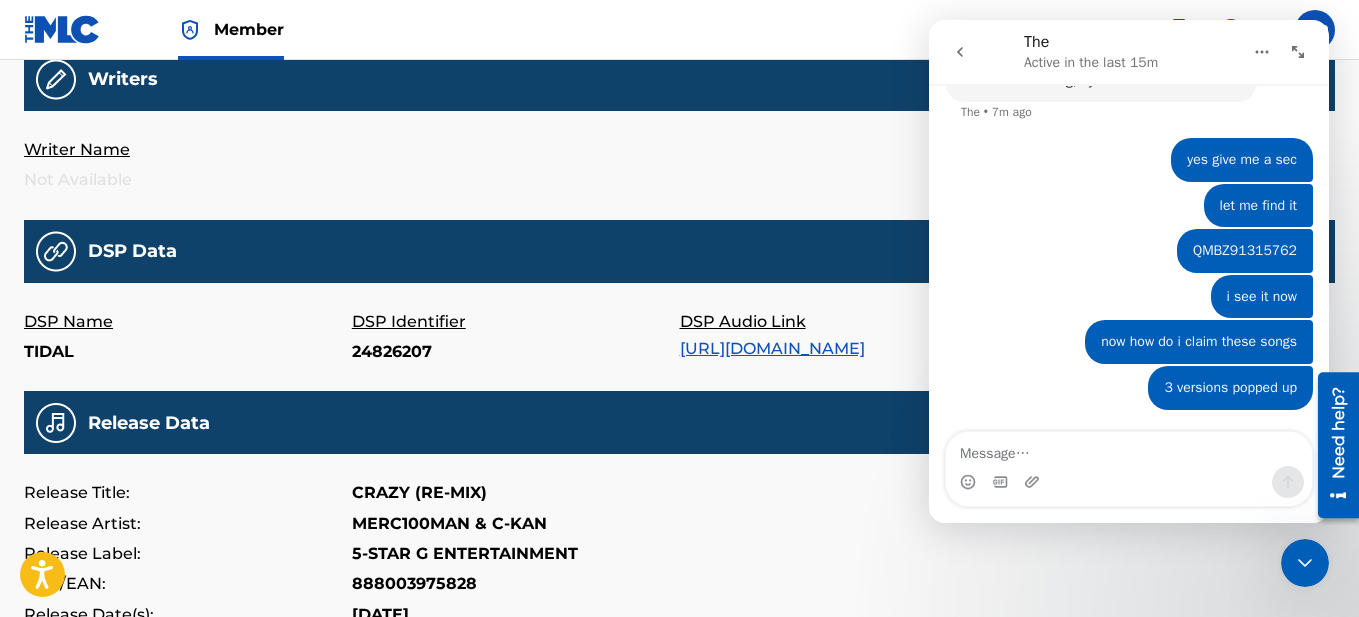 click 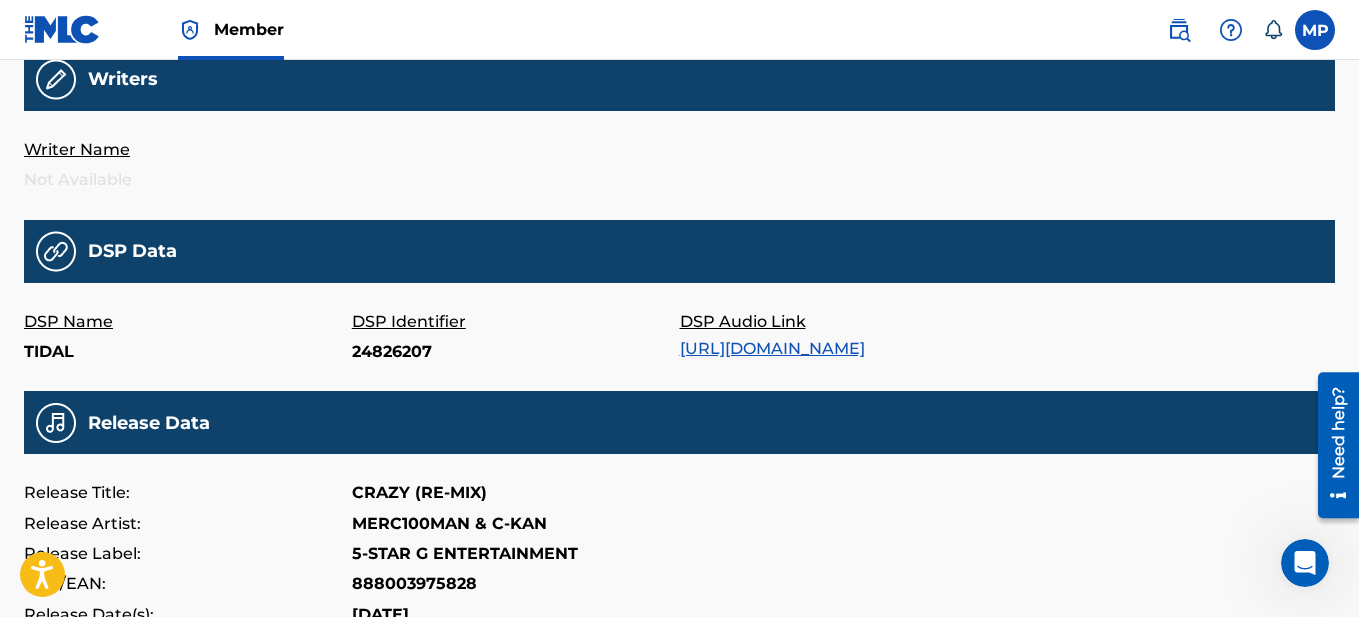 scroll, scrollTop: 0, scrollLeft: 0, axis: both 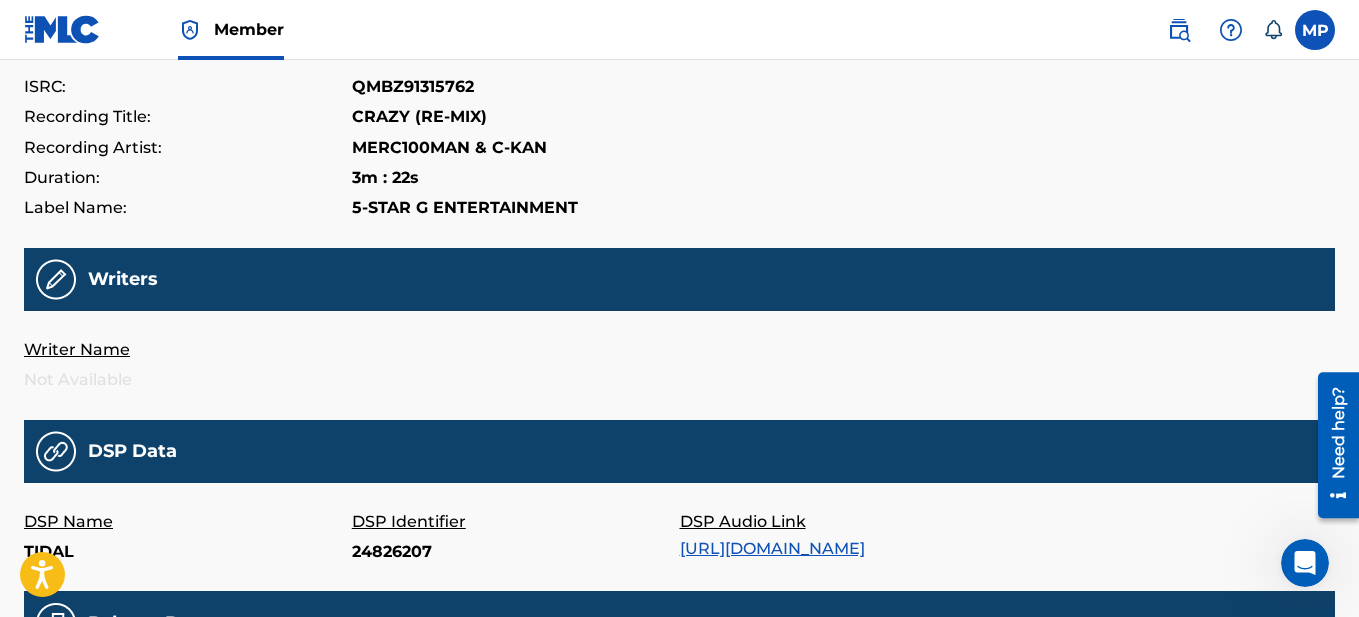 click 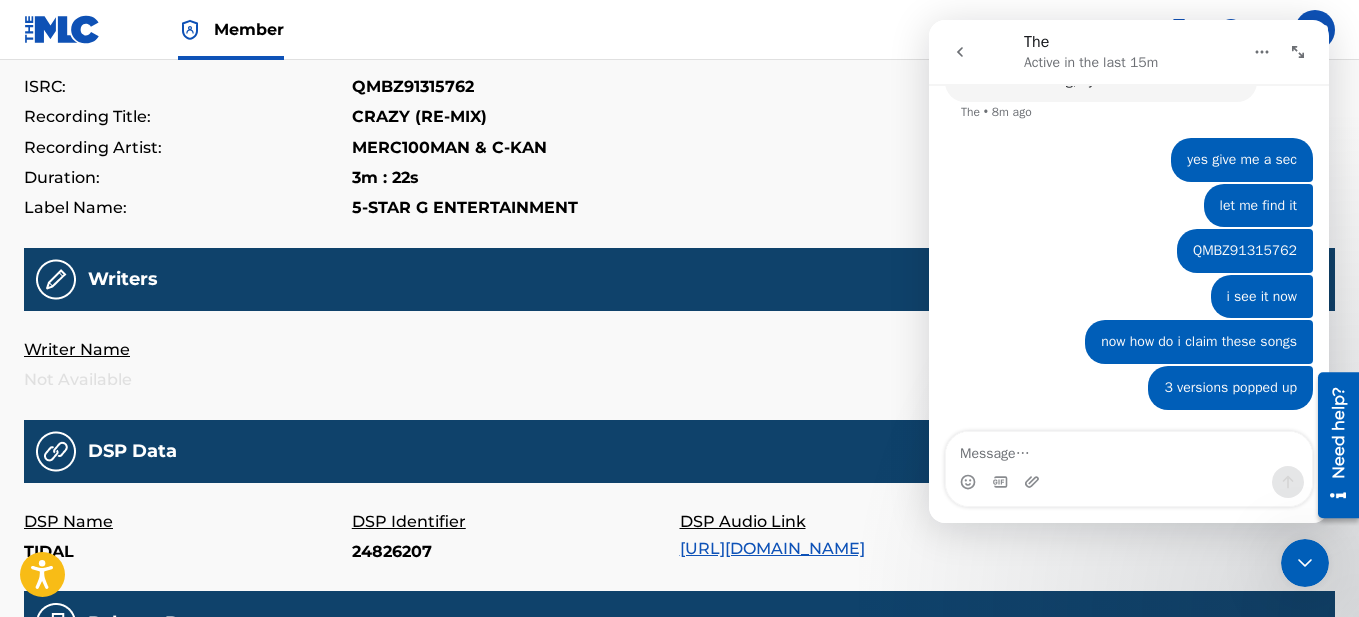 scroll, scrollTop: 3092, scrollLeft: 0, axis: vertical 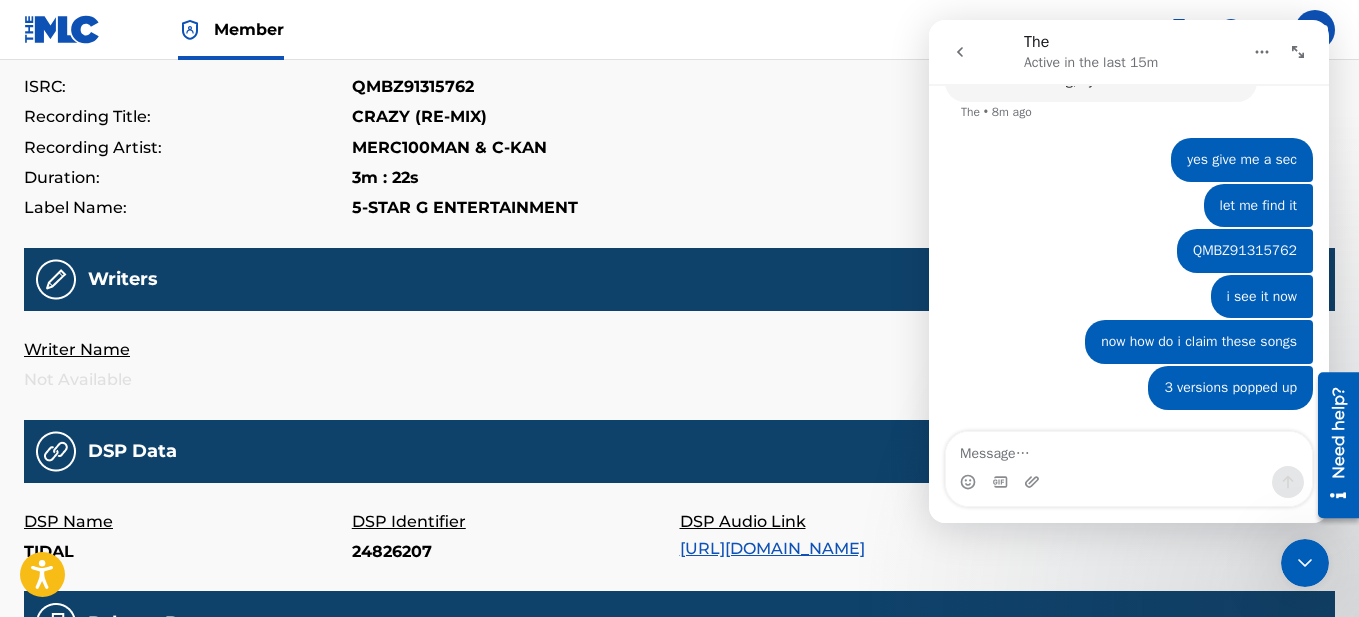 click at bounding box center (1129, 449) 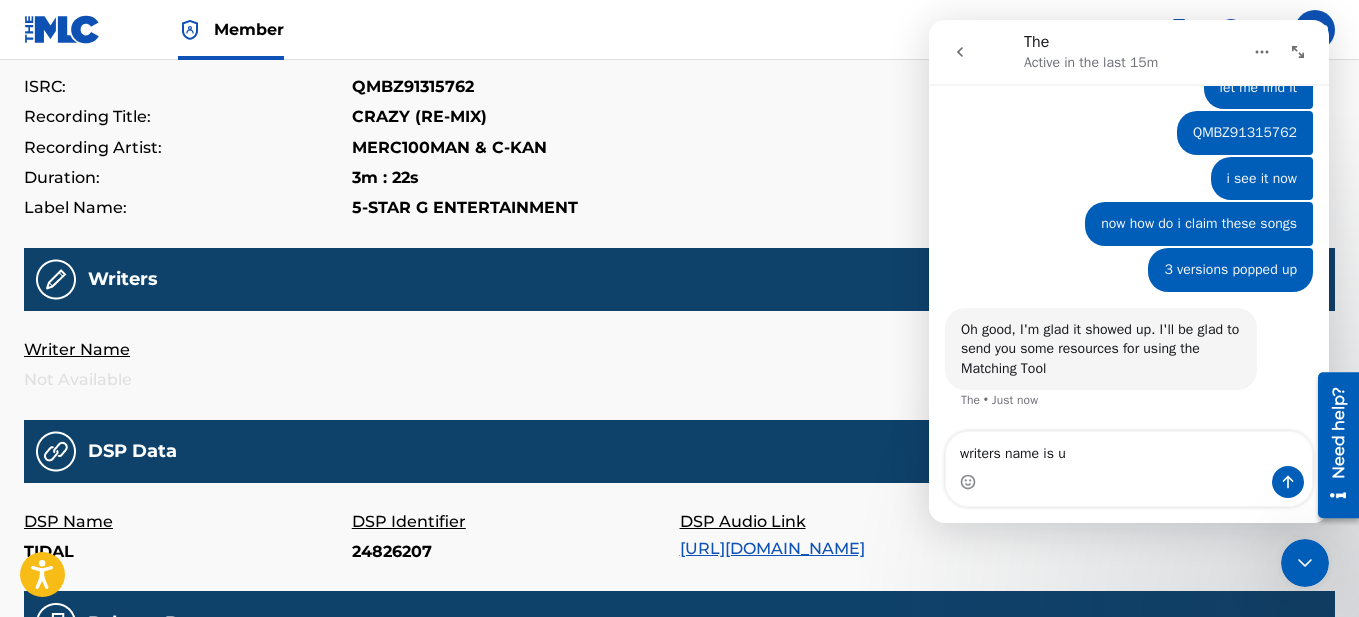 scroll, scrollTop: 3191, scrollLeft: 0, axis: vertical 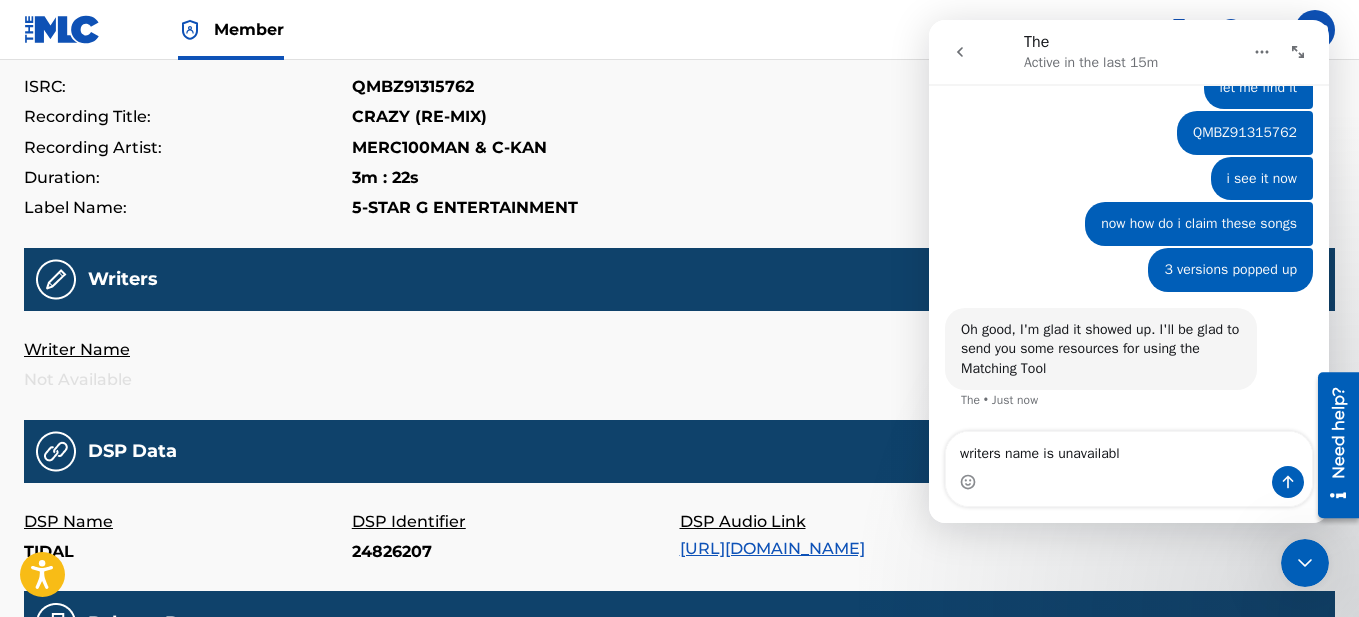 type on "writers name is unavailable" 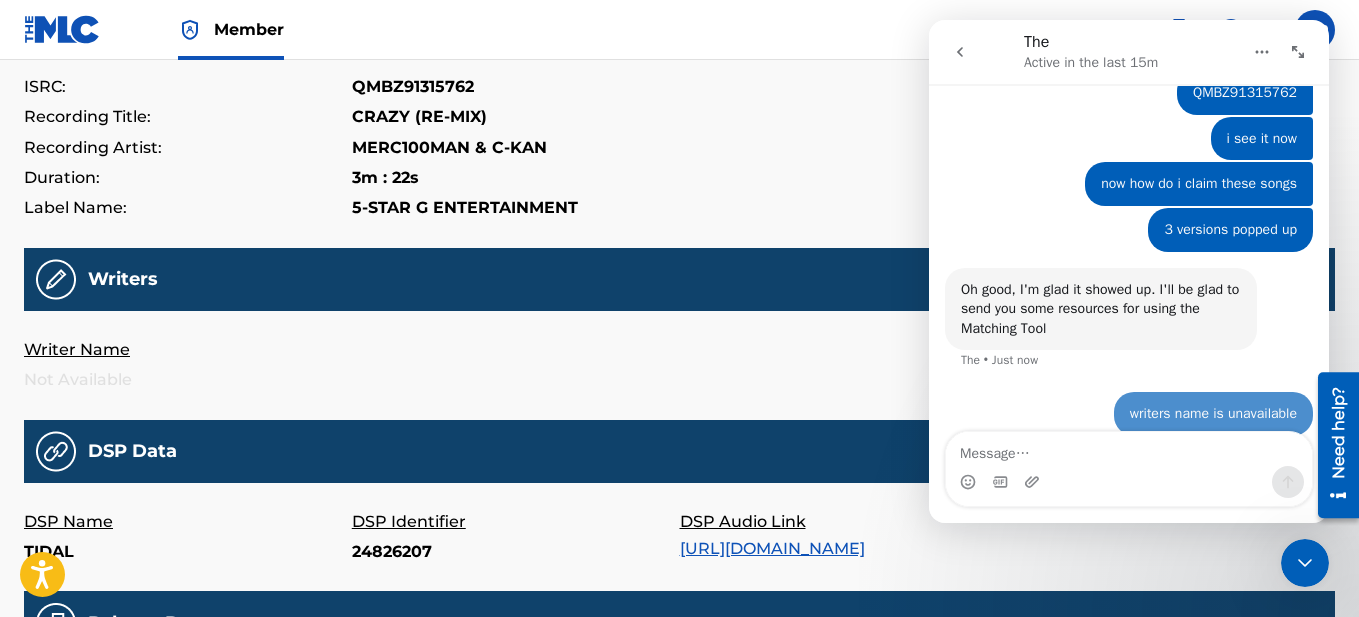 scroll, scrollTop: 3250, scrollLeft: 0, axis: vertical 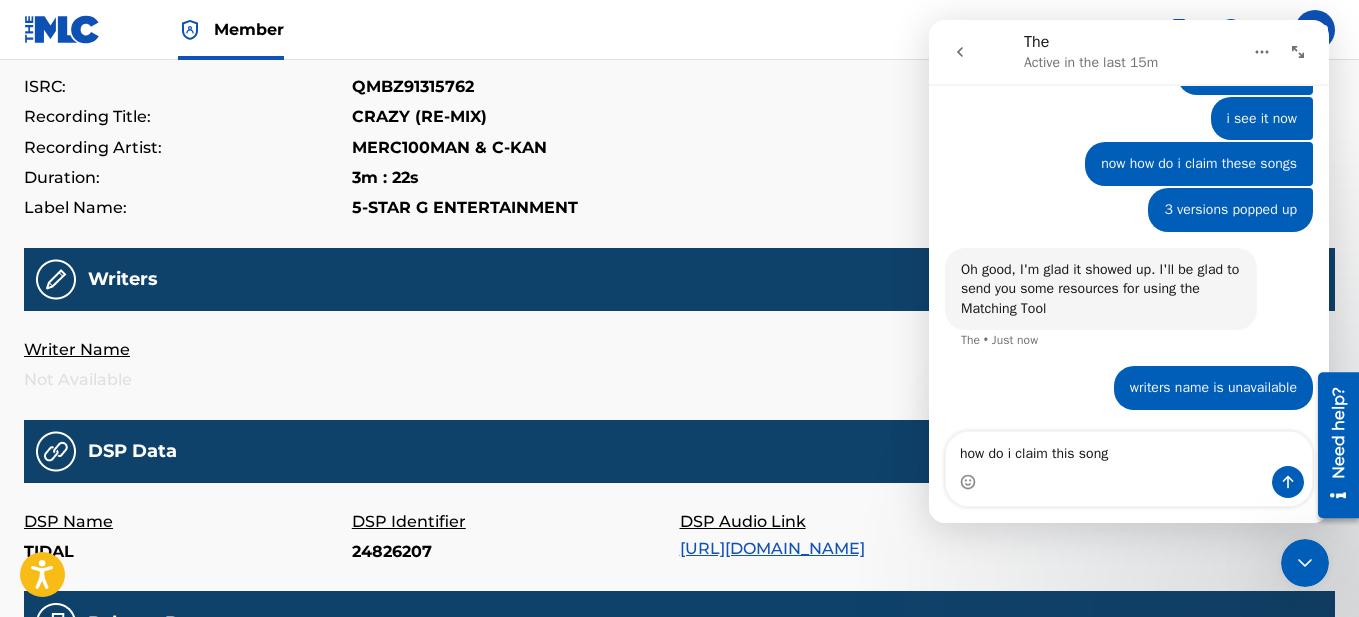 type on "how do i claim this song" 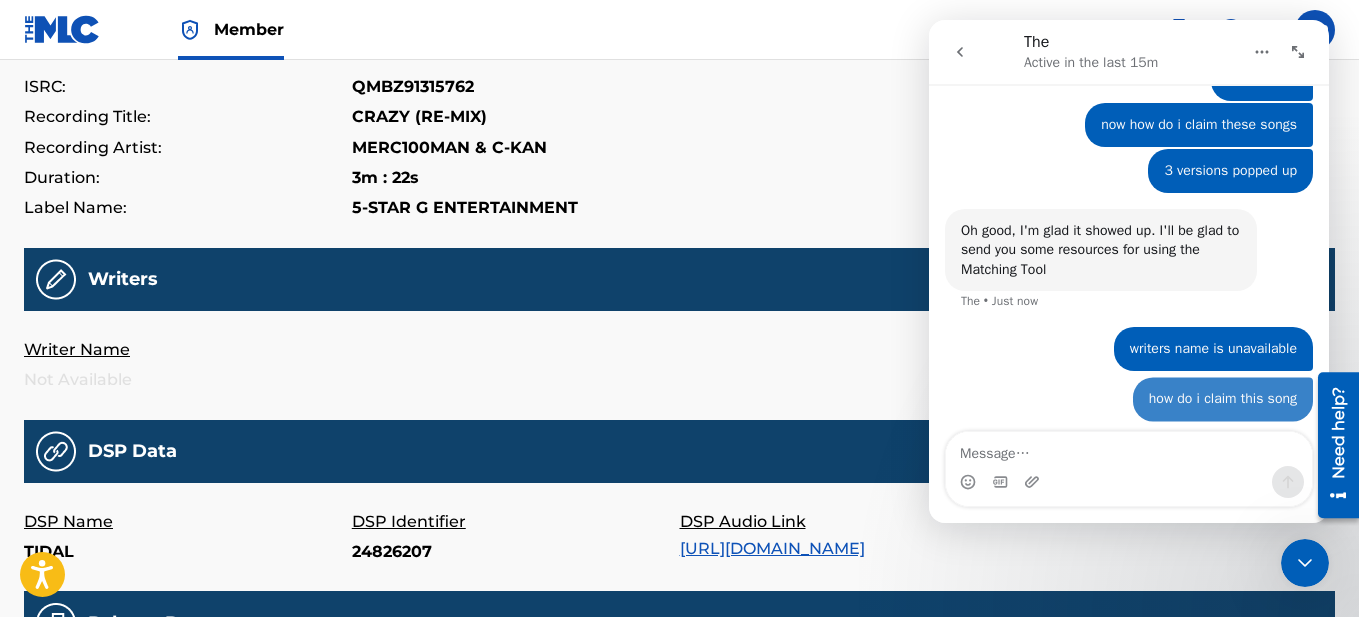 scroll, scrollTop: 3296, scrollLeft: 0, axis: vertical 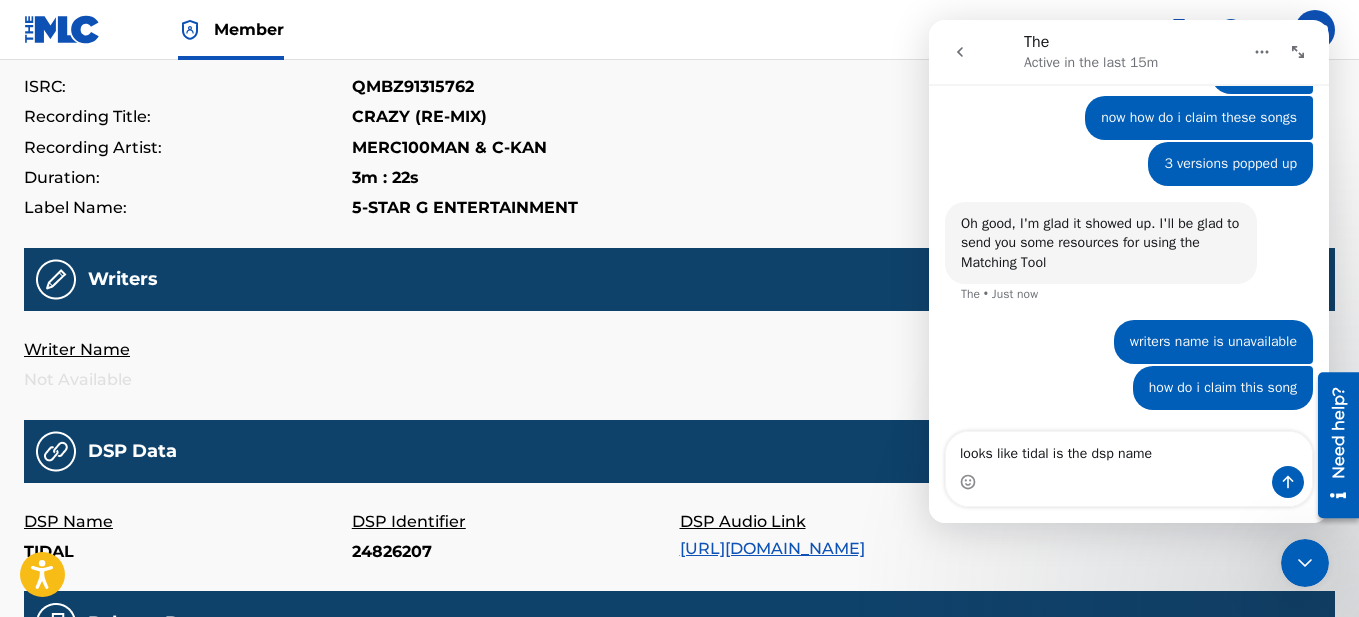 type on "looks like tidal is the dsp name" 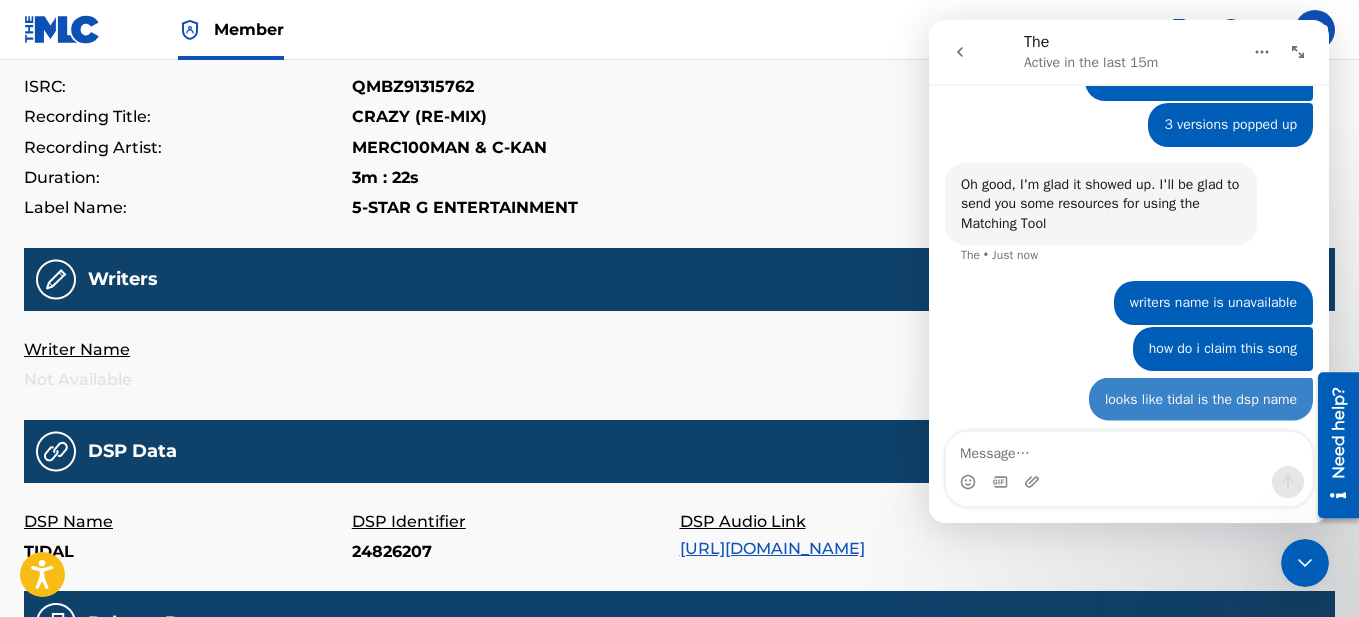 scroll, scrollTop: 3341, scrollLeft: 0, axis: vertical 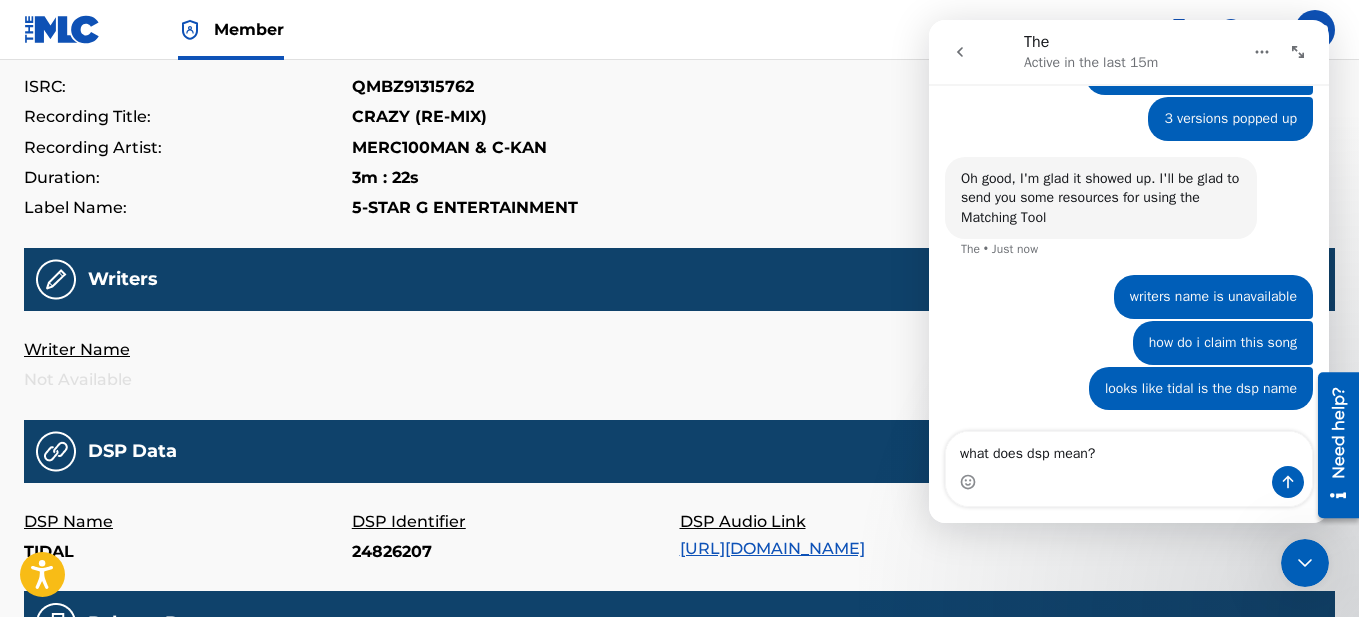 type on "what does dsp mean?" 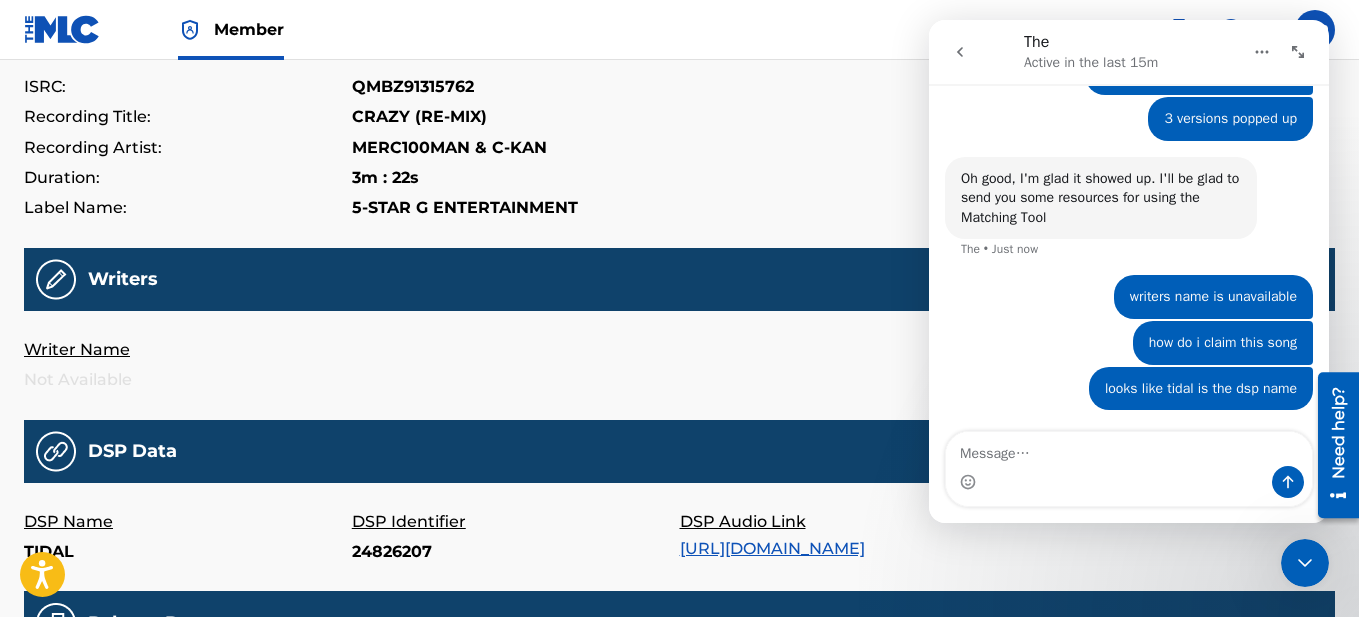 scroll, scrollTop: 3387, scrollLeft: 0, axis: vertical 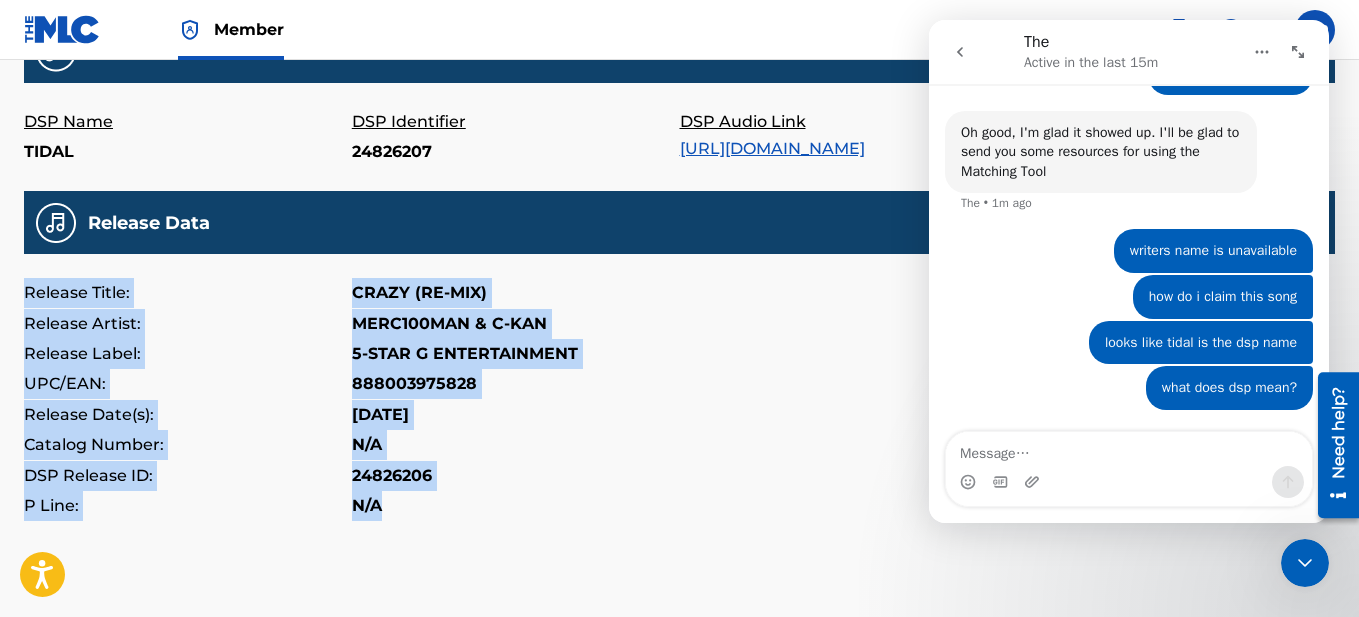 drag, startPoint x: 22, startPoint y: 293, endPoint x: 413, endPoint y: 512, distance: 448.154 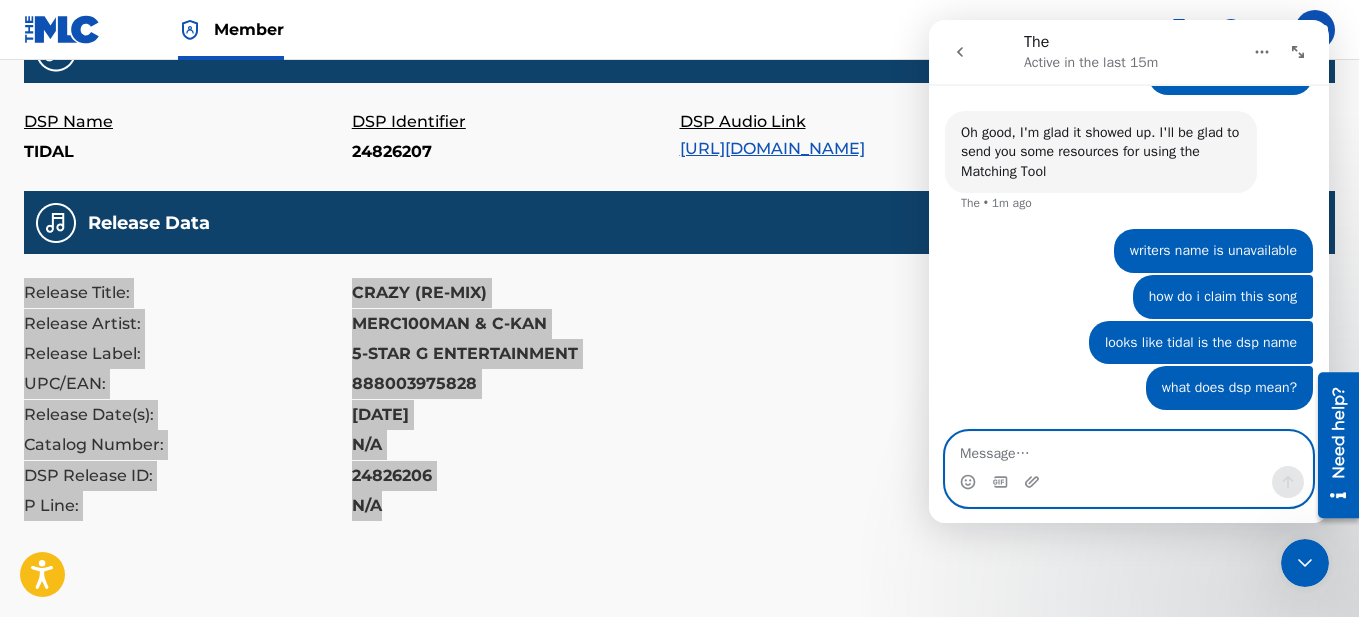 click at bounding box center [1129, 449] 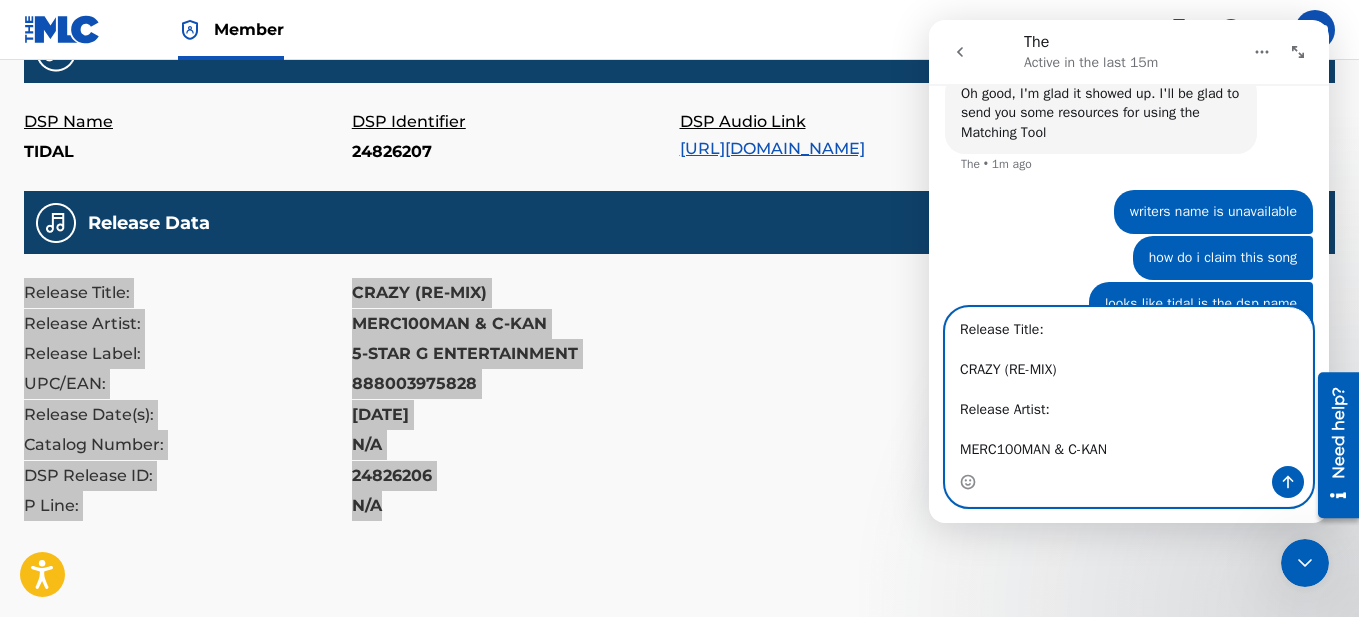 scroll, scrollTop: 473, scrollLeft: 0, axis: vertical 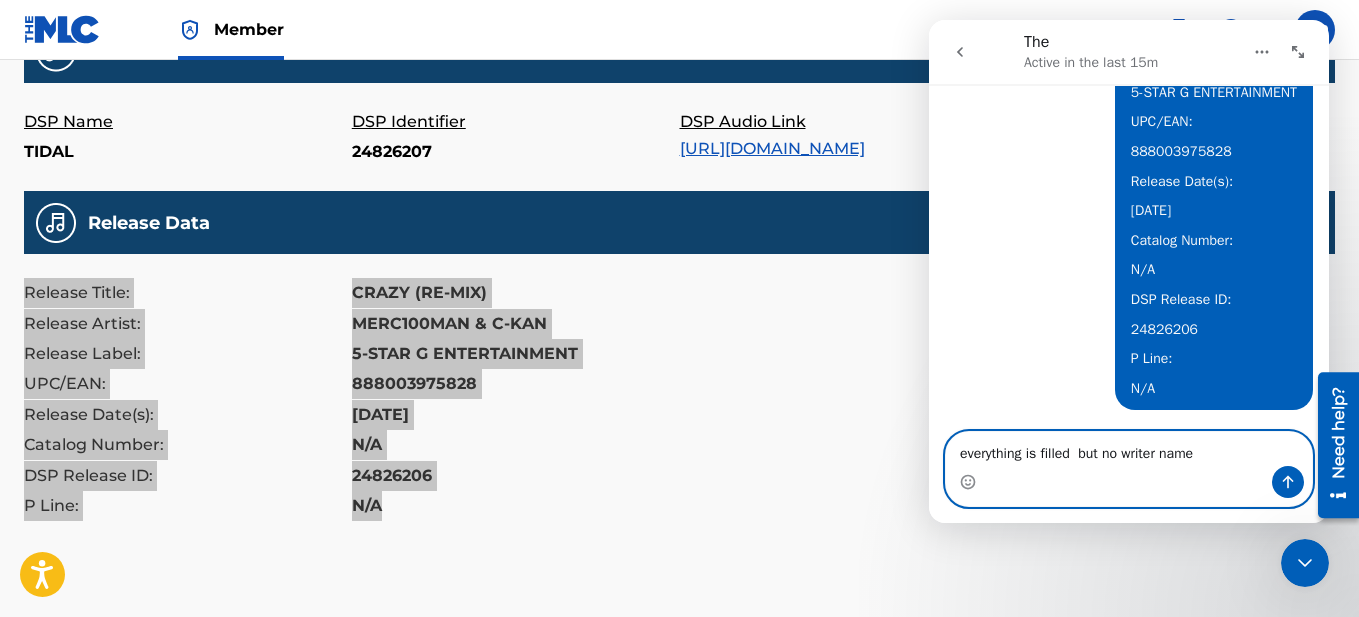 type on "everything is filled  but no writer name ?" 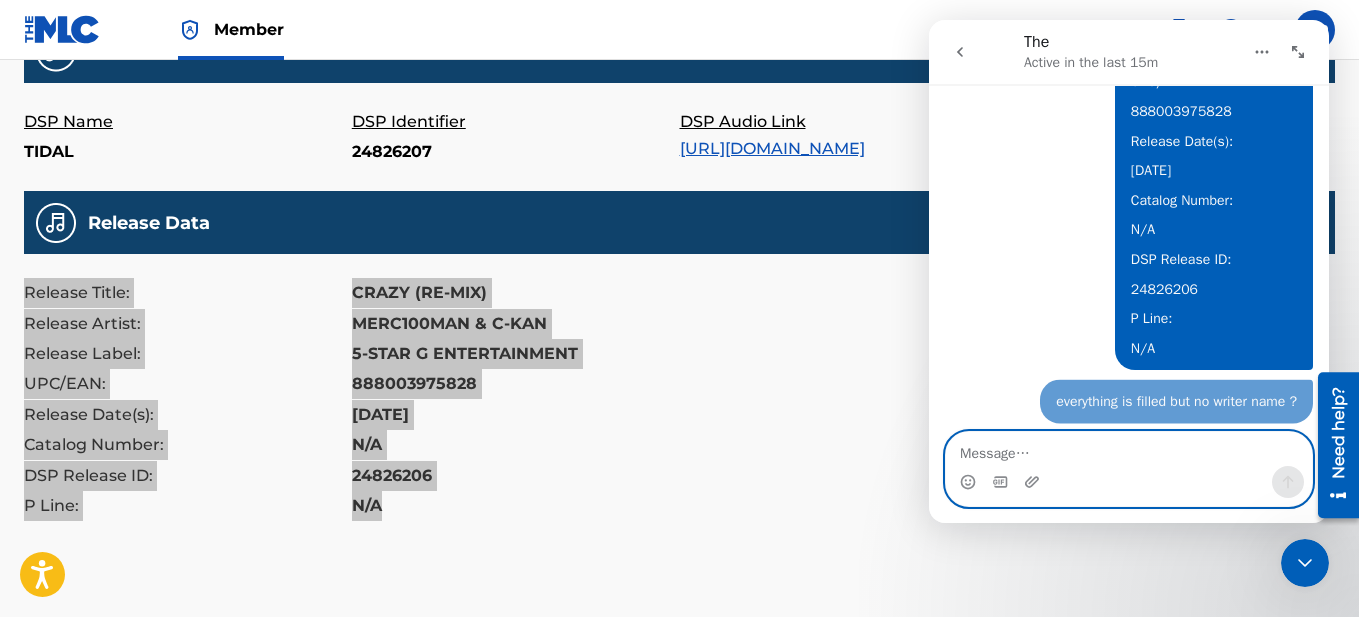 scroll, scrollTop: 3922, scrollLeft: 0, axis: vertical 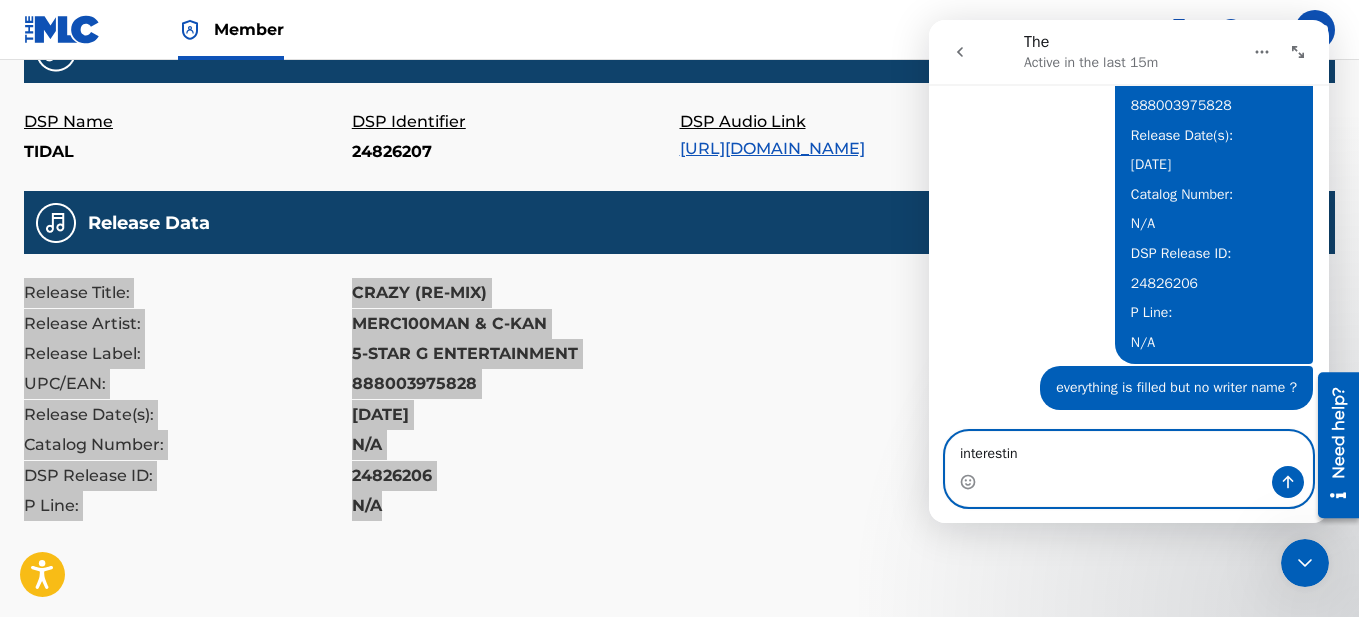 type on "interesting" 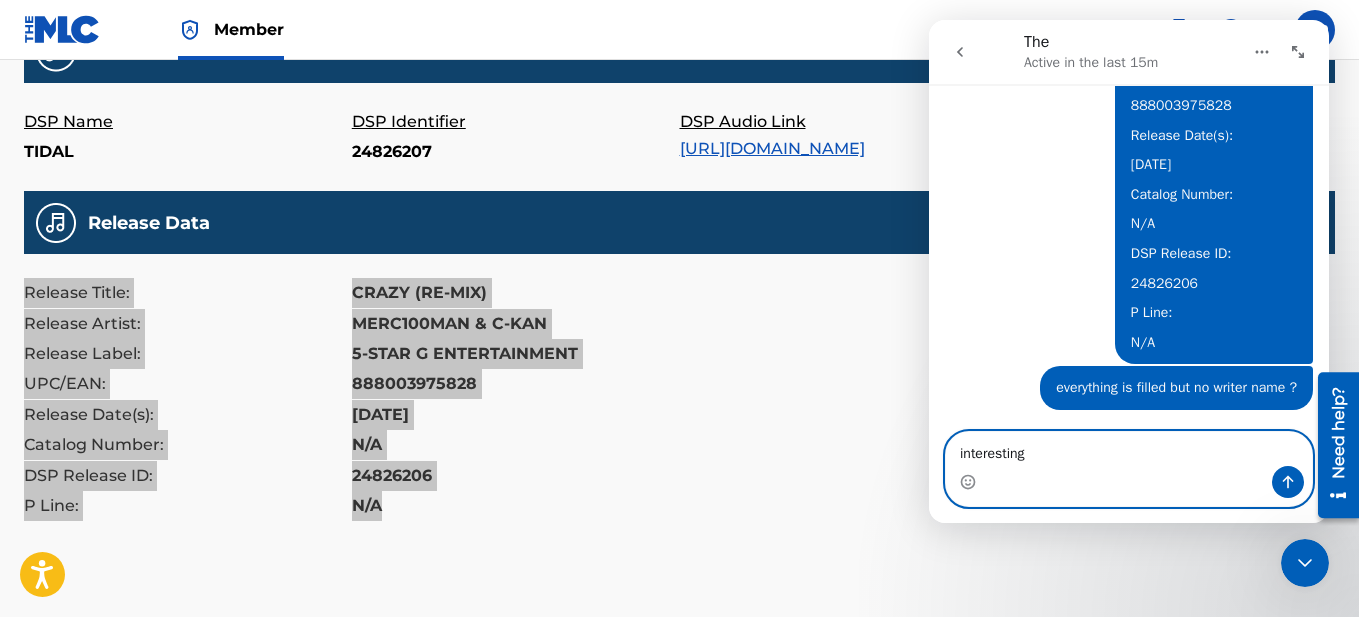 type 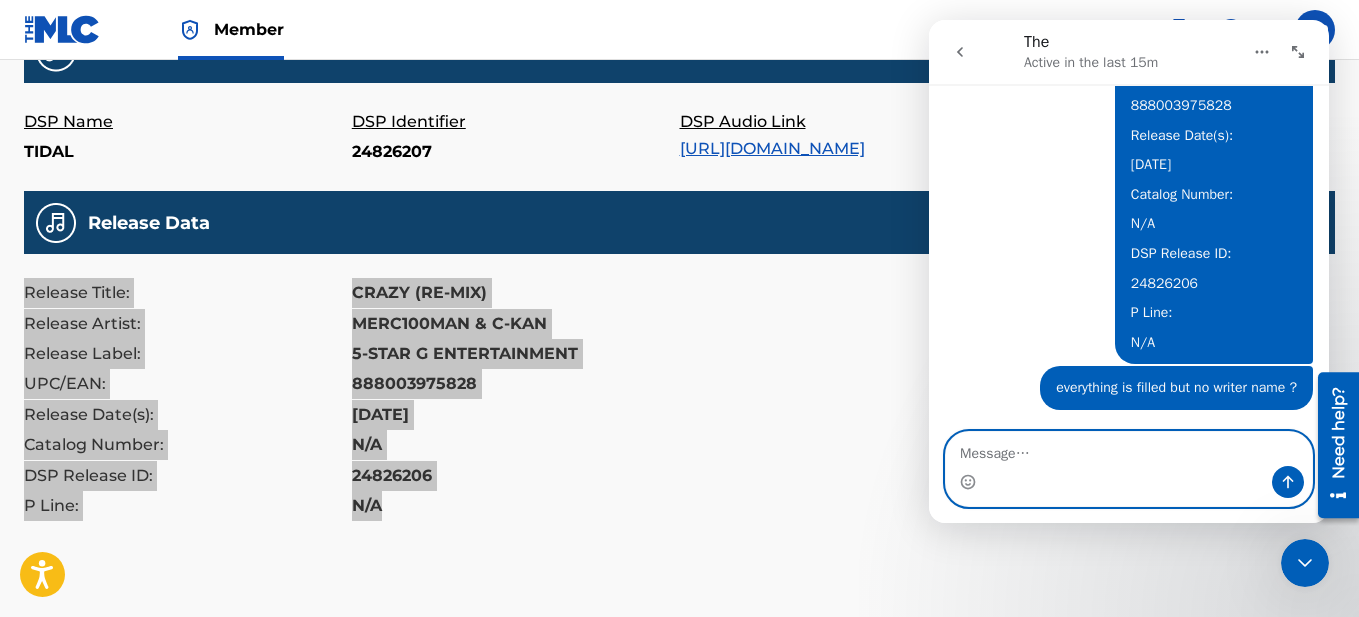 scroll, scrollTop: 3968, scrollLeft: 0, axis: vertical 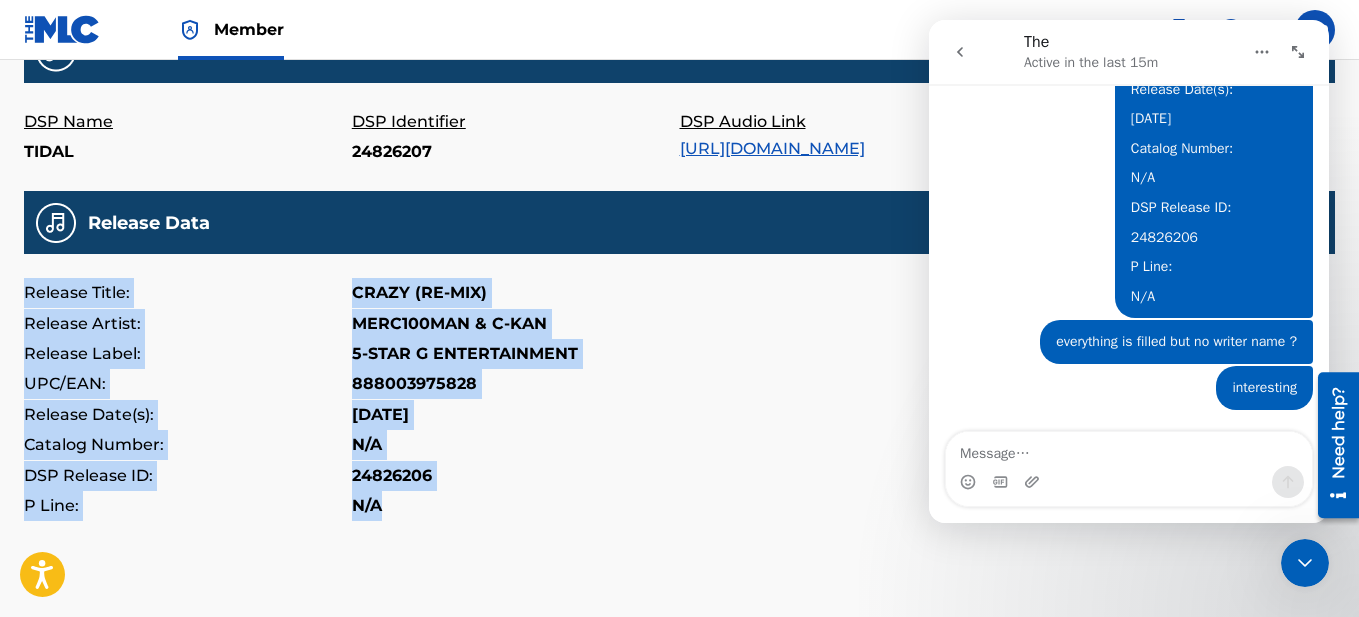 click on "Catalog Number: N/A" at bounding box center [679, 445] 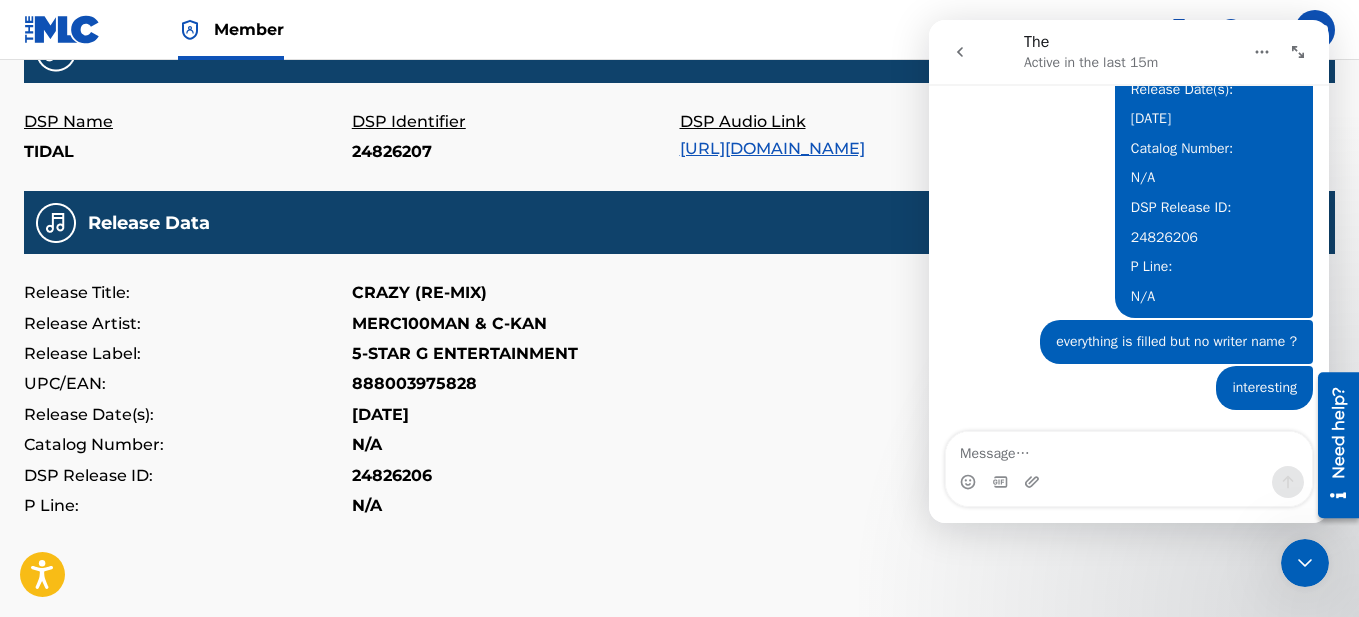 click 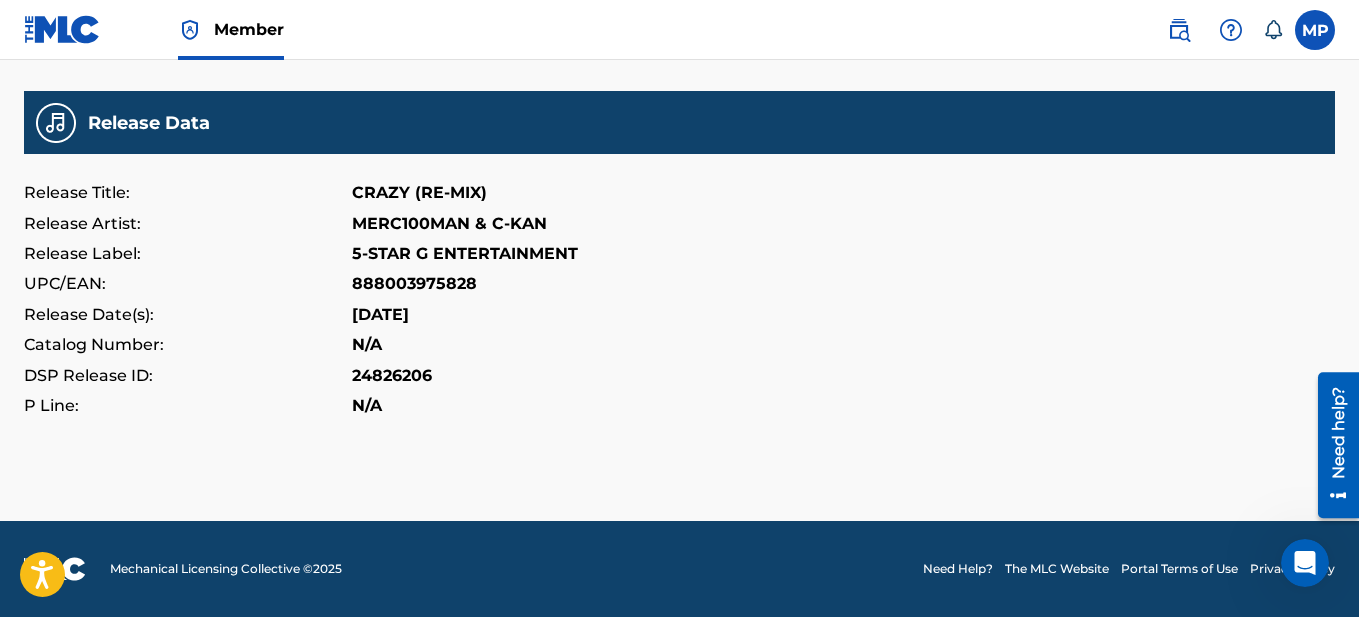 scroll, scrollTop: 0, scrollLeft: 0, axis: both 